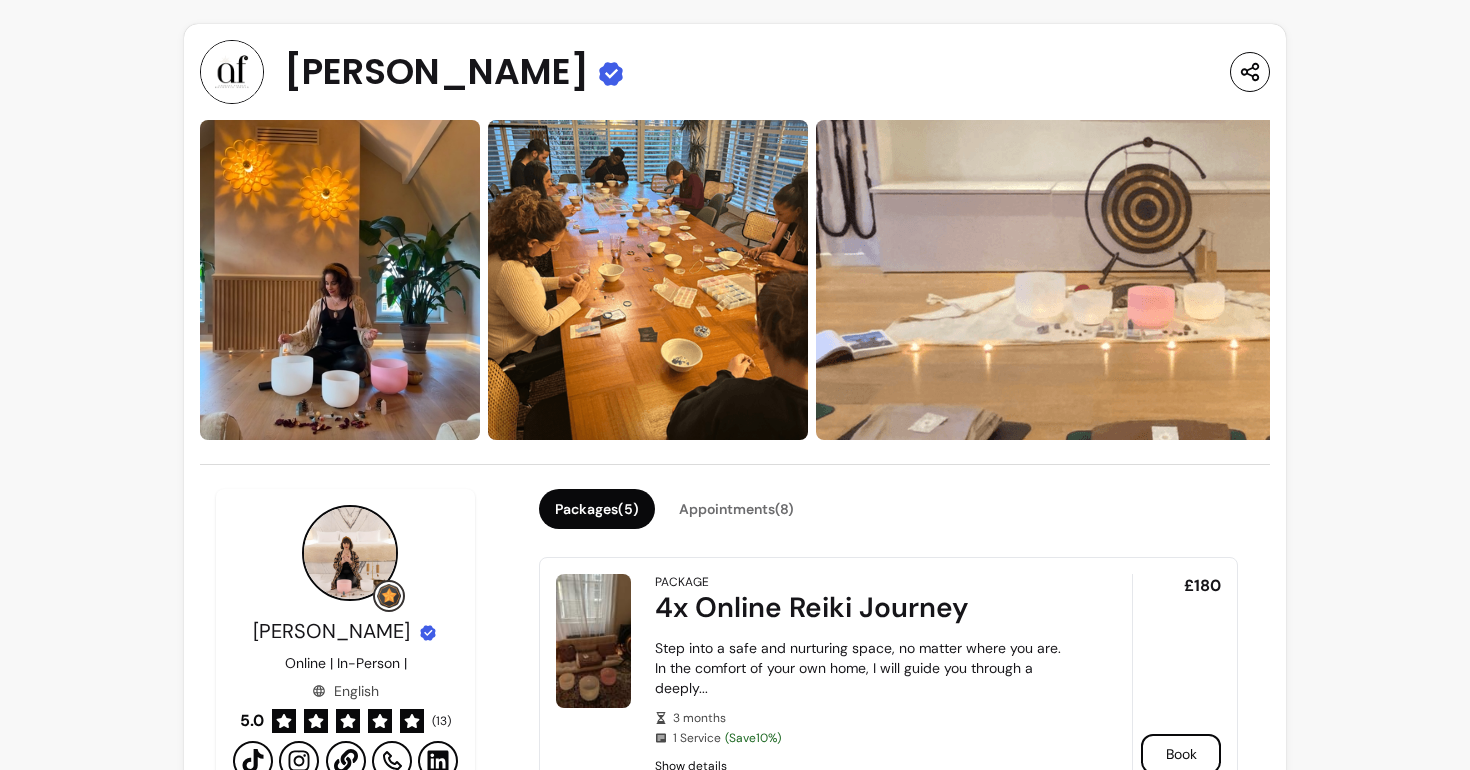 scroll, scrollTop: 0, scrollLeft: 0, axis: both 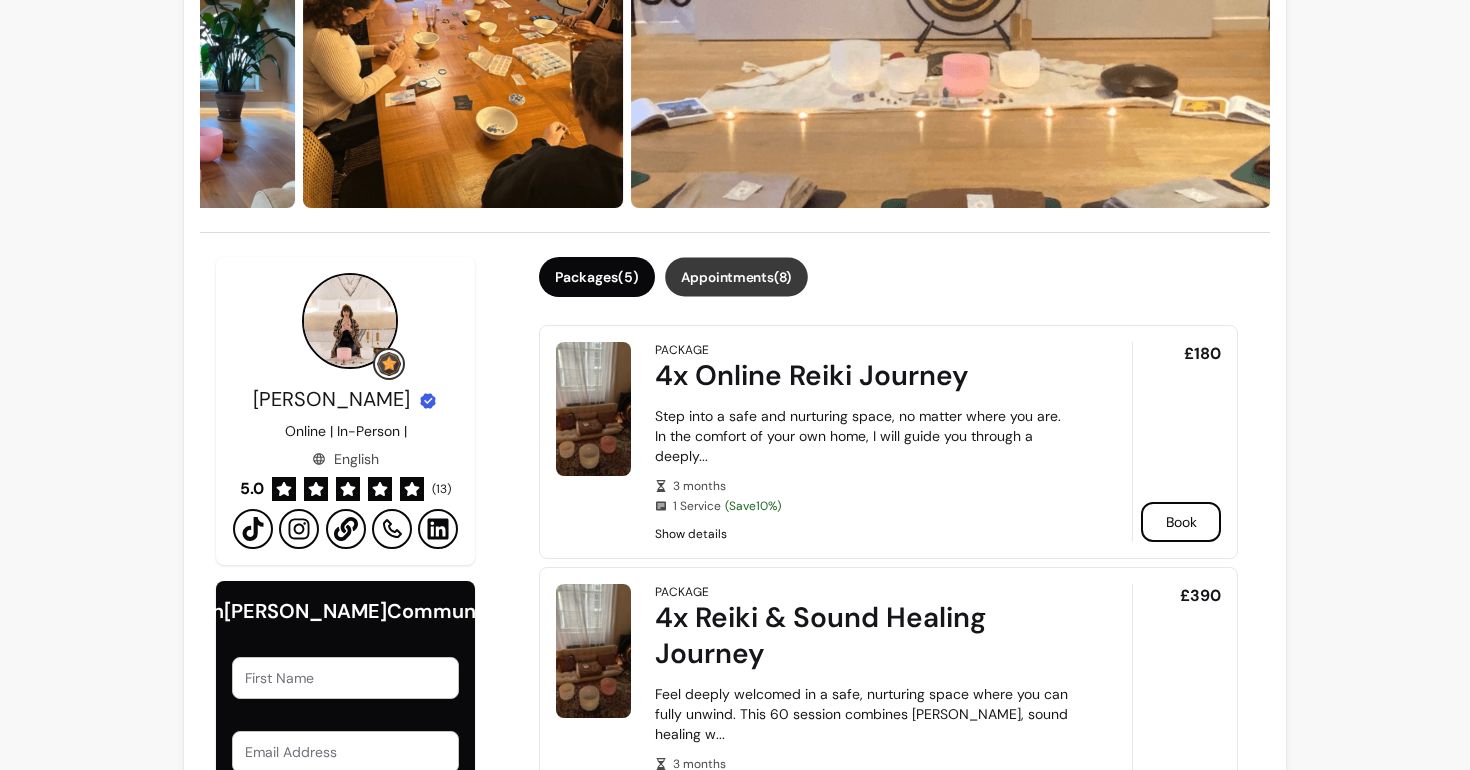 click on "Appointments  ( 8 )" at bounding box center (737, 277) 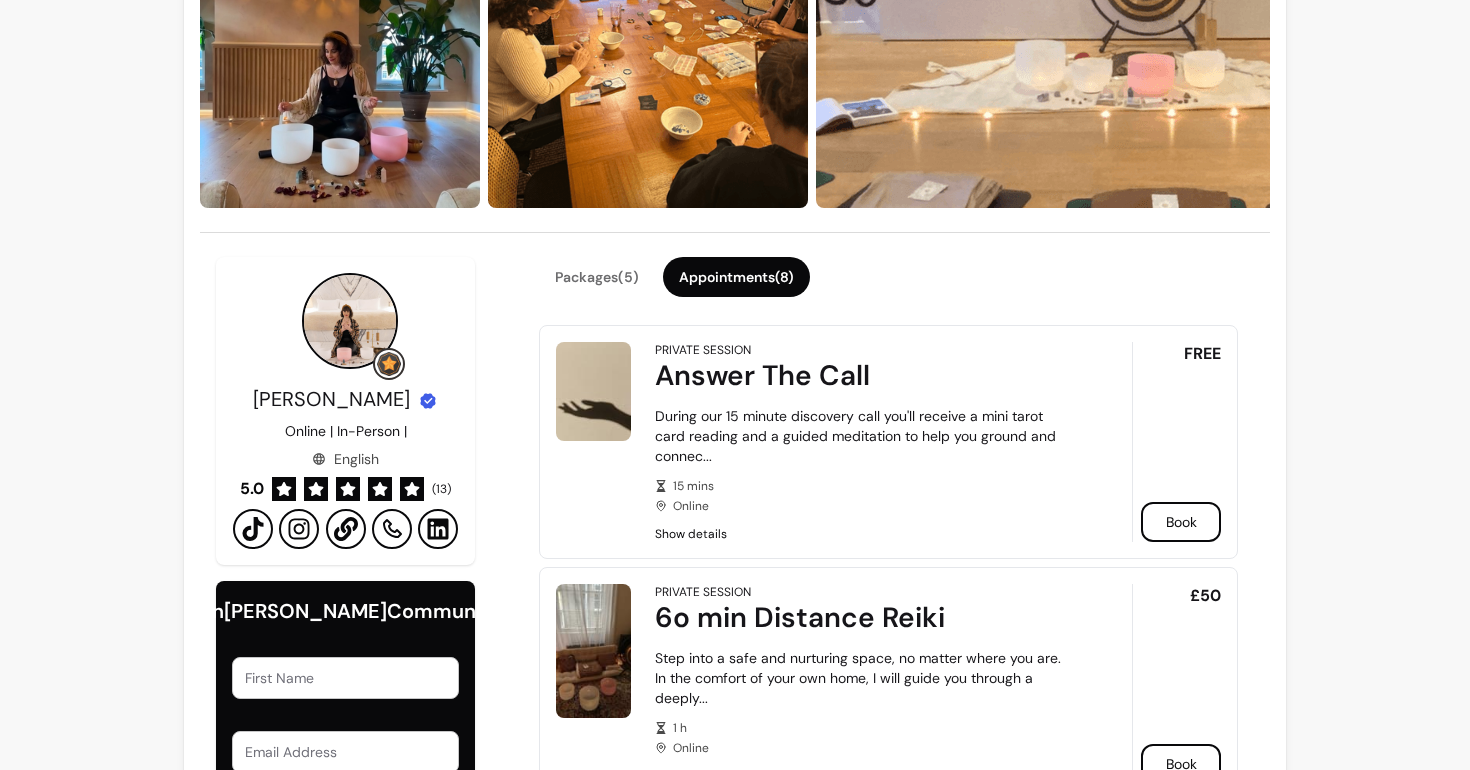 scroll, scrollTop: 239, scrollLeft: 0, axis: vertical 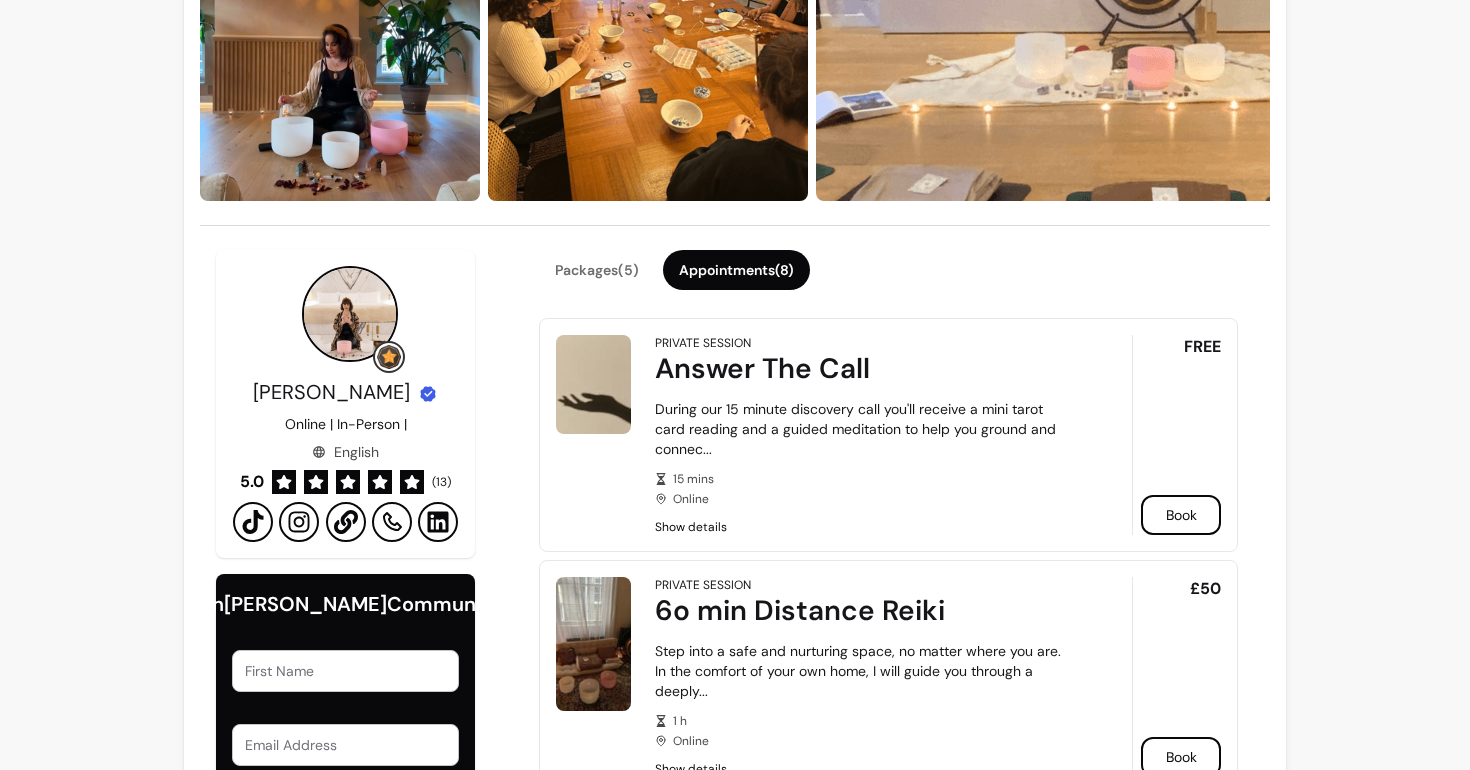 click on "During our 15 minute discovery call you'll receive a mini tarot card reading and a guided meditation to help you ground and connec ..." at bounding box center [865, 429] 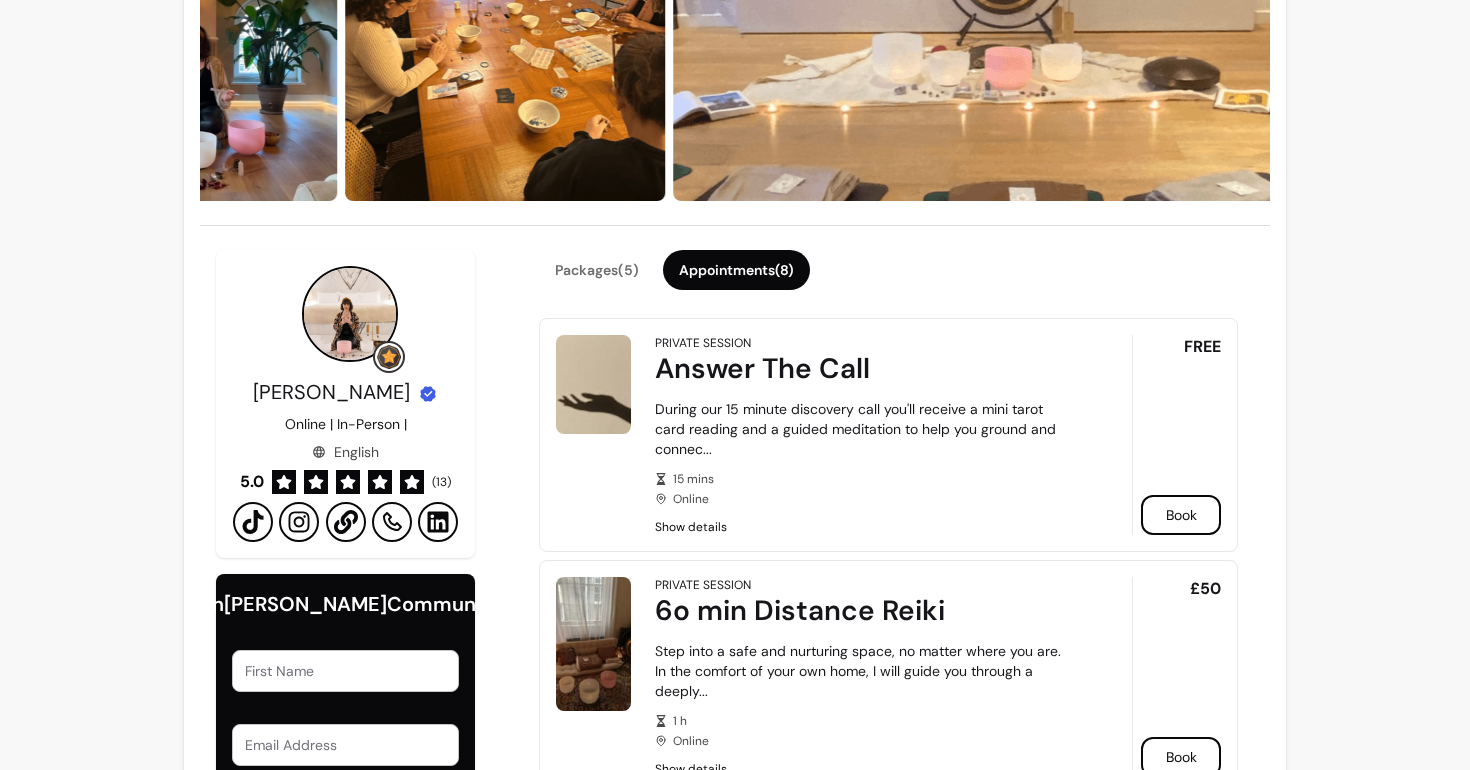 click on "Answer The Call" at bounding box center (865, 369) 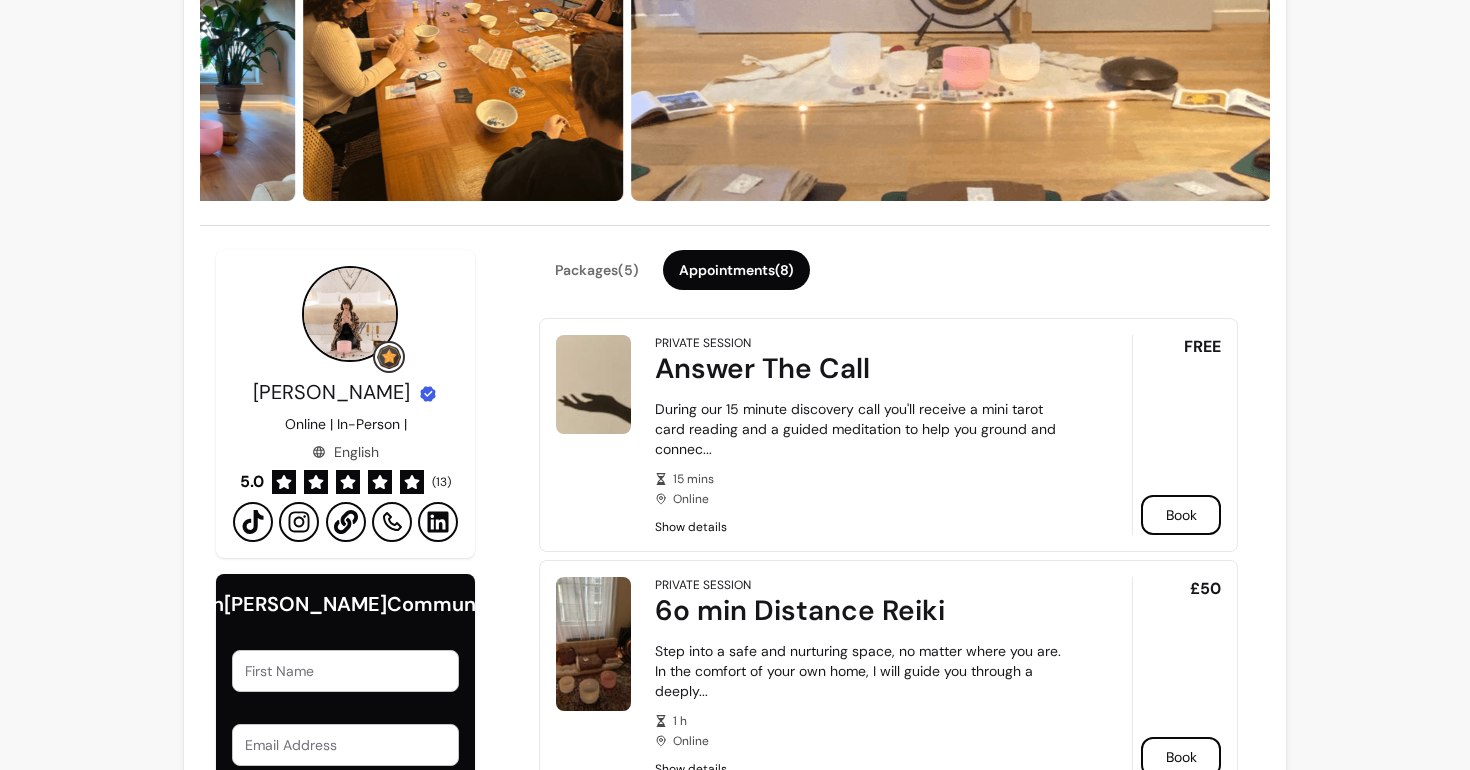 click at bounding box center (593, 384) 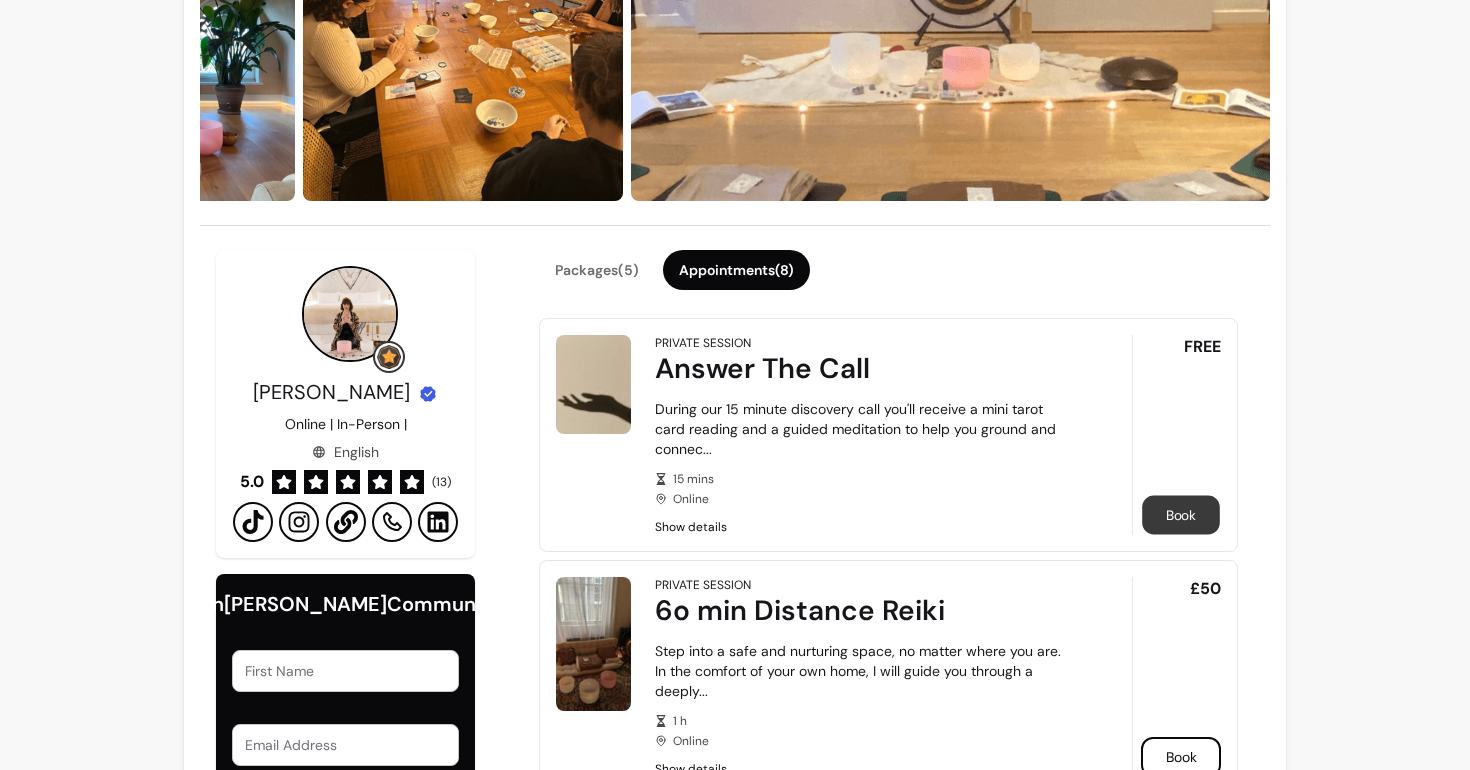 click on "Book" at bounding box center [1181, 515] 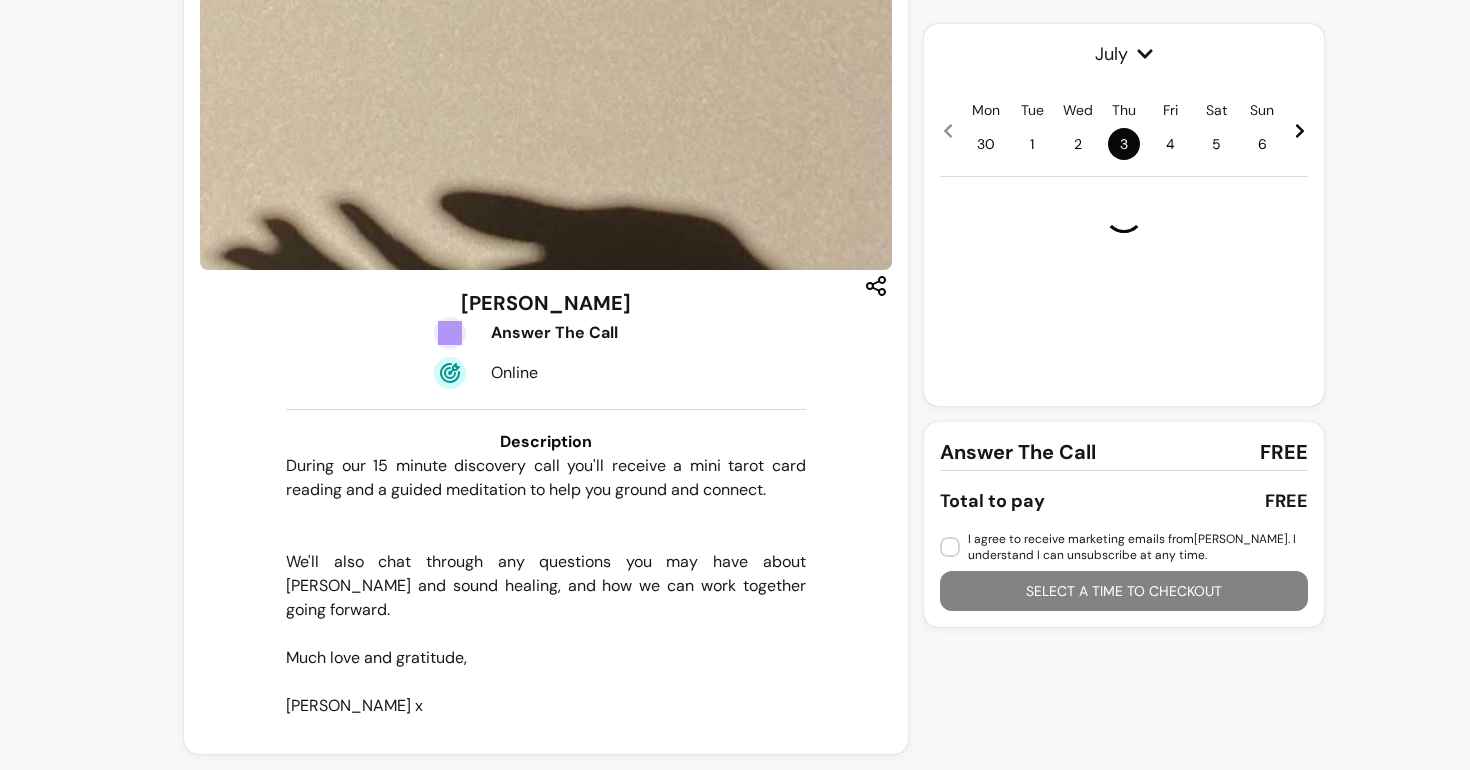 scroll, scrollTop: 24, scrollLeft: 0, axis: vertical 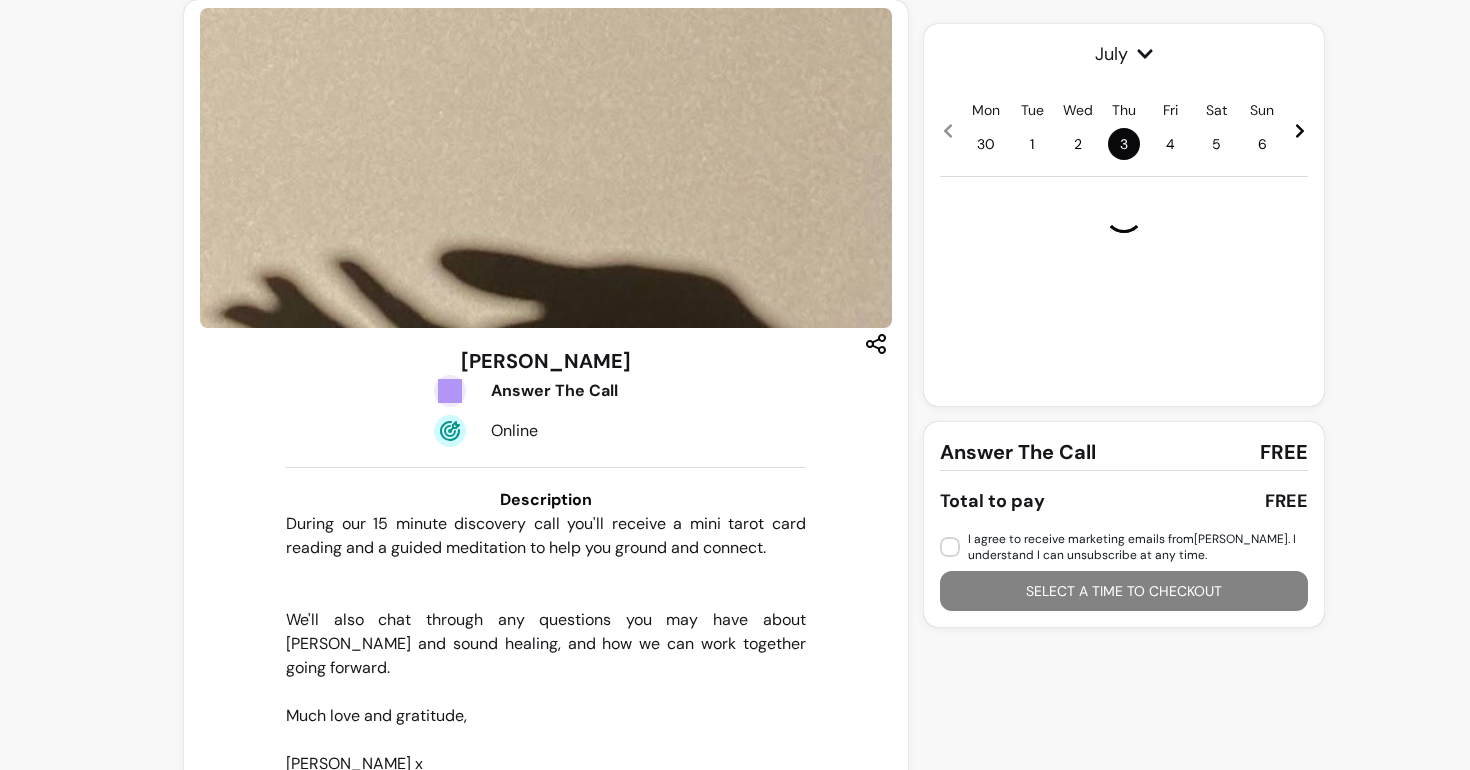 click on "Total to pay FREE" at bounding box center [1124, 501] 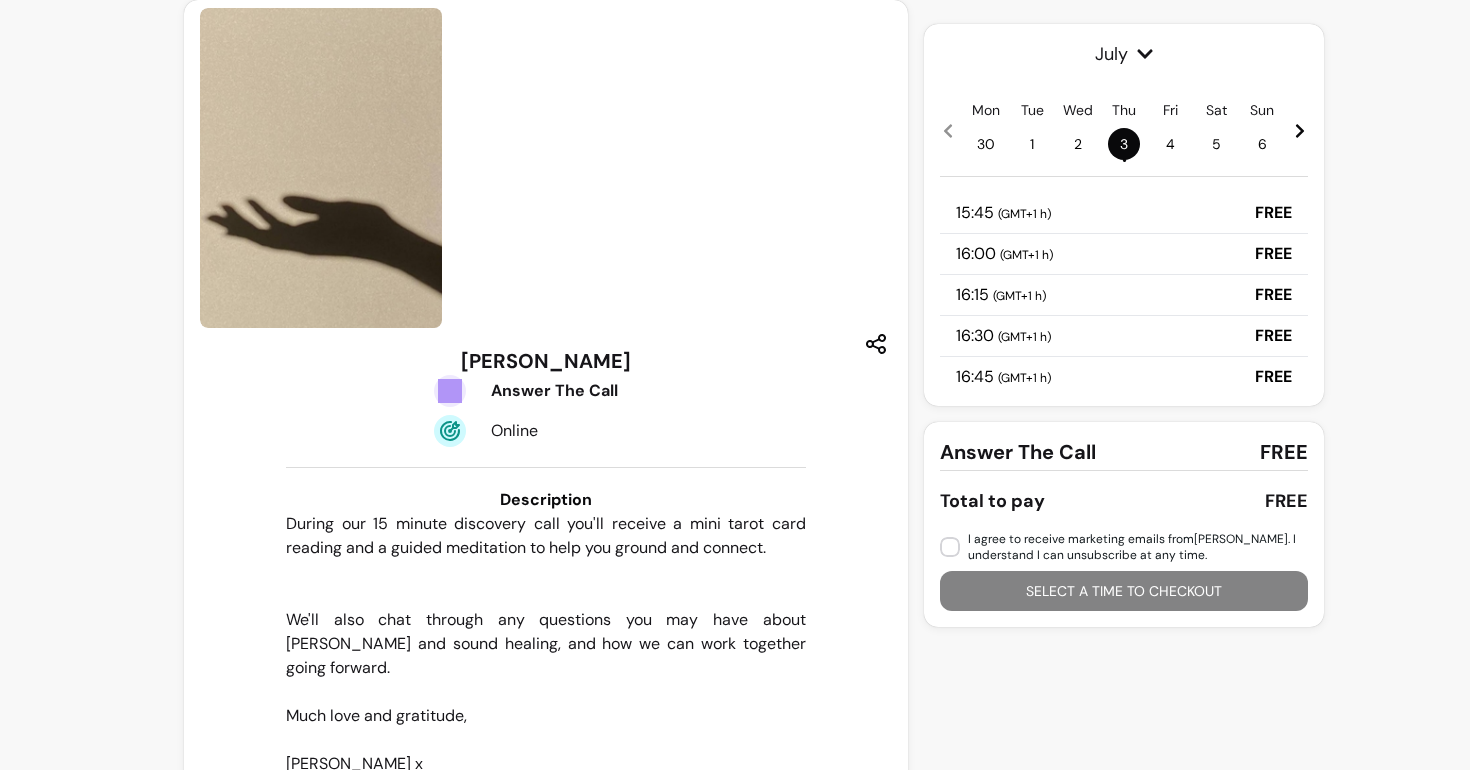 scroll, scrollTop: 57, scrollLeft: 0, axis: vertical 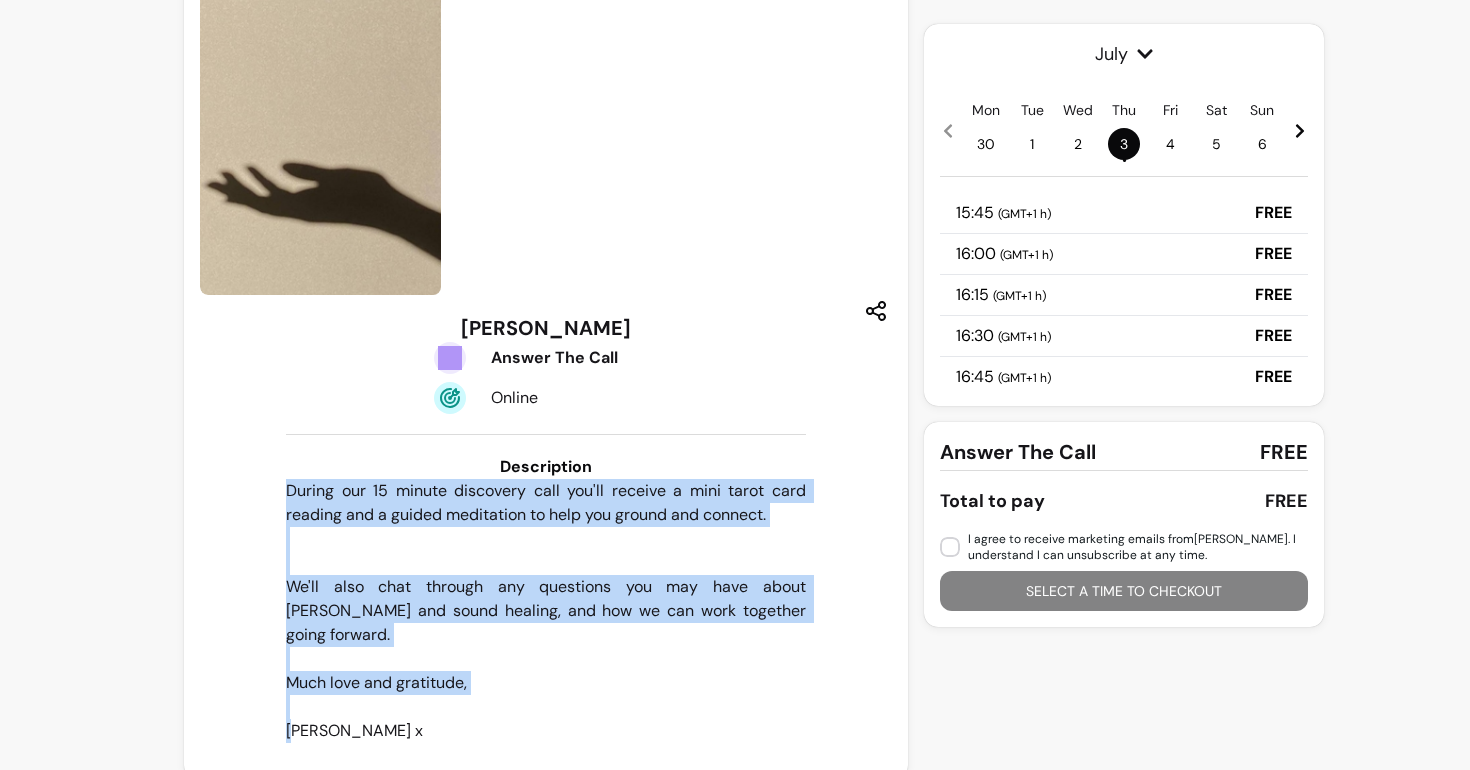 drag, startPoint x: 288, startPoint y: 481, endPoint x: 552, endPoint y: 716, distance: 353.44165 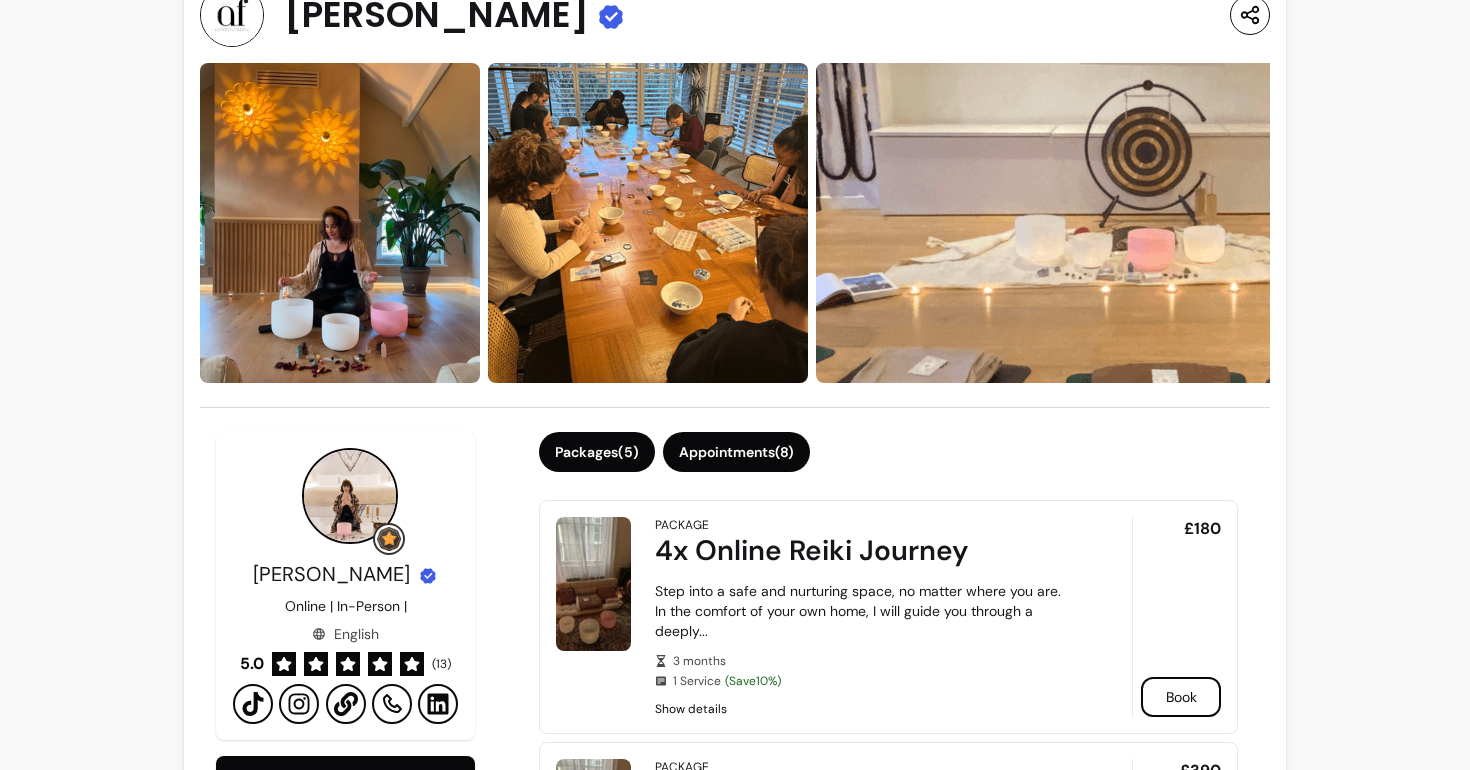 click on "Appointments  ( 8 )" at bounding box center (736, 452) 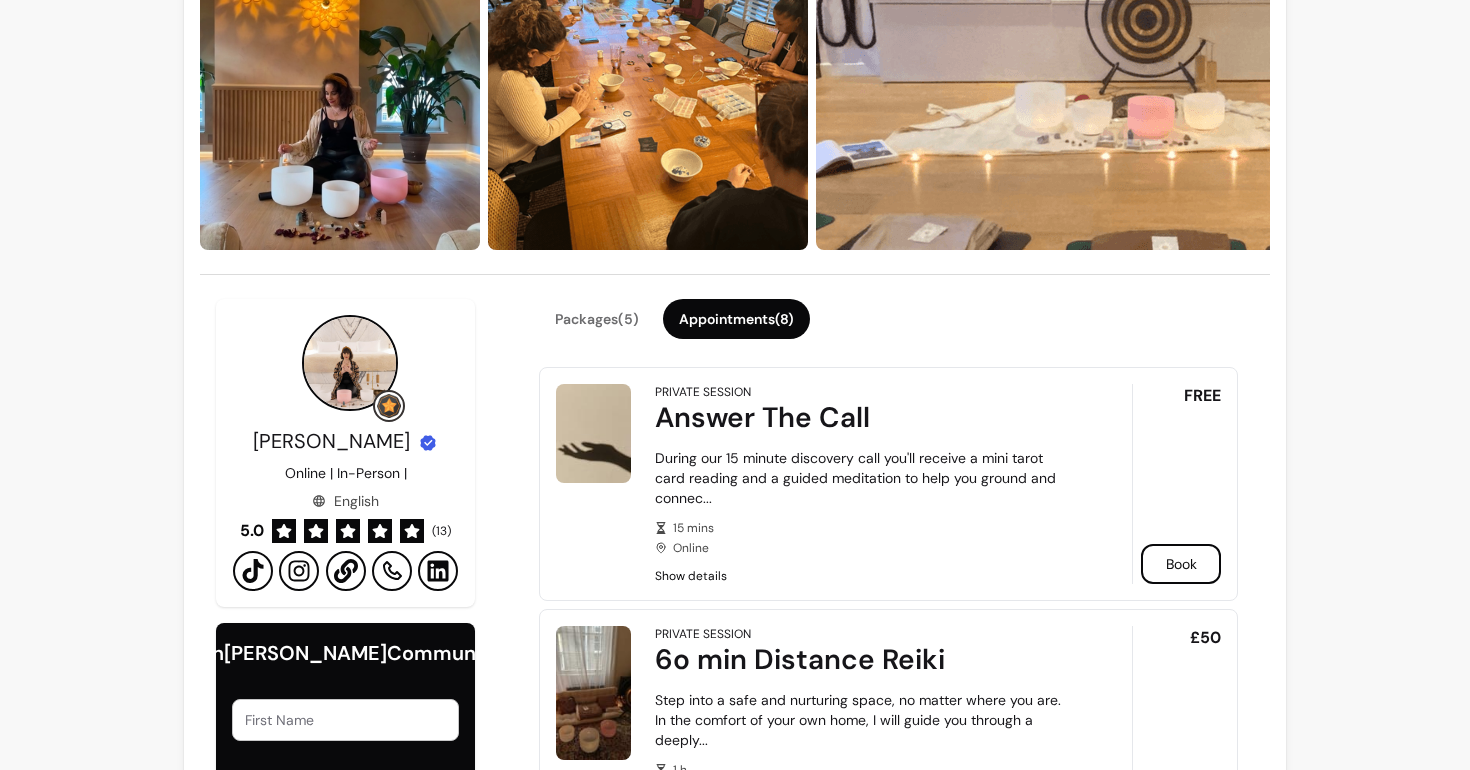 scroll, scrollTop: 241, scrollLeft: 0, axis: vertical 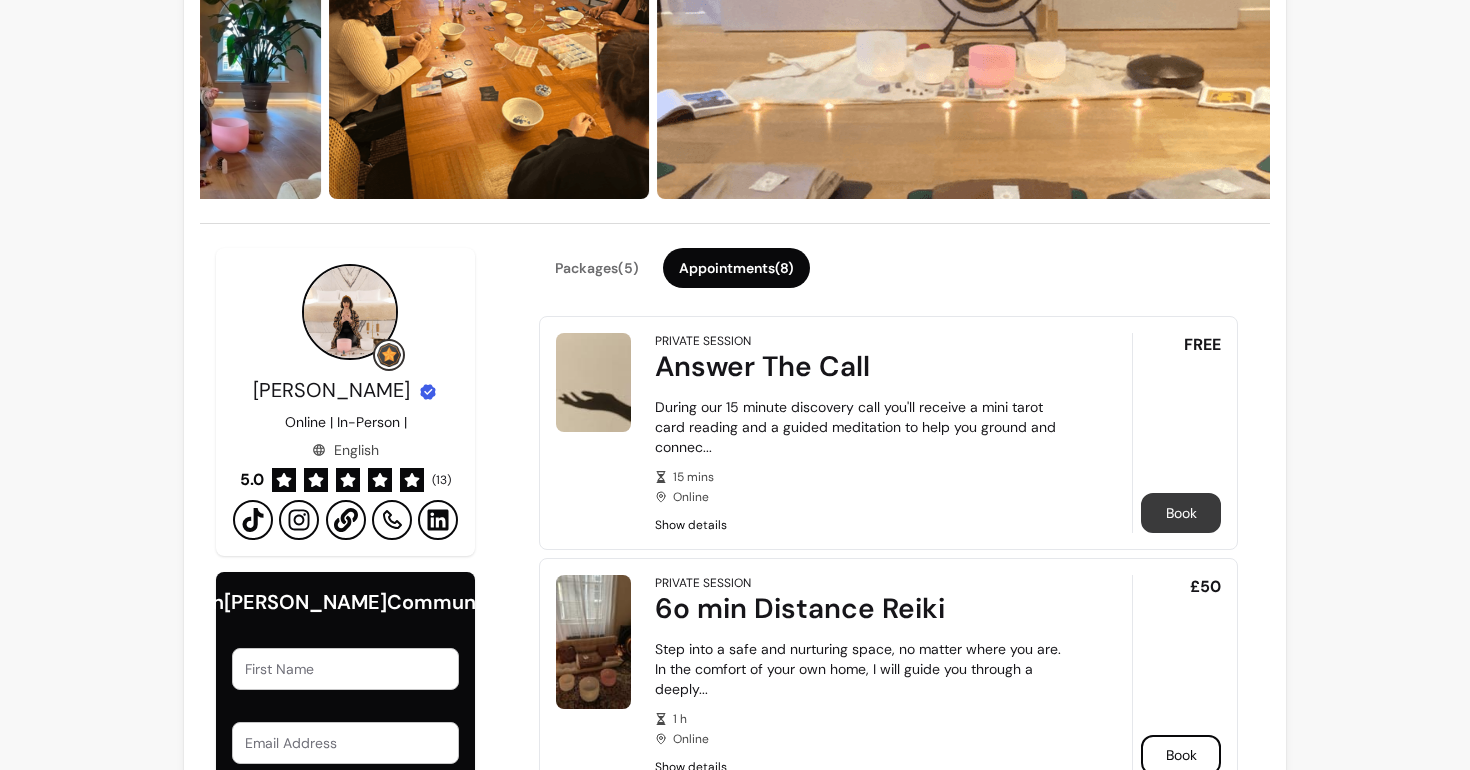 click on "Book" at bounding box center (1181, 513) 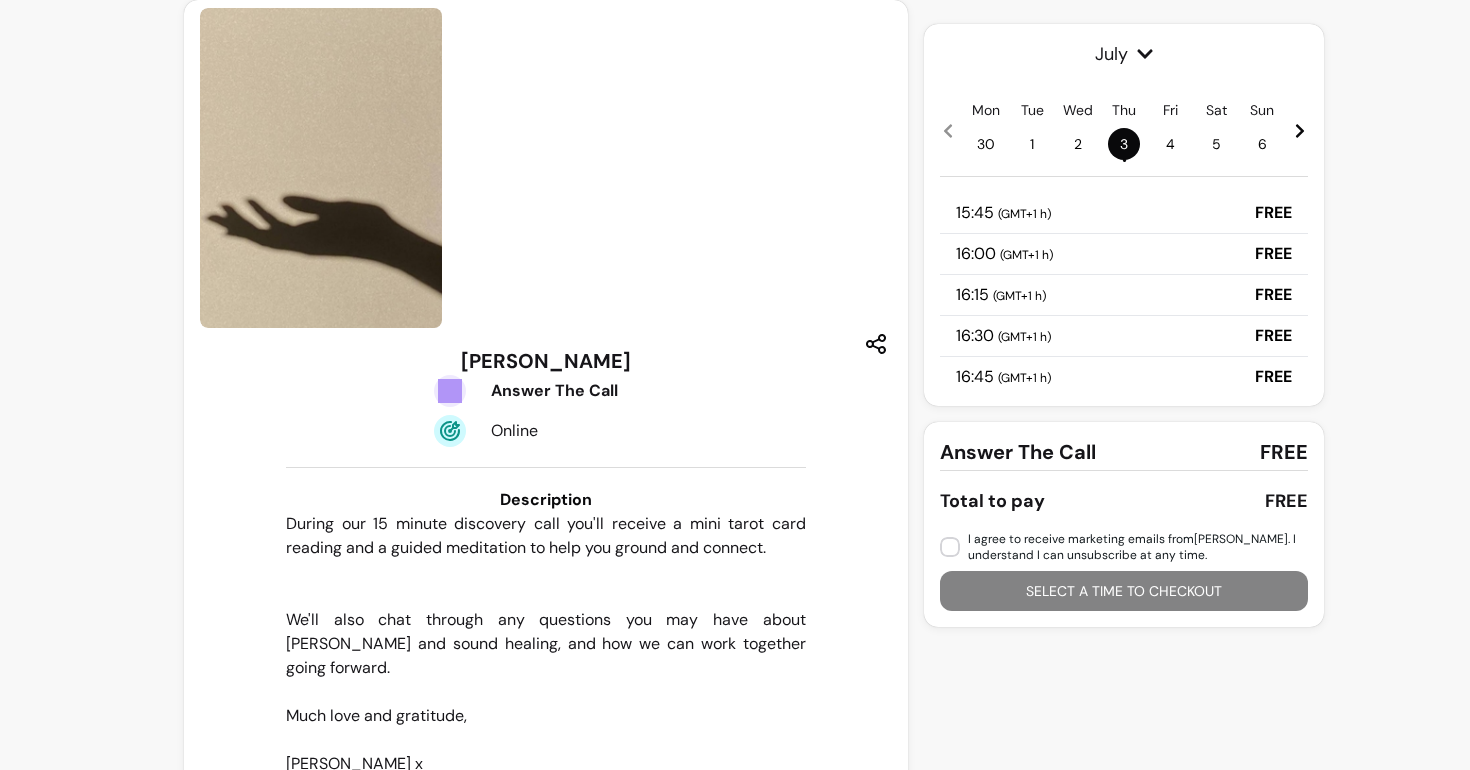 scroll, scrollTop: 0, scrollLeft: 0, axis: both 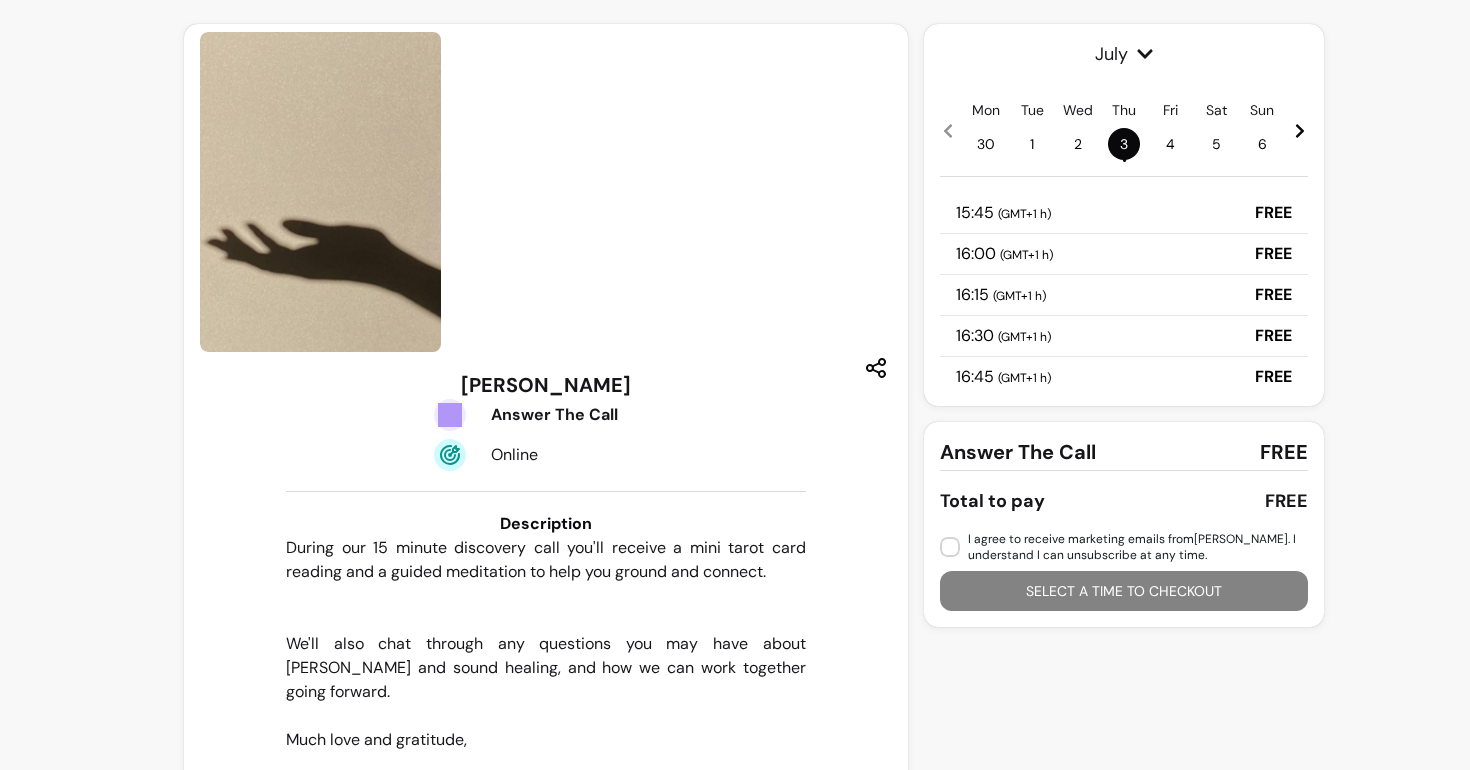 click at bounding box center [320, 191] 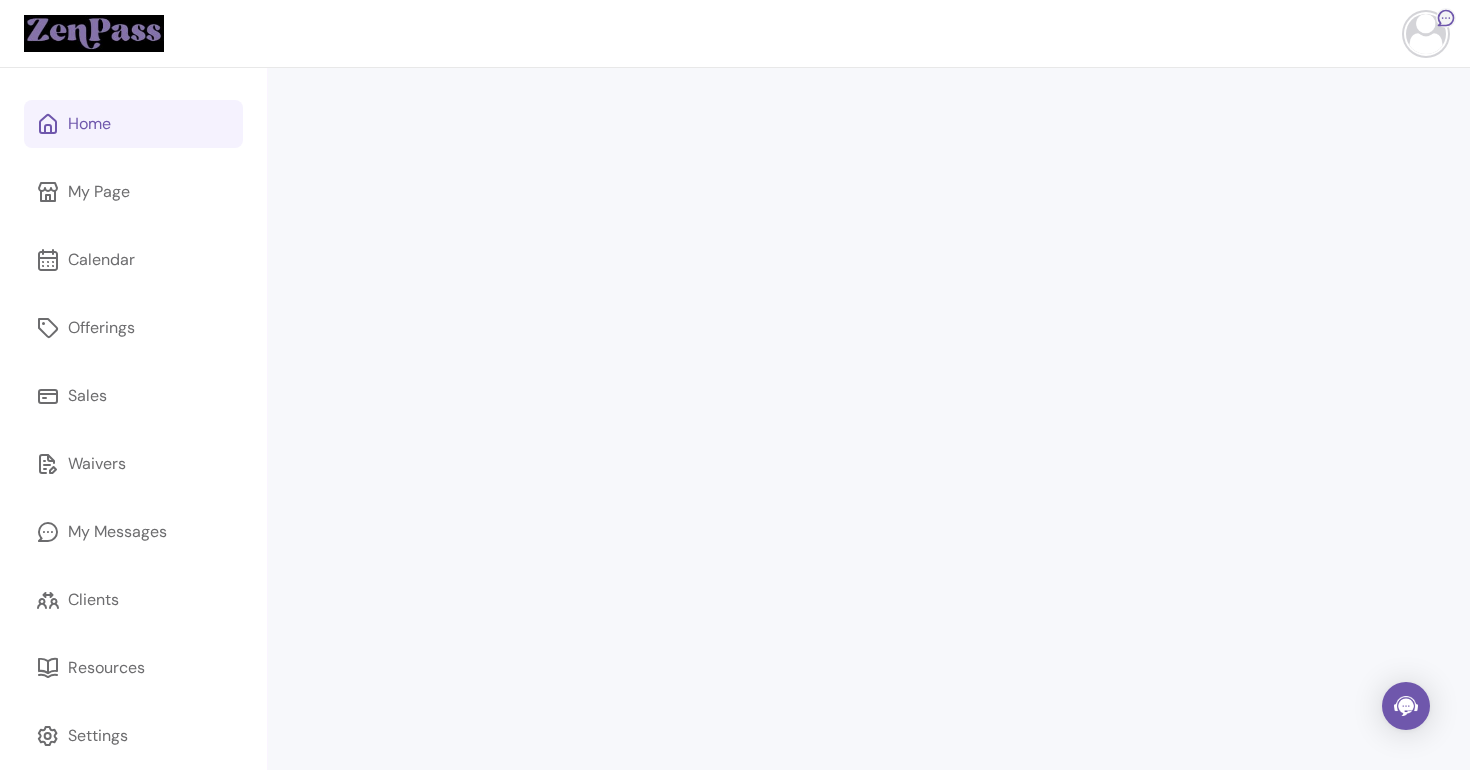 scroll, scrollTop: 0, scrollLeft: 0, axis: both 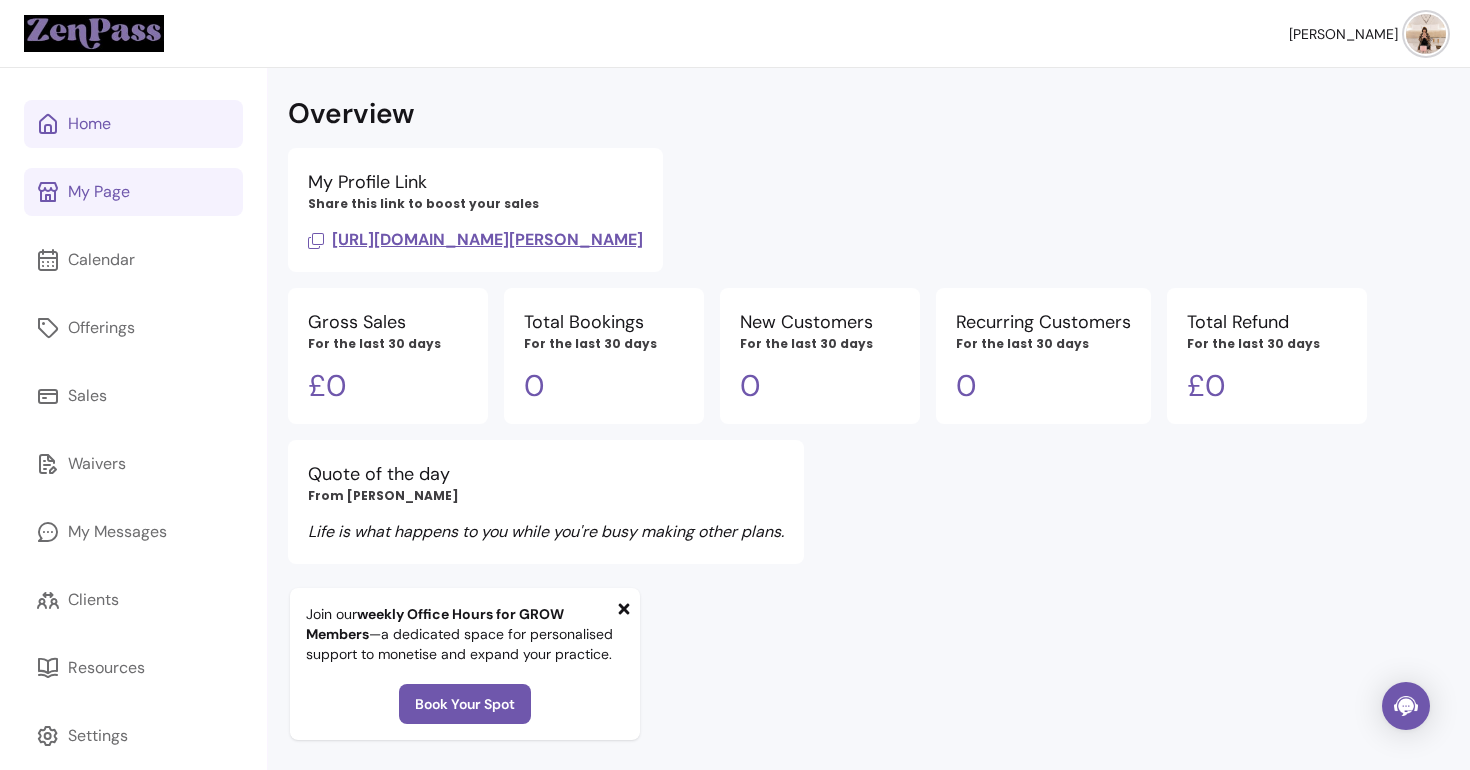 click on "My Page" at bounding box center (133, 192) 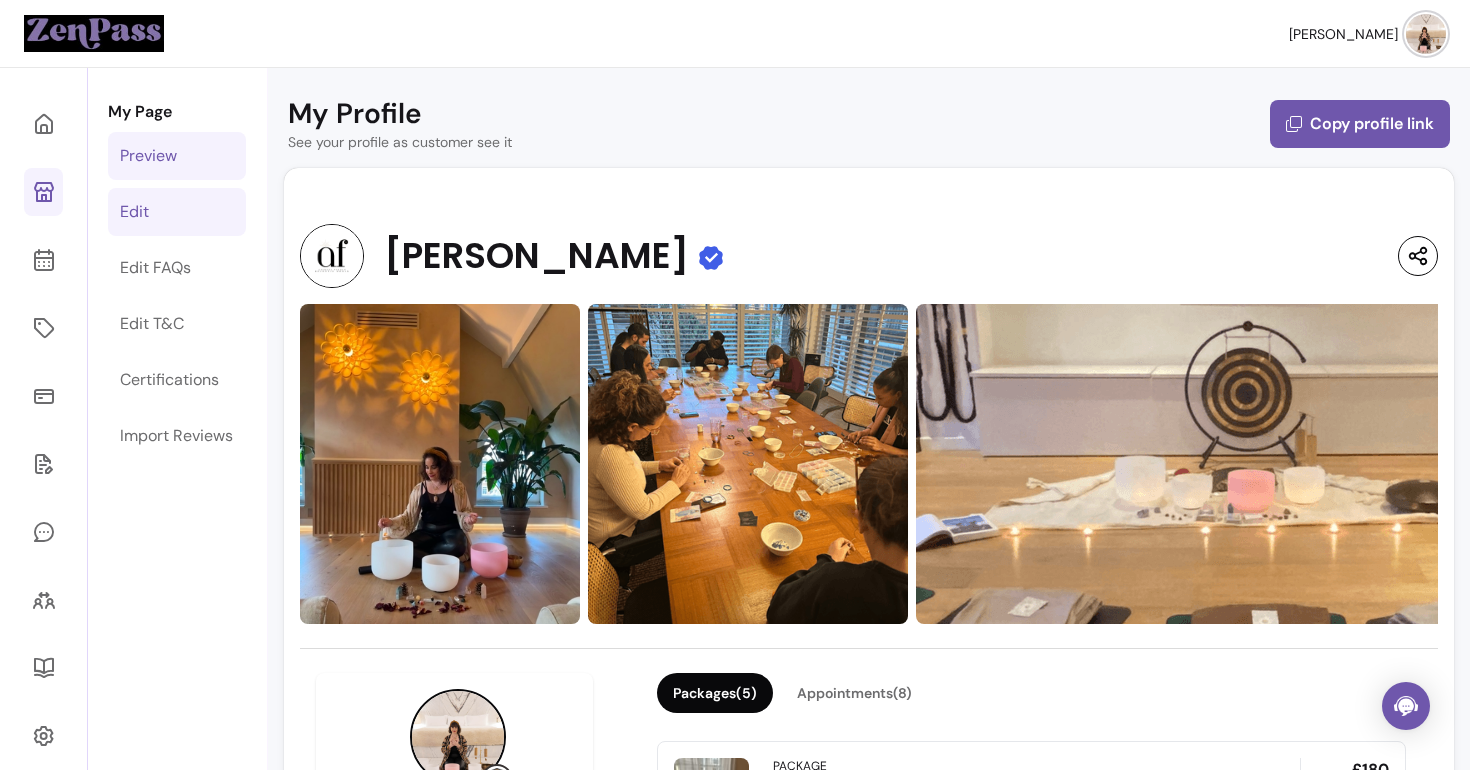 click on "Edit" at bounding box center (177, 212) 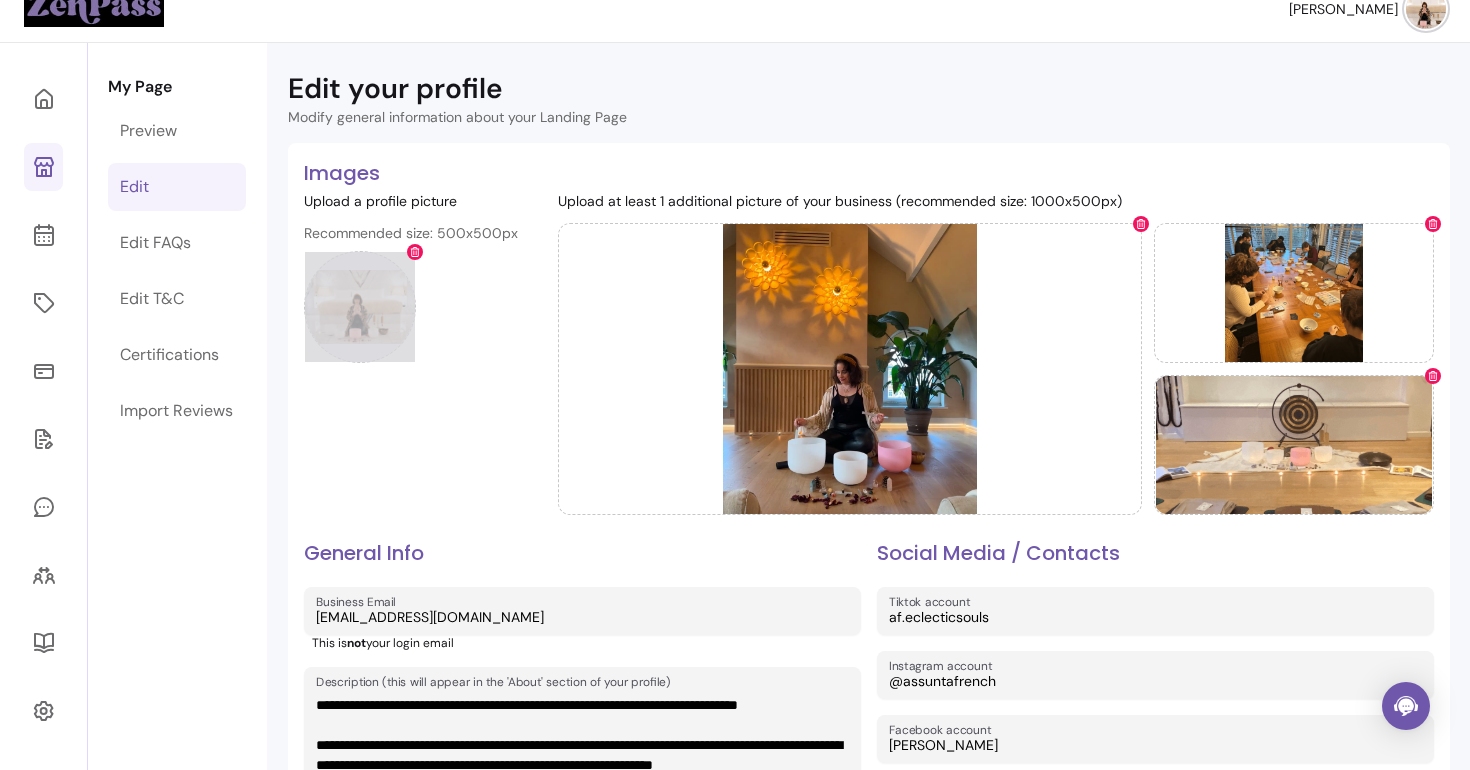 scroll, scrollTop: 44, scrollLeft: 0, axis: vertical 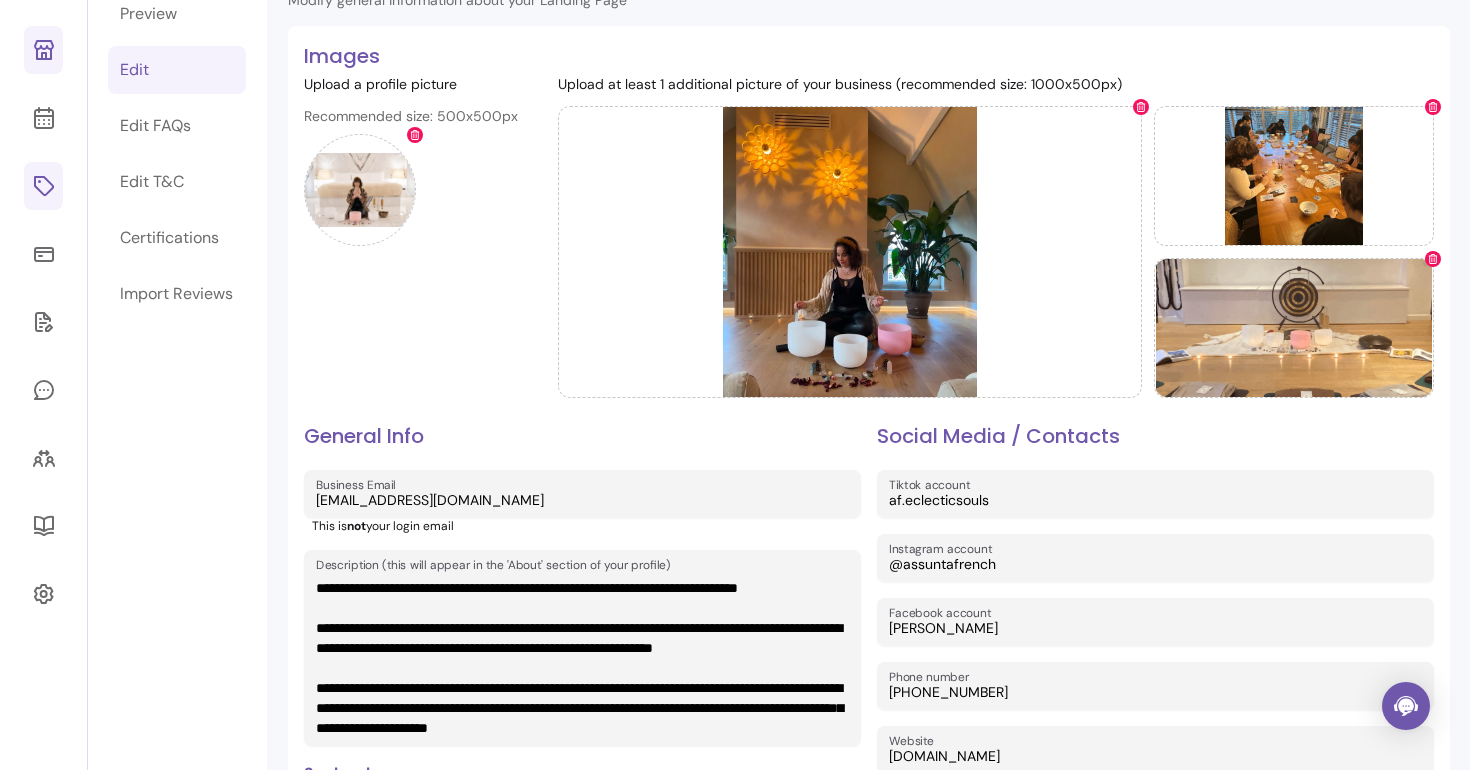 click 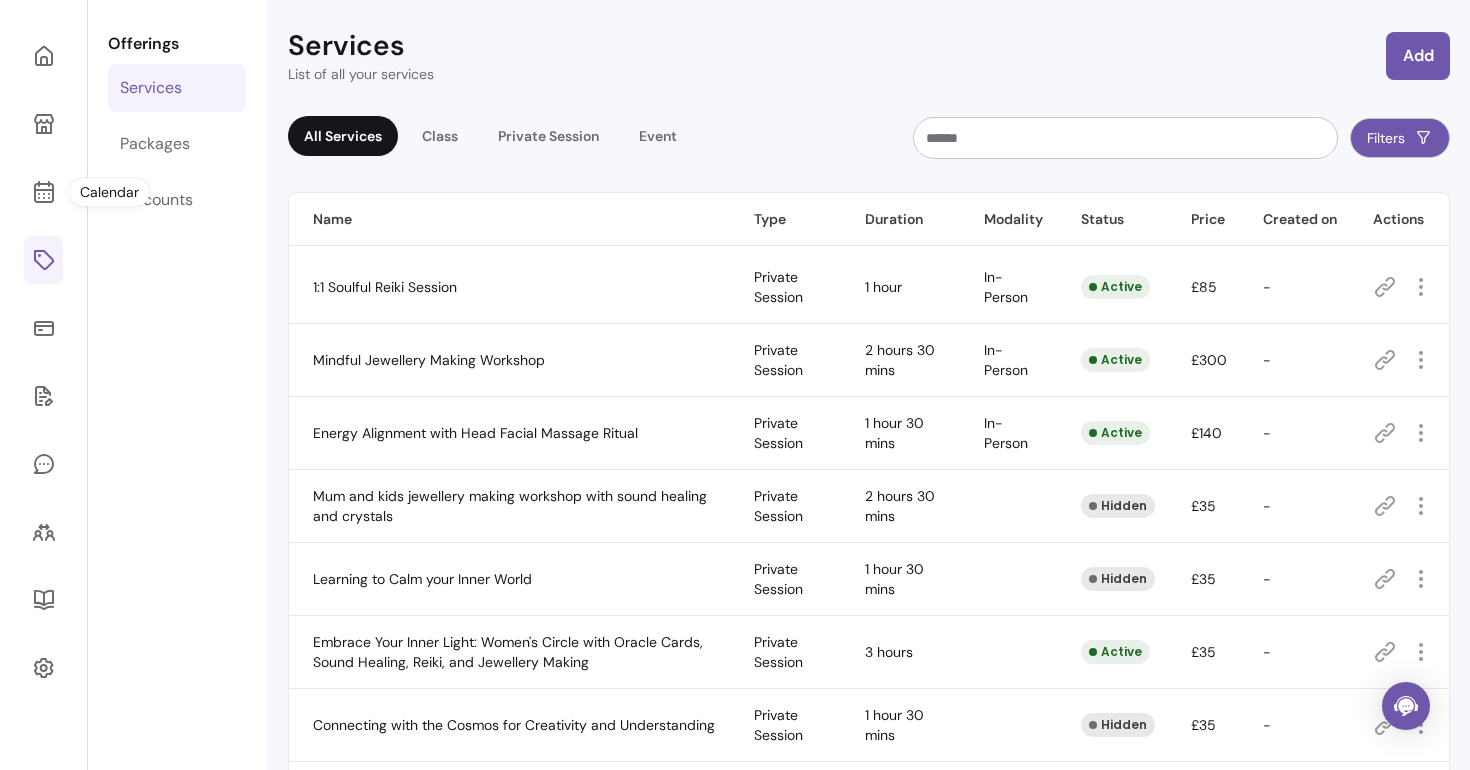 scroll, scrollTop: 142, scrollLeft: 0, axis: vertical 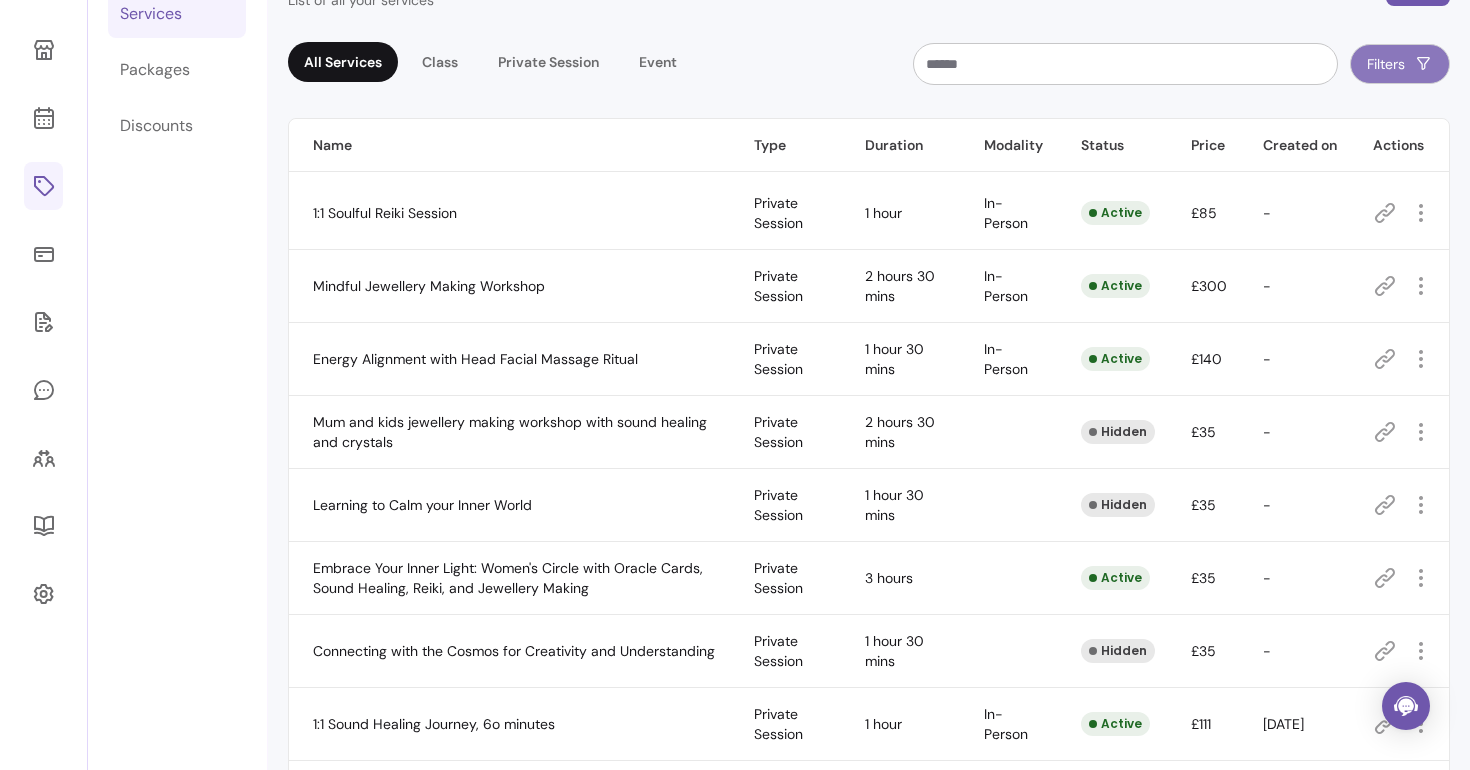 click on "Filters" at bounding box center (1400, 64) 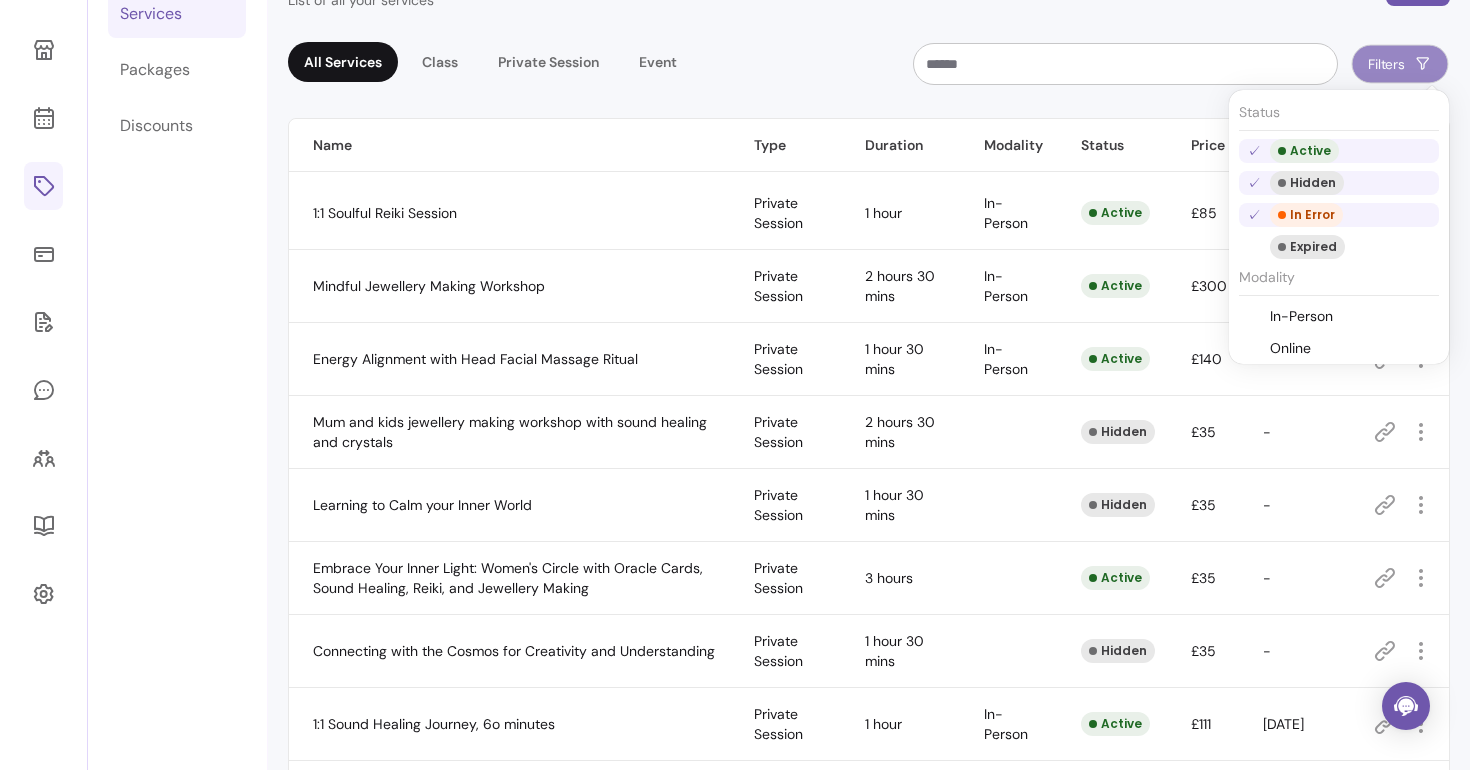 click on "Hidden" at bounding box center [1339, 183] 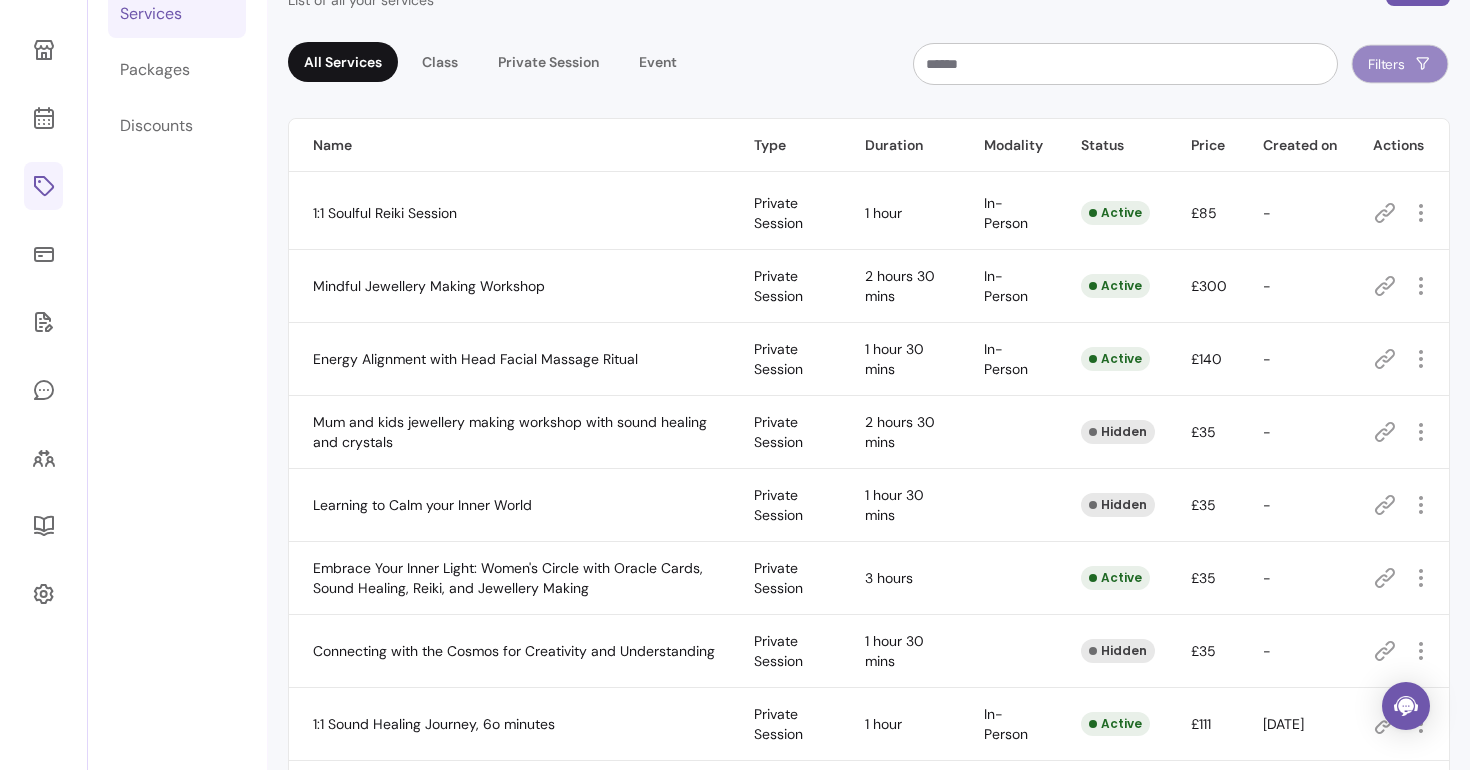scroll, scrollTop: 68, scrollLeft: 0, axis: vertical 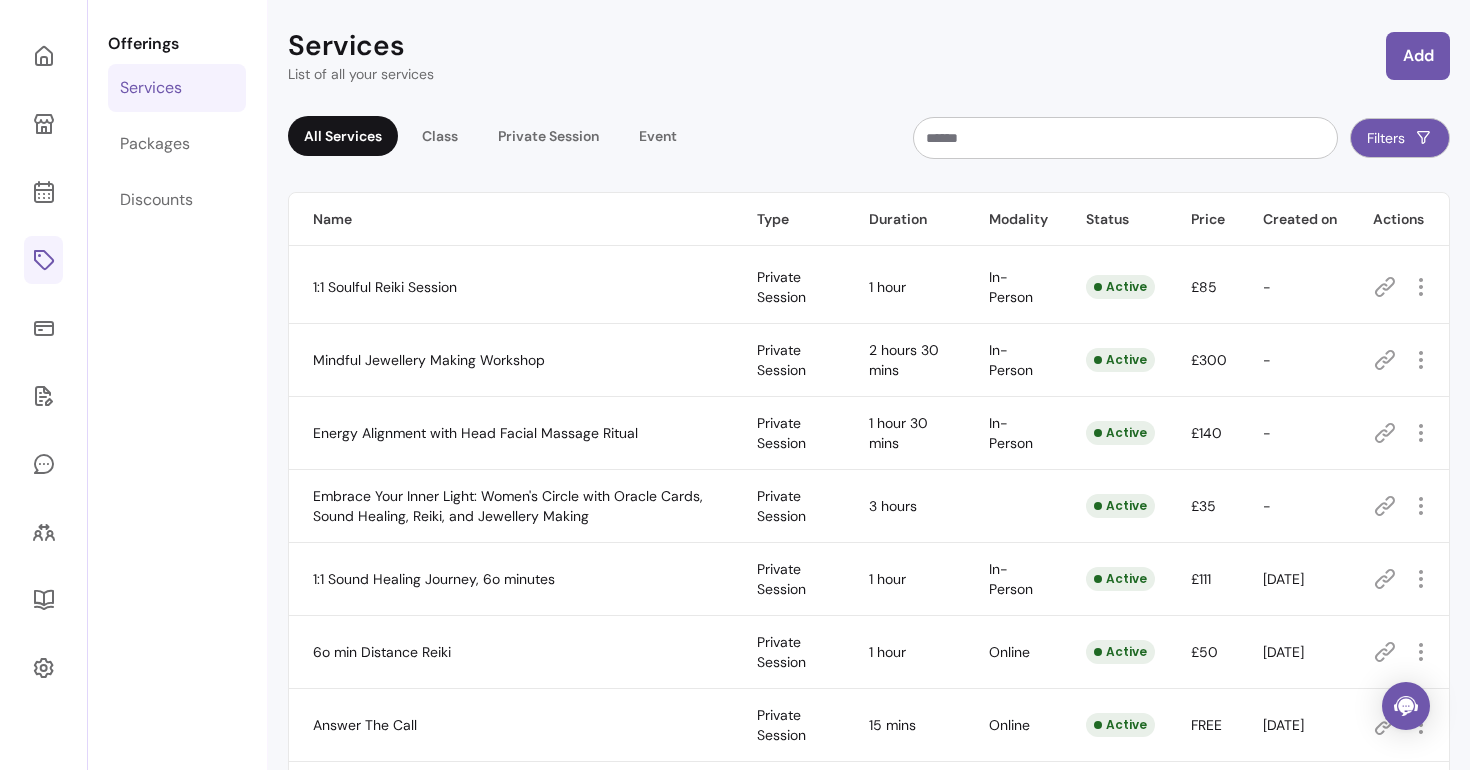 click on "Filters" at bounding box center (1400, 138) 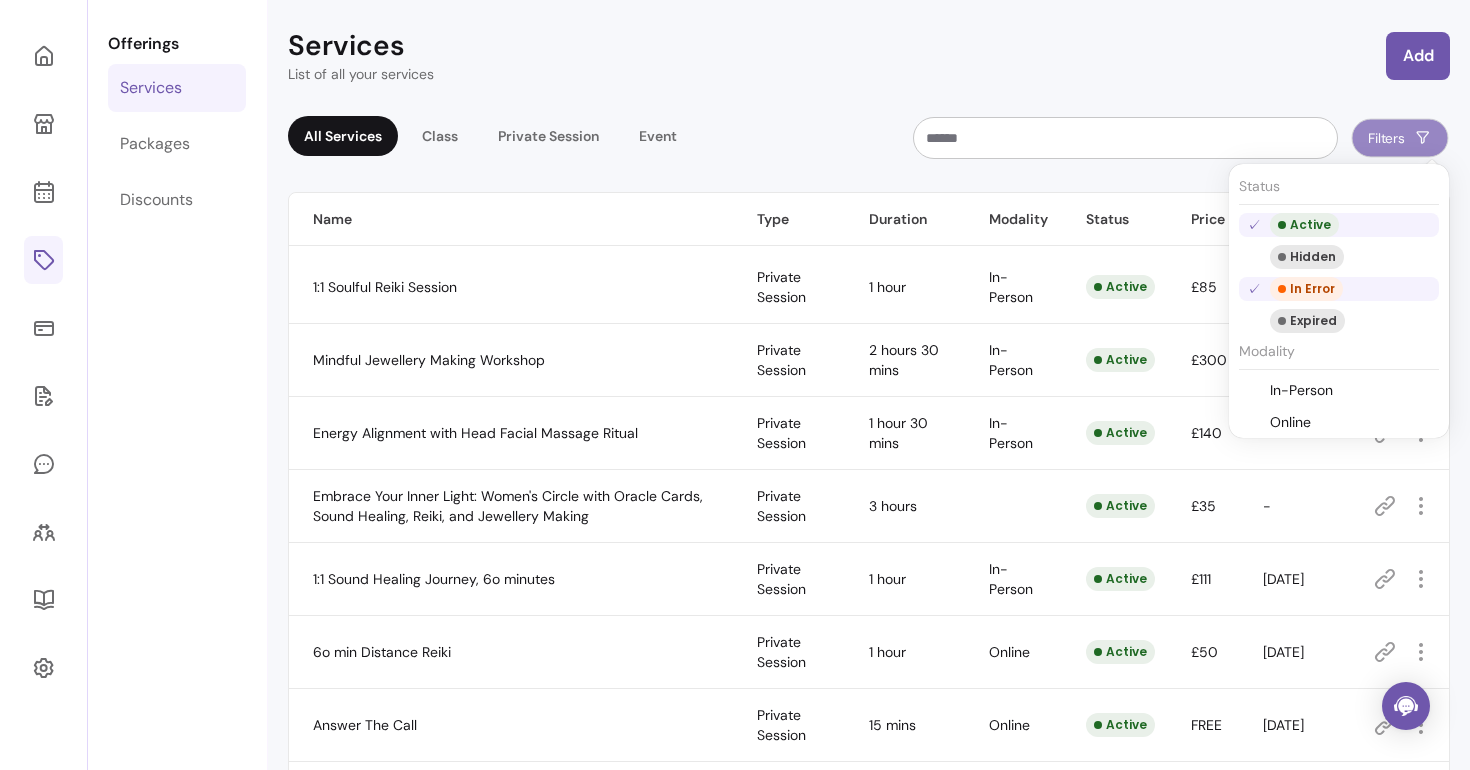 click on "In Error" at bounding box center (1339, 289) 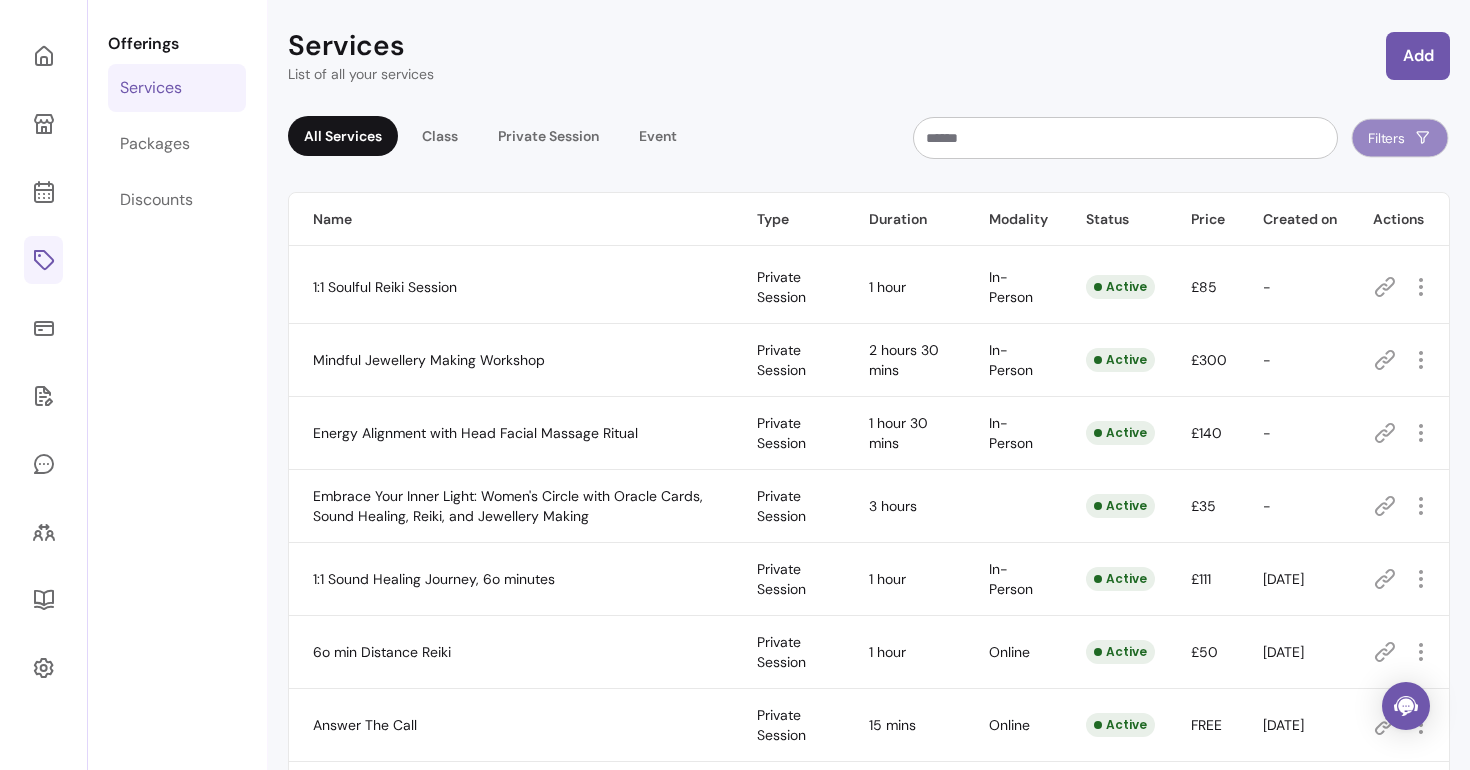 click on "Services List of all your services Add" at bounding box center [869, 56] 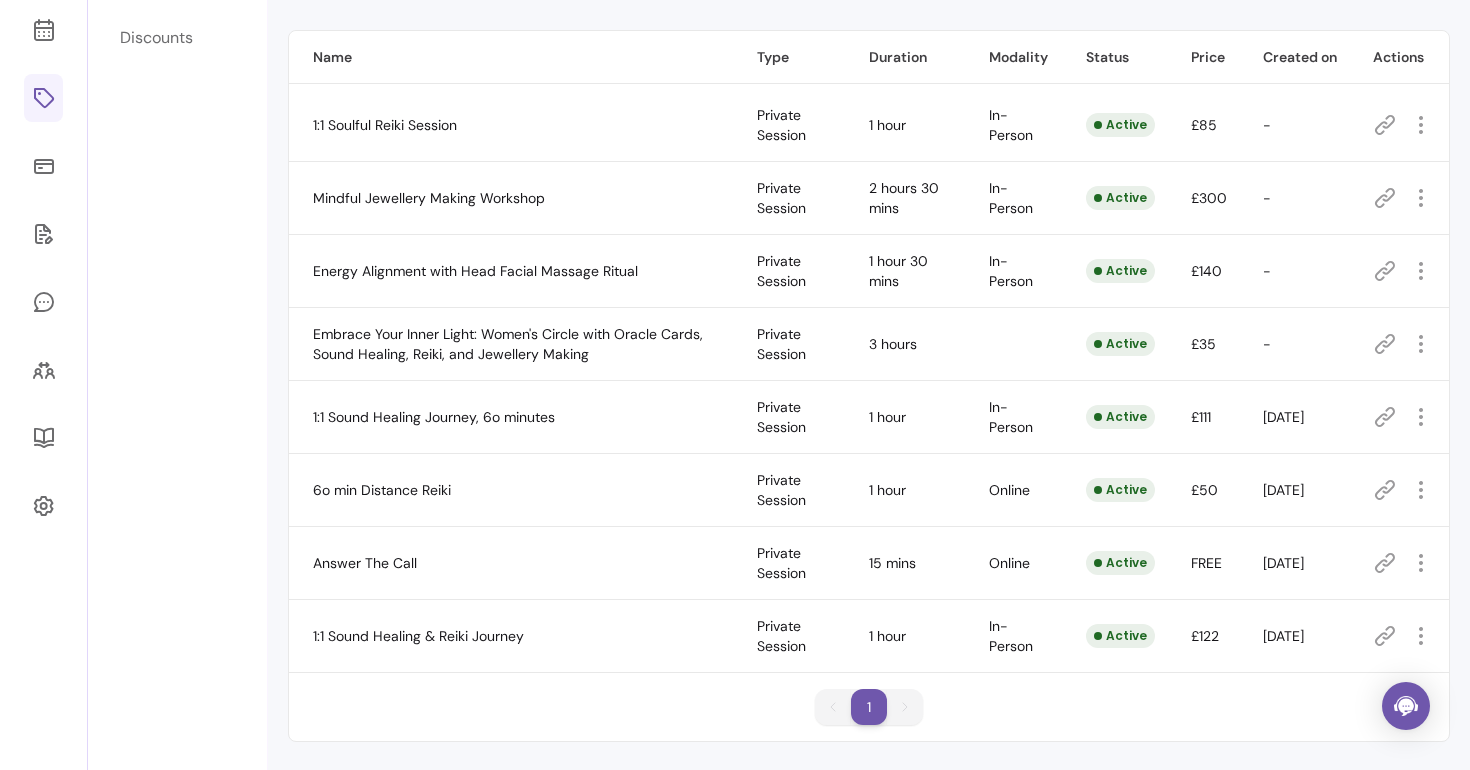 scroll, scrollTop: 222, scrollLeft: 0, axis: vertical 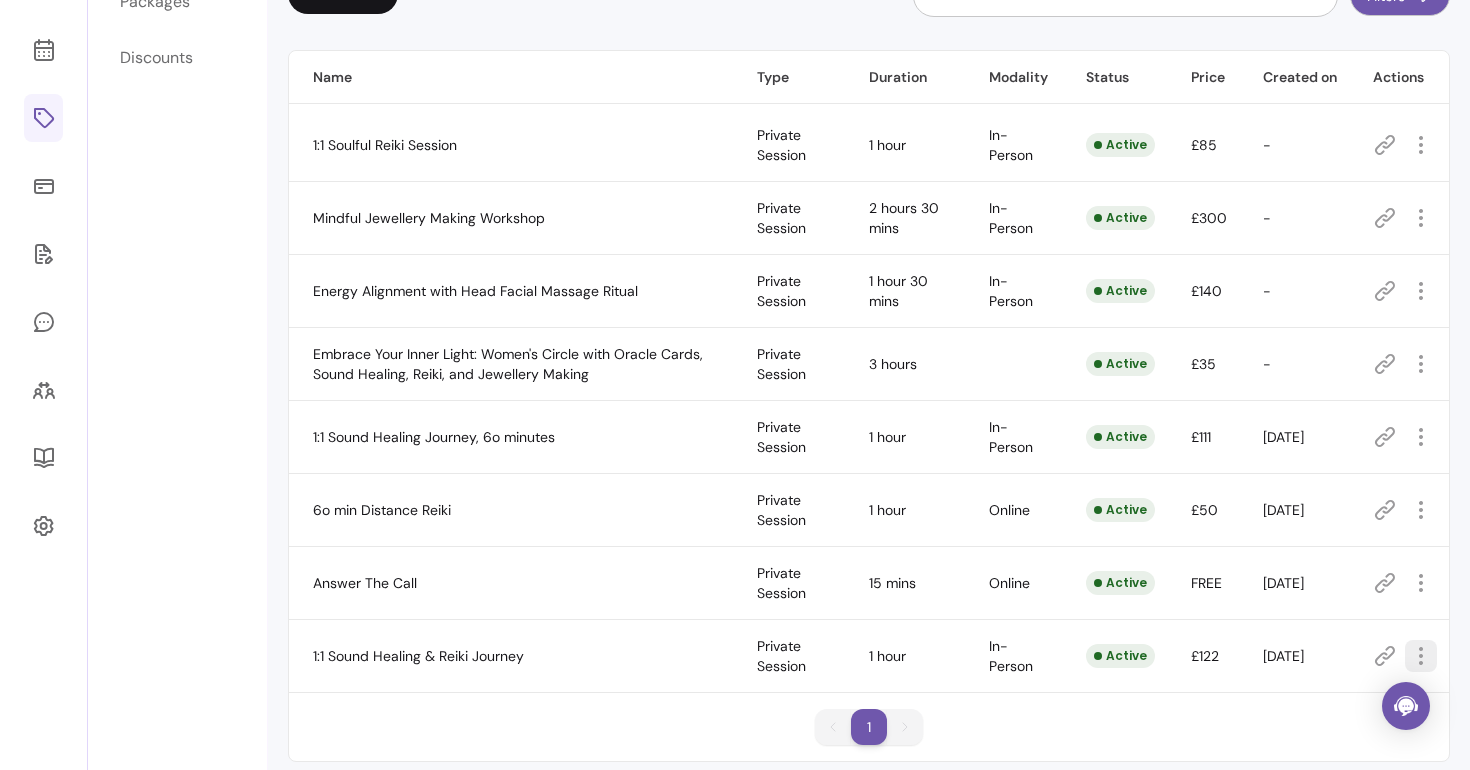 click 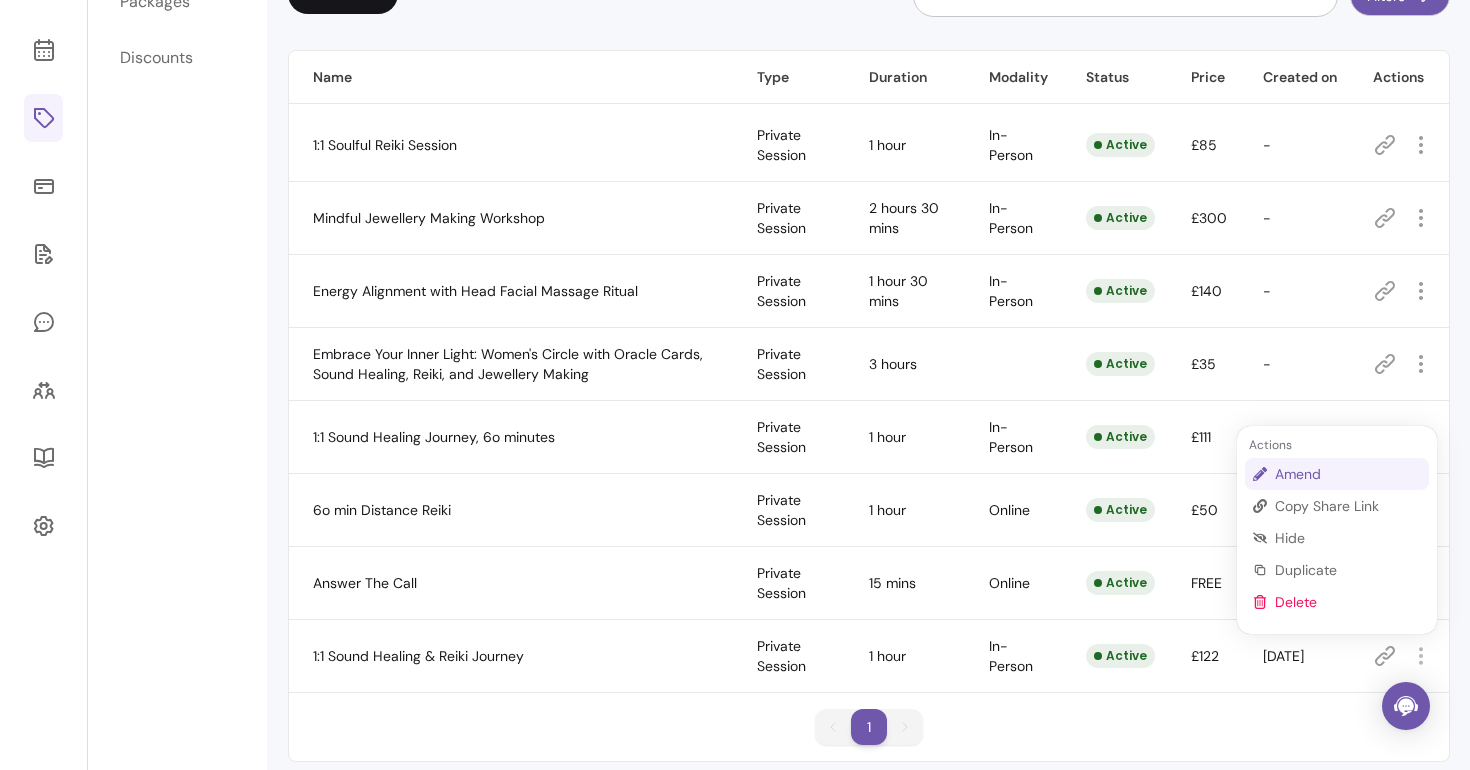 click on "Amend" at bounding box center [1348, 474] 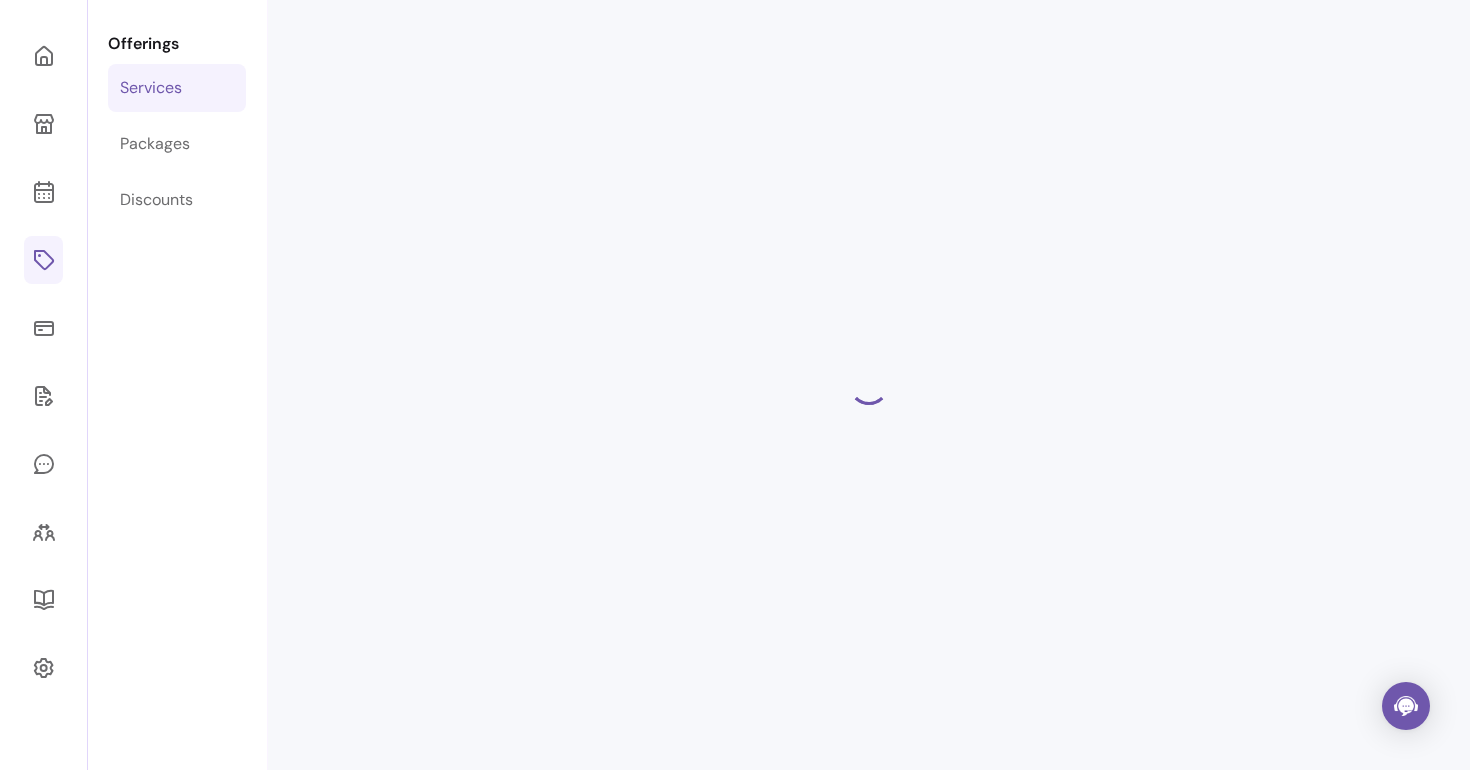 scroll, scrollTop: 210, scrollLeft: 0, axis: vertical 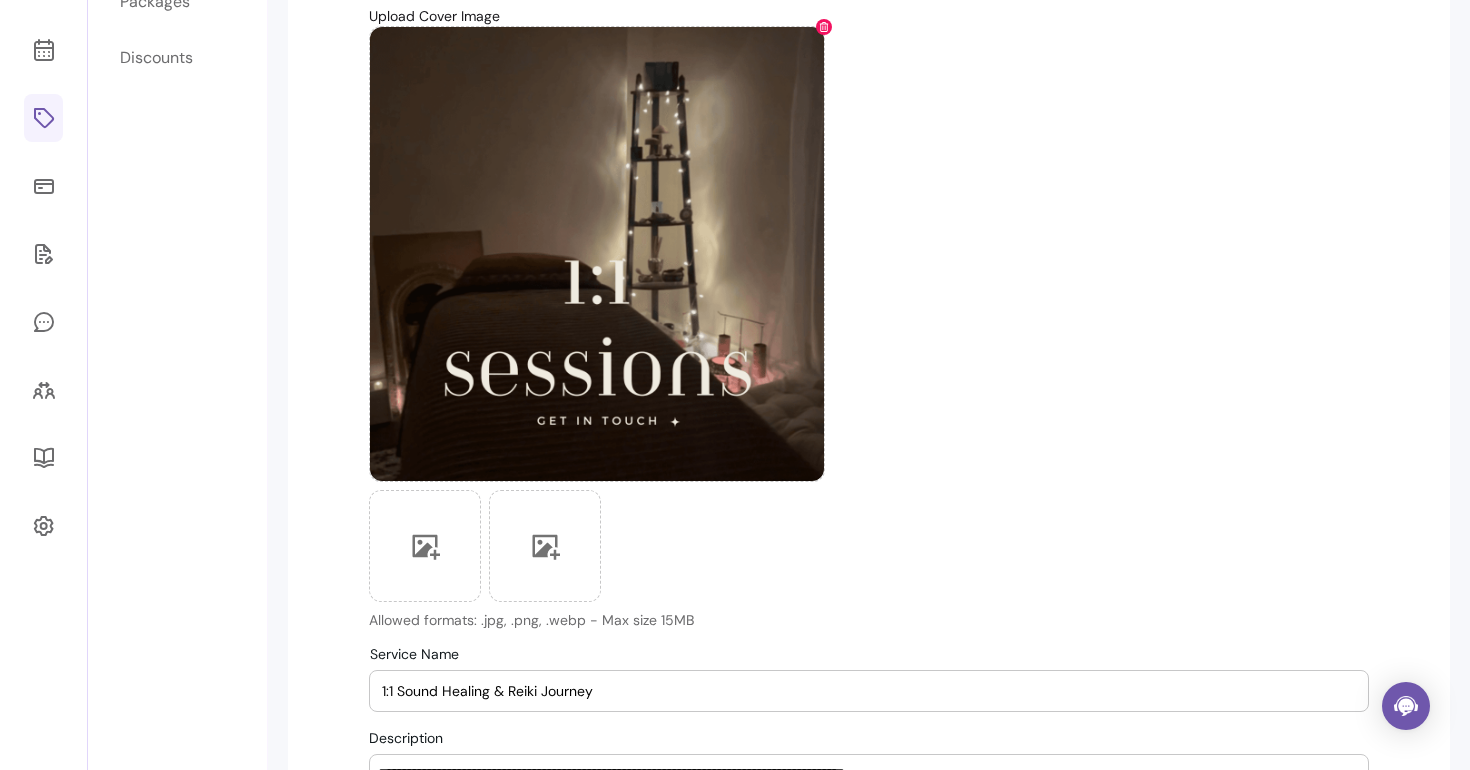 drag, startPoint x: 606, startPoint y: 691, endPoint x: 334, endPoint y: 688, distance: 272.01654 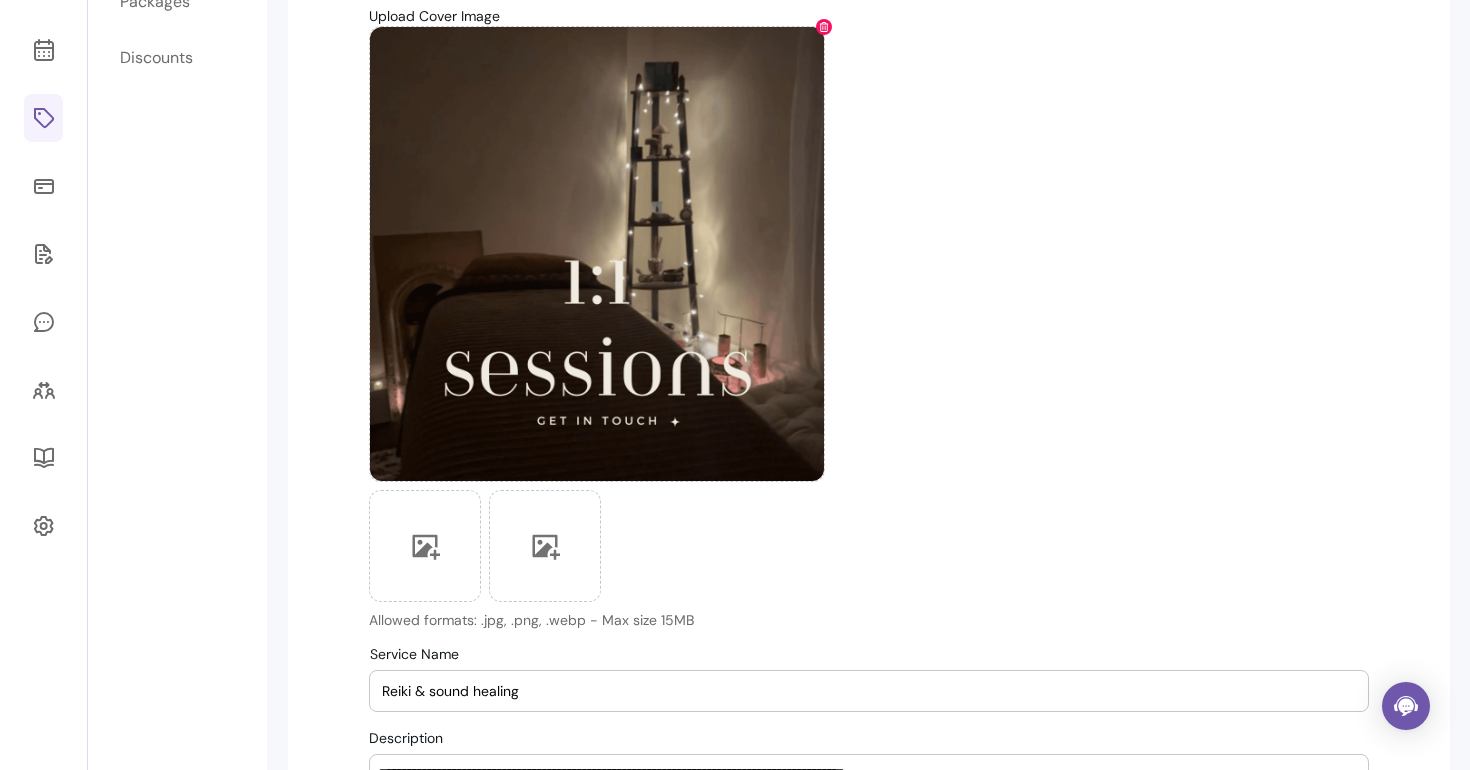 click on "Service Name   [PERSON_NAME] & sound healing" at bounding box center (869, 691) 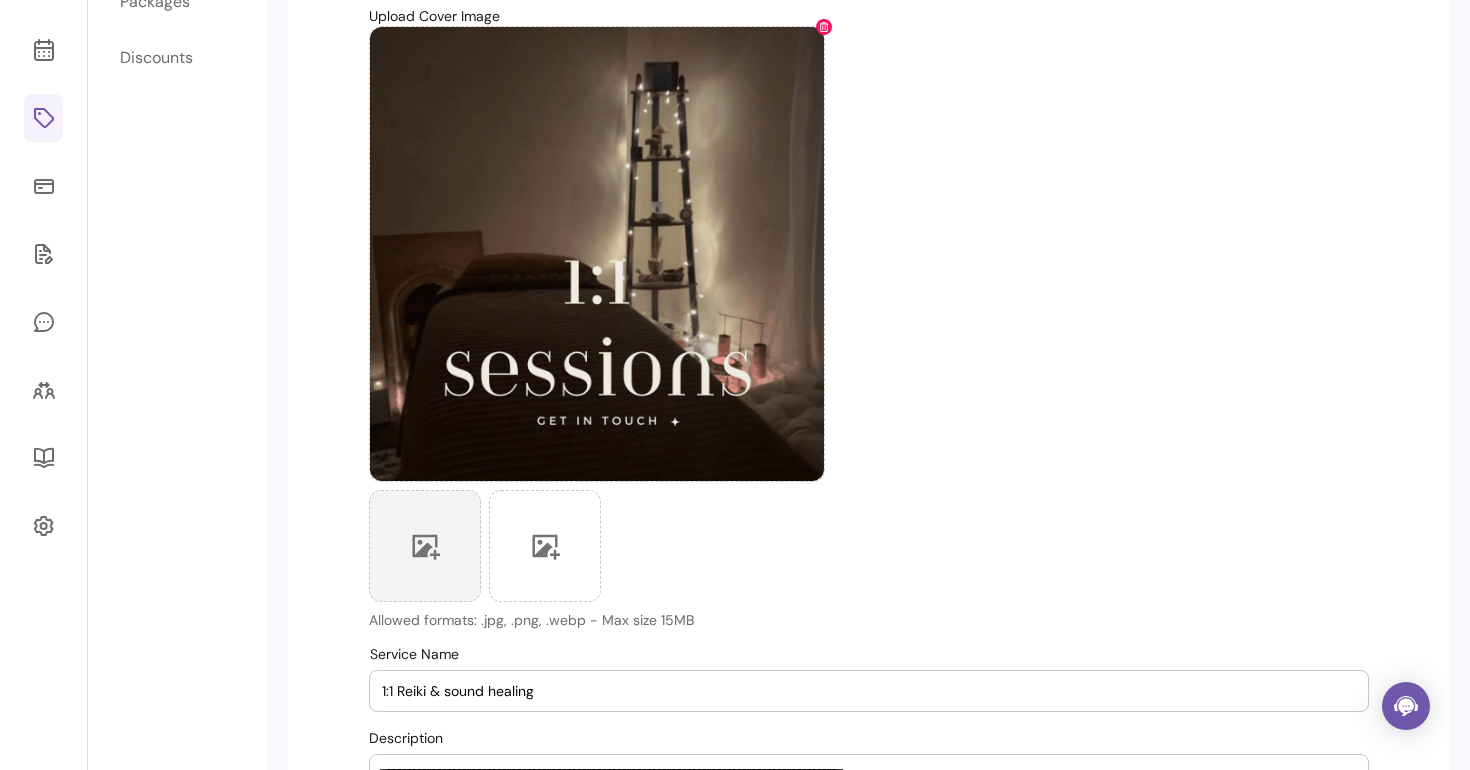 type on "1:1 Reiki & sound healing" 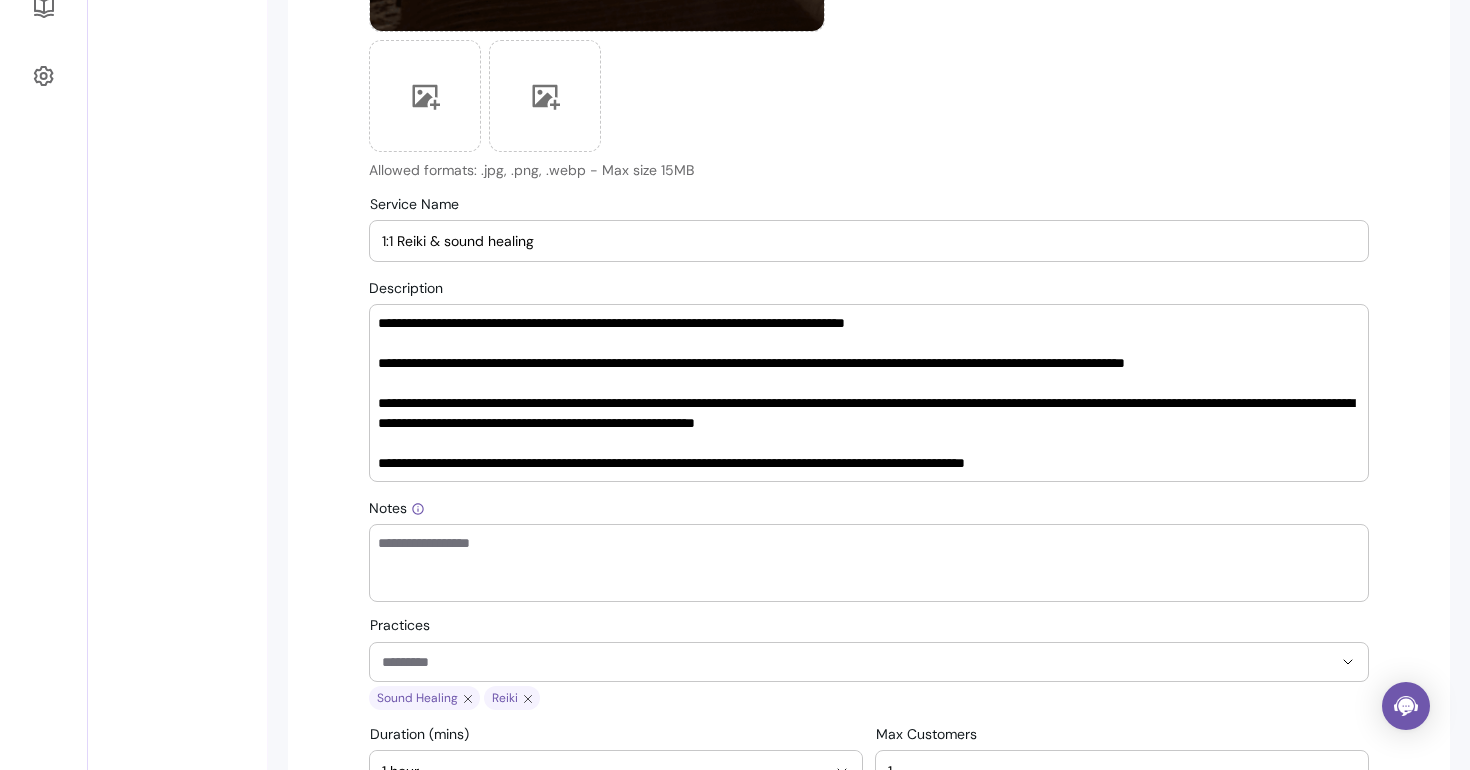 scroll, scrollTop: 661, scrollLeft: 0, axis: vertical 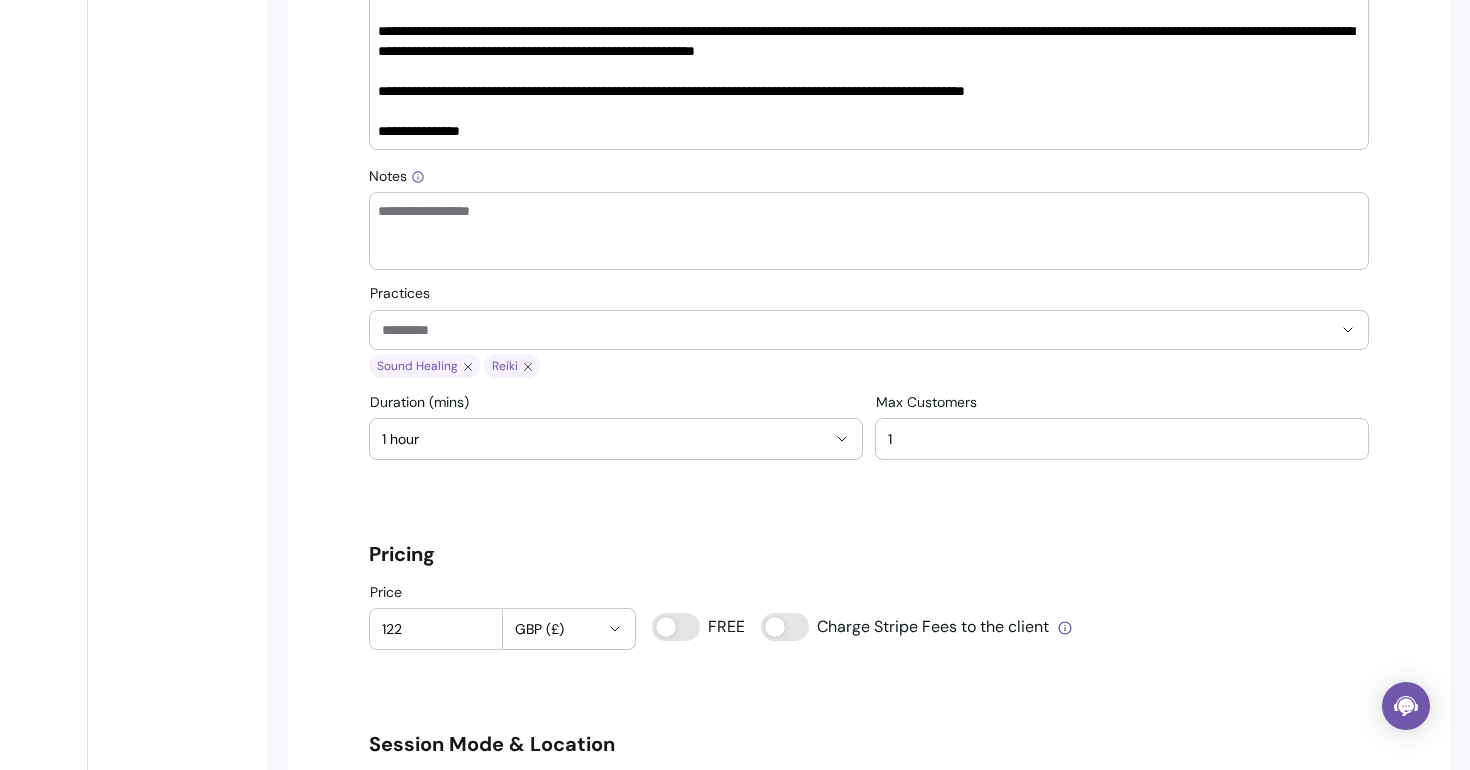 click on "122" at bounding box center [436, 629] 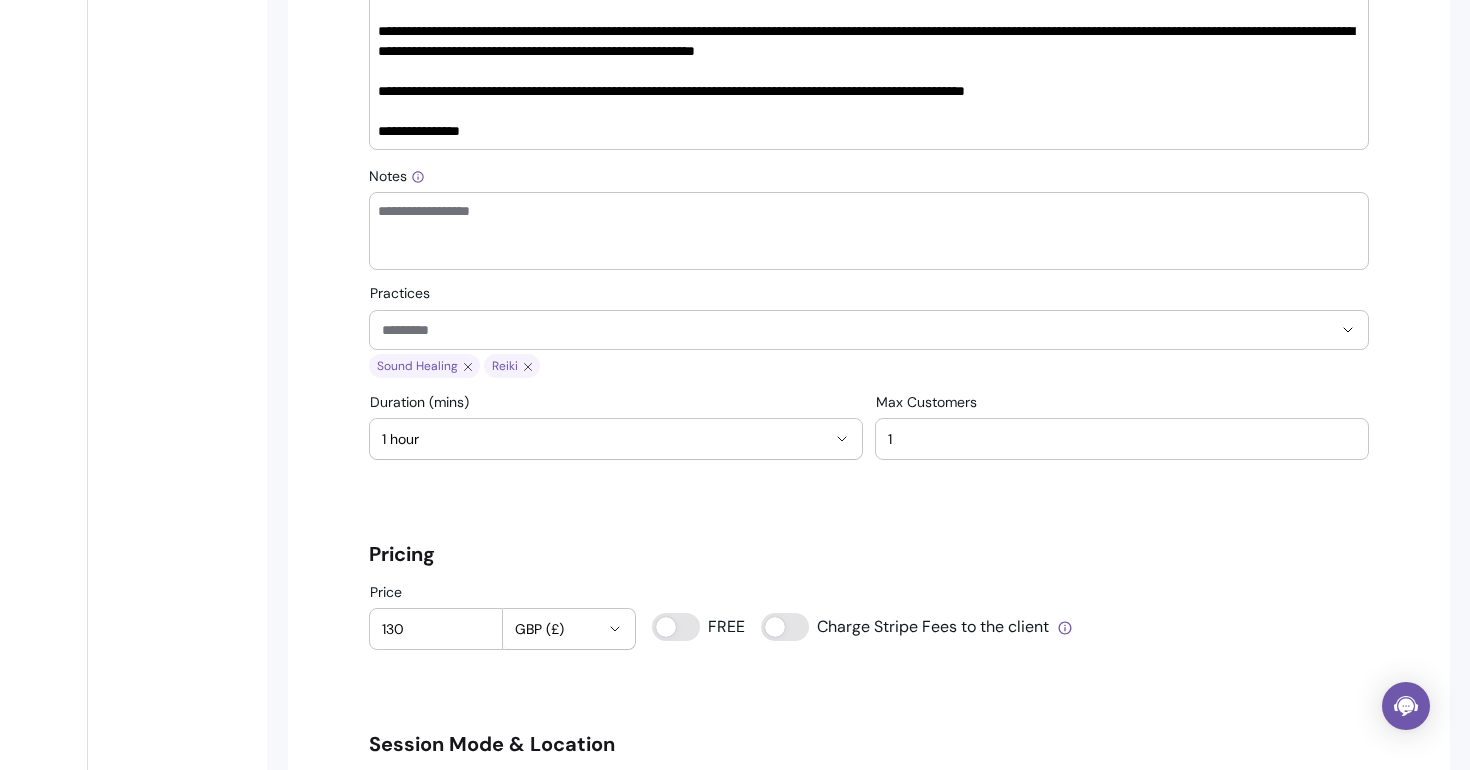 type on "130" 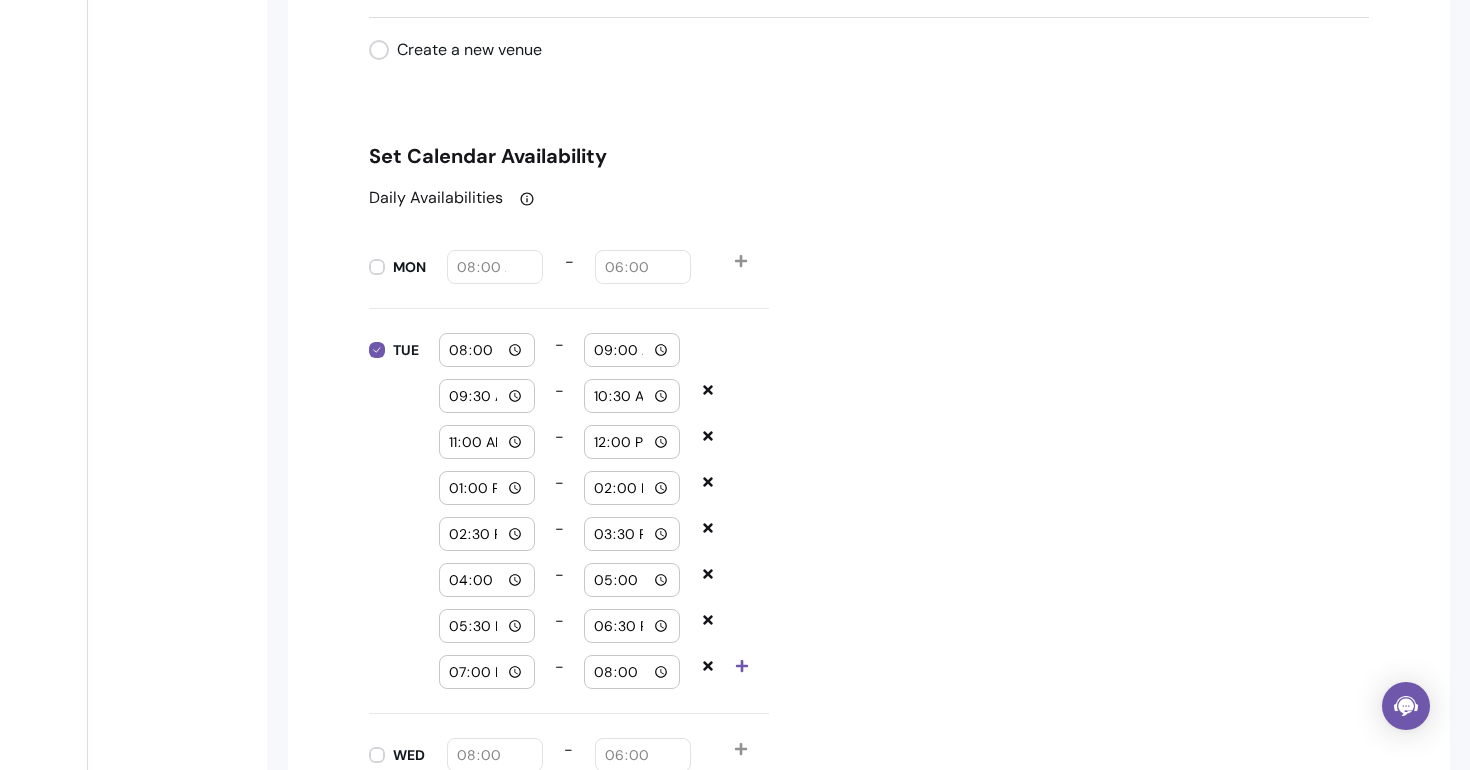scroll, scrollTop: 1944, scrollLeft: 0, axis: vertical 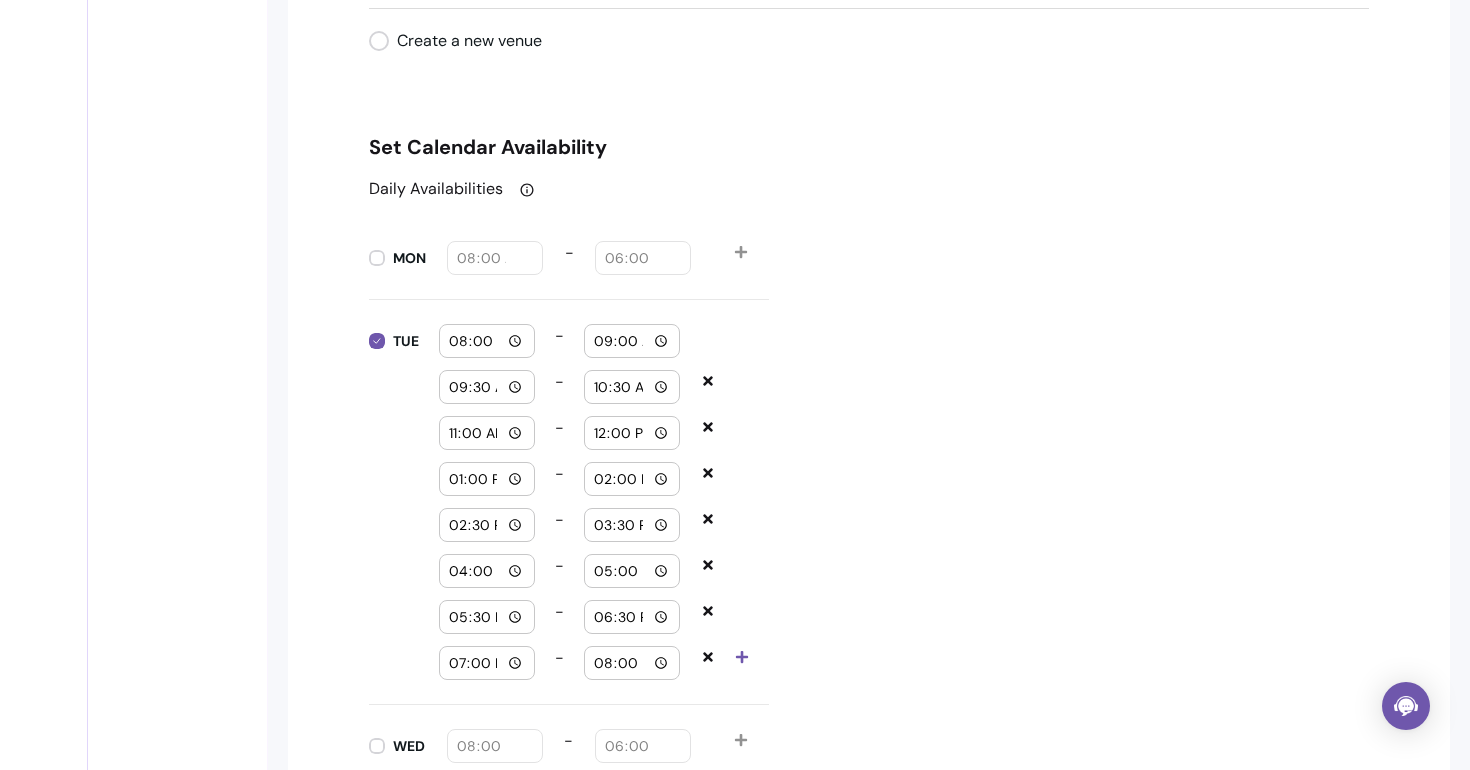 click 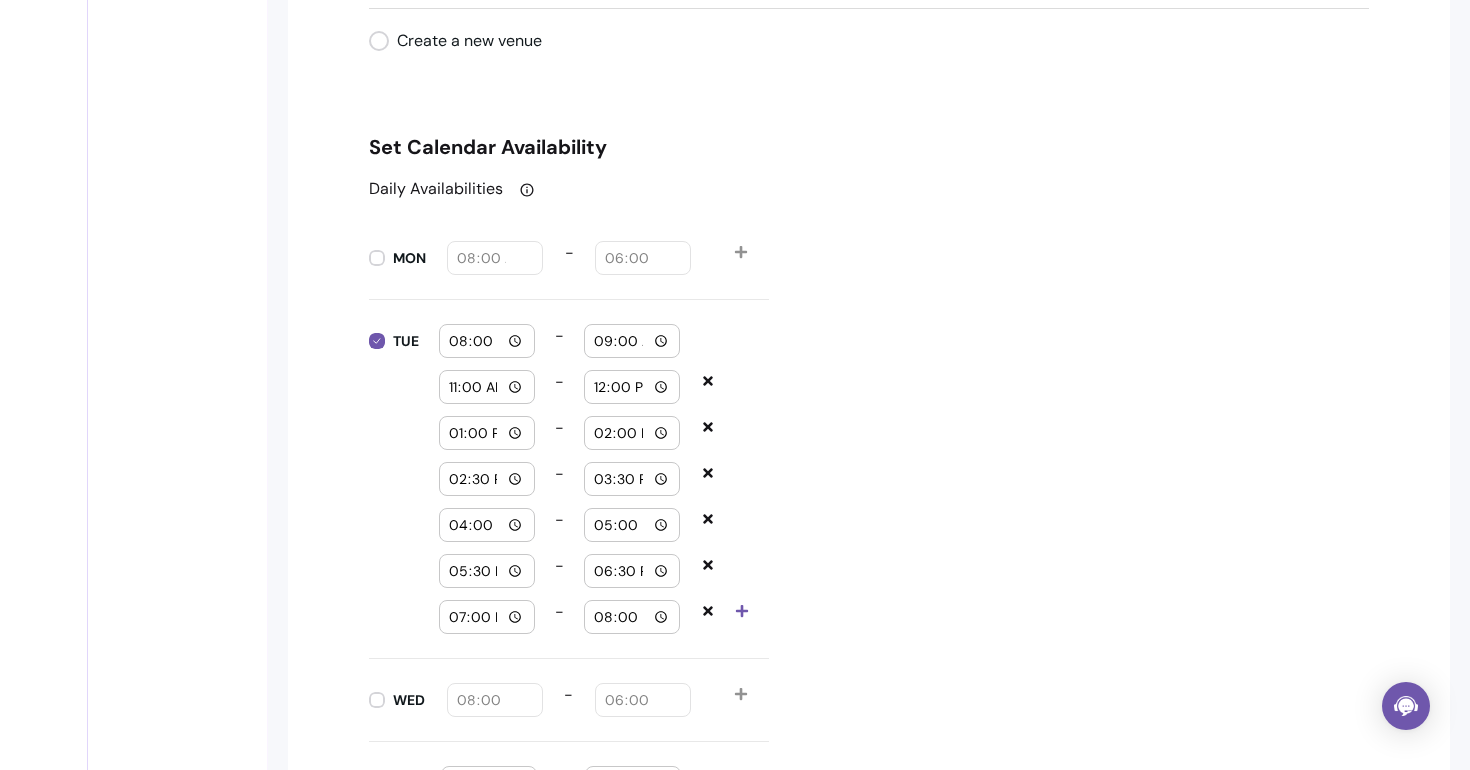 click 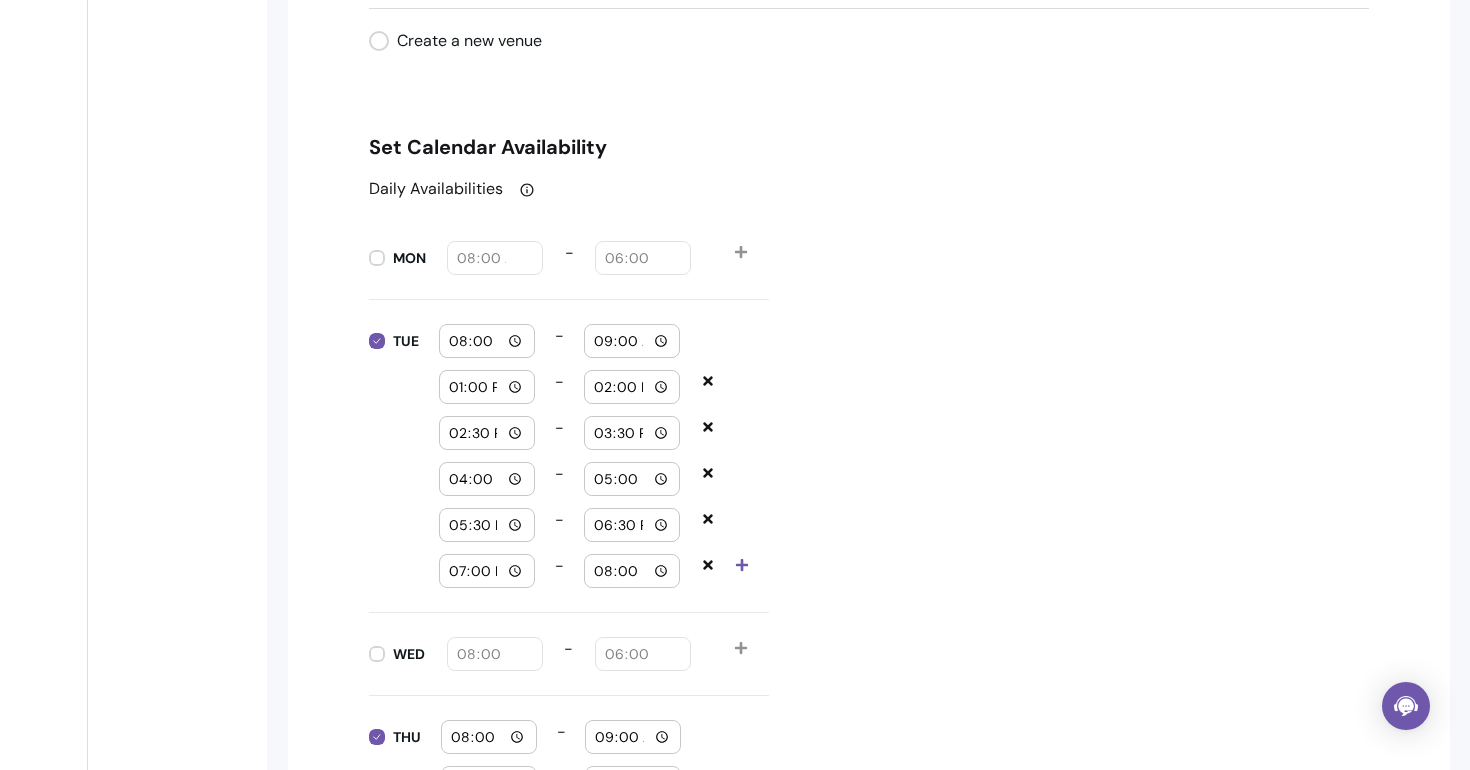 click 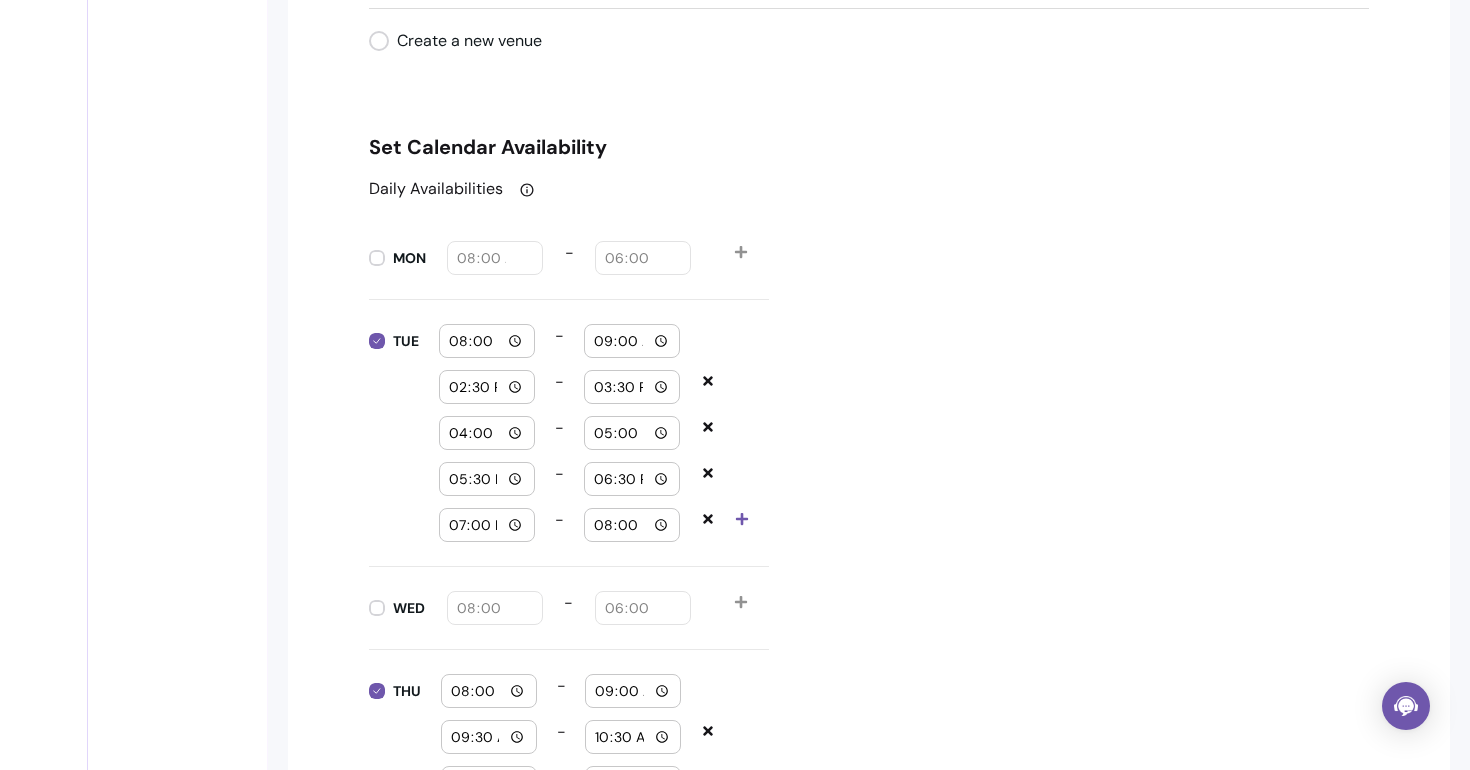 click 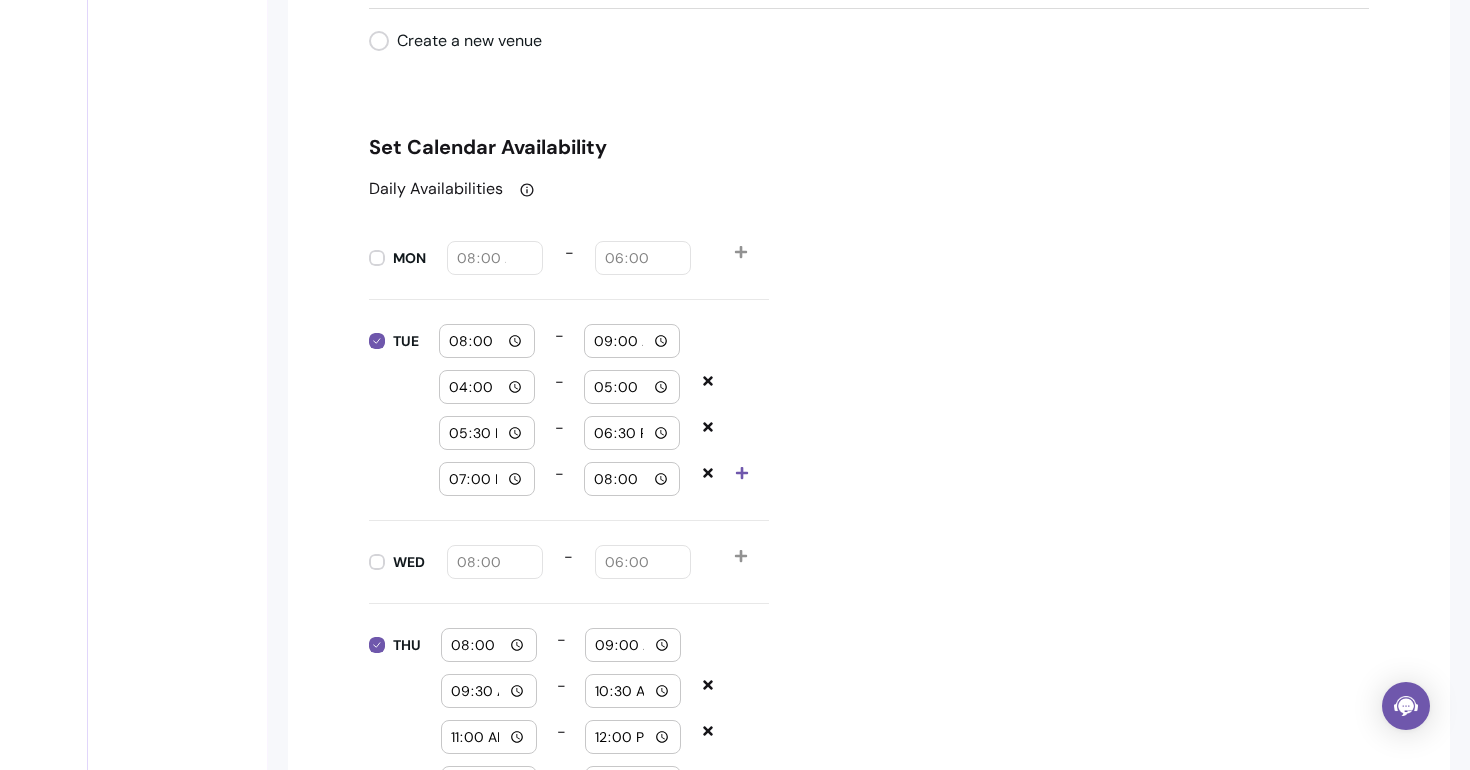click 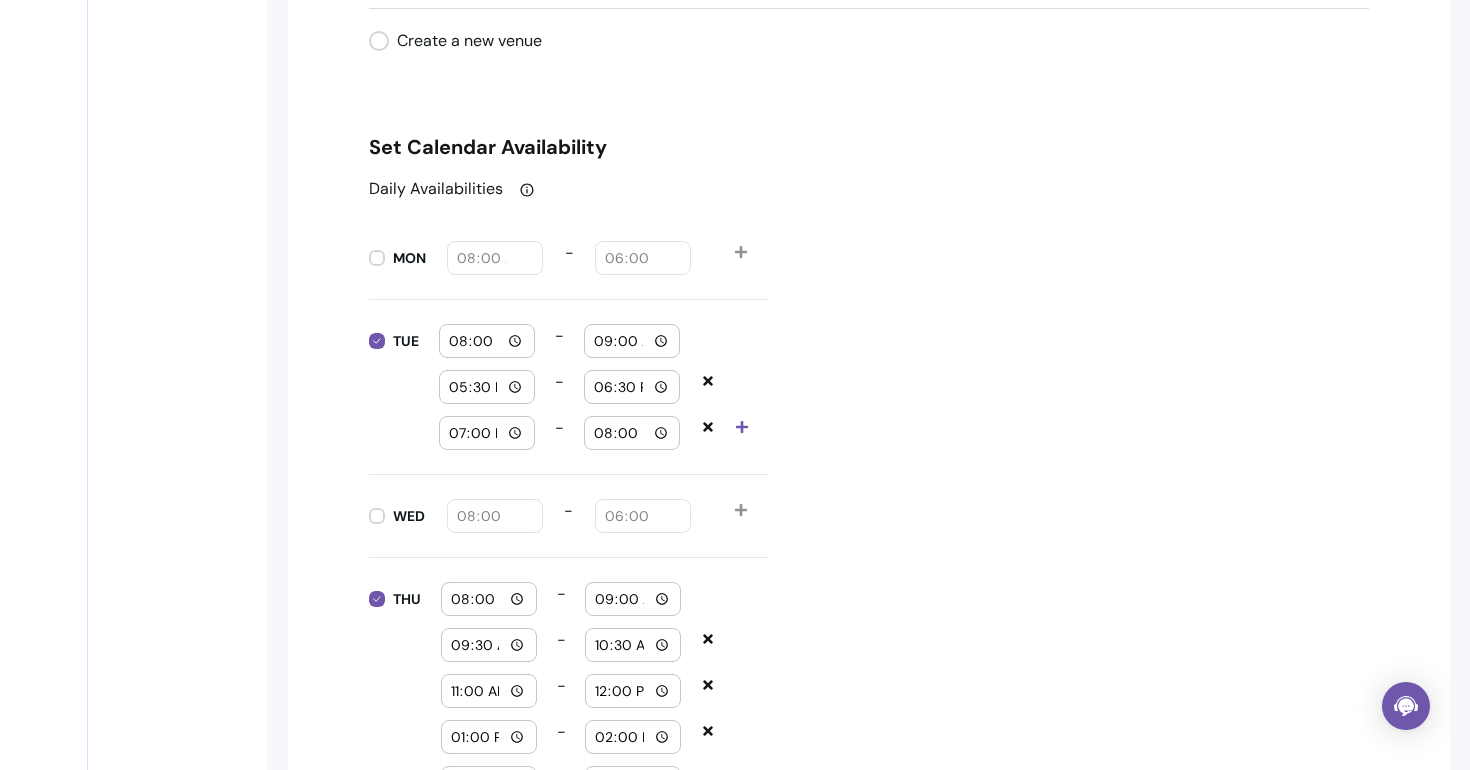 click 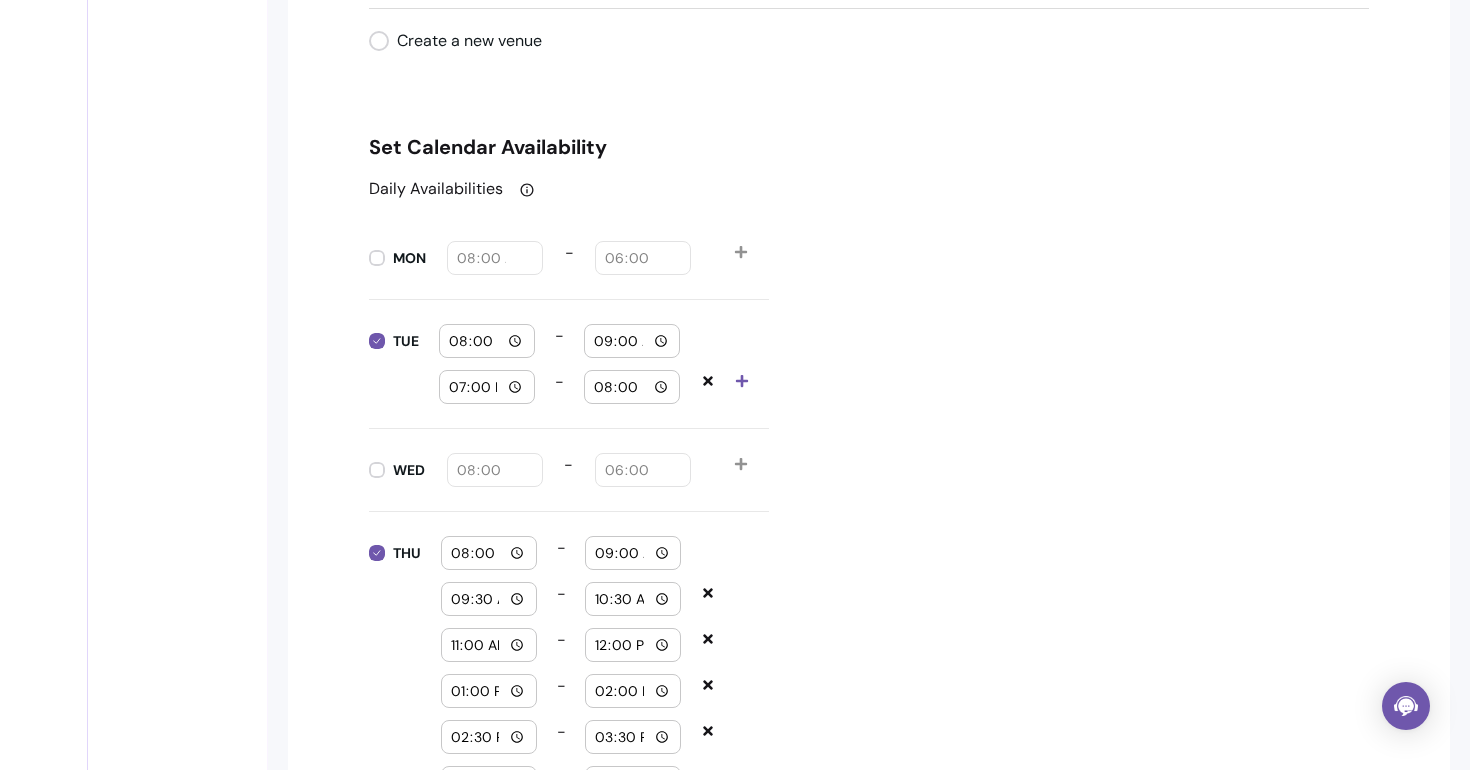 click 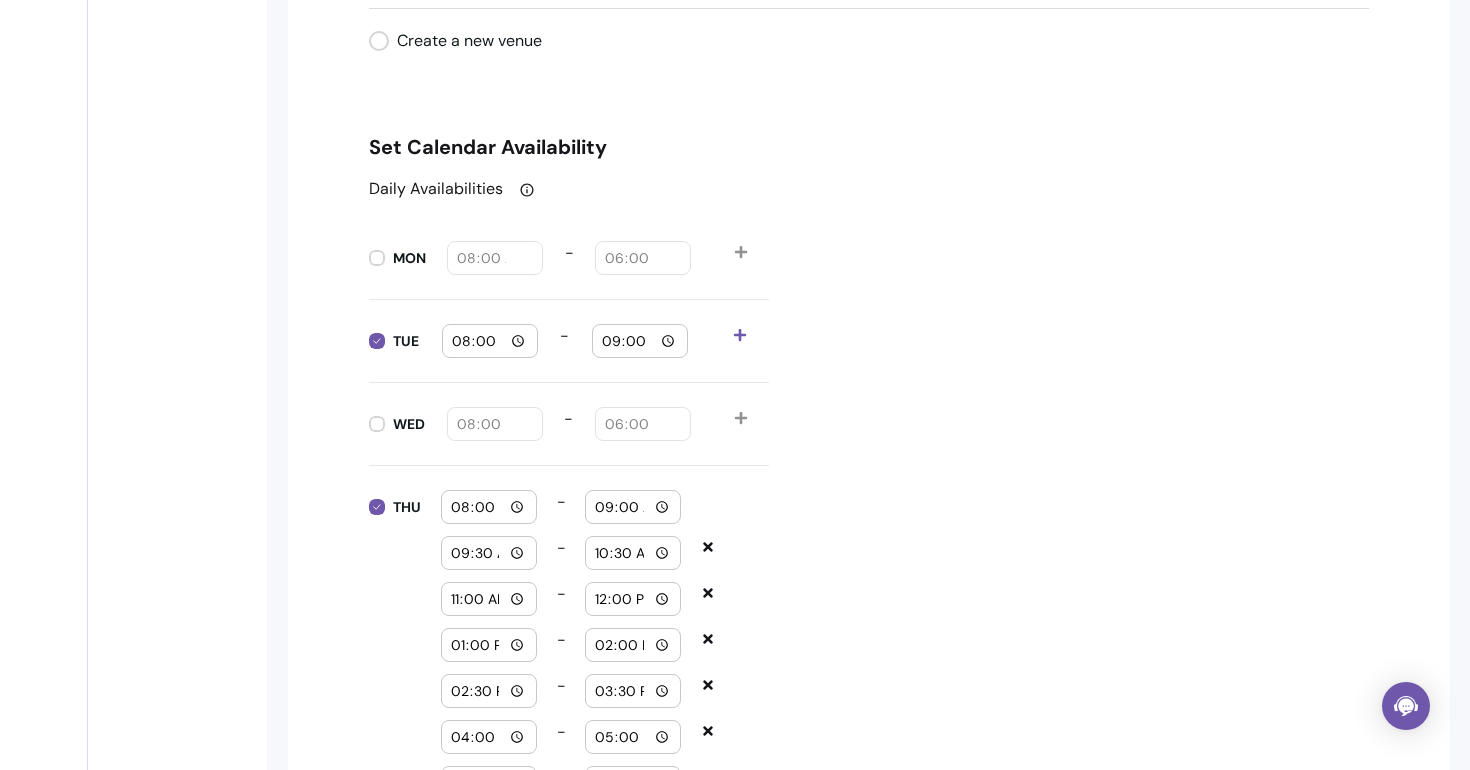 click on "09:00" at bounding box center [640, 341] 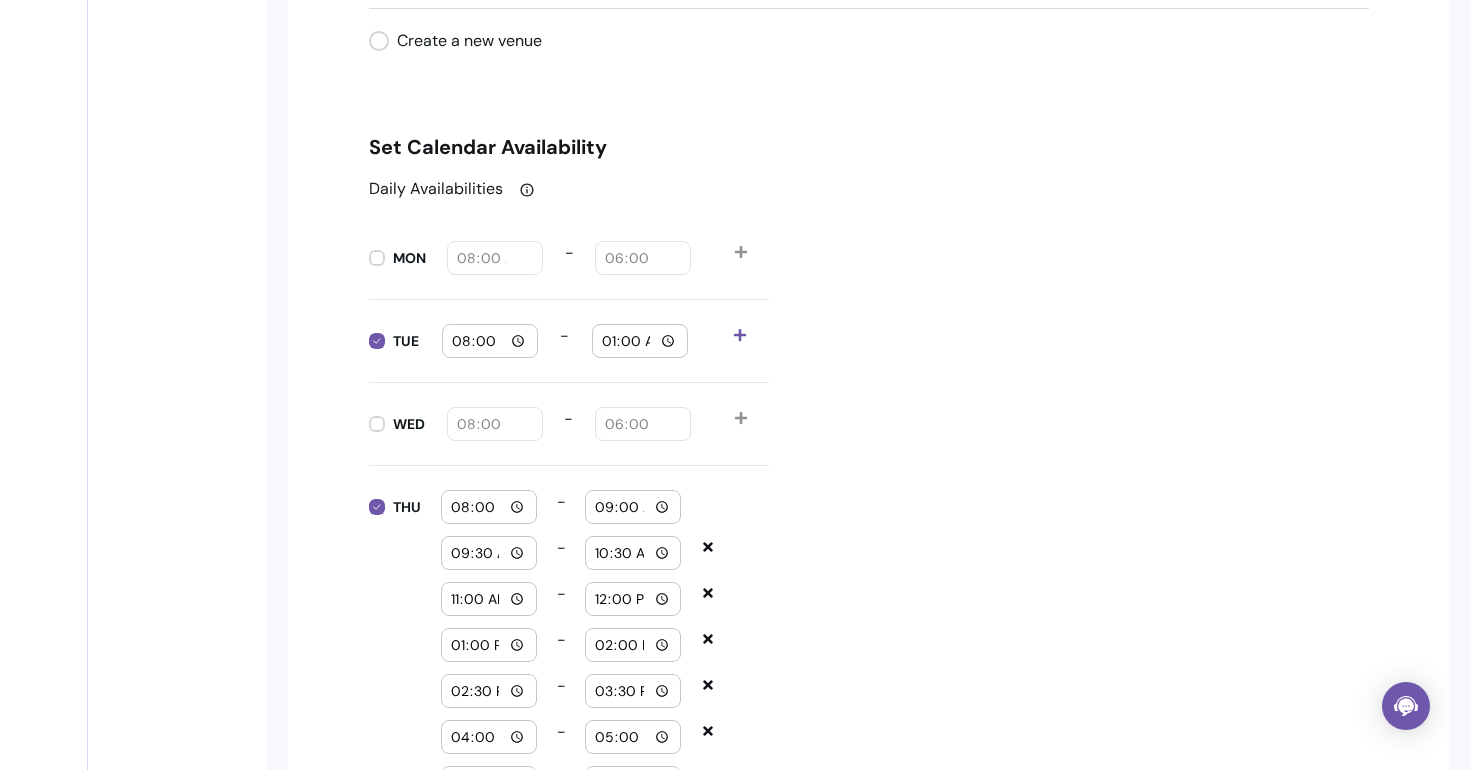 type on "17:00" 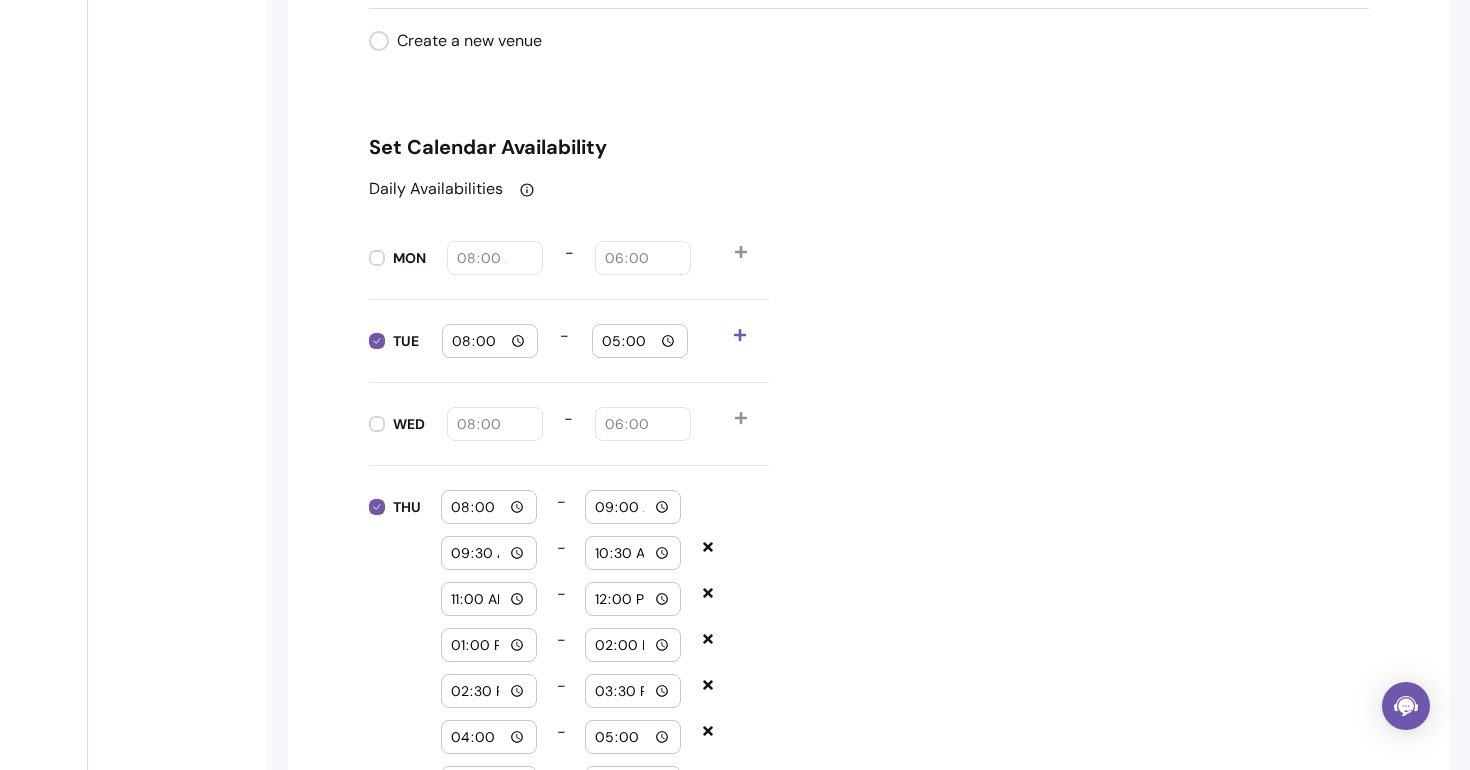 type 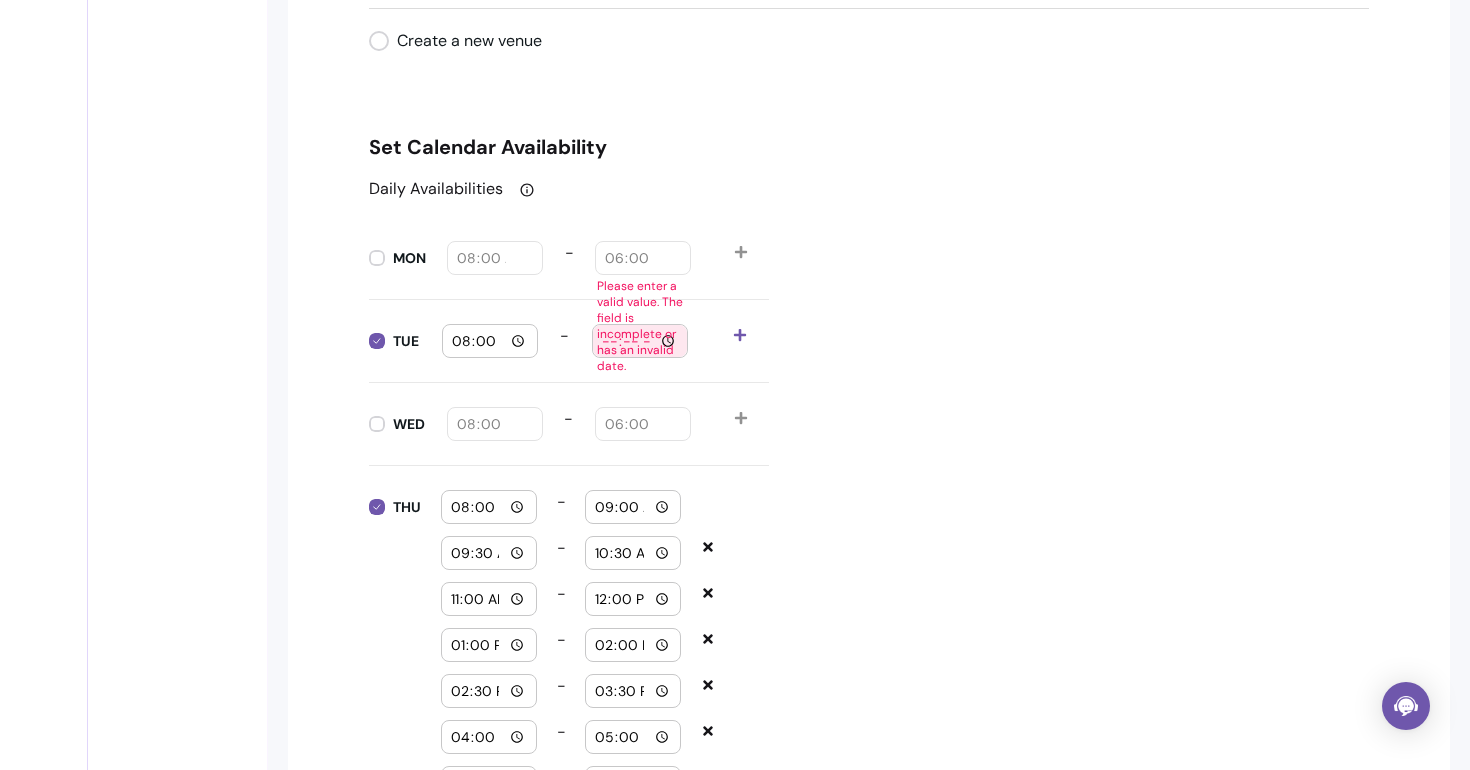 click on "Please enter a valid value. The field is incomplete or has an invalid date." at bounding box center [641, 326] 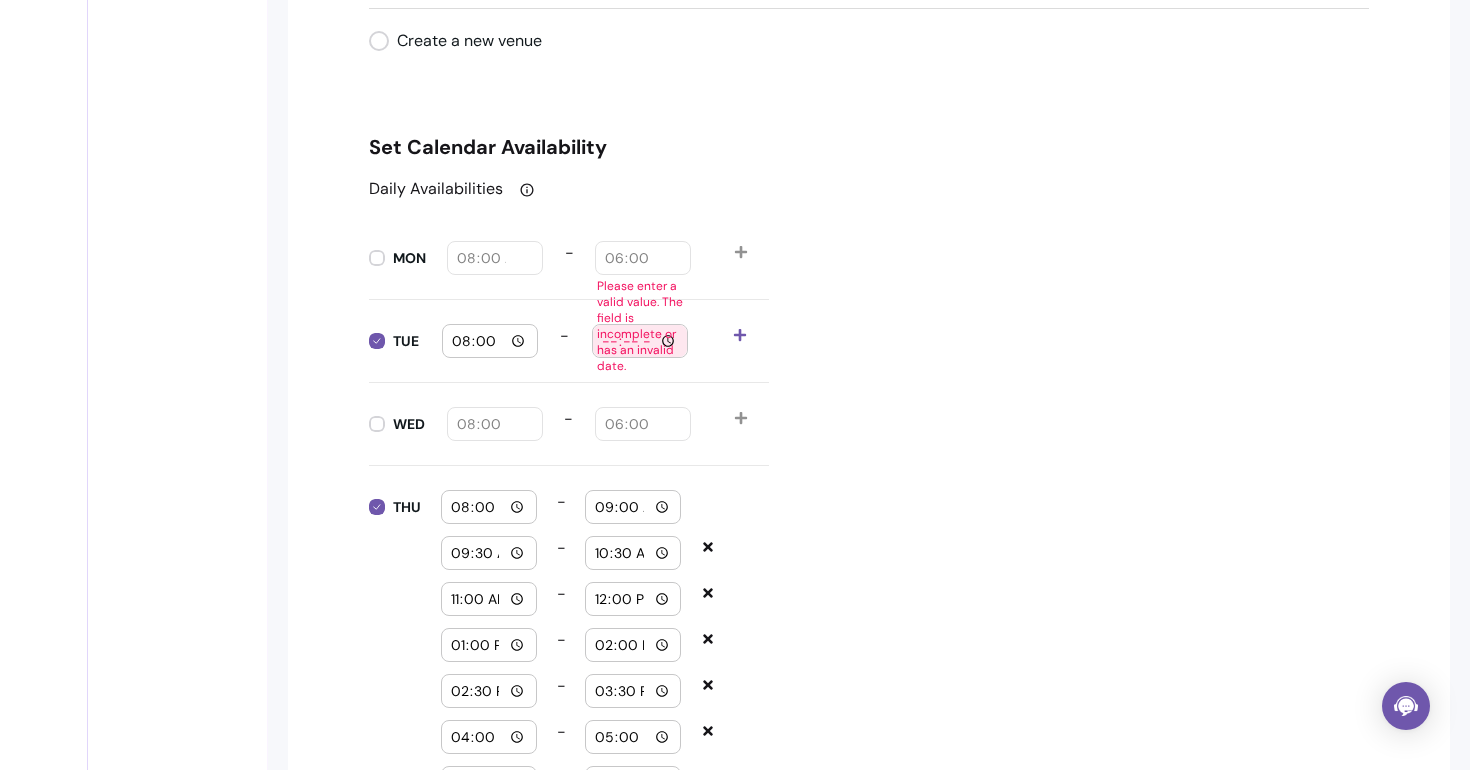 click on "Please enter a valid value. The field is incomplete or has an invalid date." at bounding box center [641, 326] 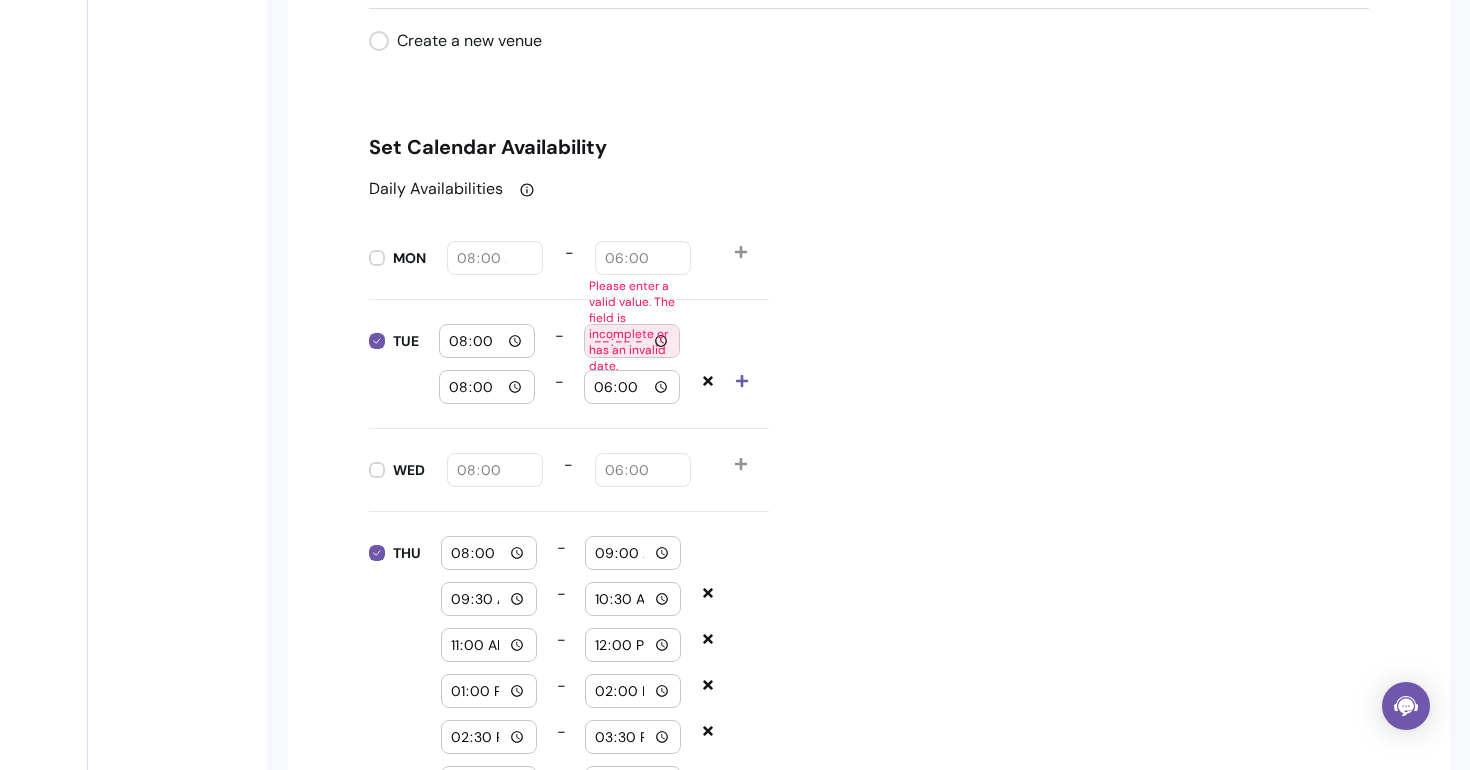click on "08:00" at bounding box center (487, 387) 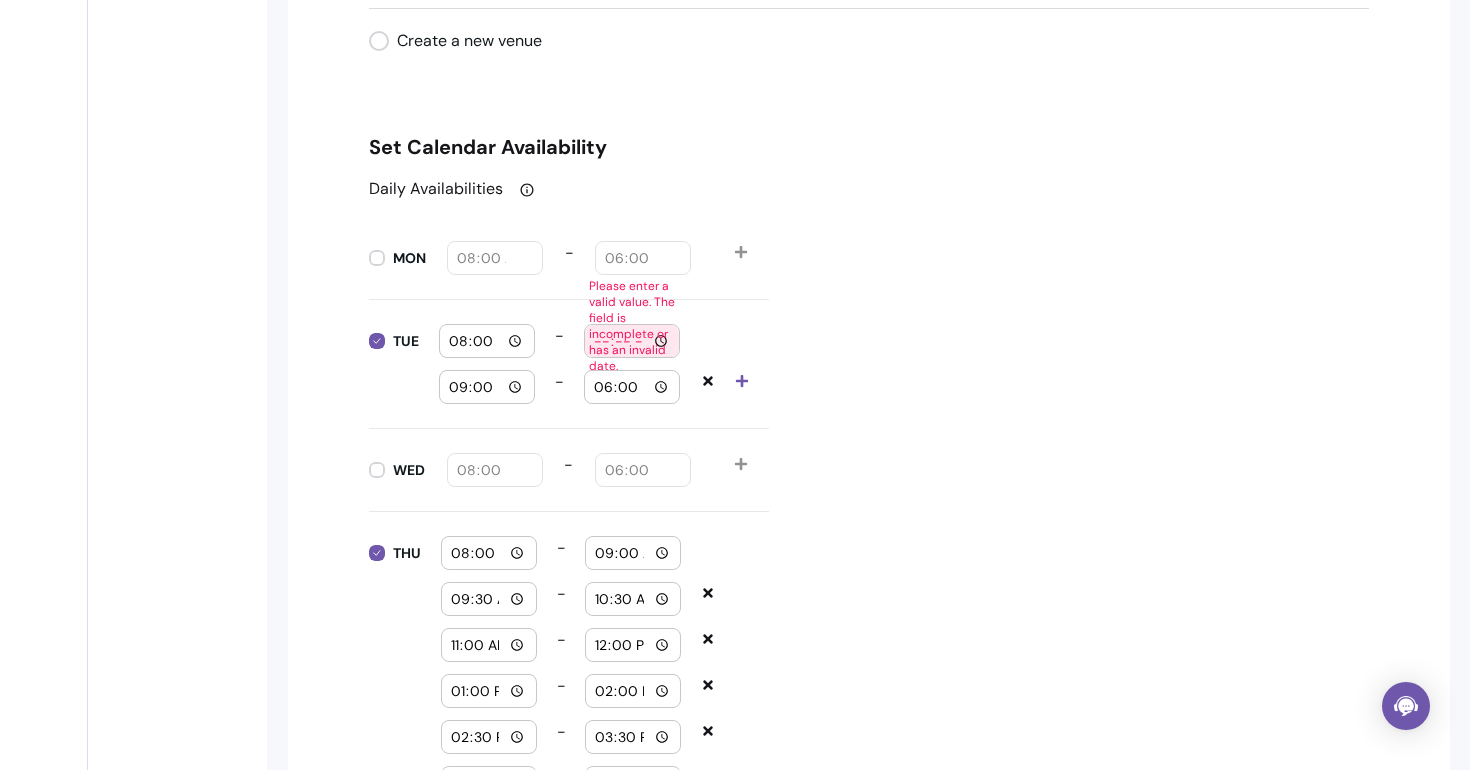click on "09:00" at bounding box center (487, 387) 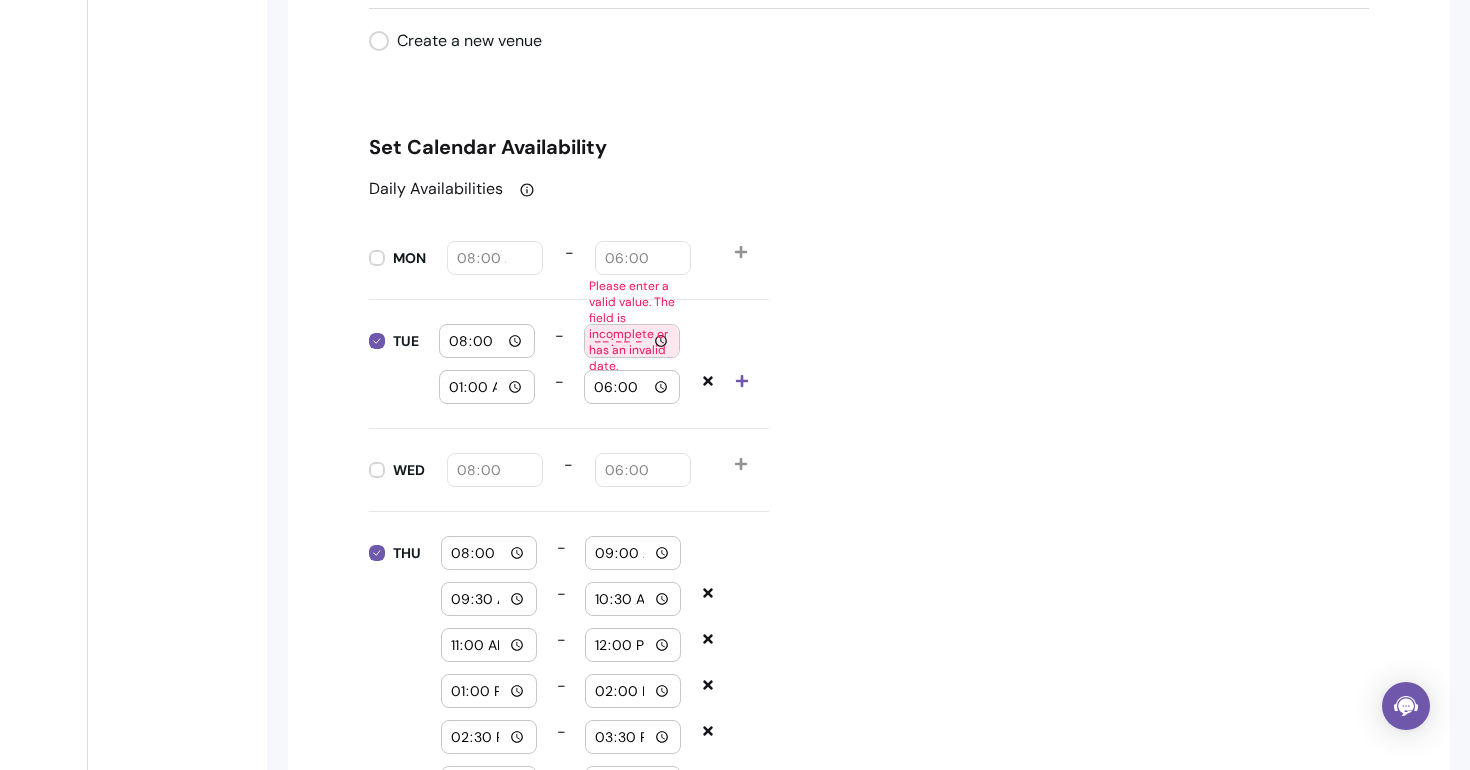 type on "10:00" 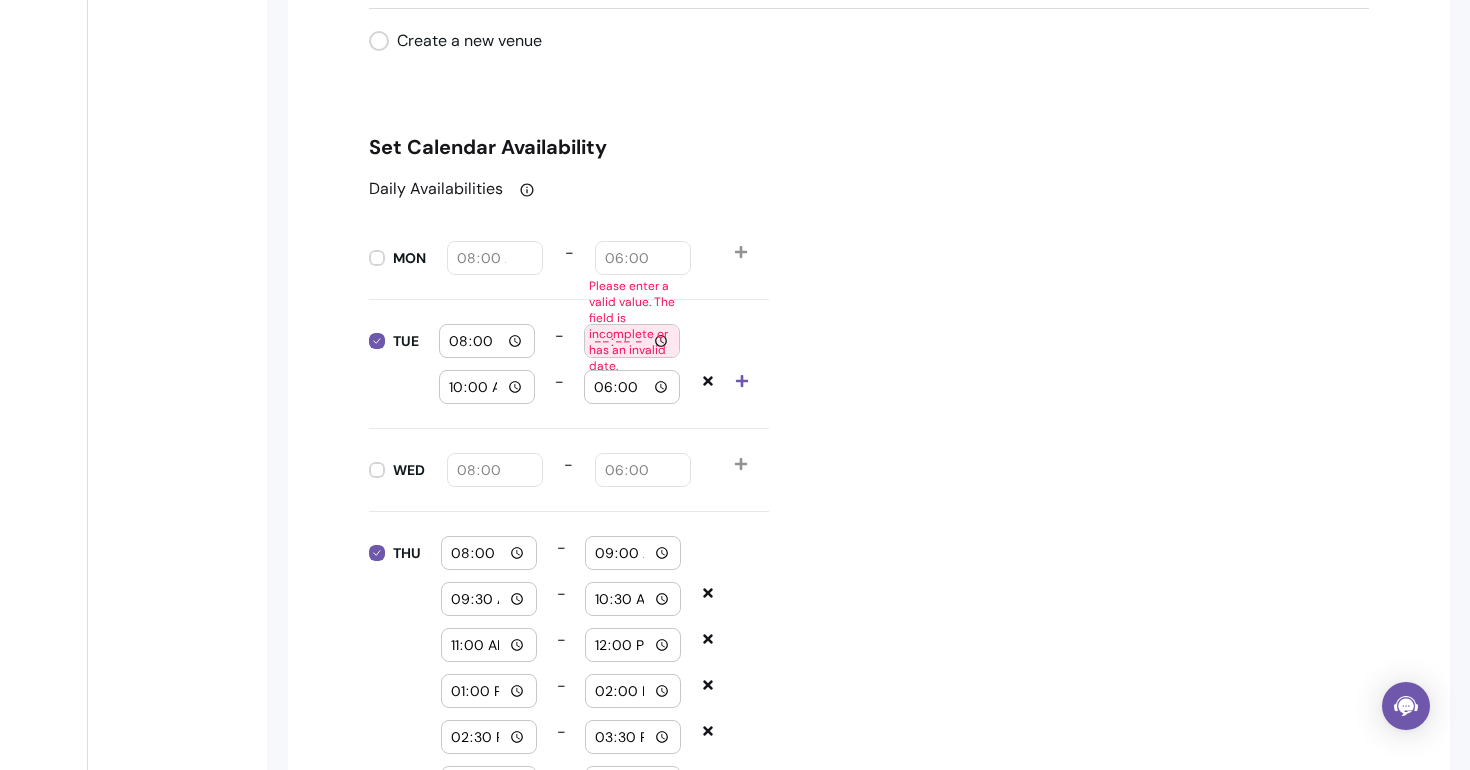 click on "Daily Availabilities MON 08:00 - 18:00 TUE 08:00 - Please enter a valid value. The field is incomplete or has an invalid date. 10:00 - 18:00 WED 08:00 - 18:00 THU 08:00 - 09:00 09:30 - 10:30 11:00 - 12:00 13:00 - 14:00 14:30 - 15:30 16:00 - 17:00 17:30 - 18:30 19:00 - 20:00 FRI 08:00 - 18:00 SAT 08:00 - 18:00 SUN 08:00 - 18:00 Invalid" at bounding box center [869, 689] 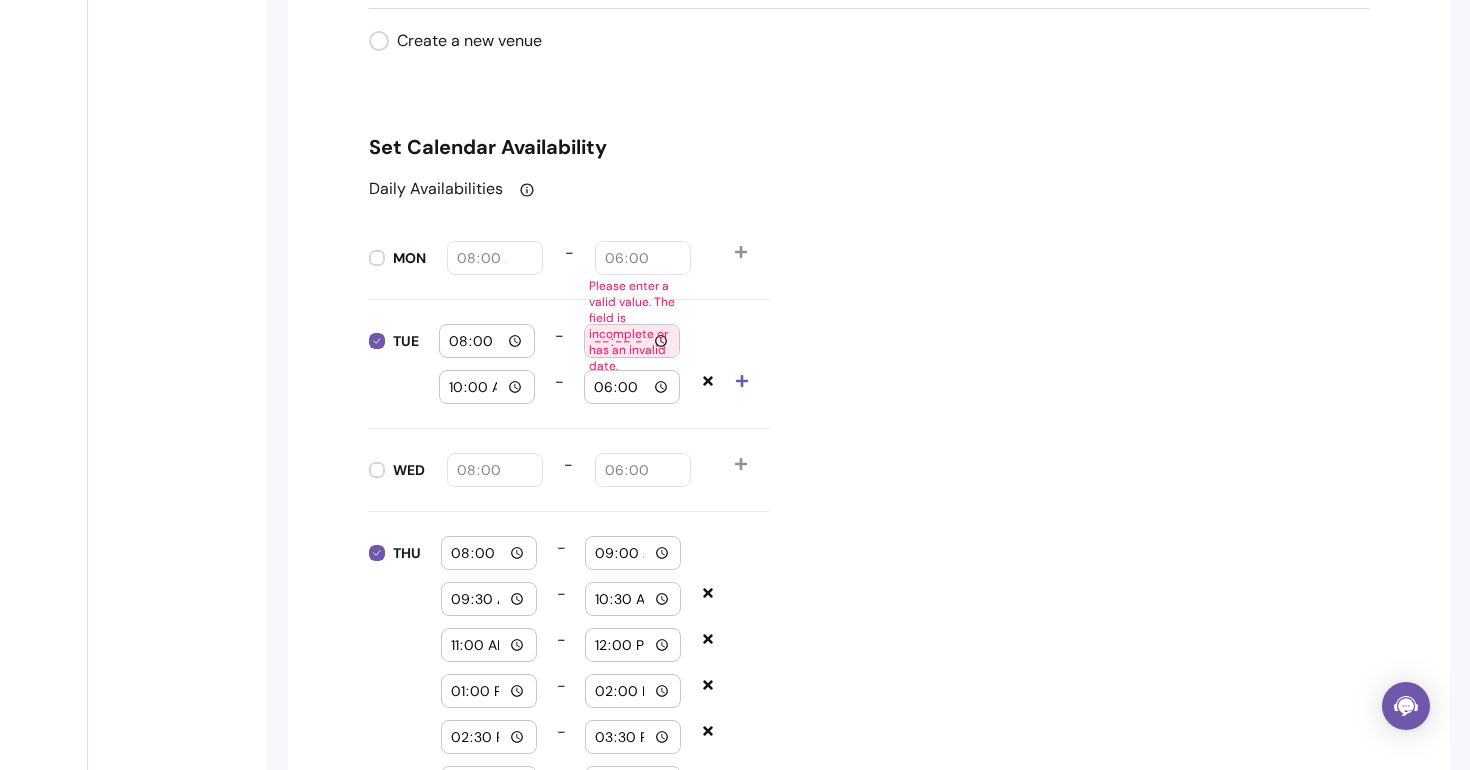 click at bounding box center [718, 341] 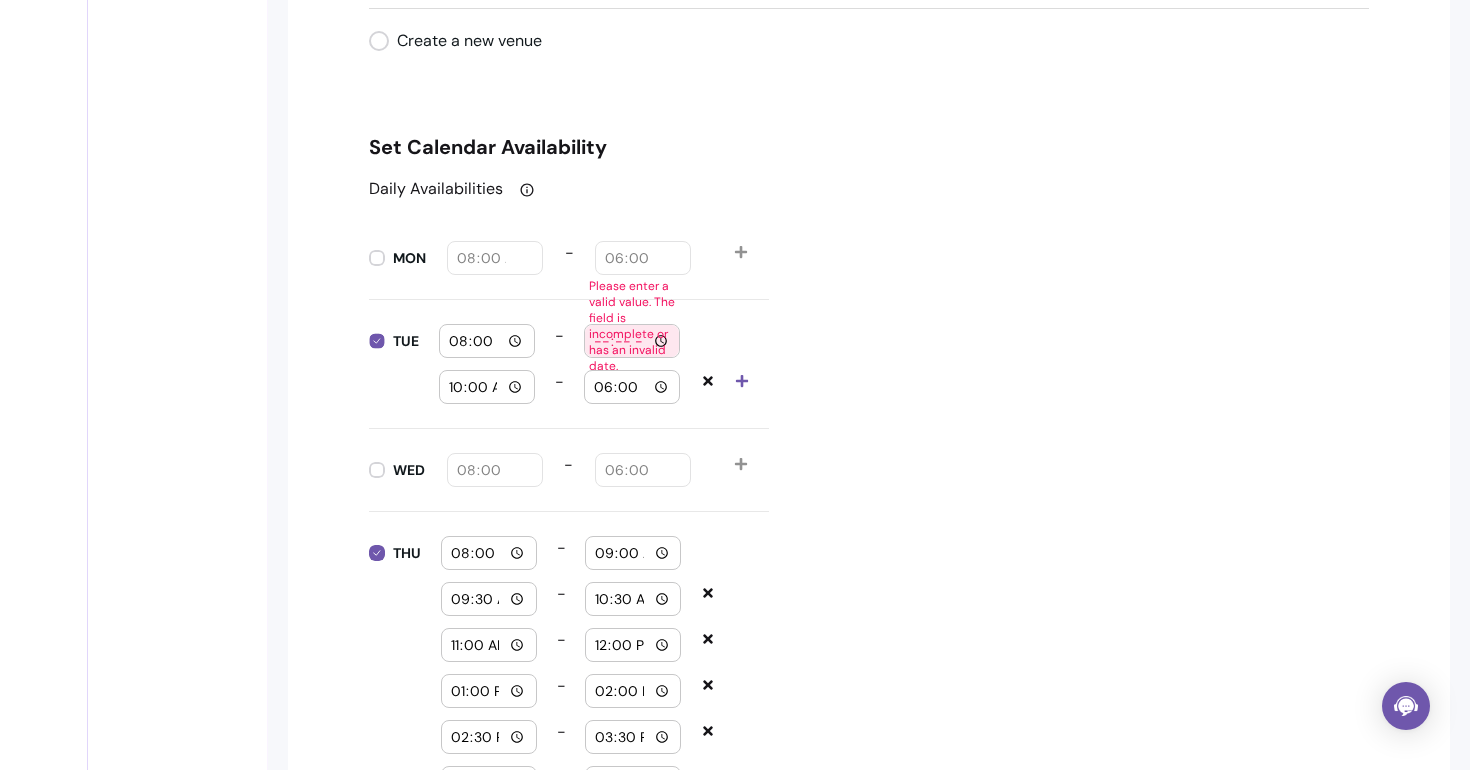 type on "18:00" 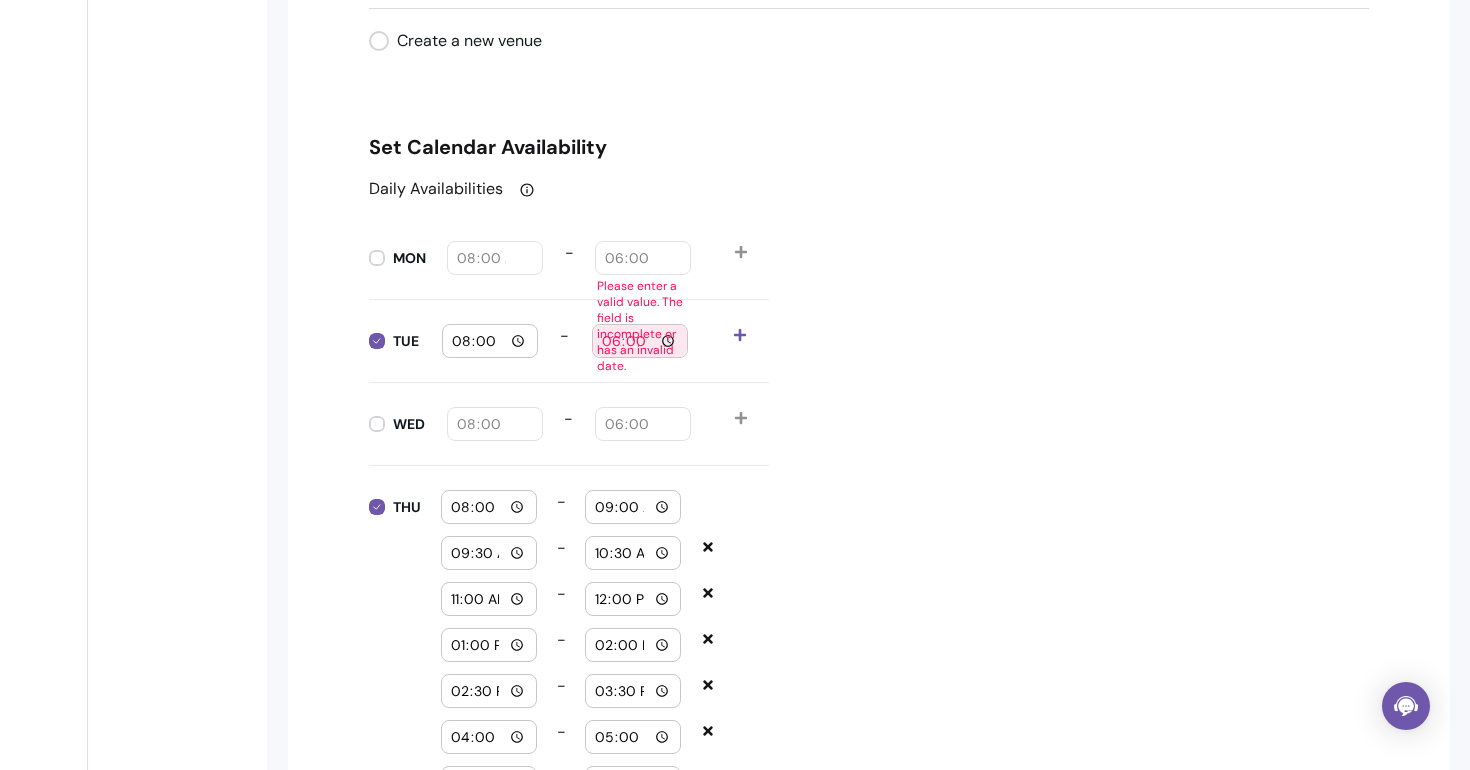 click on "Please enter a valid value. The field is incomplete or has an invalid date." at bounding box center (641, 326) 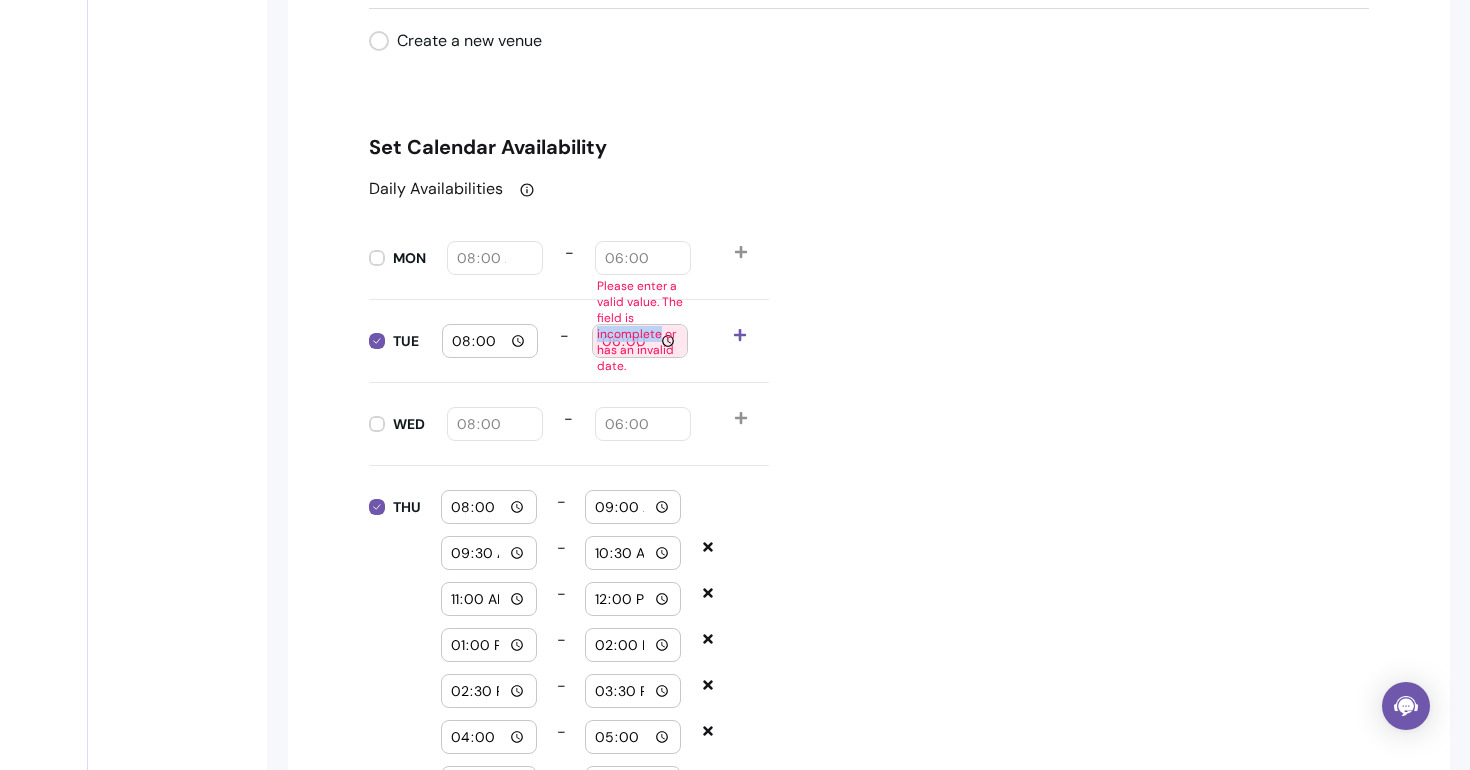click on "Please enter a valid value. The field is incomplete or has an invalid date." at bounding box center [641, 326] 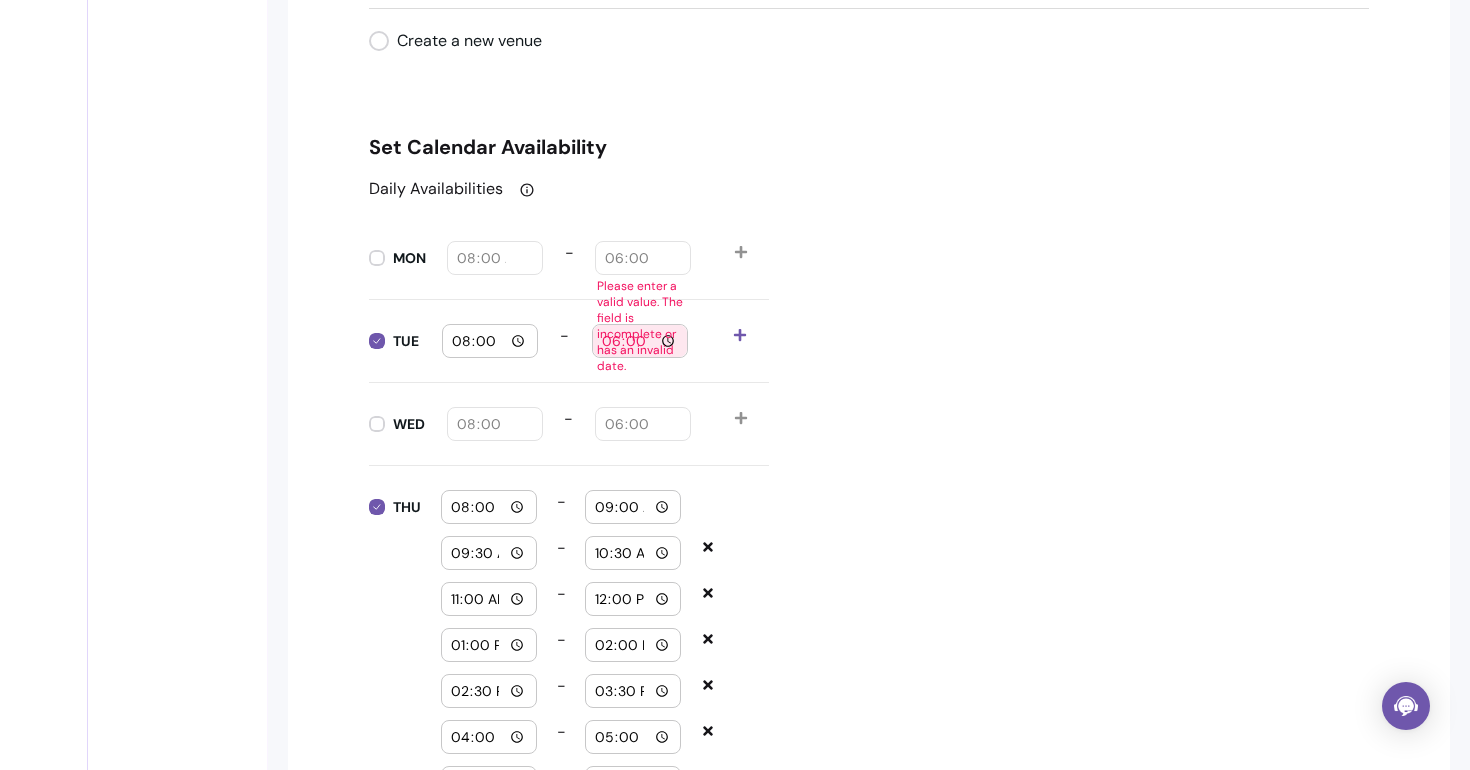 click on "Please enter a valid value. The field is incomplete or has an invalid date." at bounding box center [641, 326] 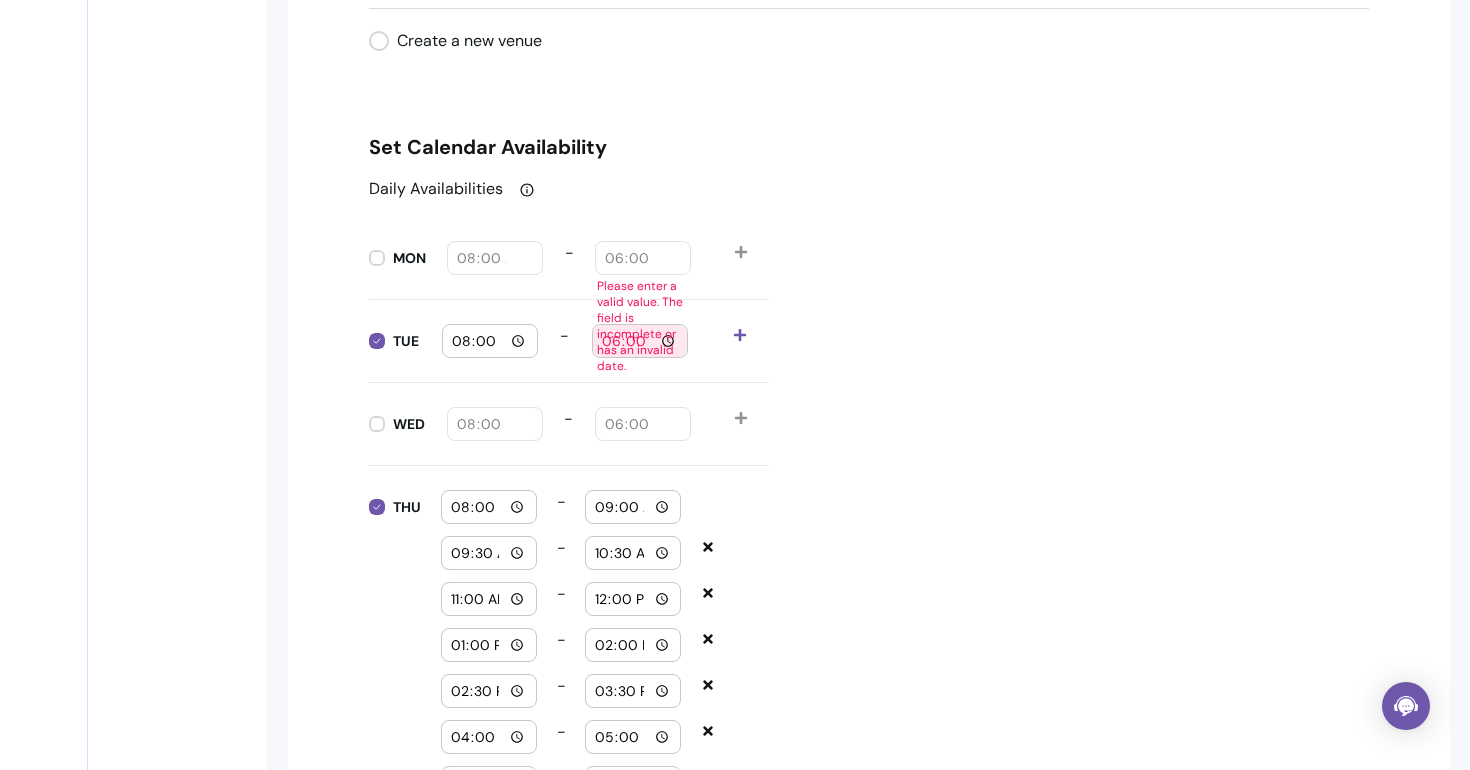 click on "Please enter a valid value. The field is incomplete or has an invalid date." at bounding box center [641, 326] 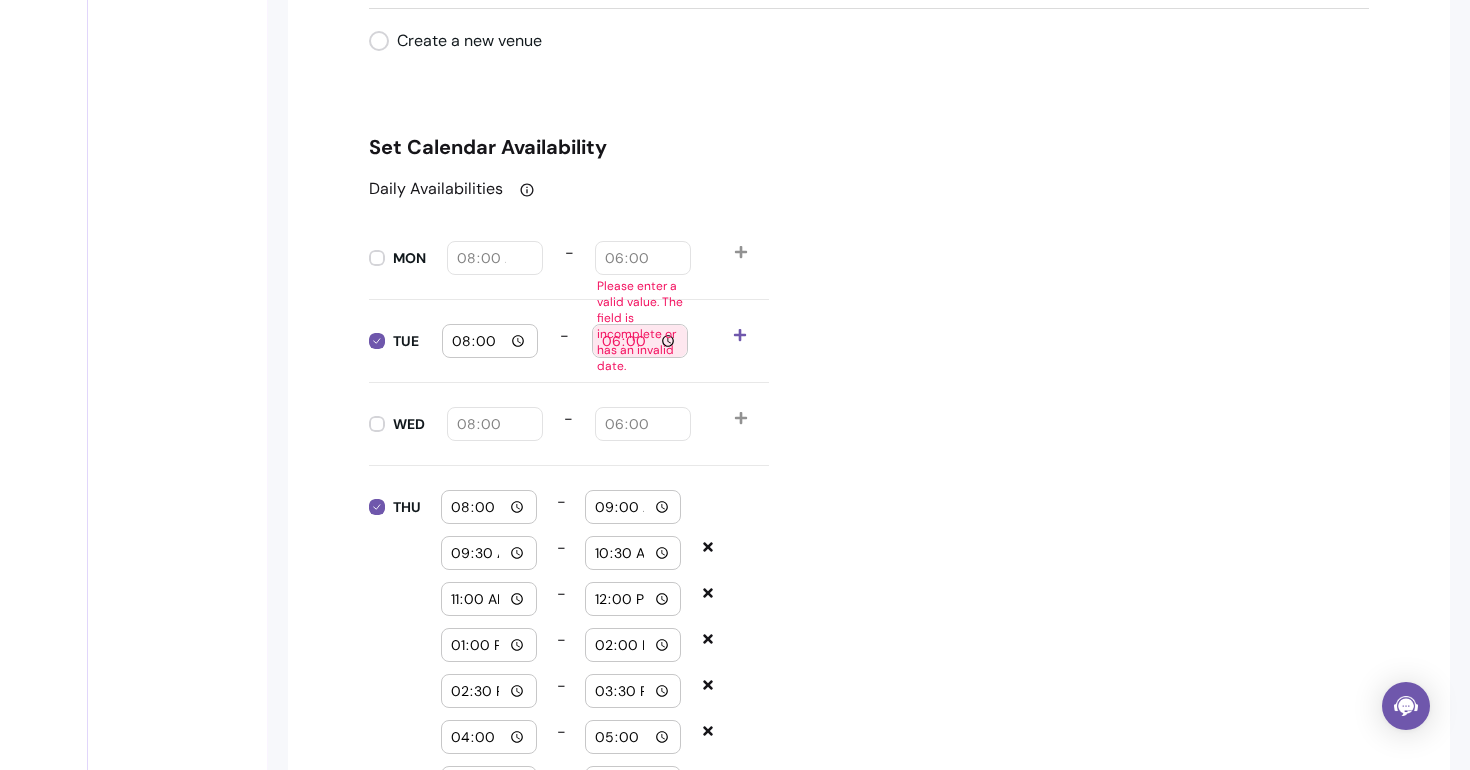 click 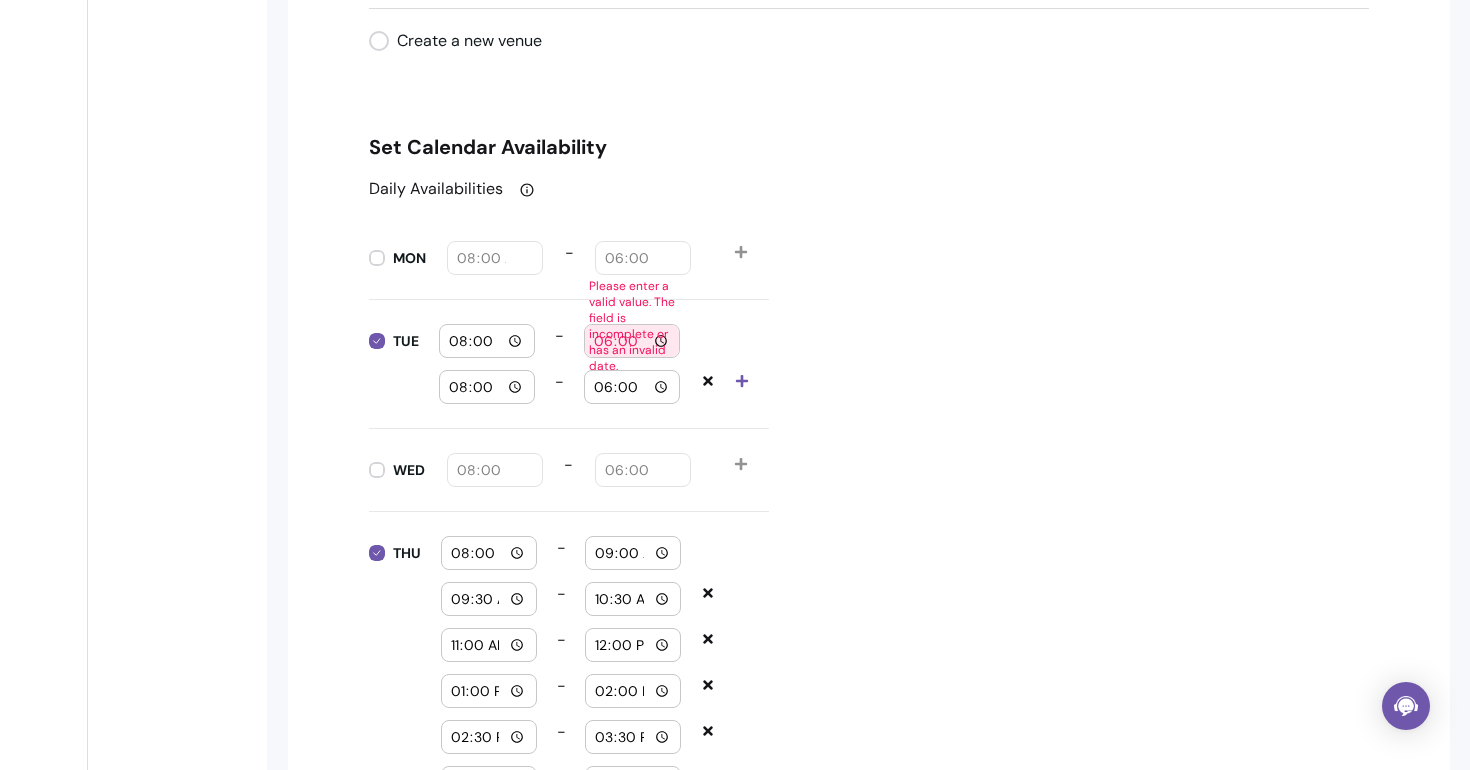 click 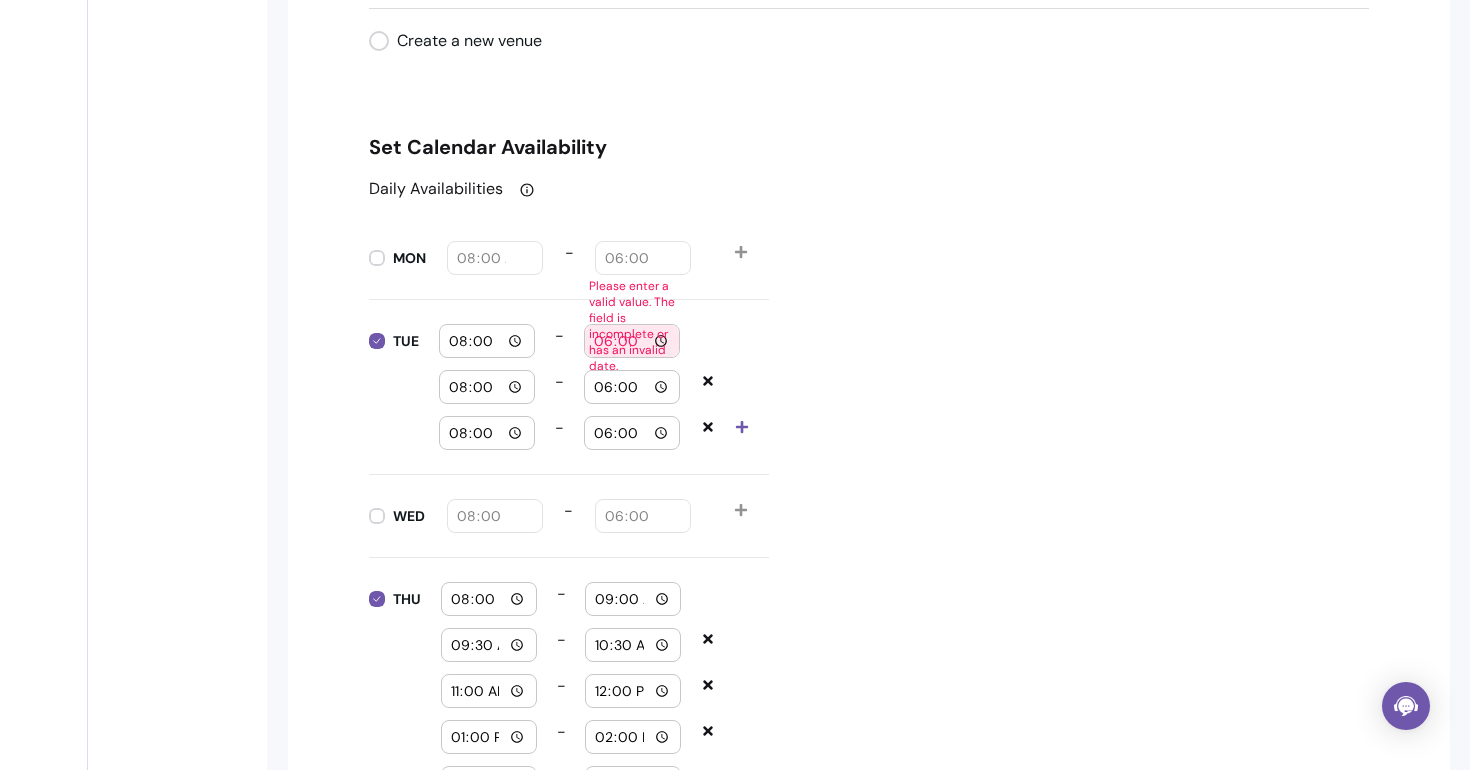 click 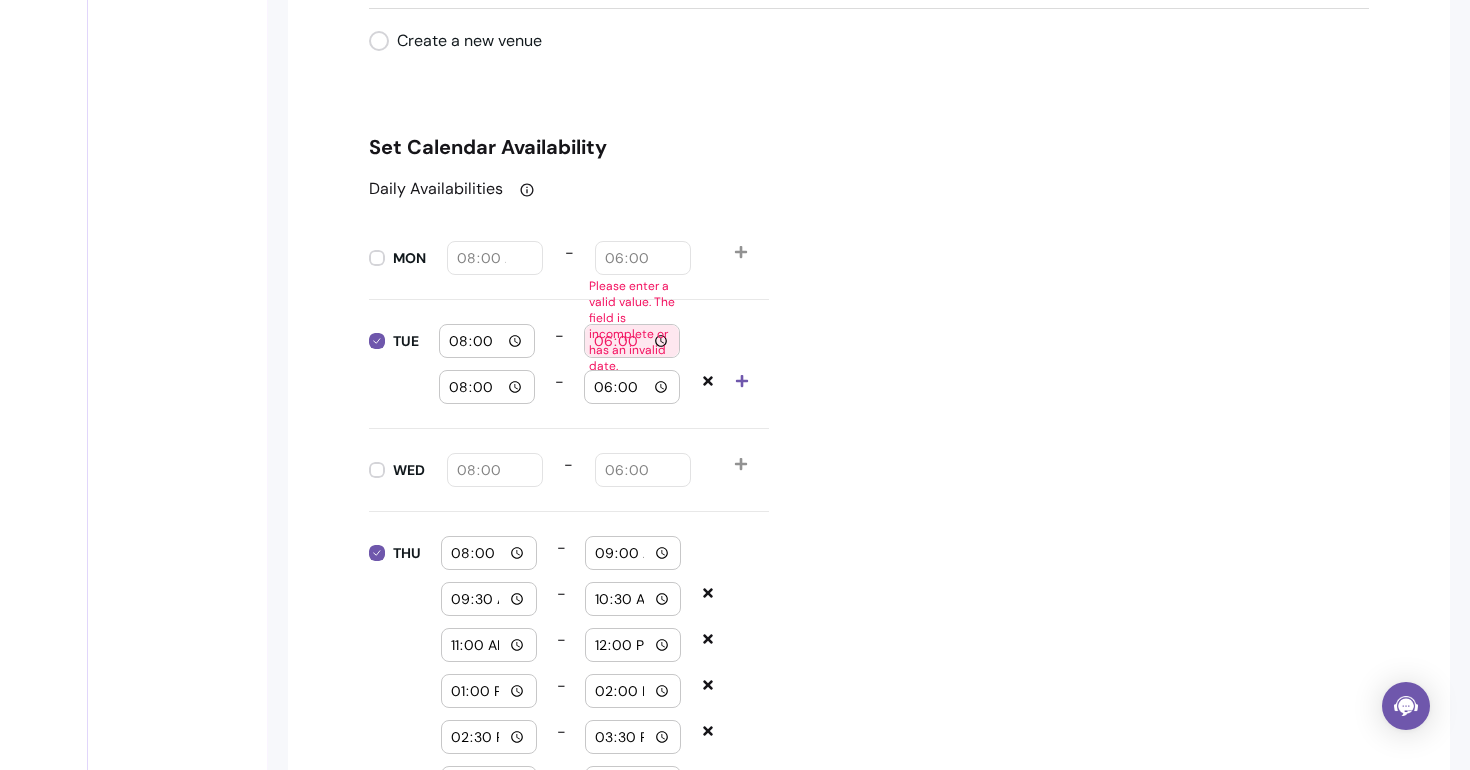 click 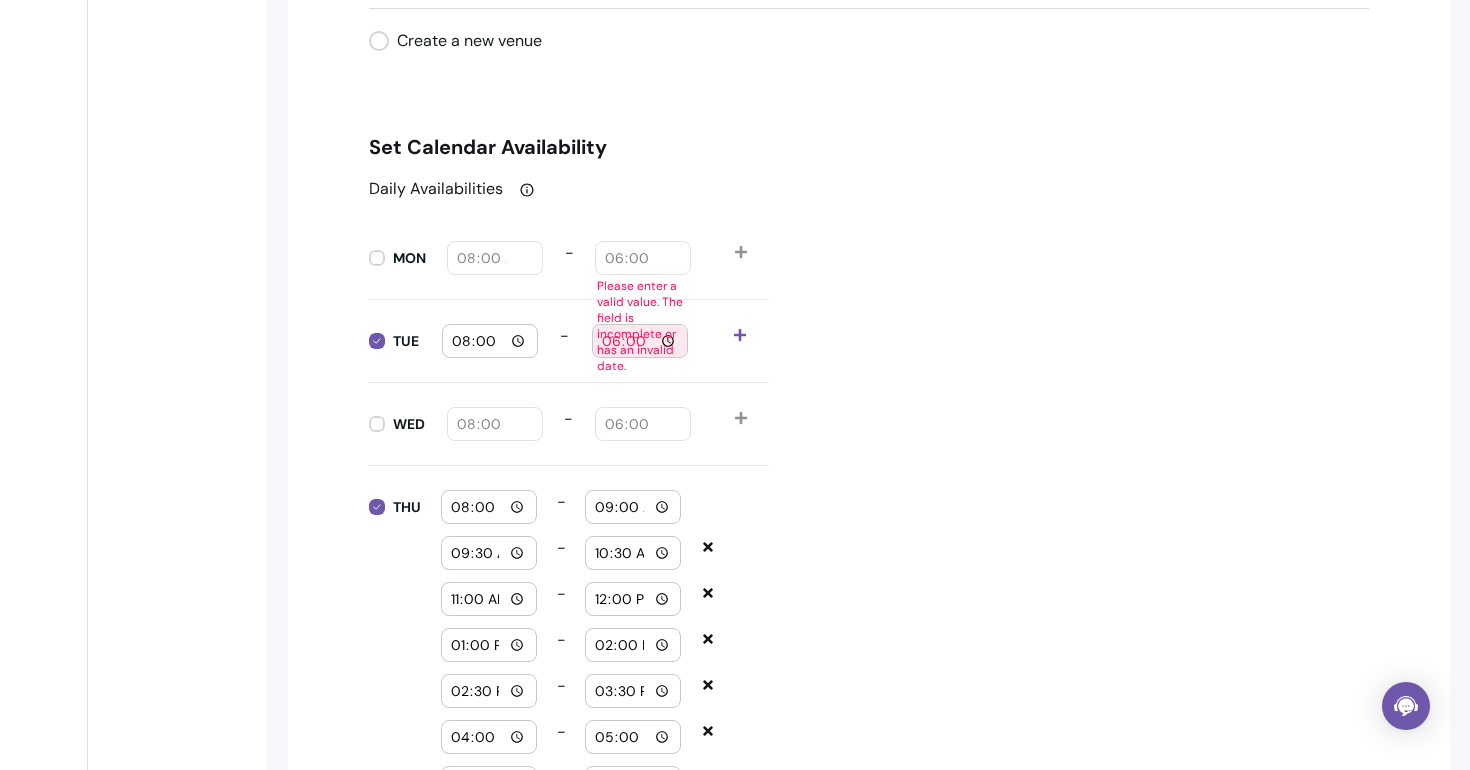 click on "TUE 08:00 - 18:00 Please enter a valid value. The field is incomplete or has an invalid date." at bounding box center [569, 341] 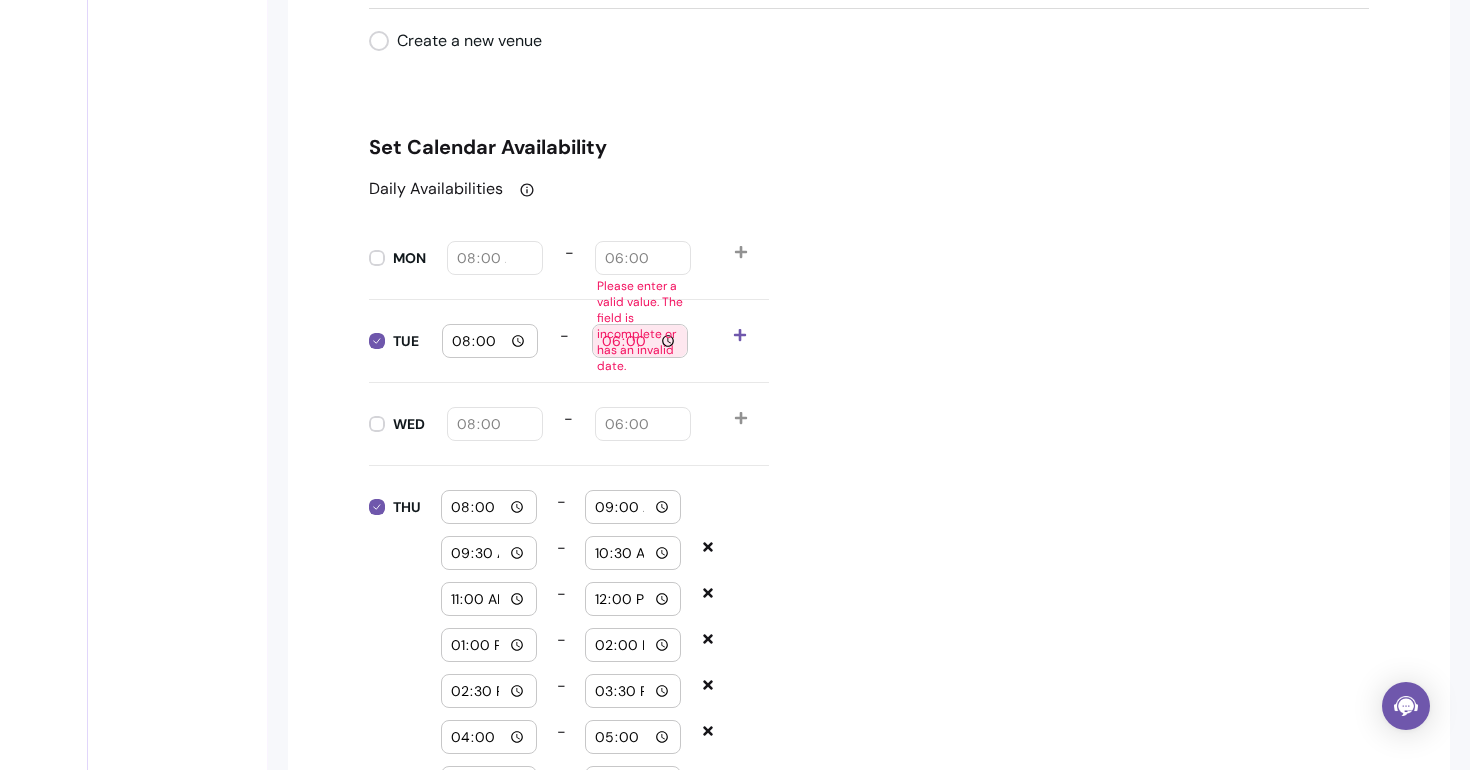 click on "Please enter a valid value. The field is incomplete or has an invalid date." at bounding box center (641, 326) 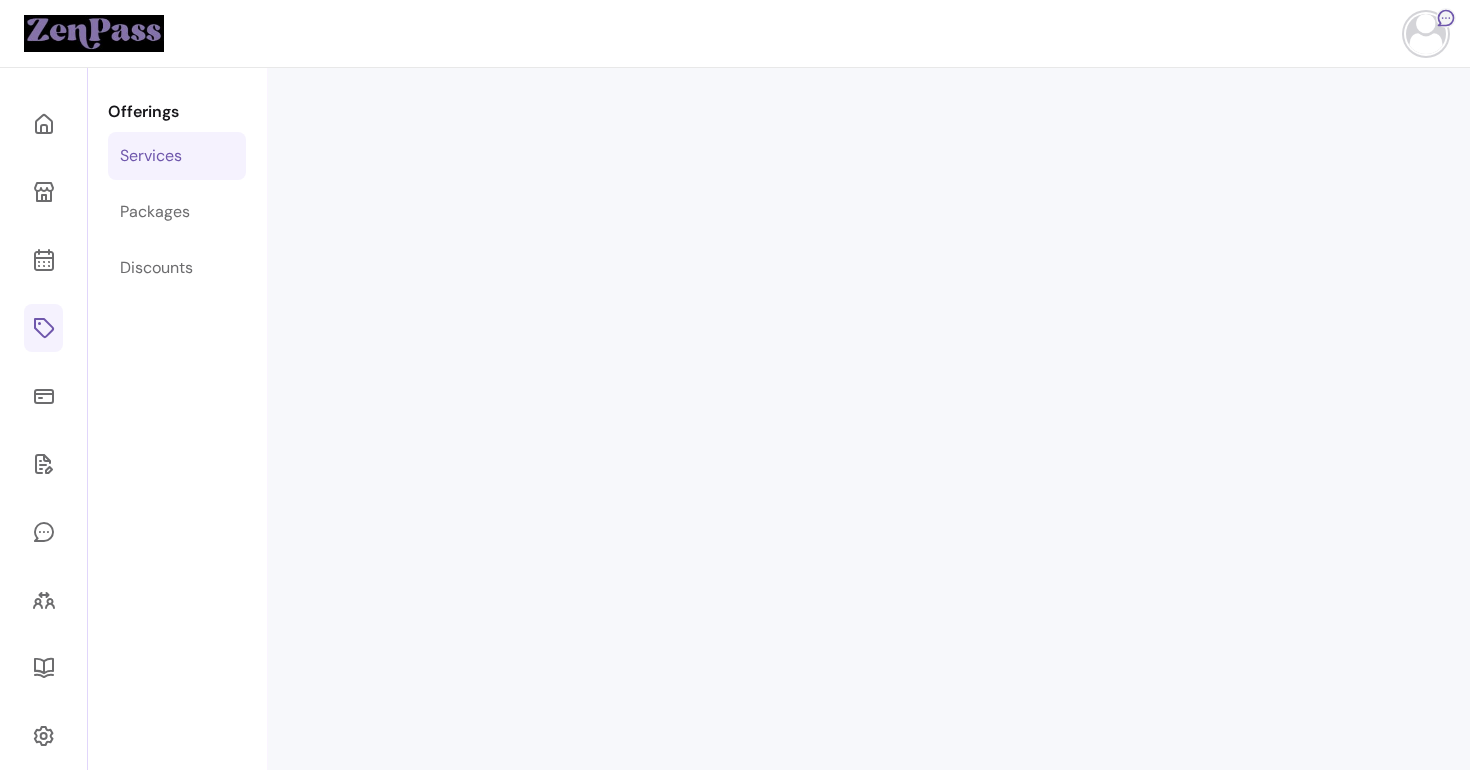 scroll, scrollTop: 0, scrollLeft: 0, axis: both 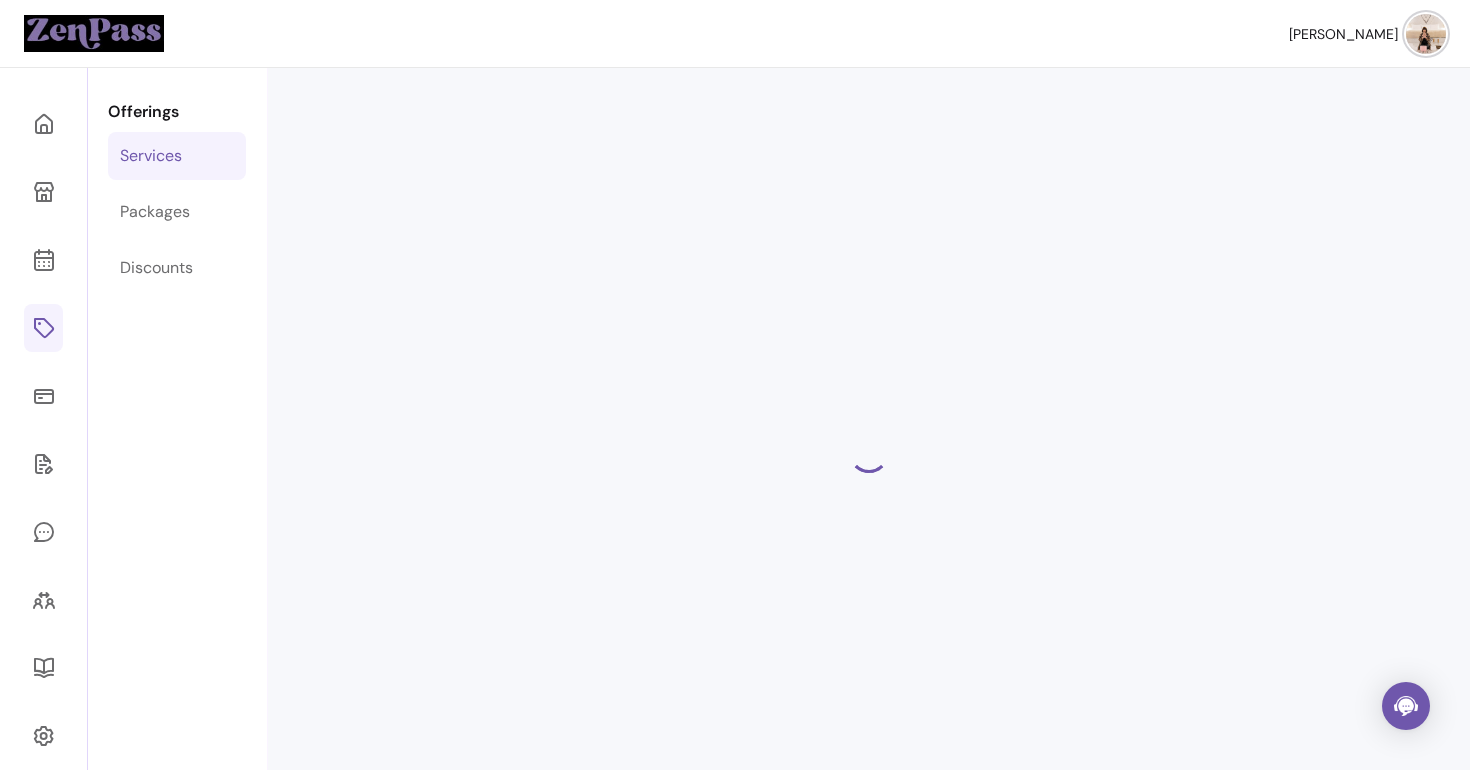 select on "**" 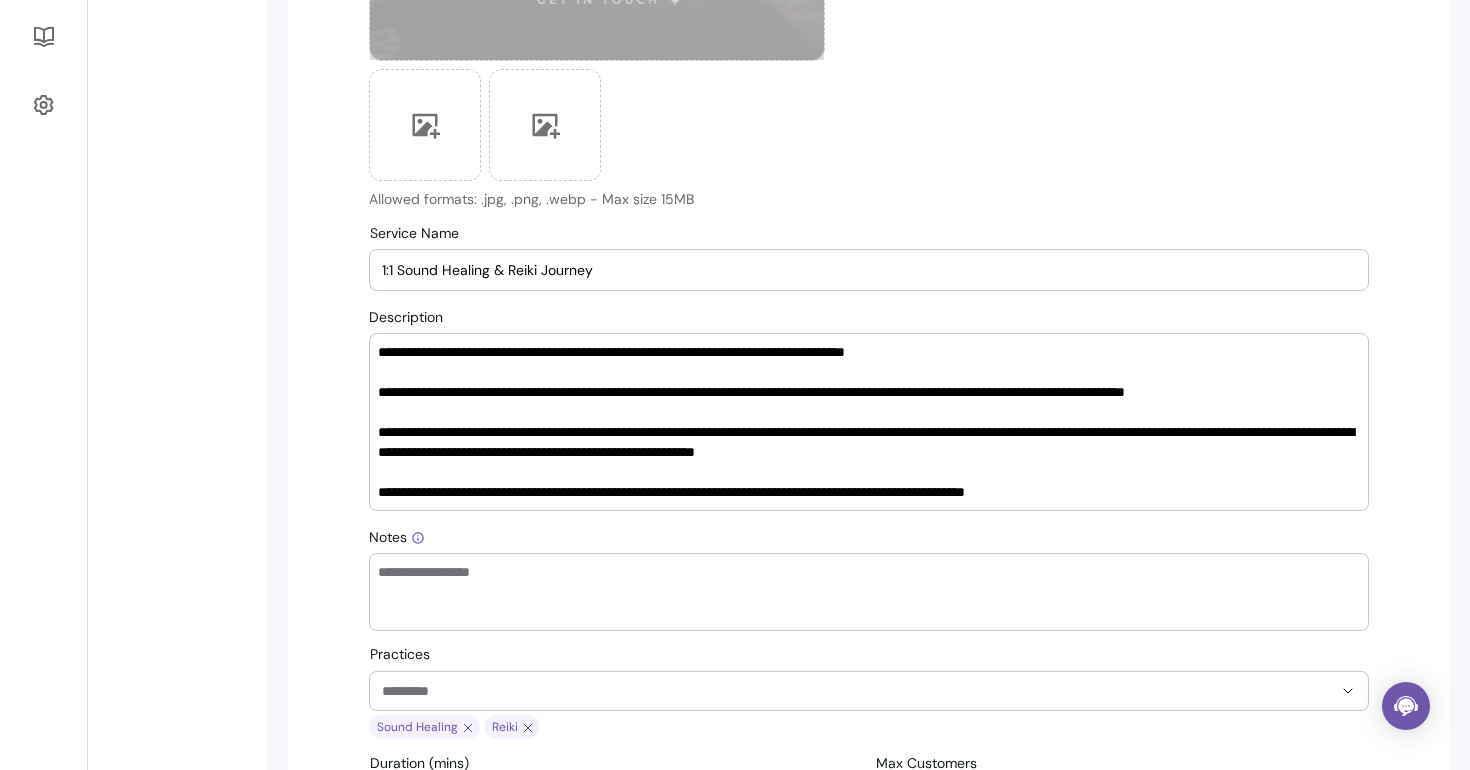scroll, scrollTop: 499, scrollLeft: 0, axis: vertical 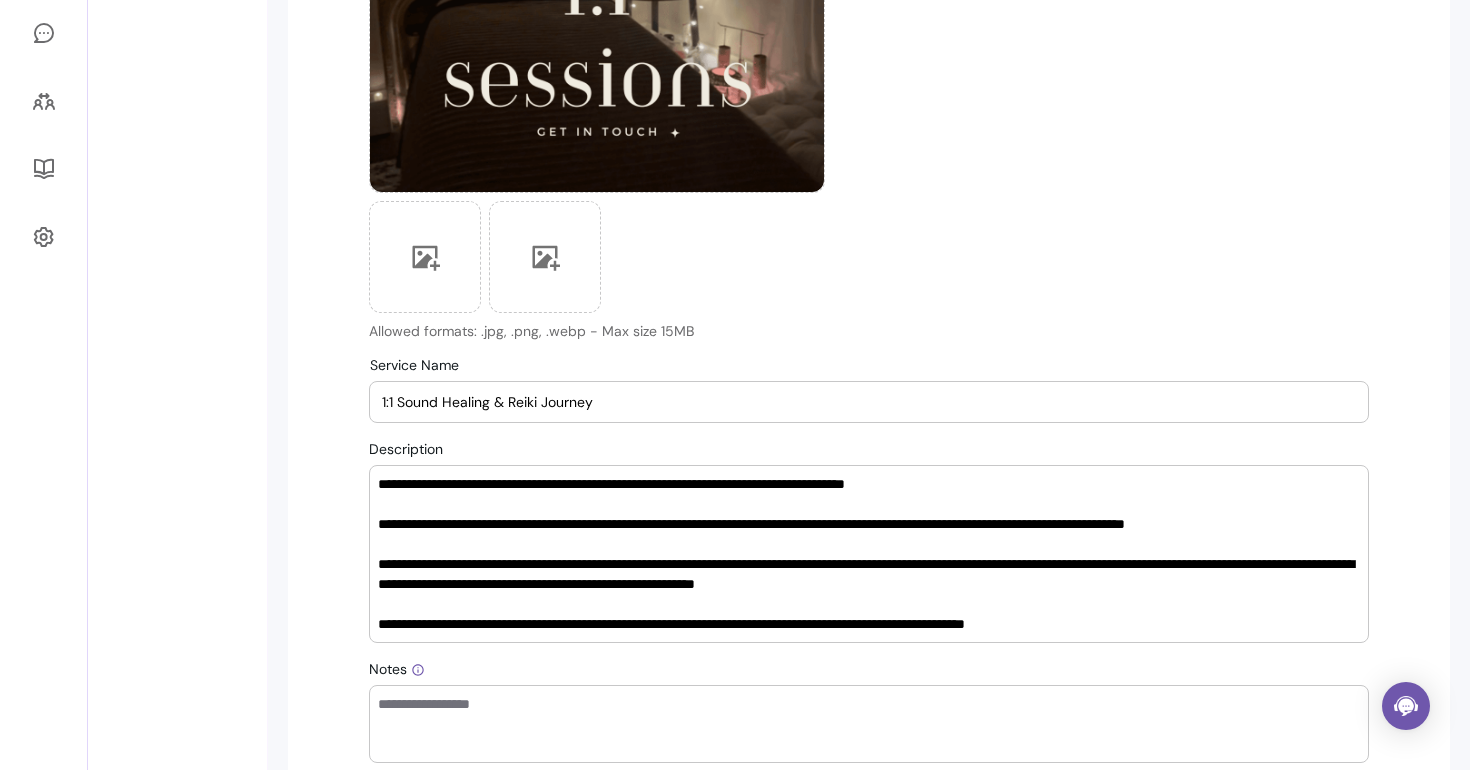 drag, startPoint x: 608, startPoint y: 402, endPoint x: 649, endPoint y: 400, distance: 41.04875 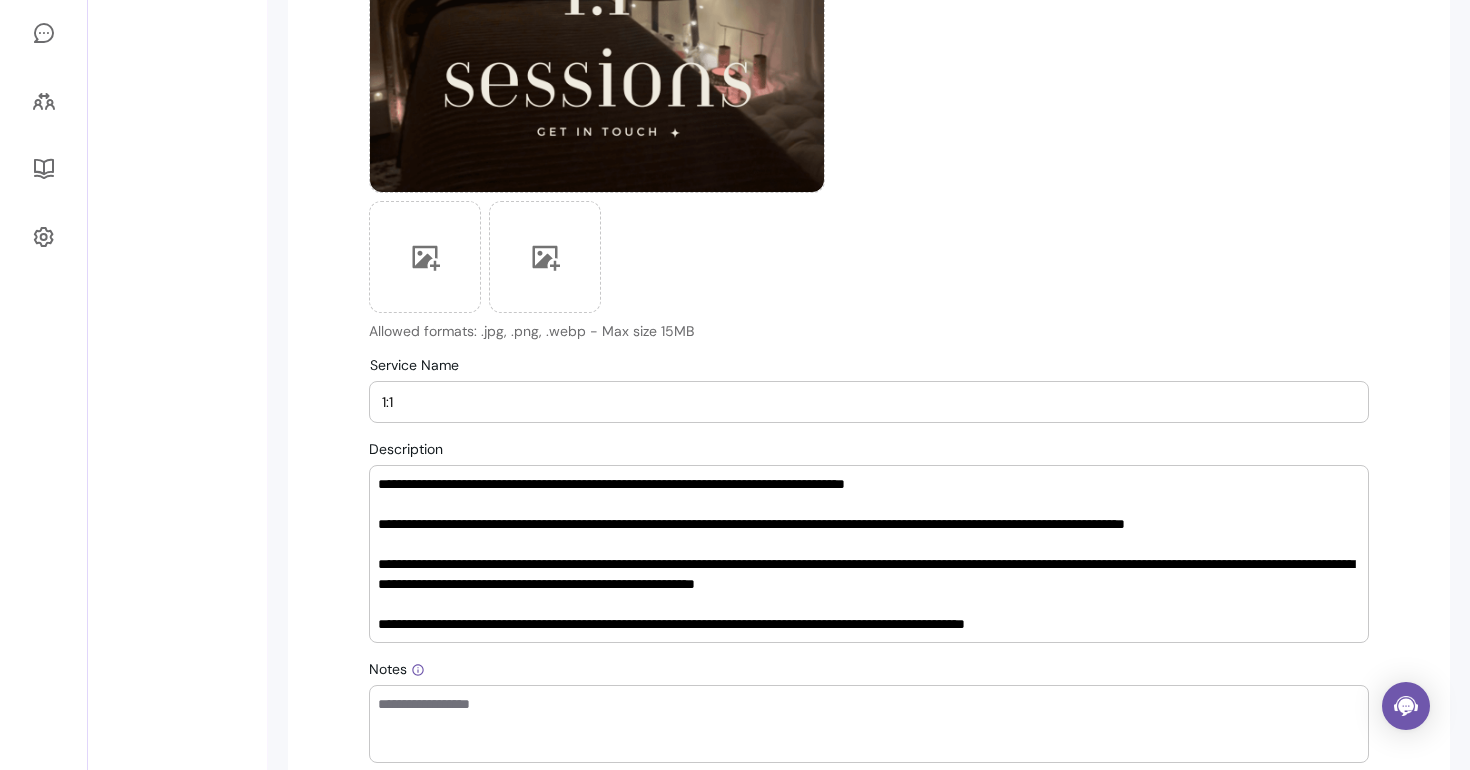 paste on "Reiki & sound healing" 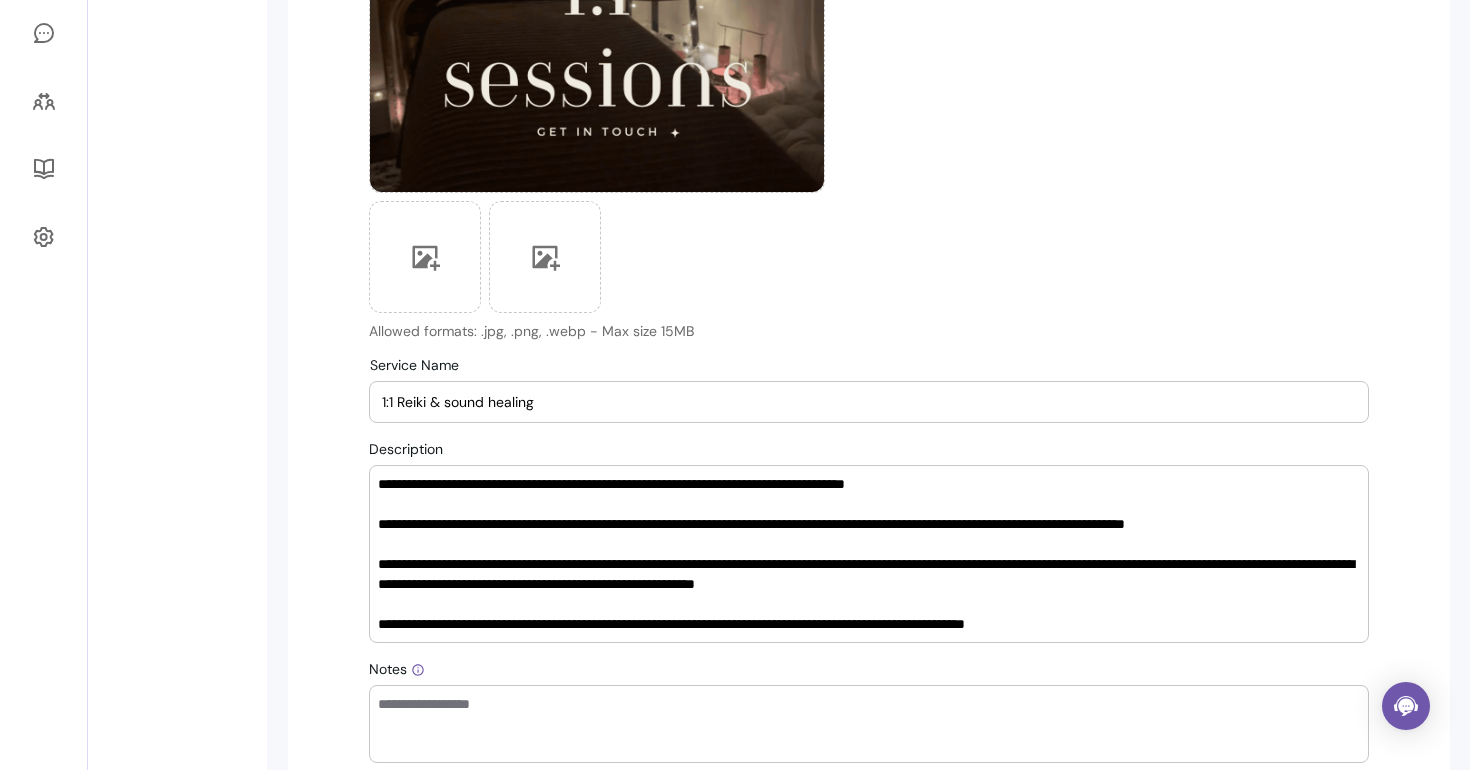 scroll, scrollTop: 40, scrollLeft: 0, axis: vertical 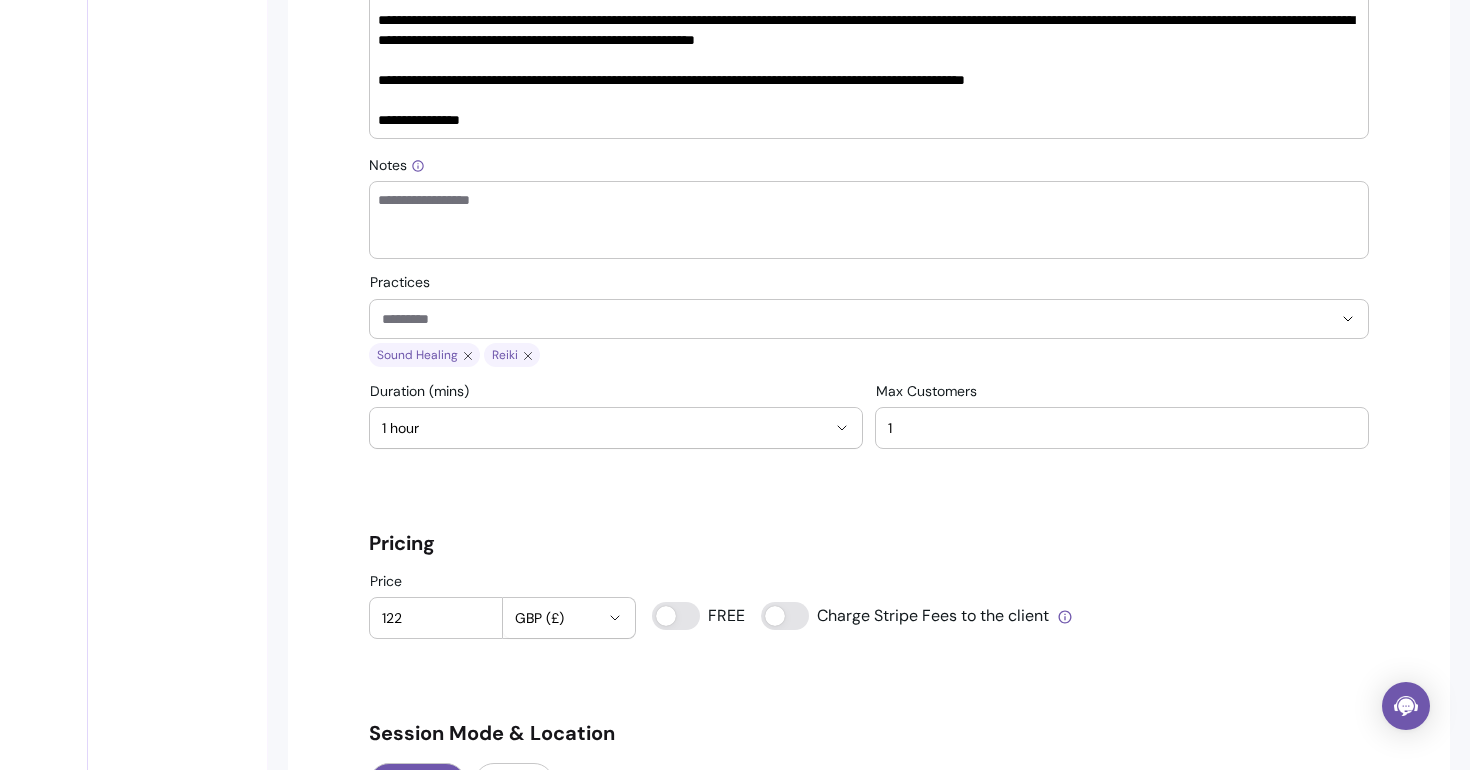 type on "1:1 Reiki & sound healing" 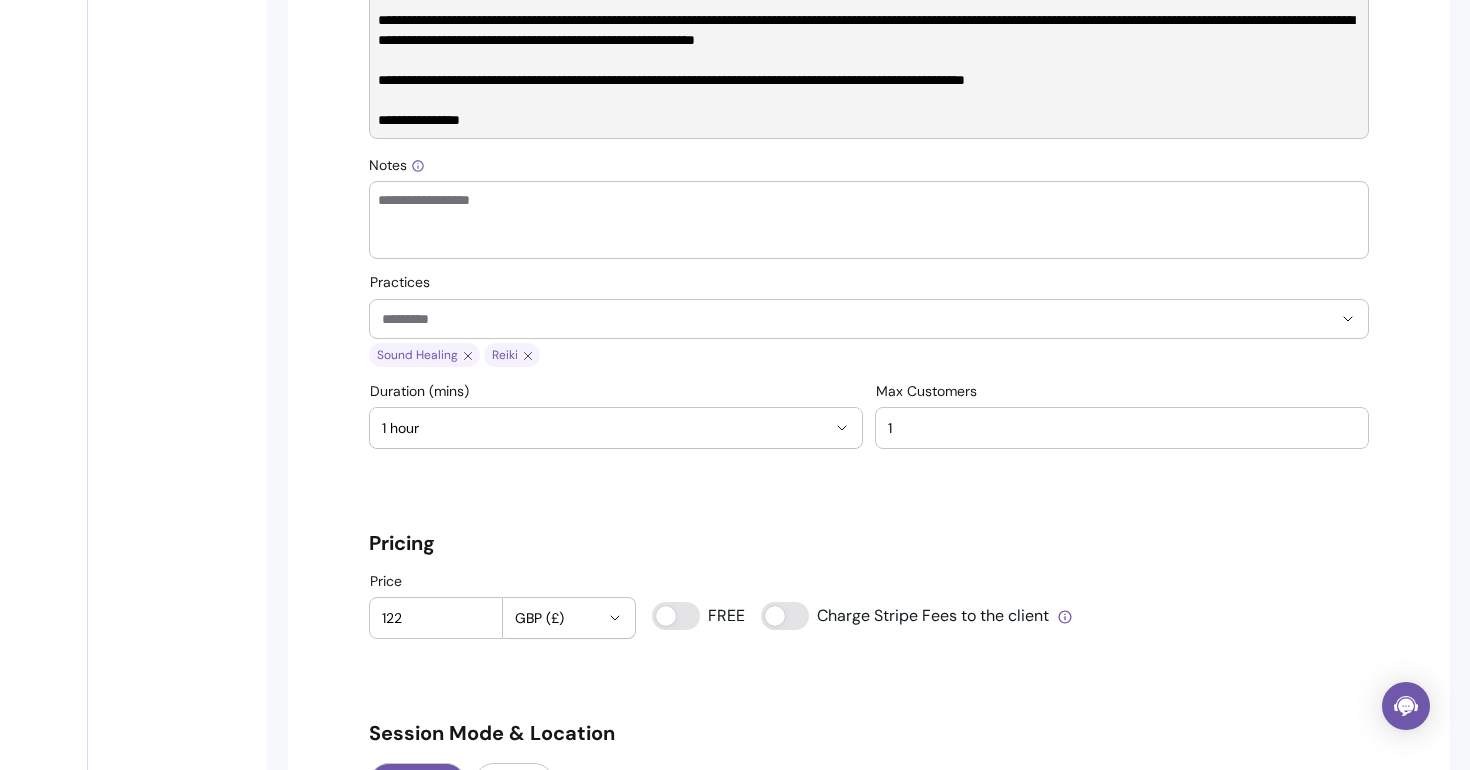 drag, startPoint x: 497, startPoint y: 120, endPoint x: 470, endPoint y: 120, distance: 27 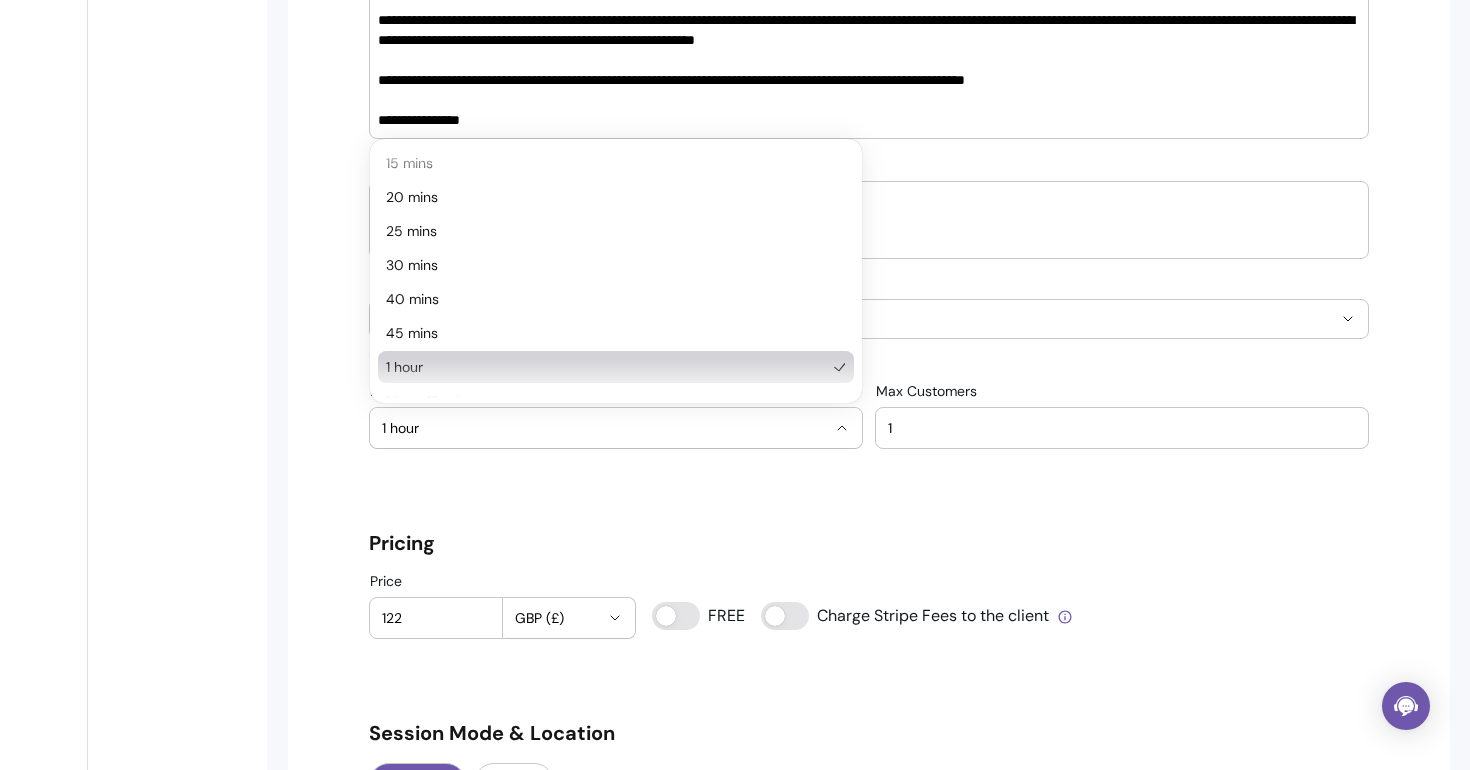 scroll, scrollTop: 121, scrollLeft: 0, axis: vertical 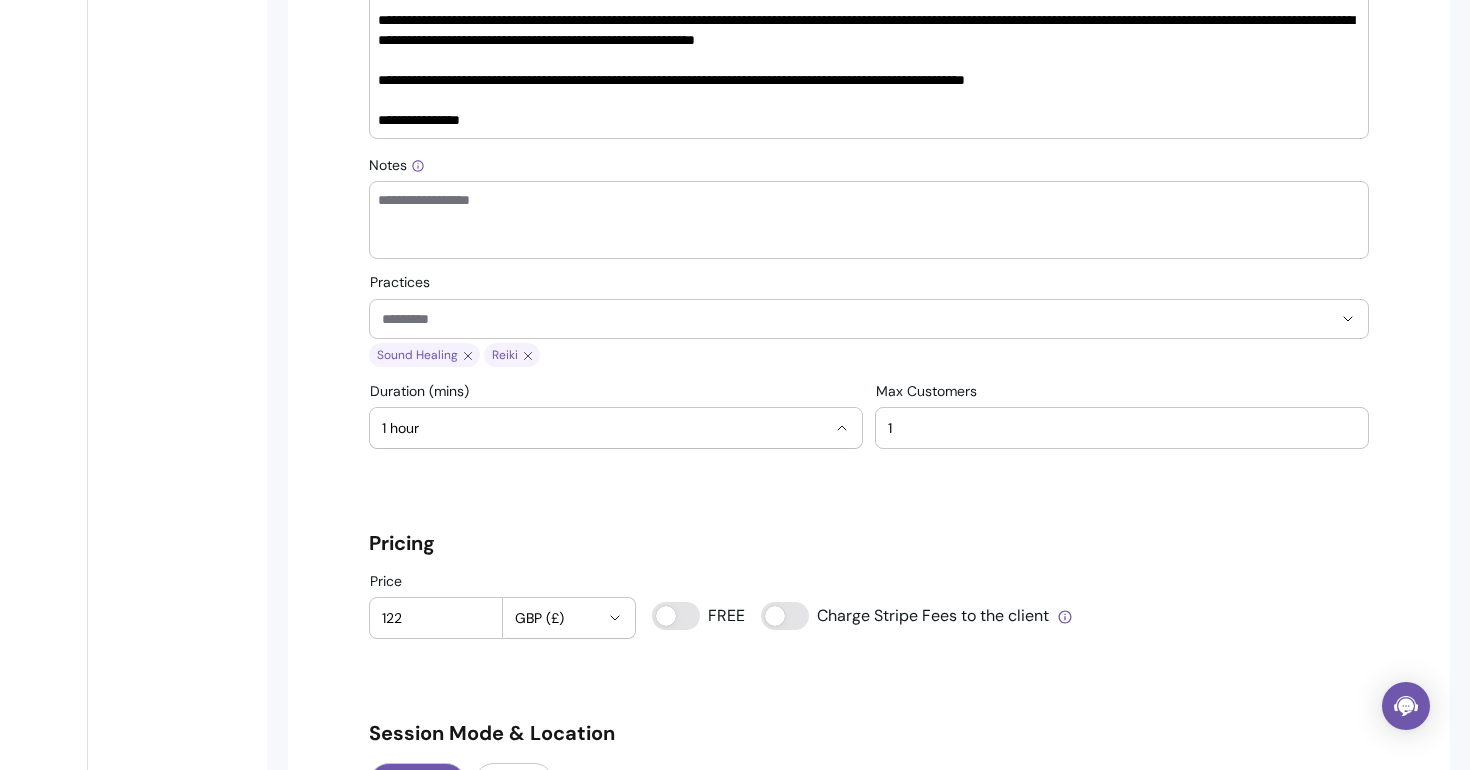 click on "122" at bounding box center (436, 618) 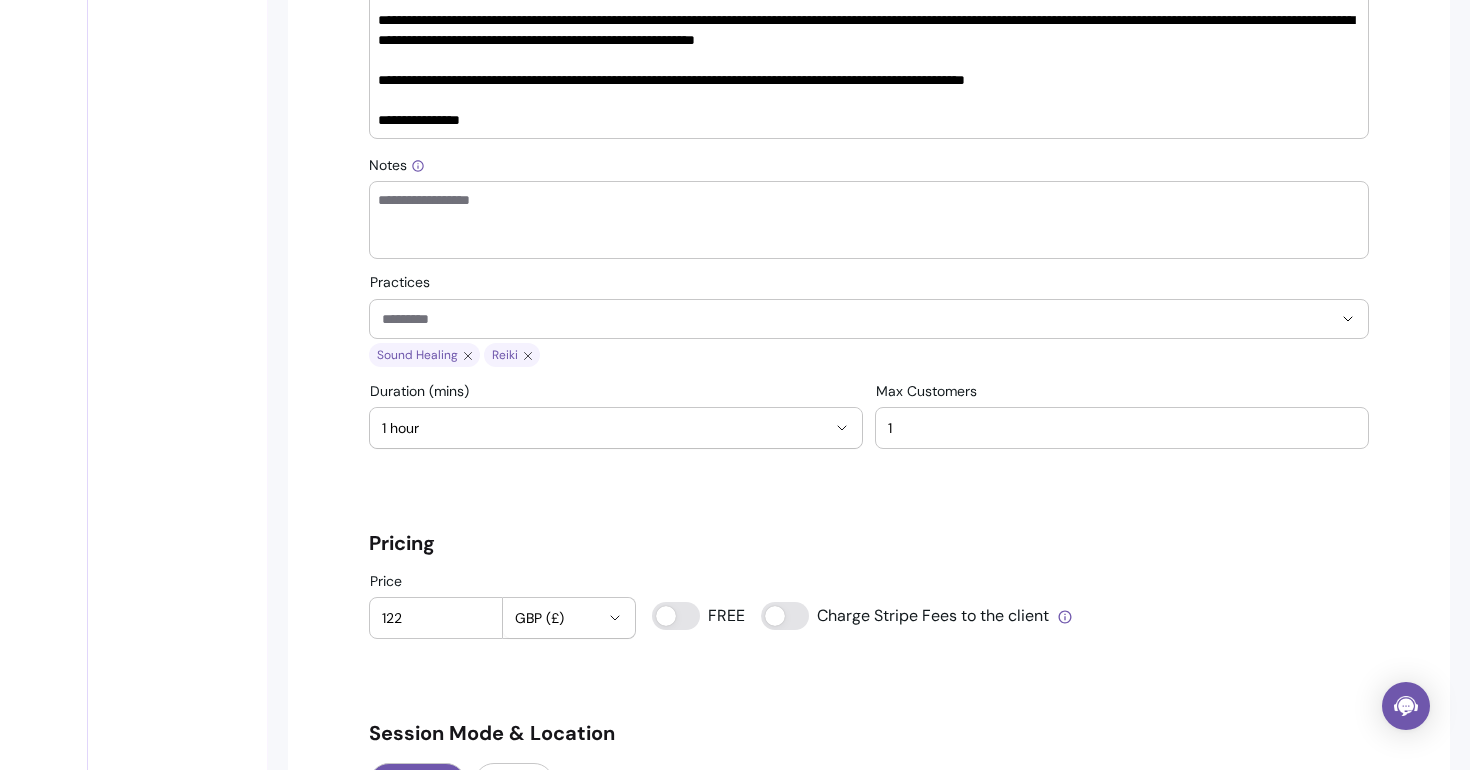 click on "122" at bounding box center (436, 618) 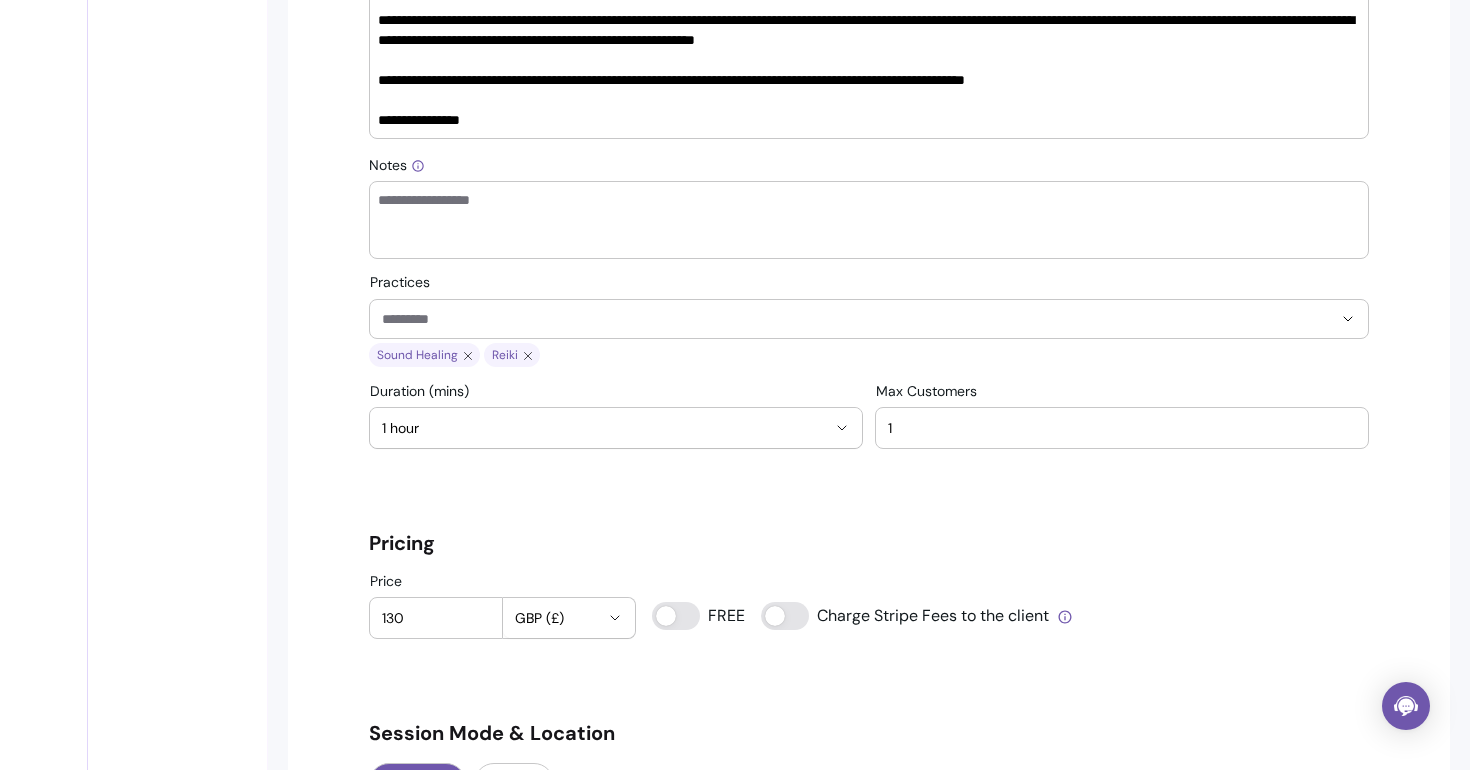 type on "130" 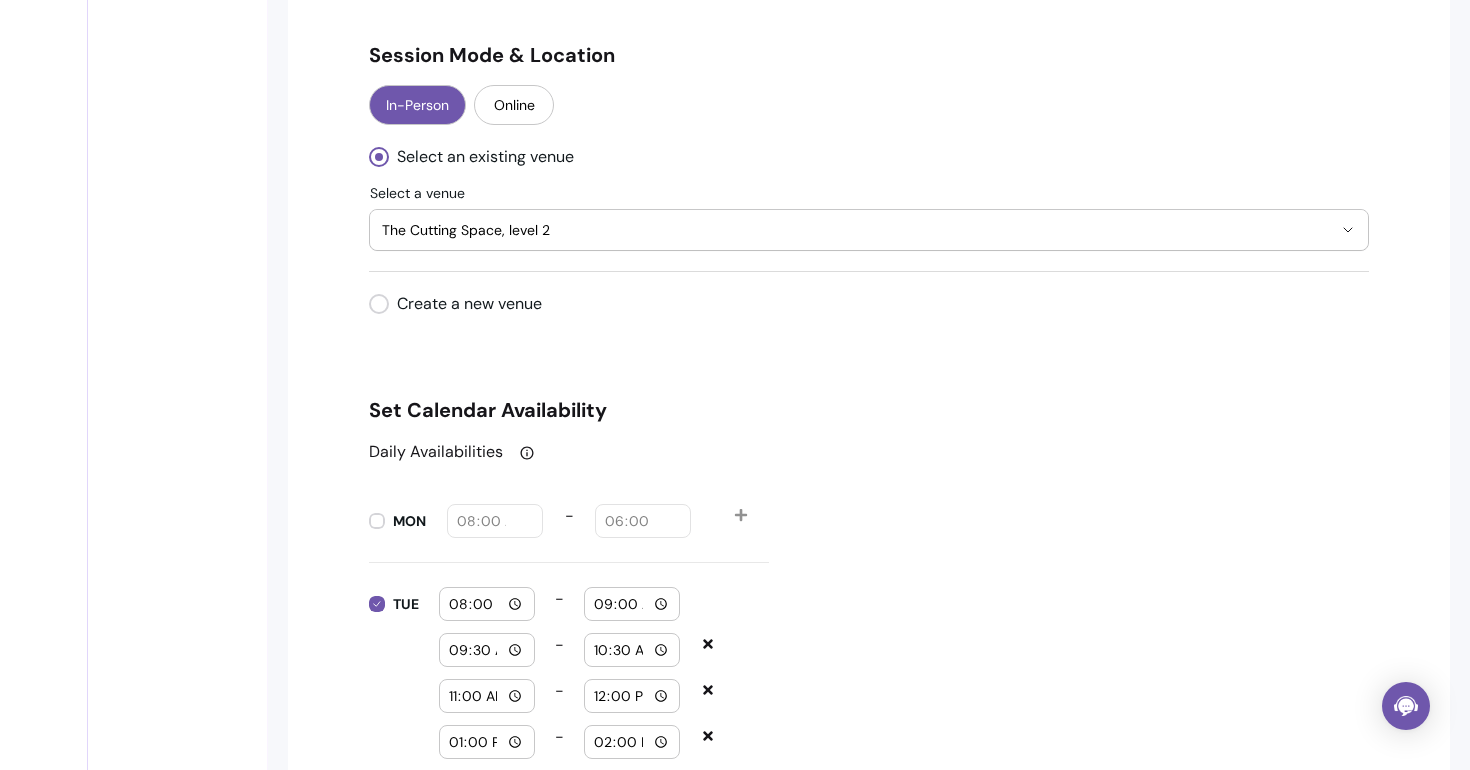 scroll, scrollTop: 1729, scrollLeft: 0, axis: vertical 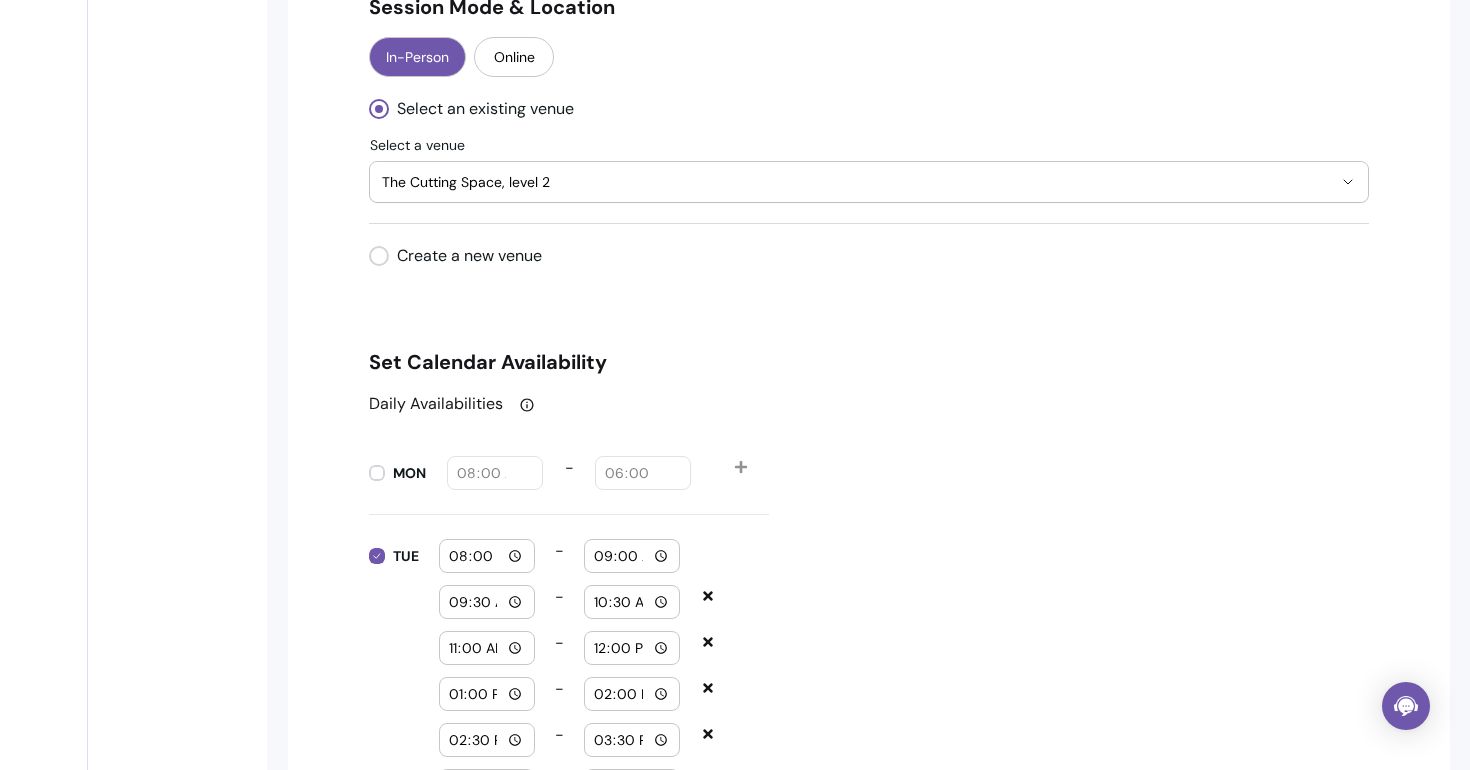 click on "09:00" at bounding box center (632, 556) 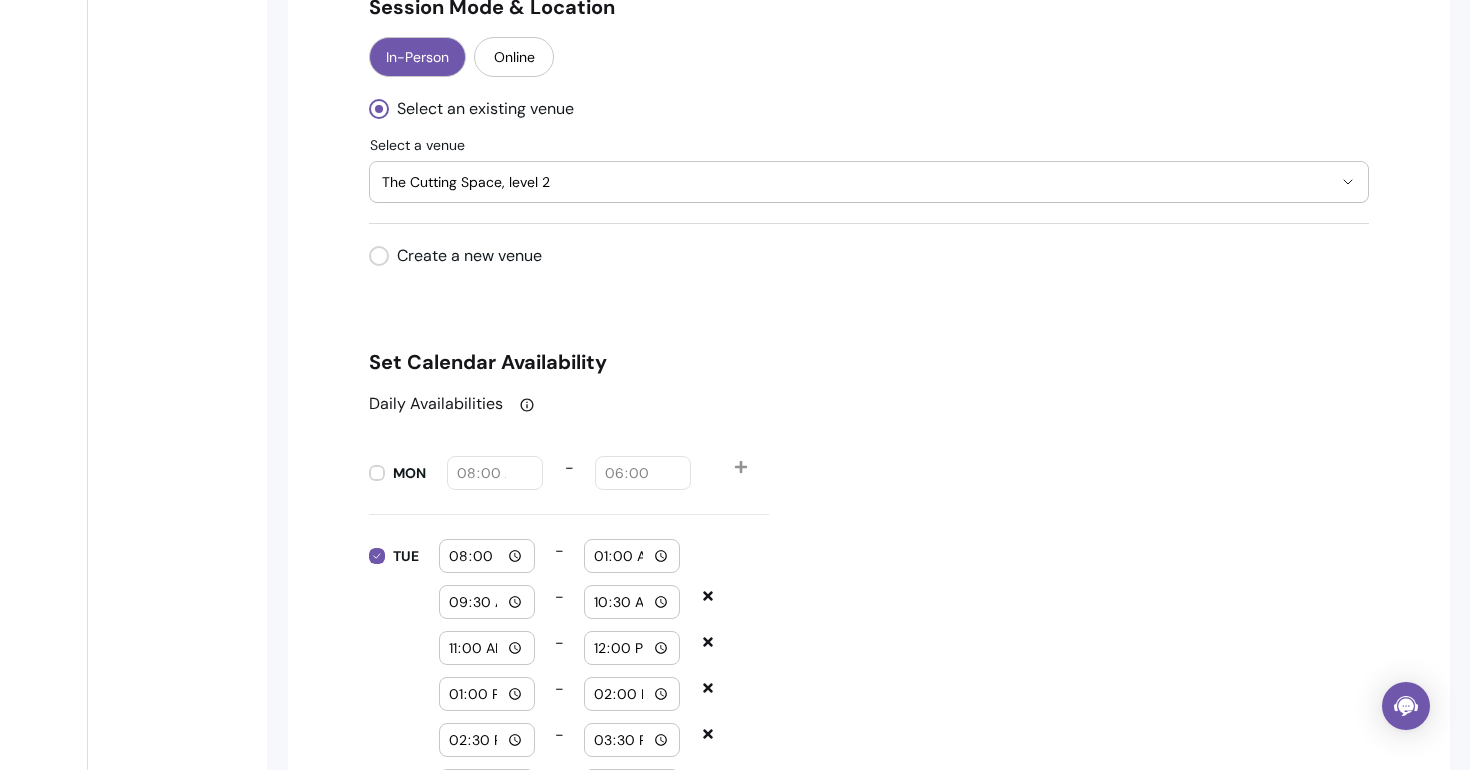 type on "19:00" 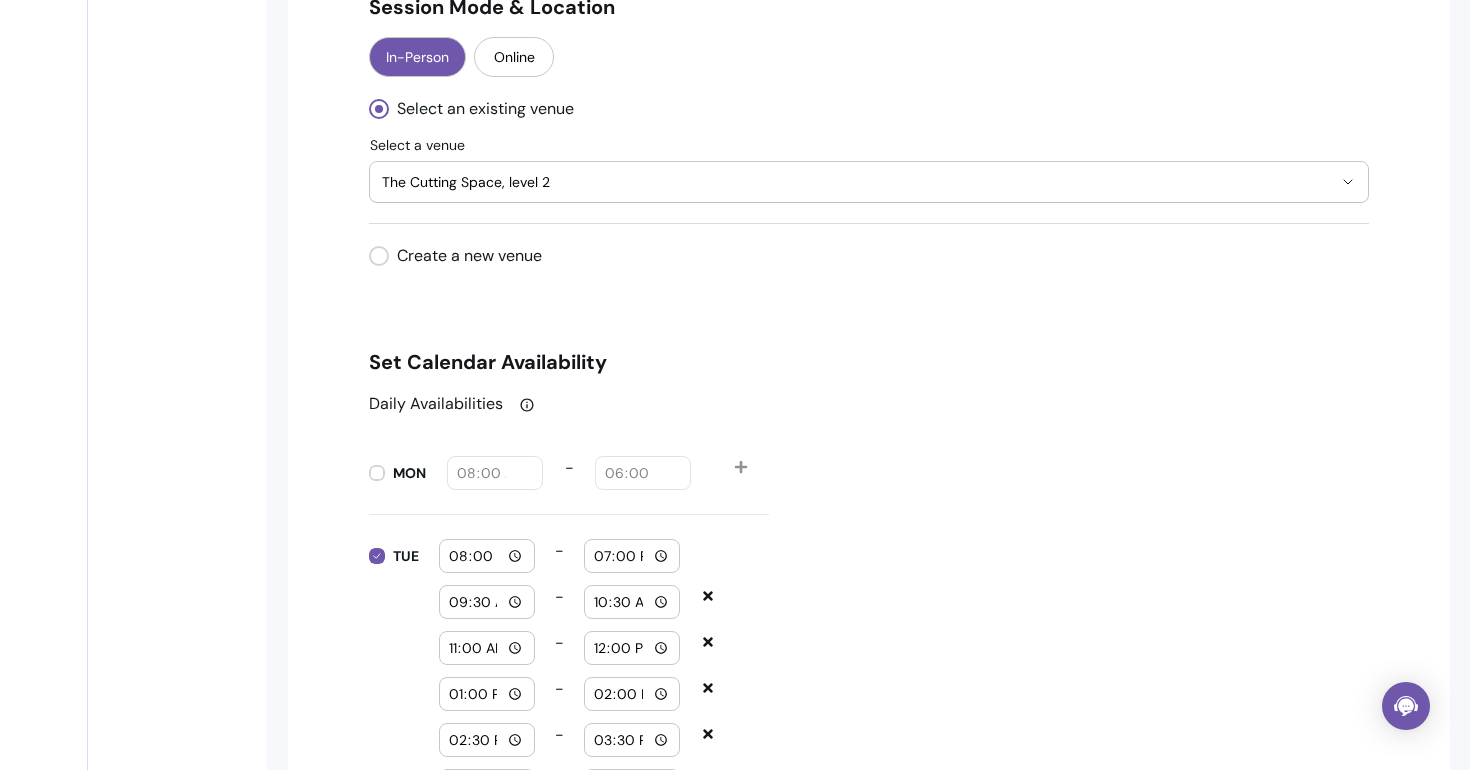 click on "08:00" at bounding box center (487, 556) 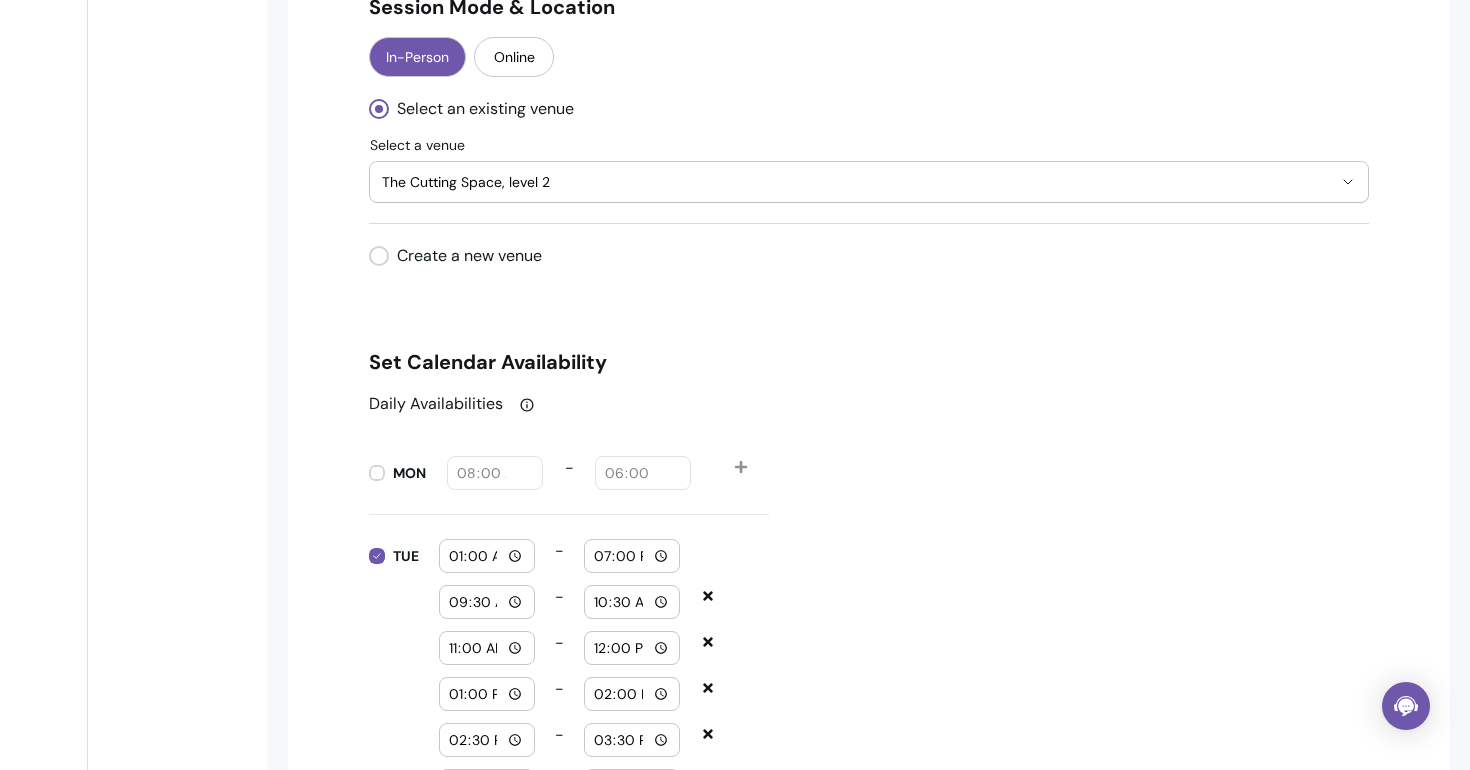 type on "10:00" 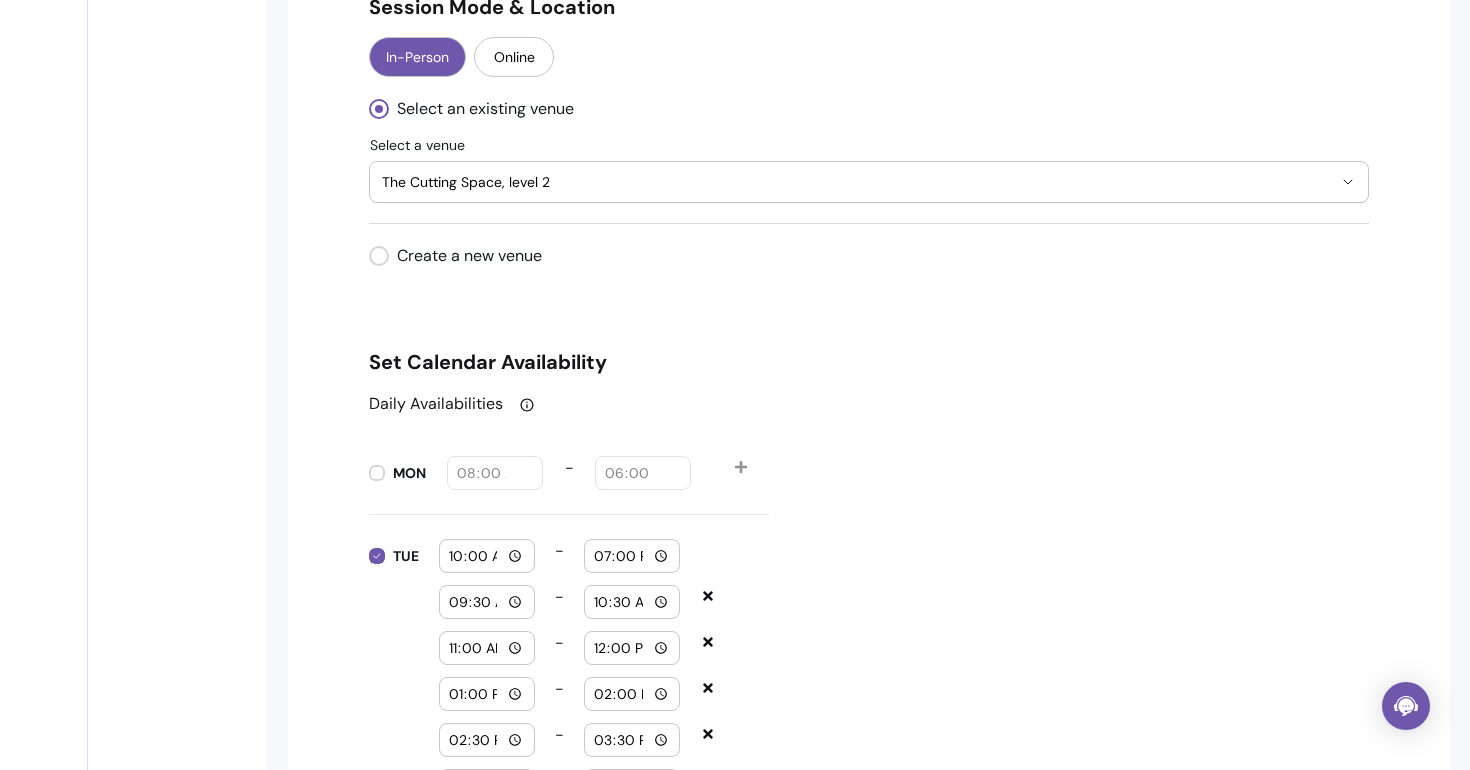 click 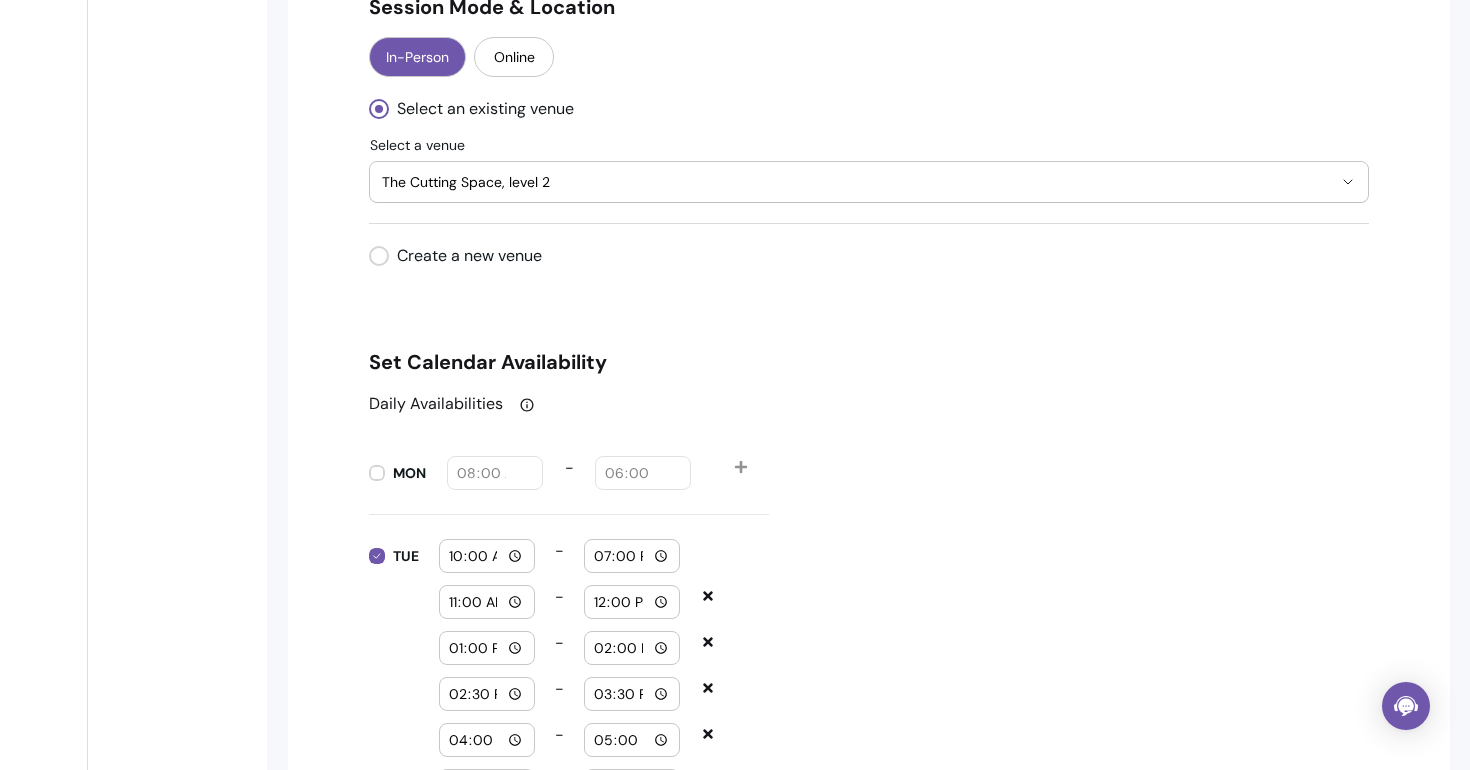 click 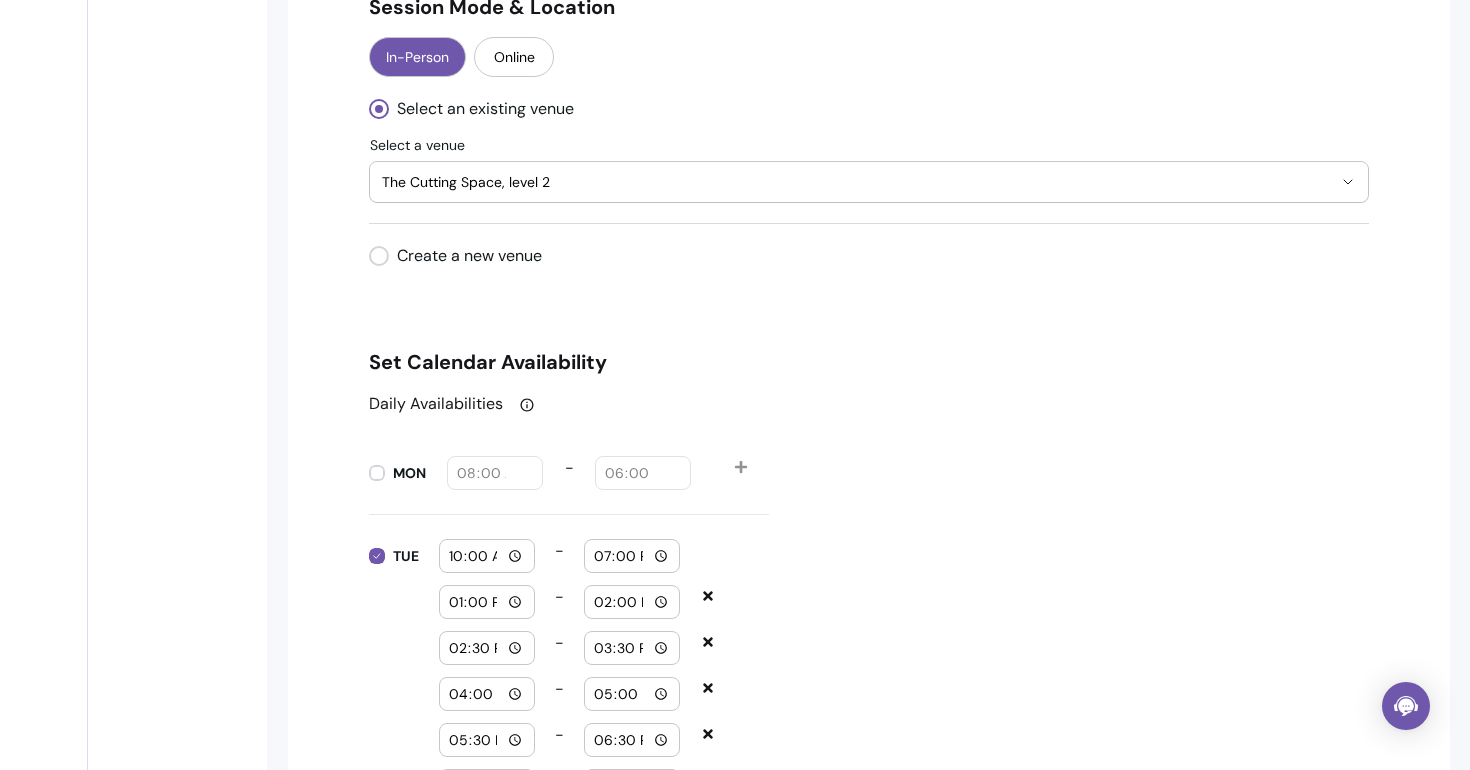 click 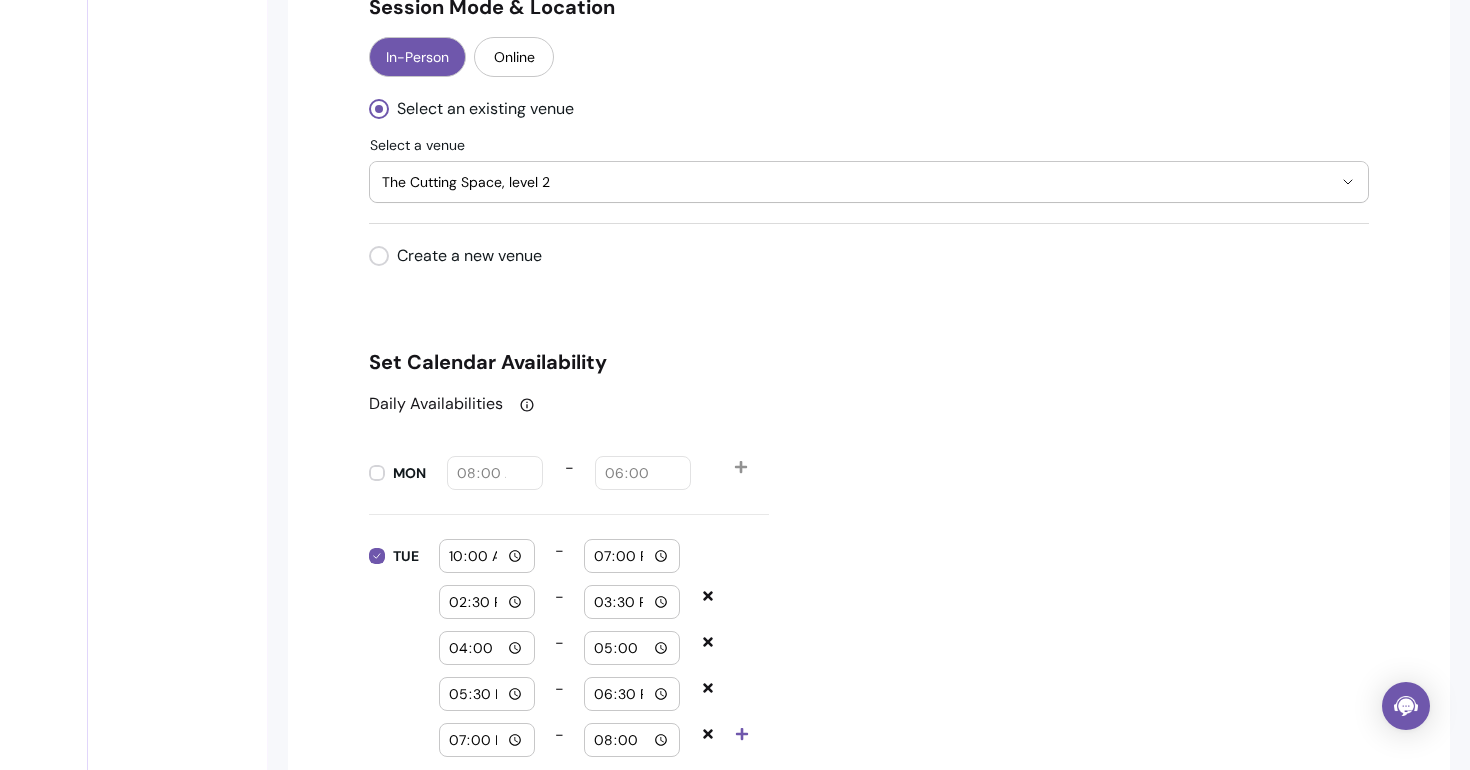 click 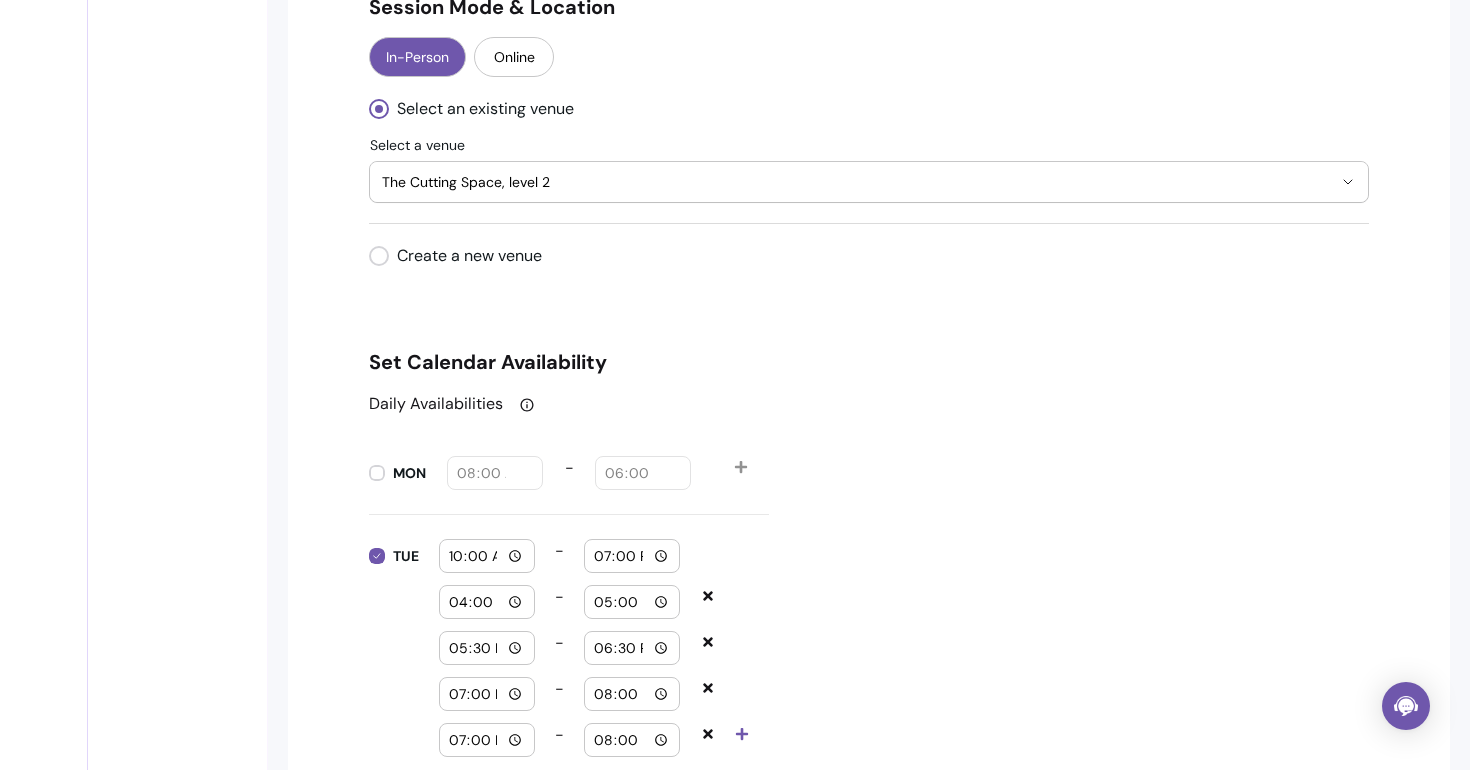 click 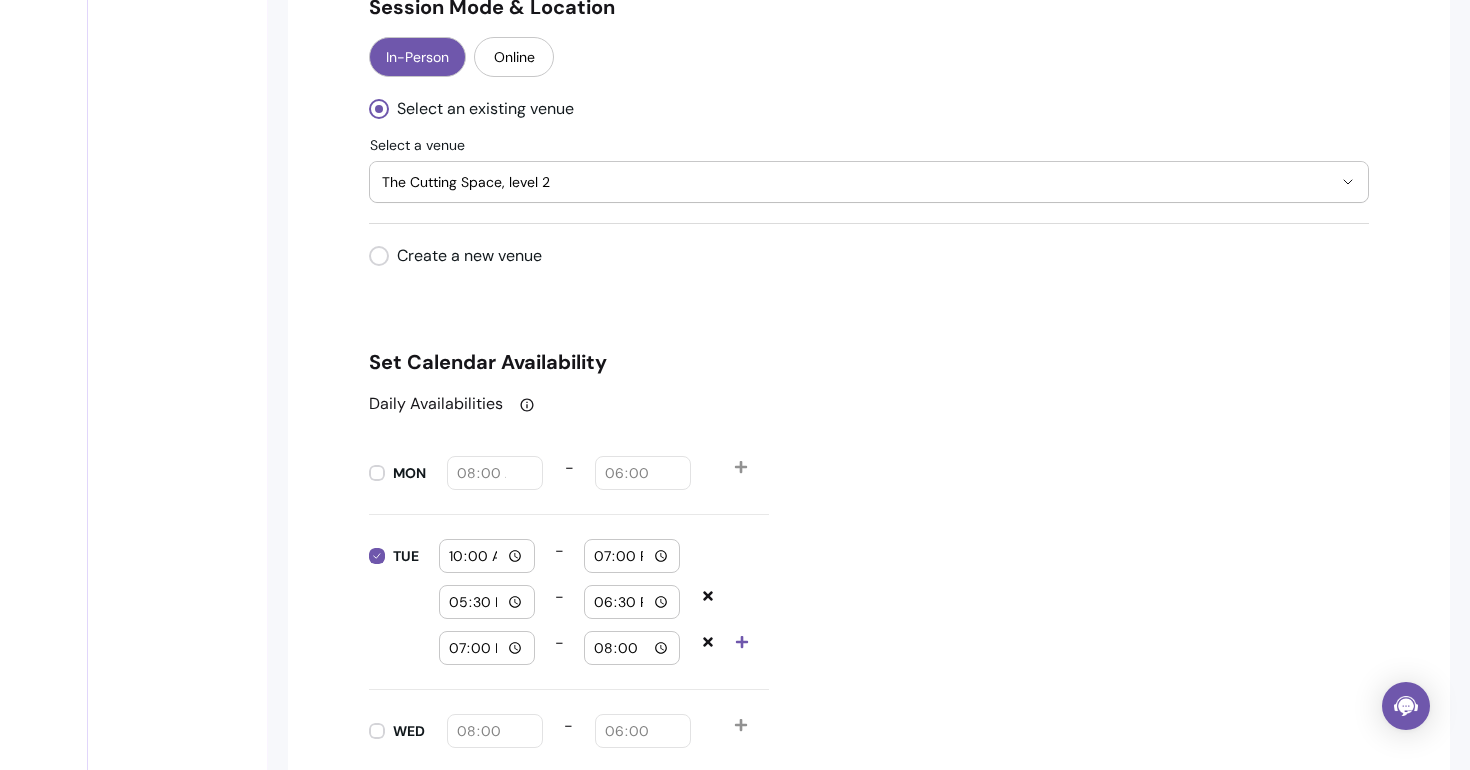 click 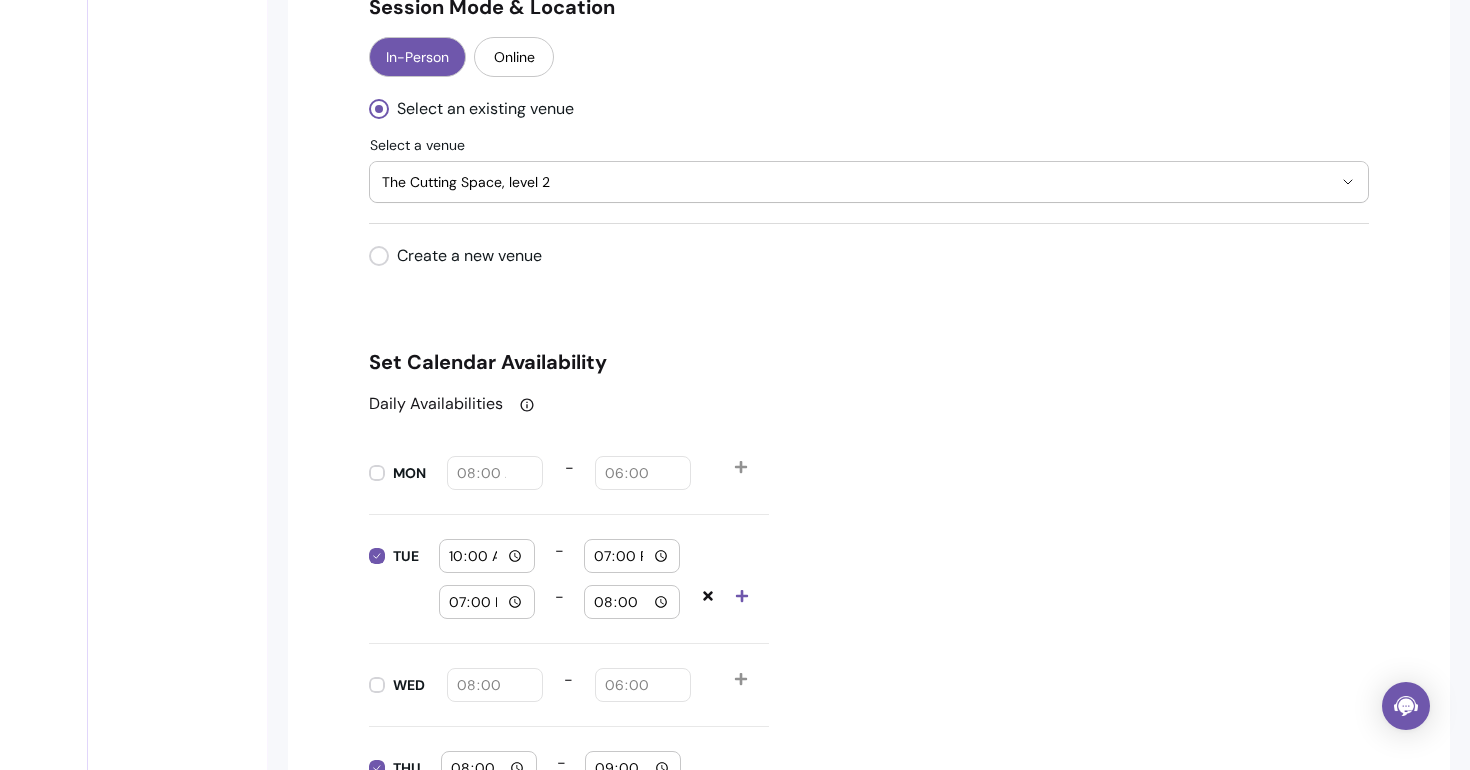 click 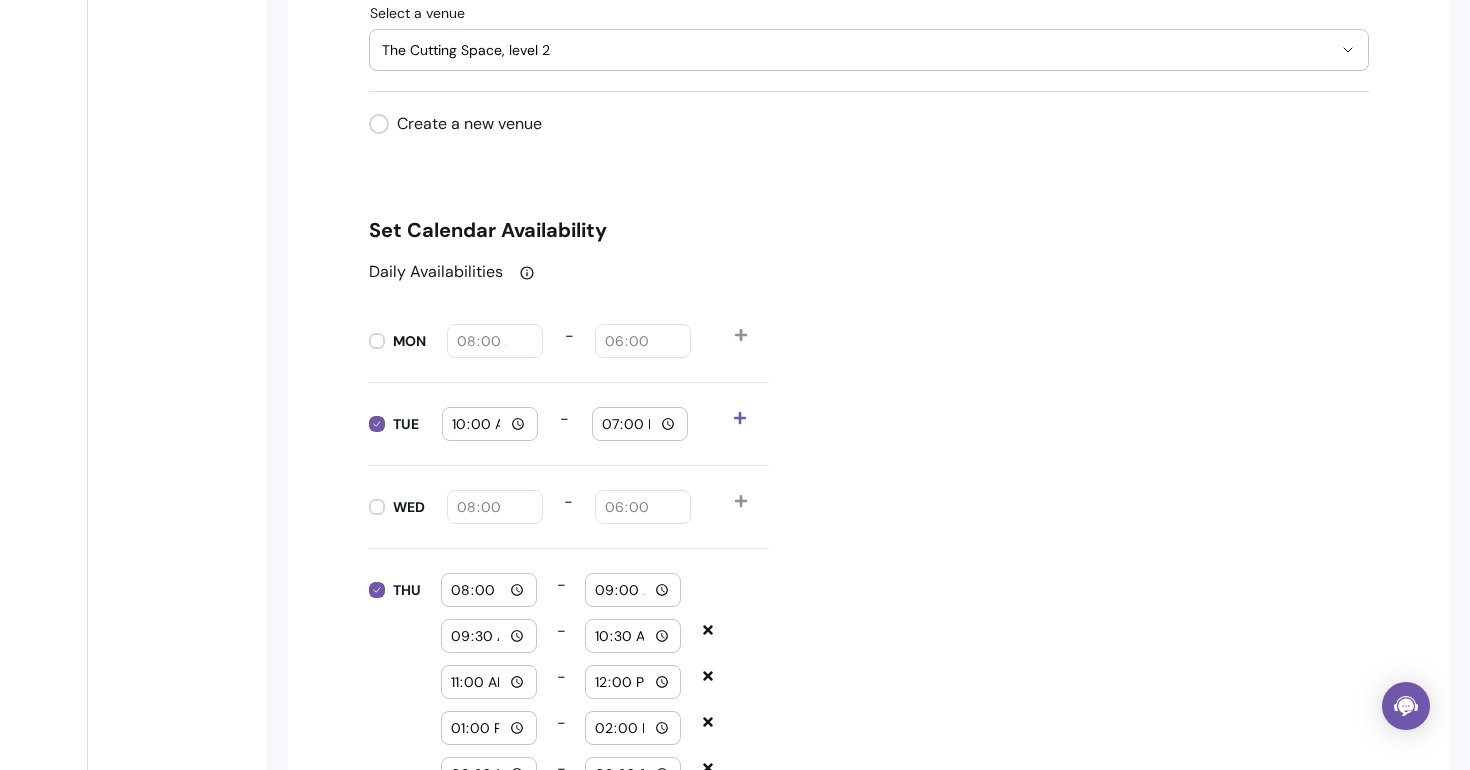 scroll, scrollTop: 1874, scrollLeft: 0, axis: vertical 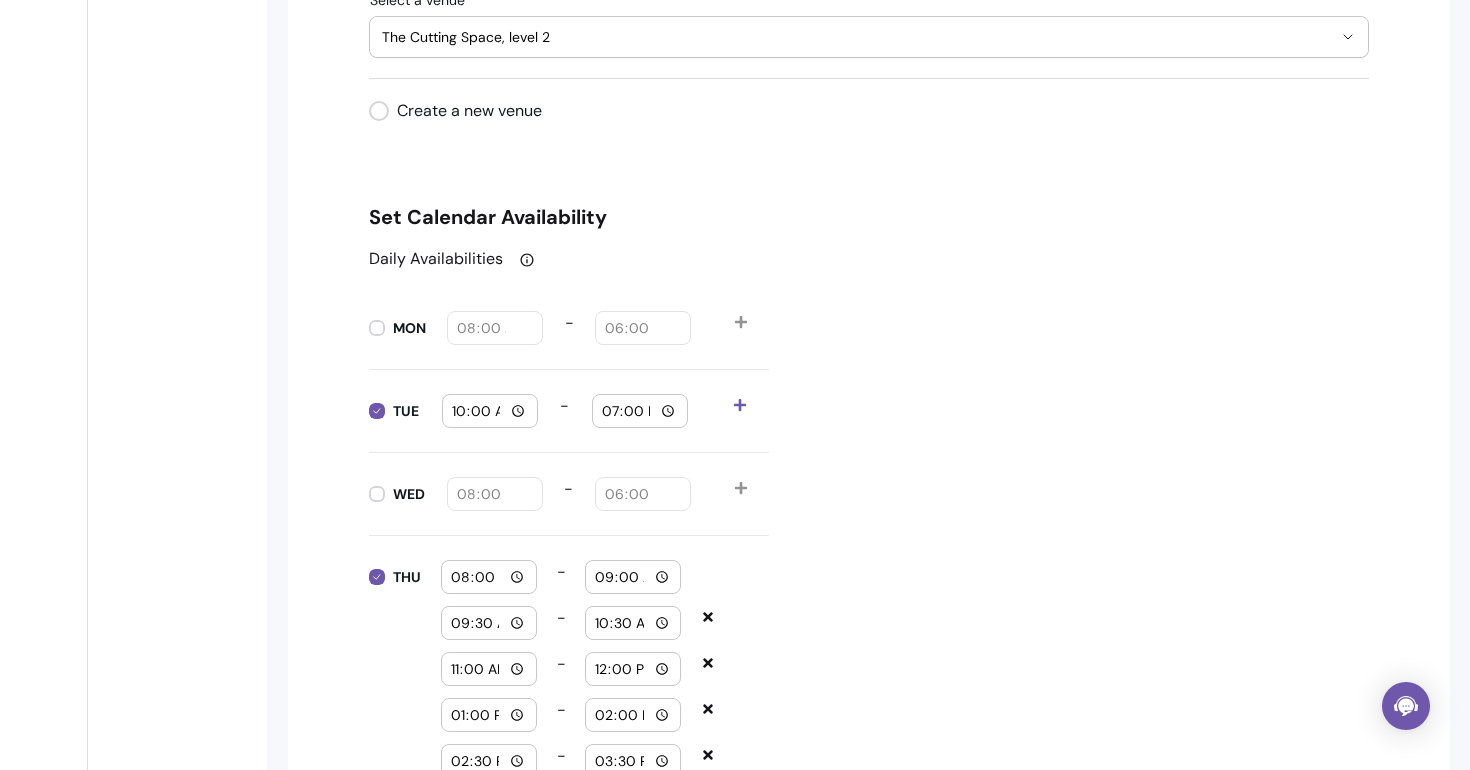 click on "08:00" at bounding box center [489, 577] 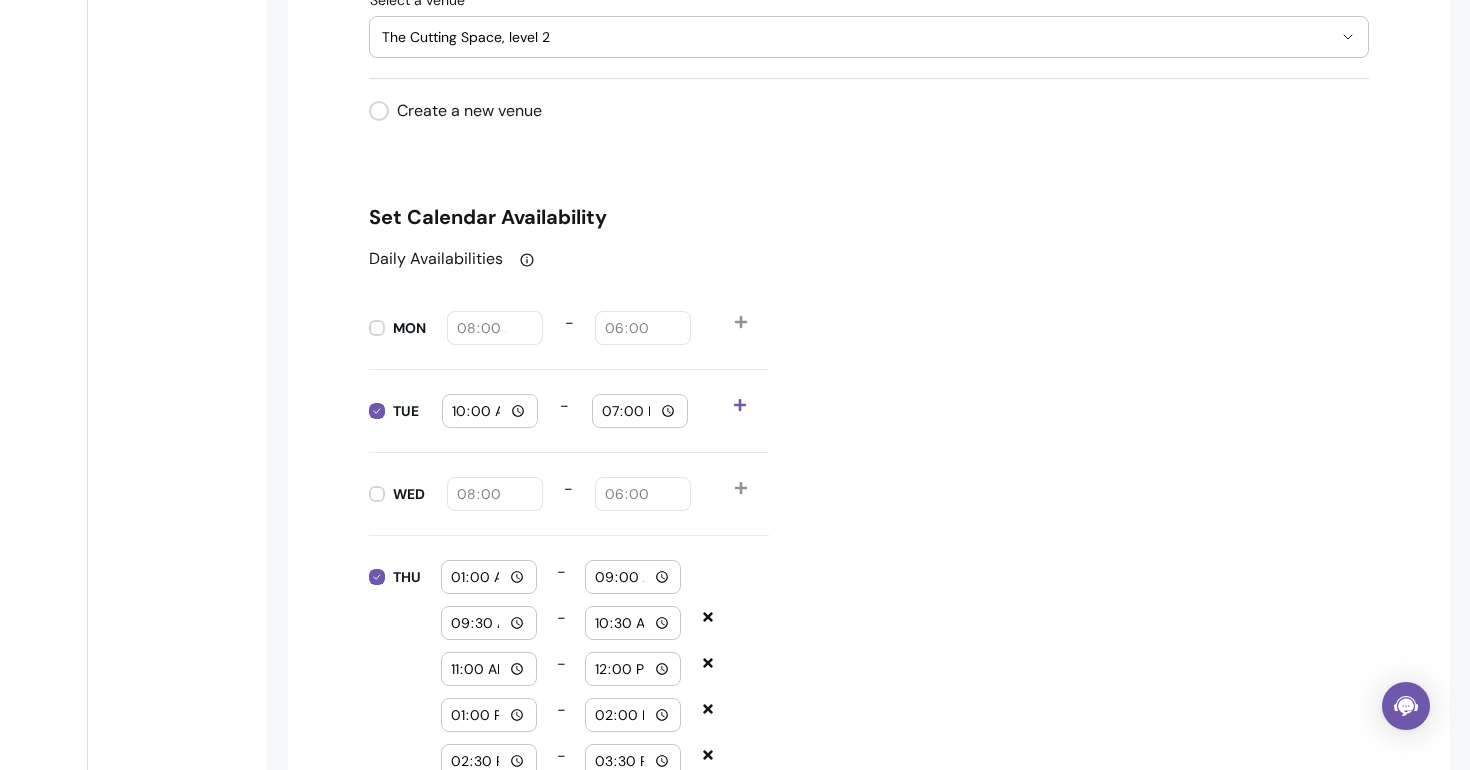 type on "10:00" 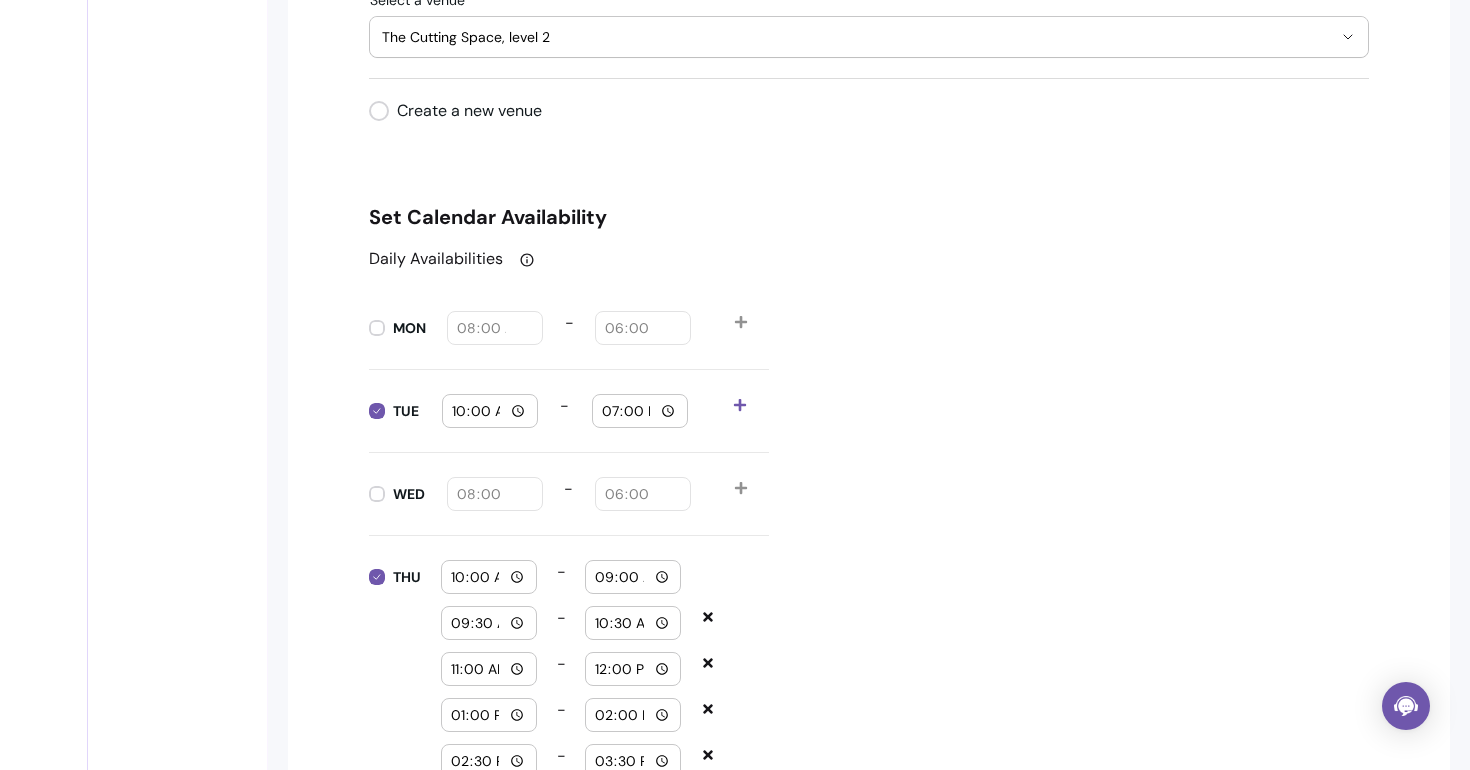 click on "09:00" at bounding box center [633, 577] 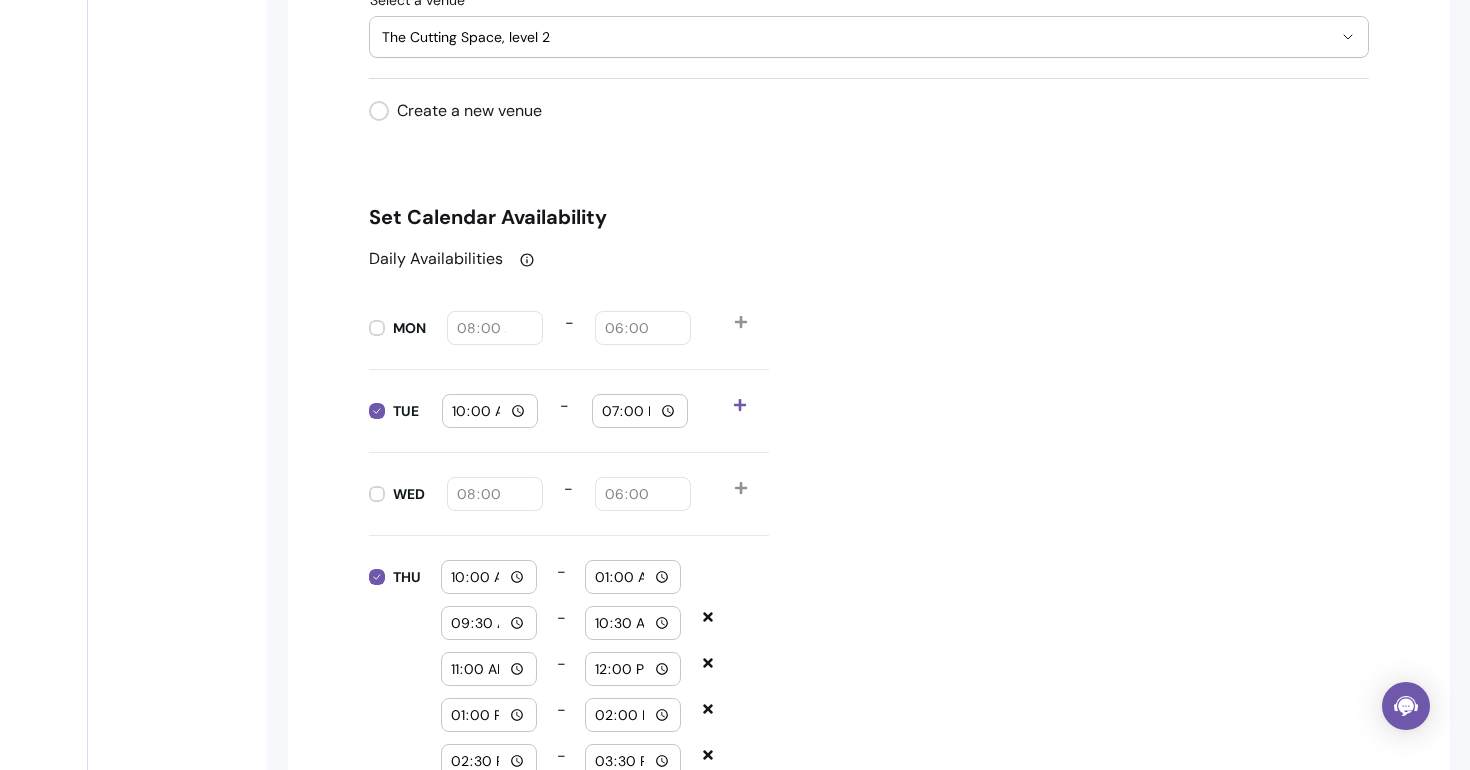 type on "19:00" 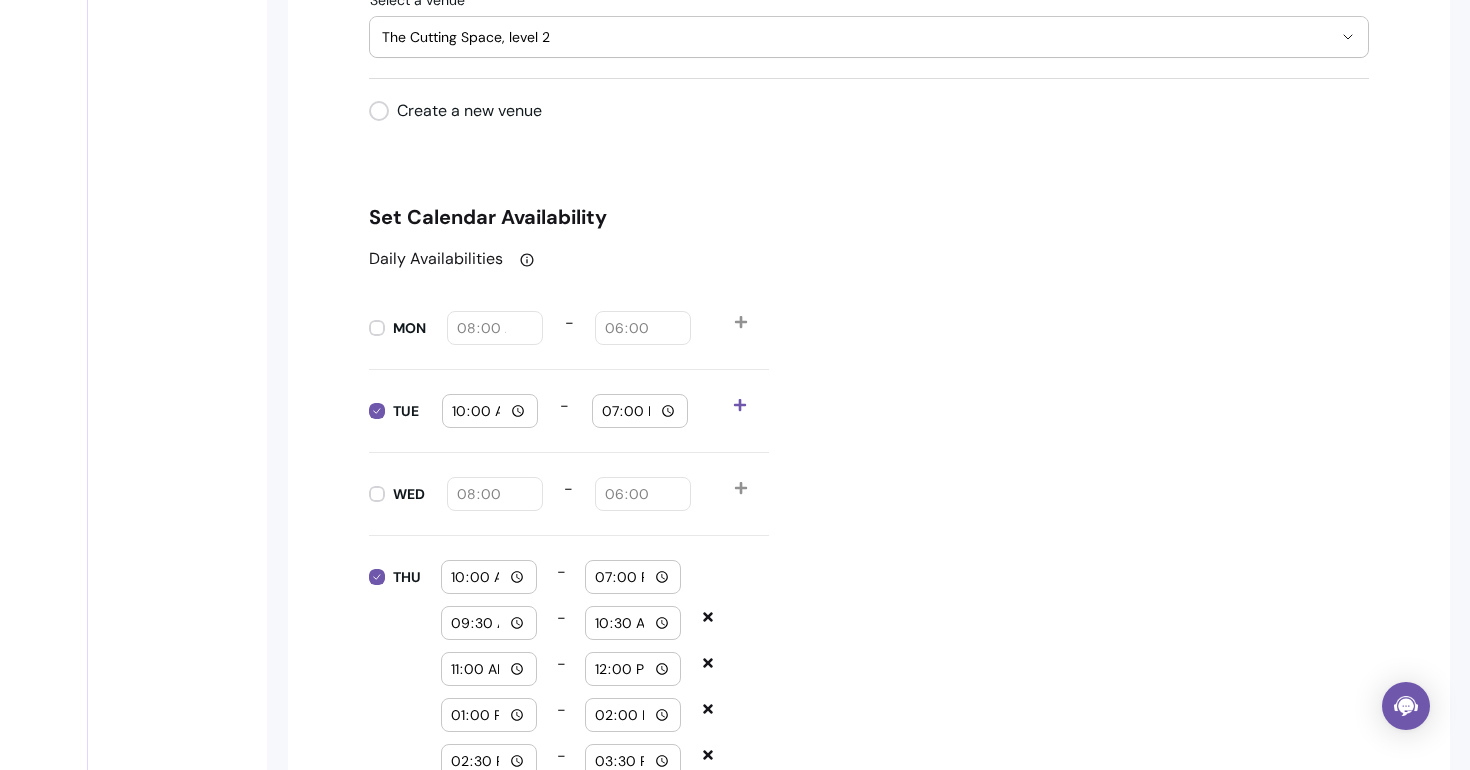 click 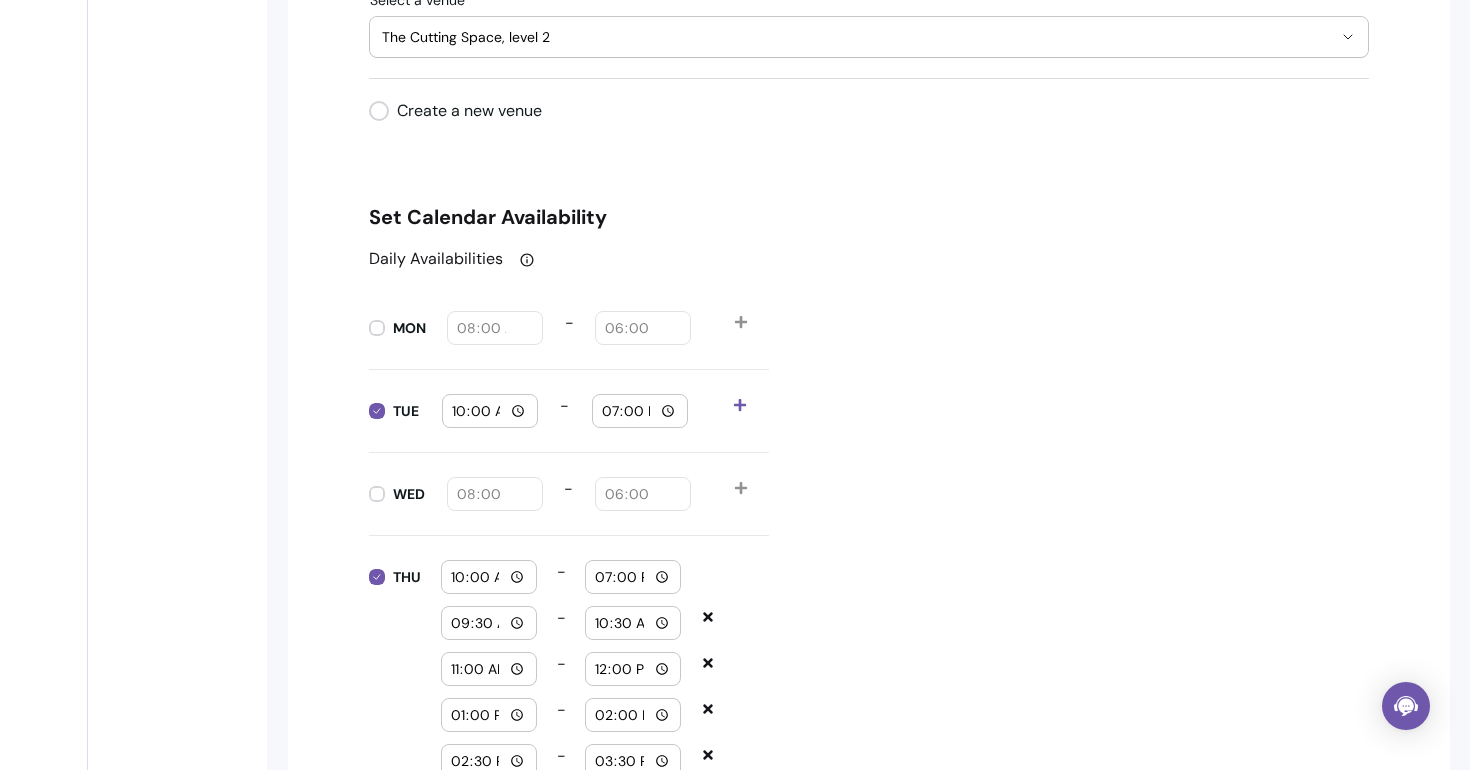 type on "11:00" 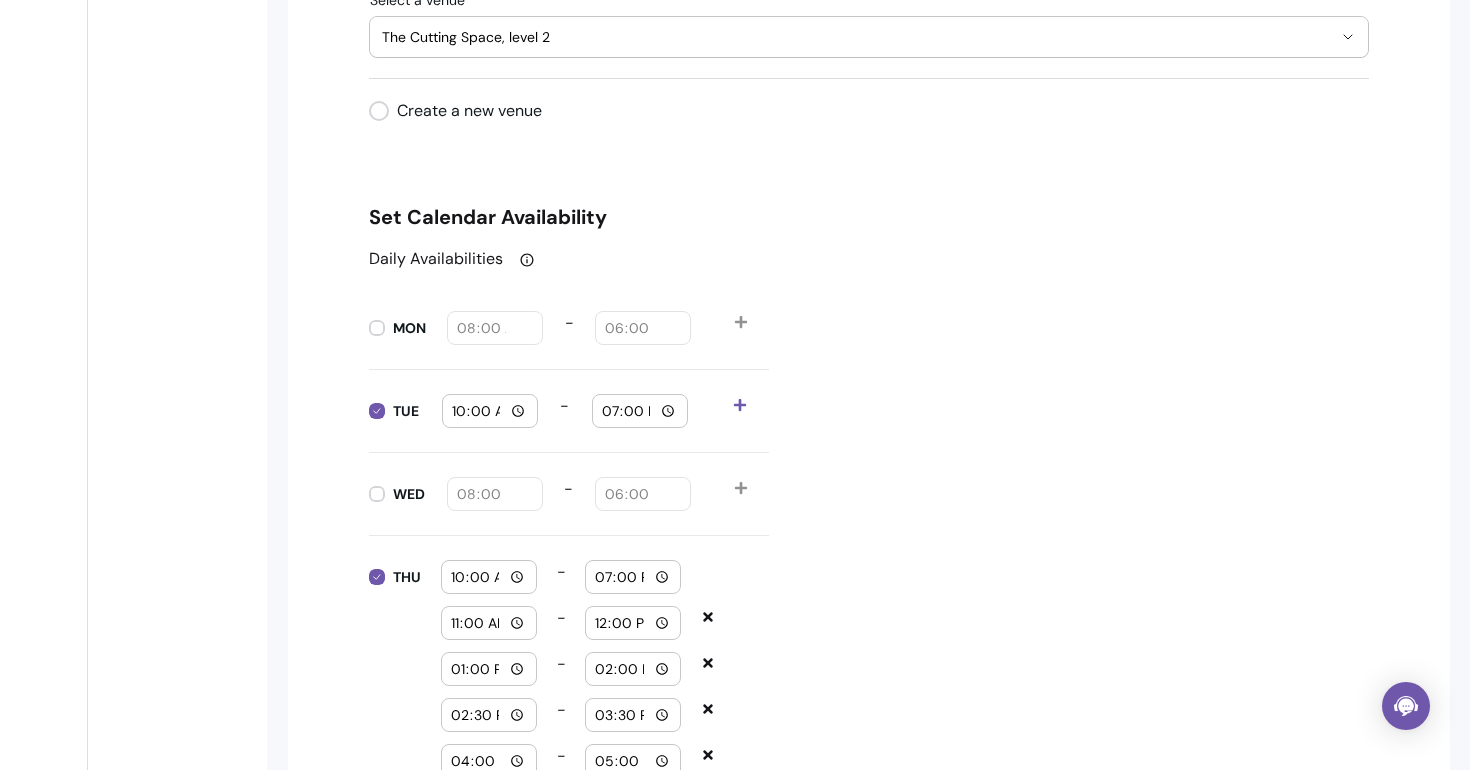 click 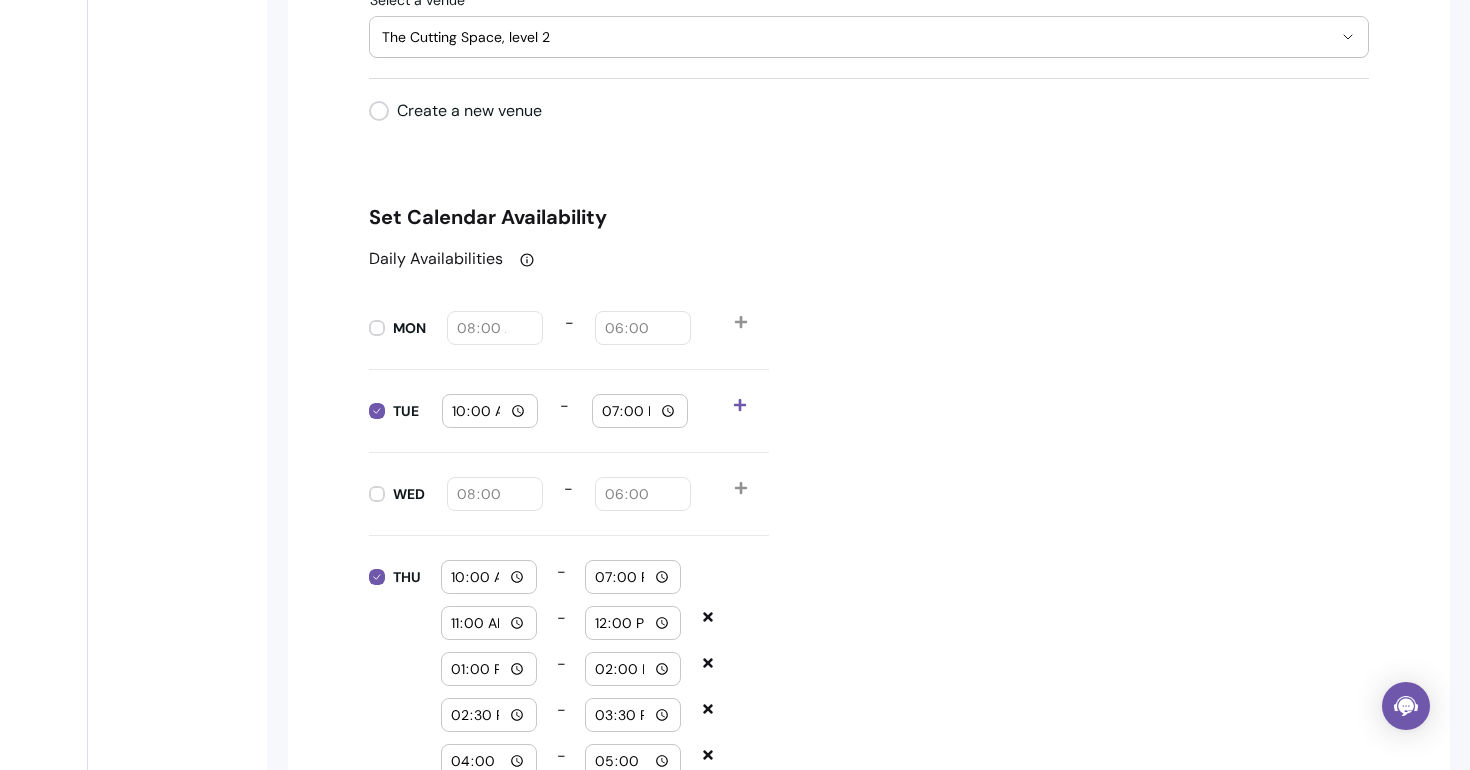 type on "13:00" 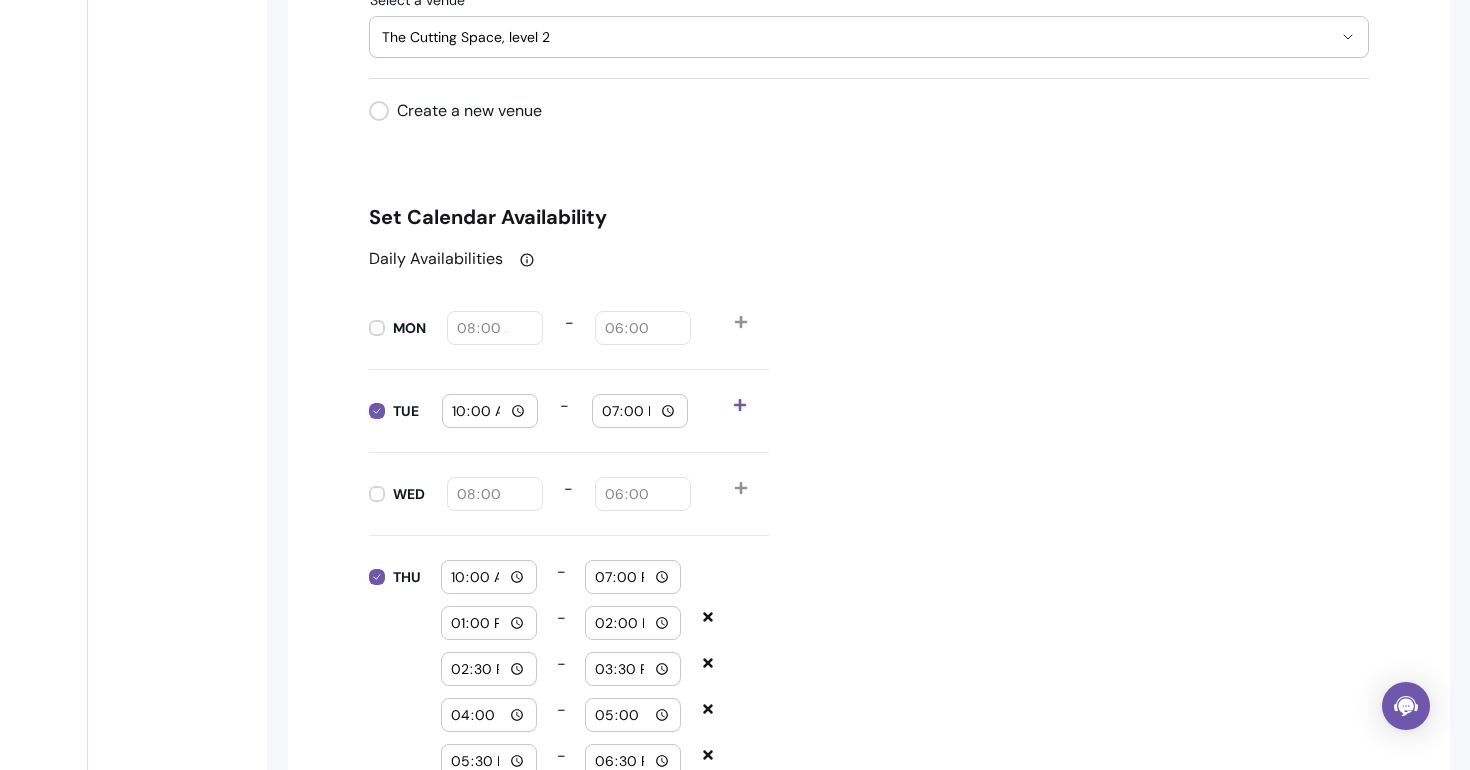 click 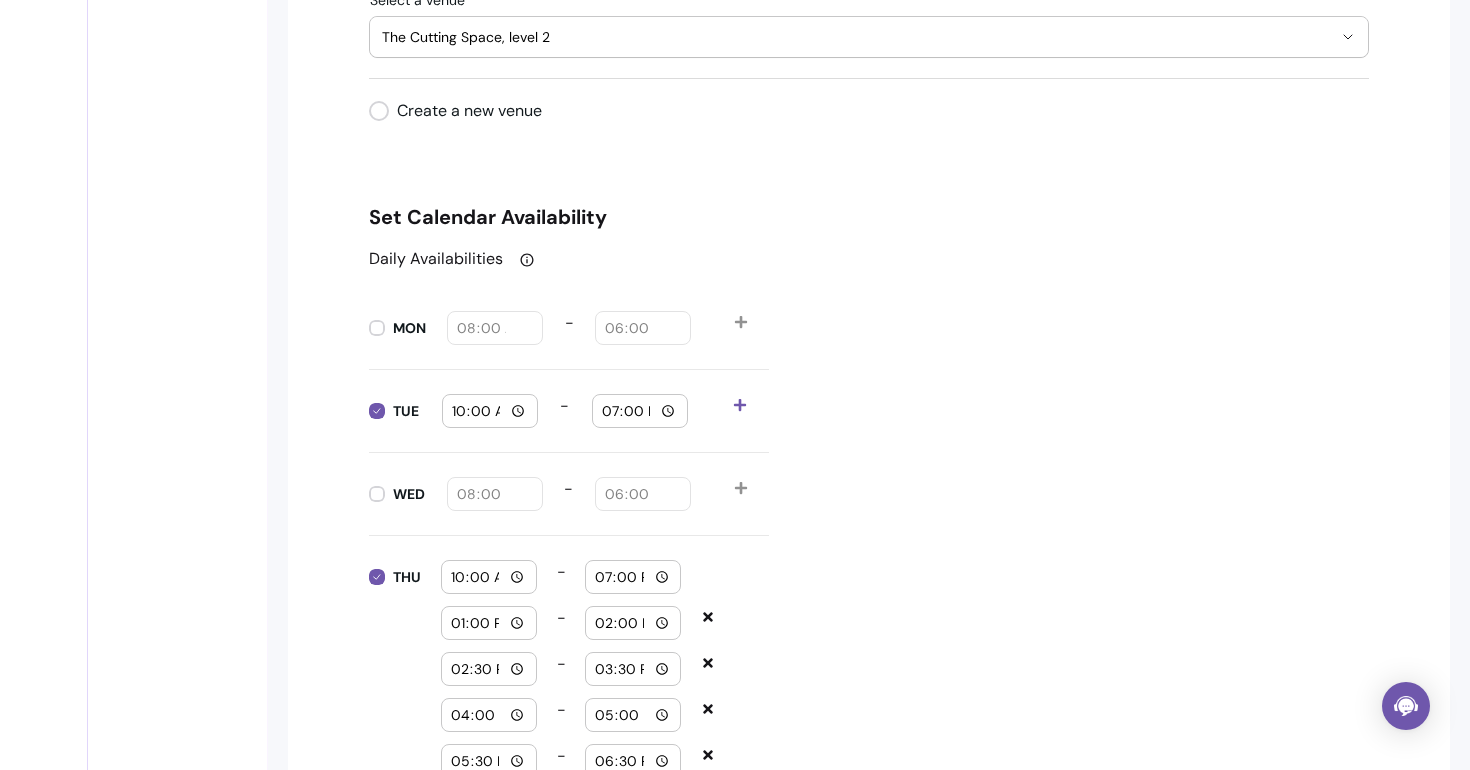 type on "14:30" 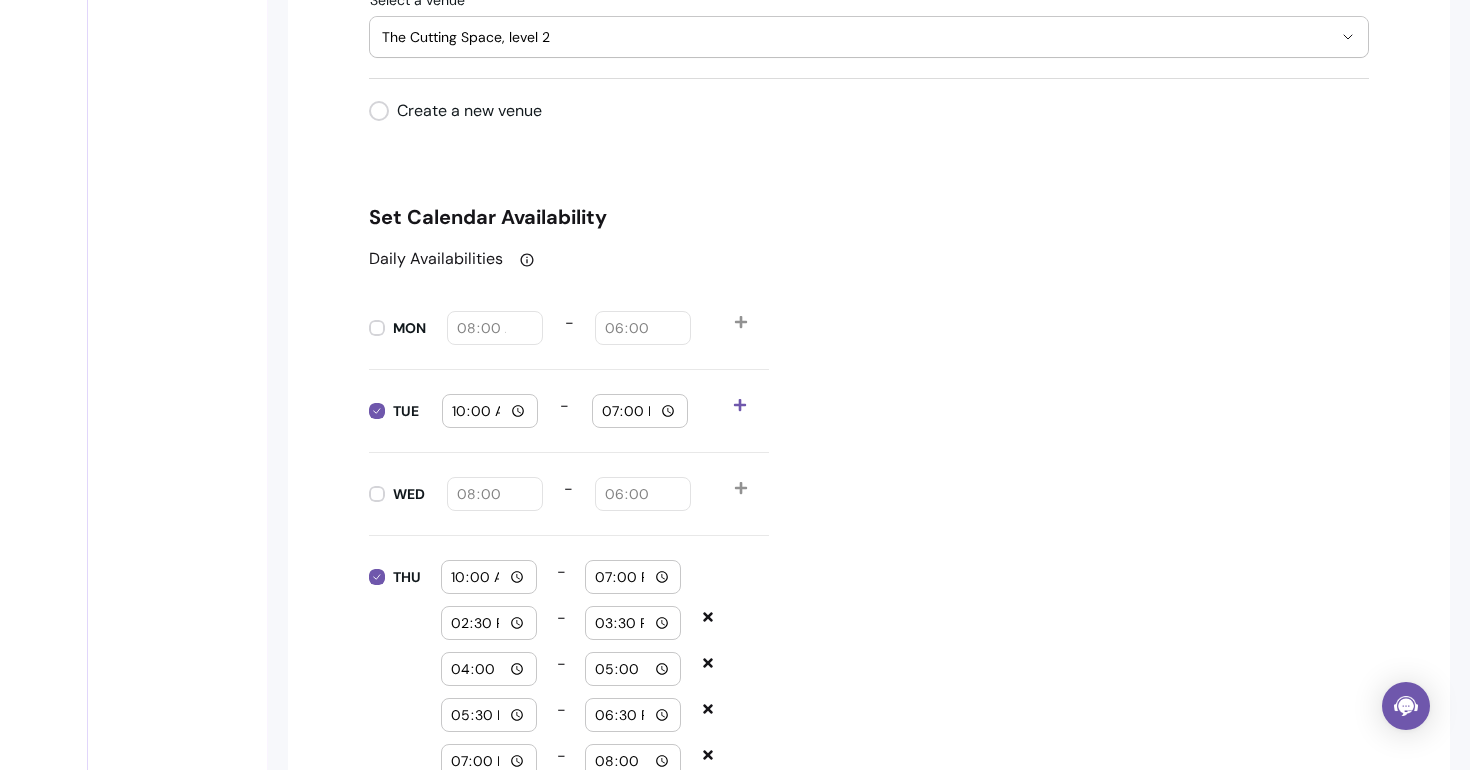 click 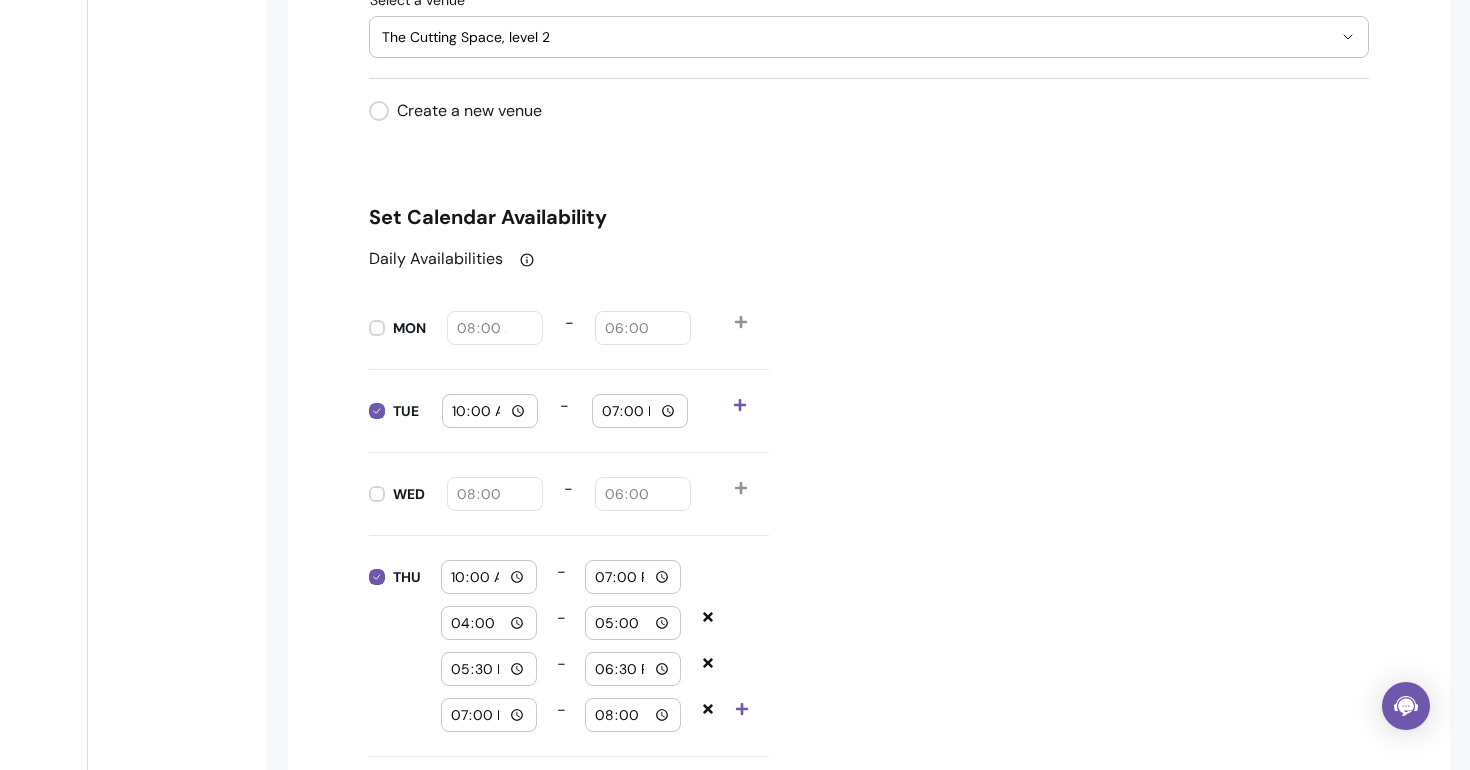 click 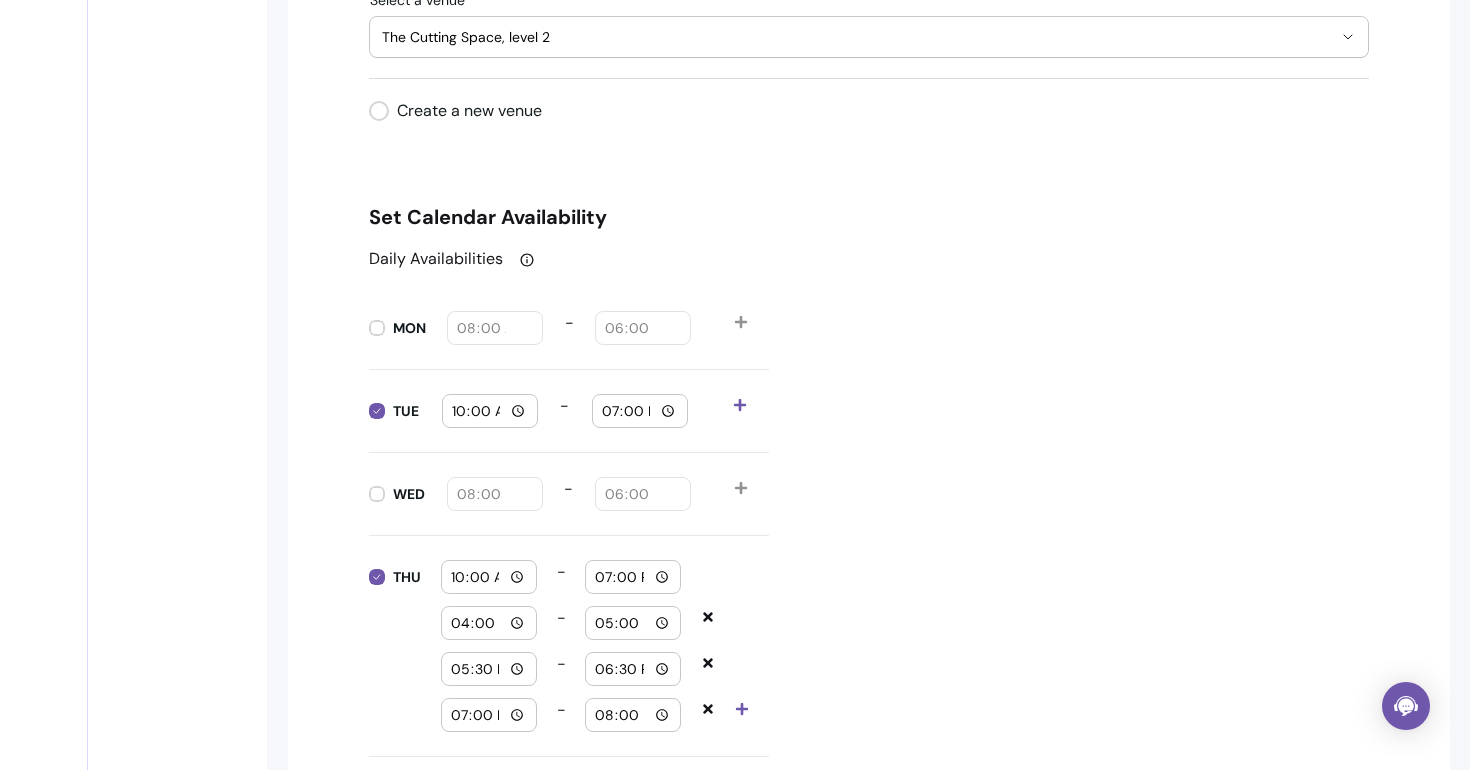 type on "17:30" 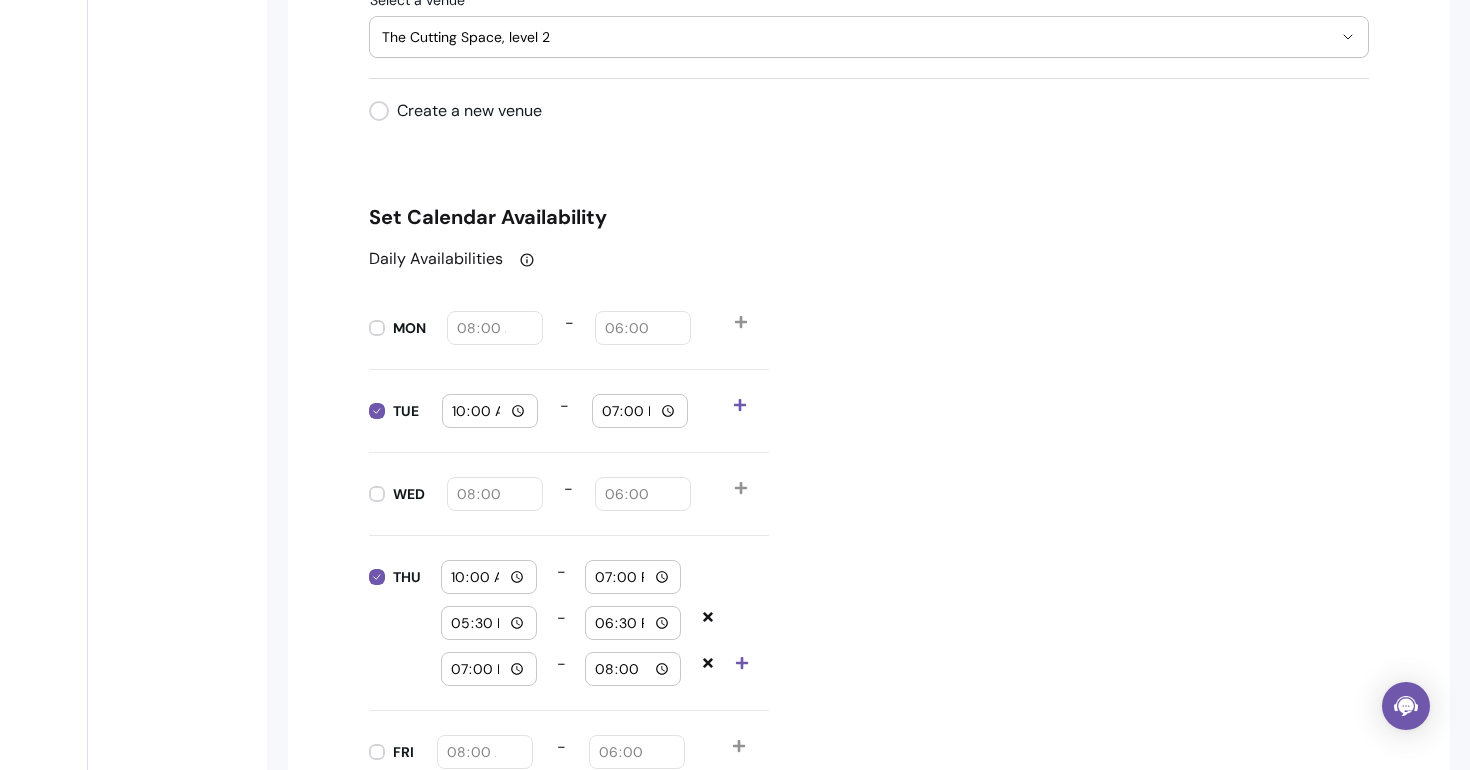 click 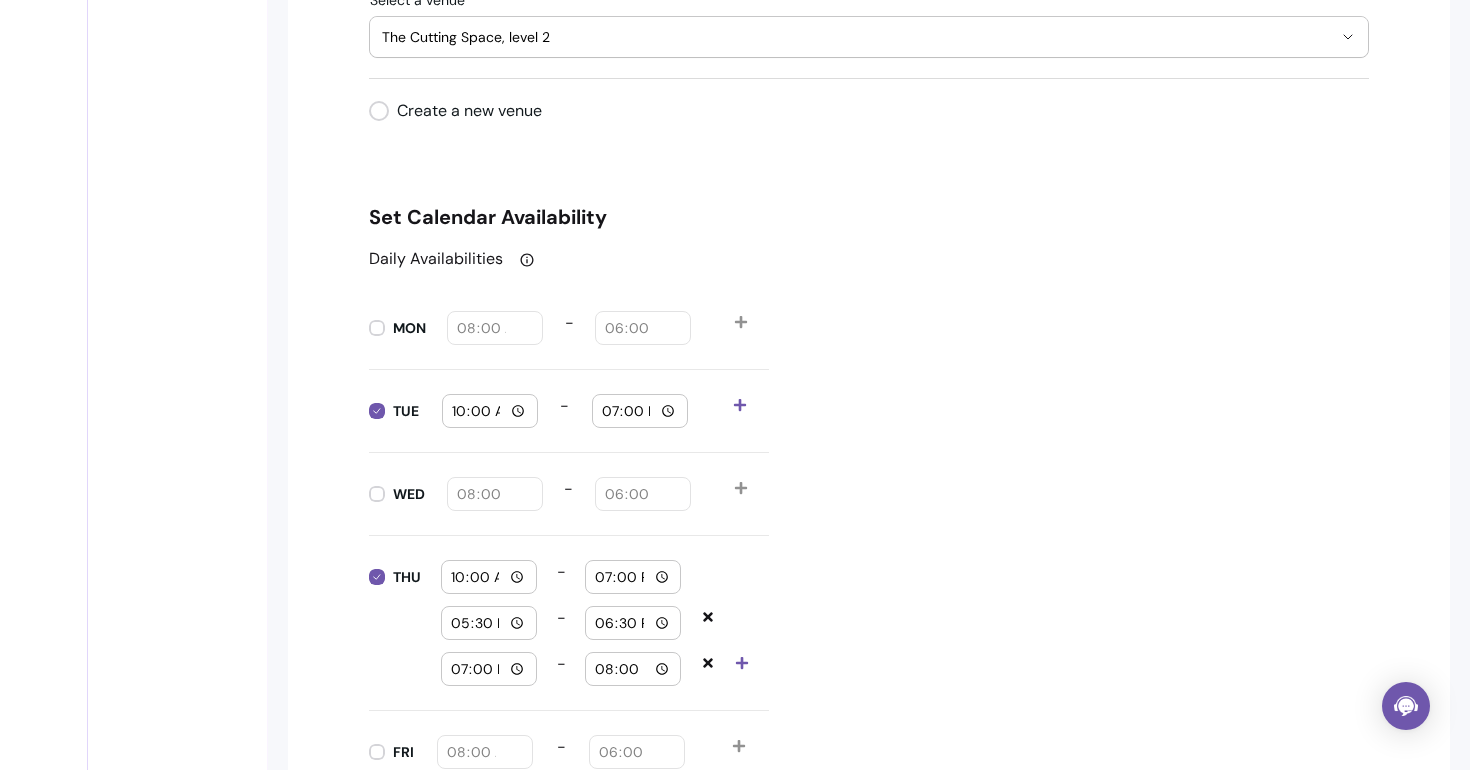 type on "19:00" 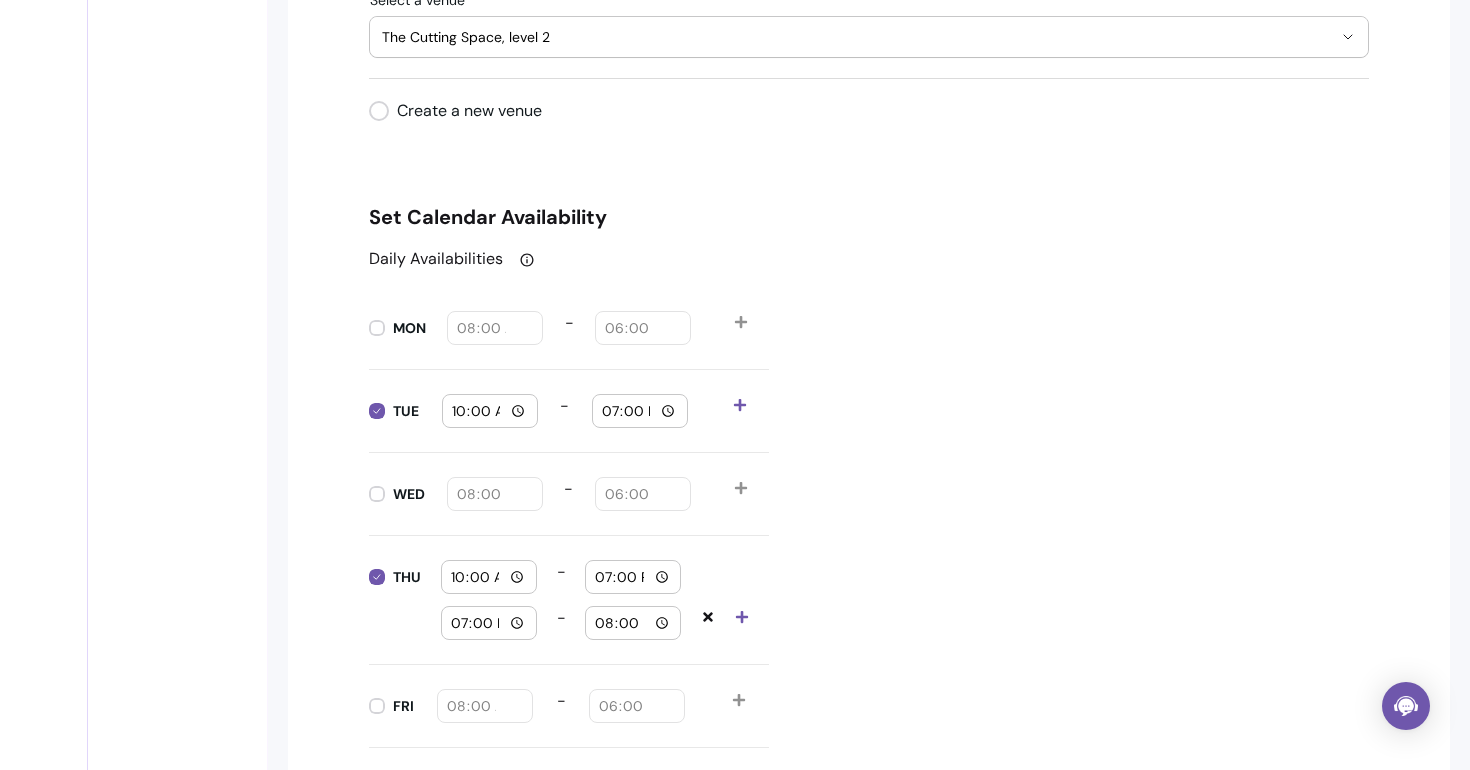 click 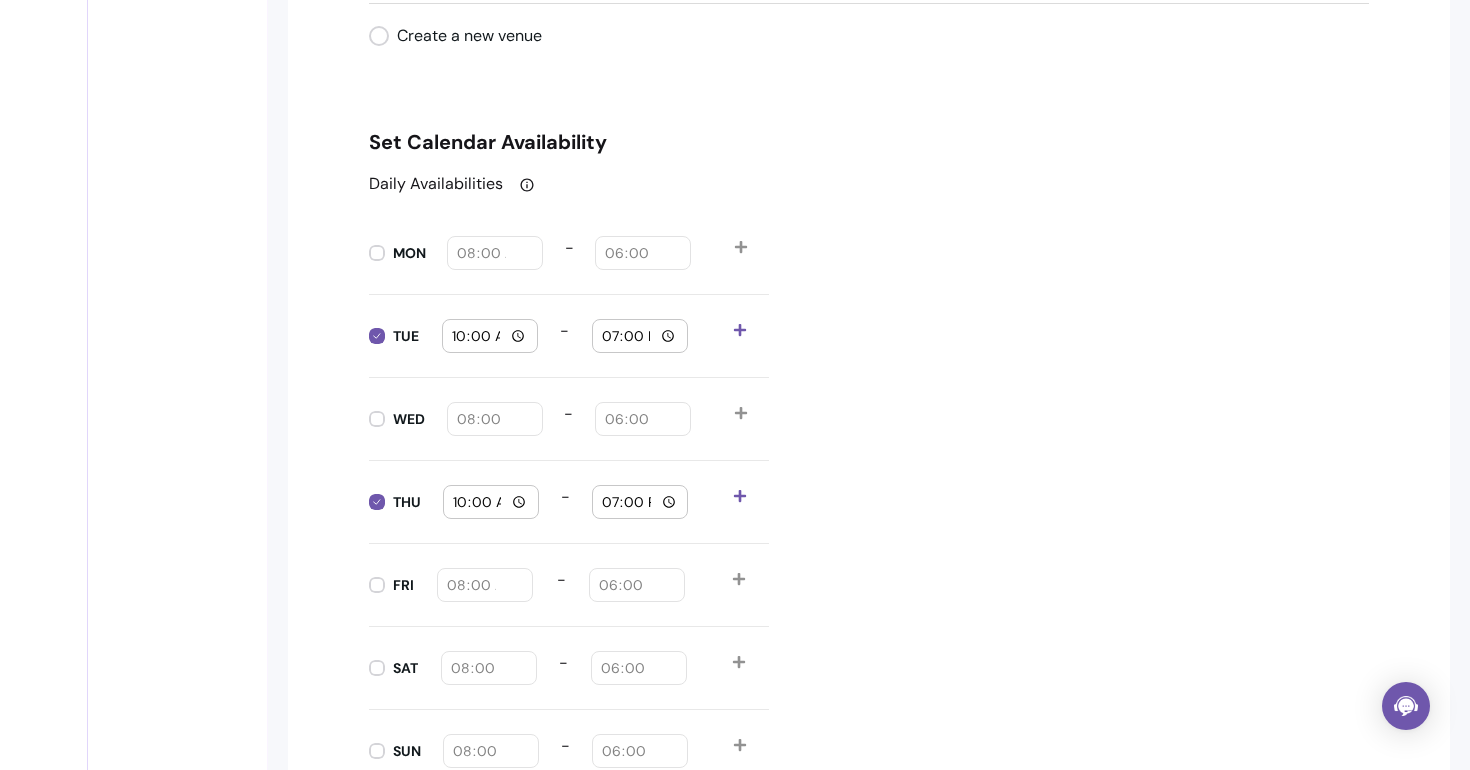 scroll, scrollTop: 1959, scrollLeft: 0, axis: vertical 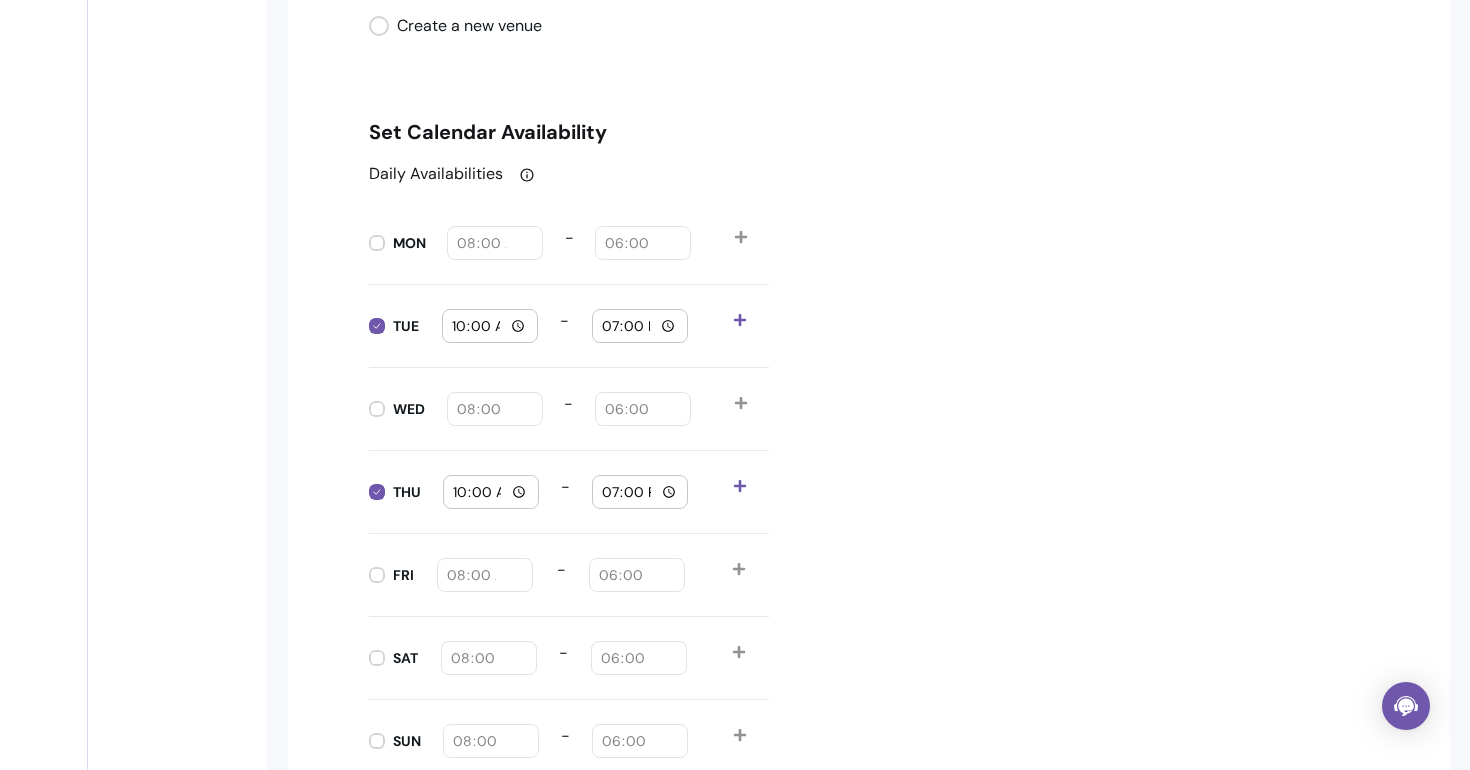 click on "WED 08:00 - 18:00" at bounding box center [569, 409] 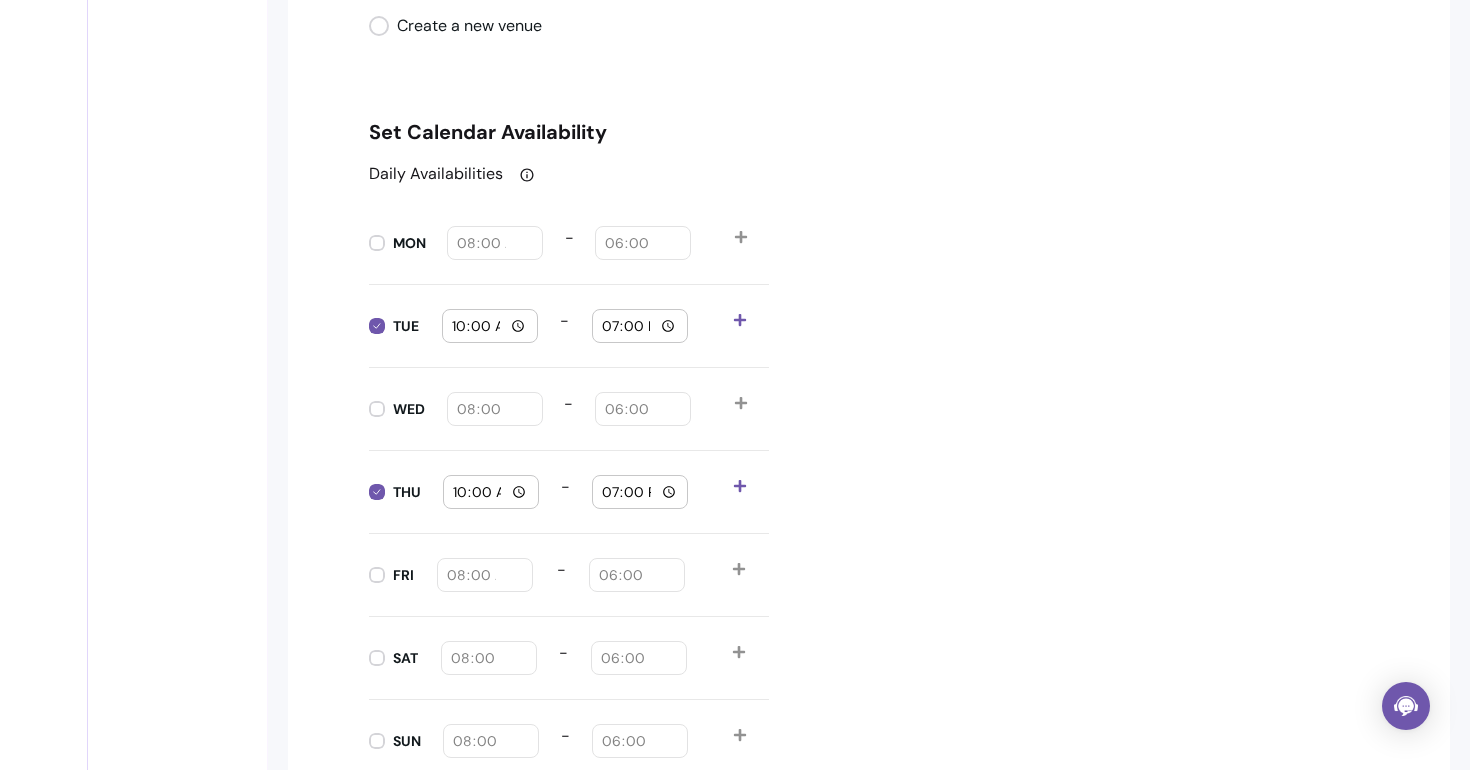 click on "WED 08:00 - 18:00" at bounding box center (569, 409) 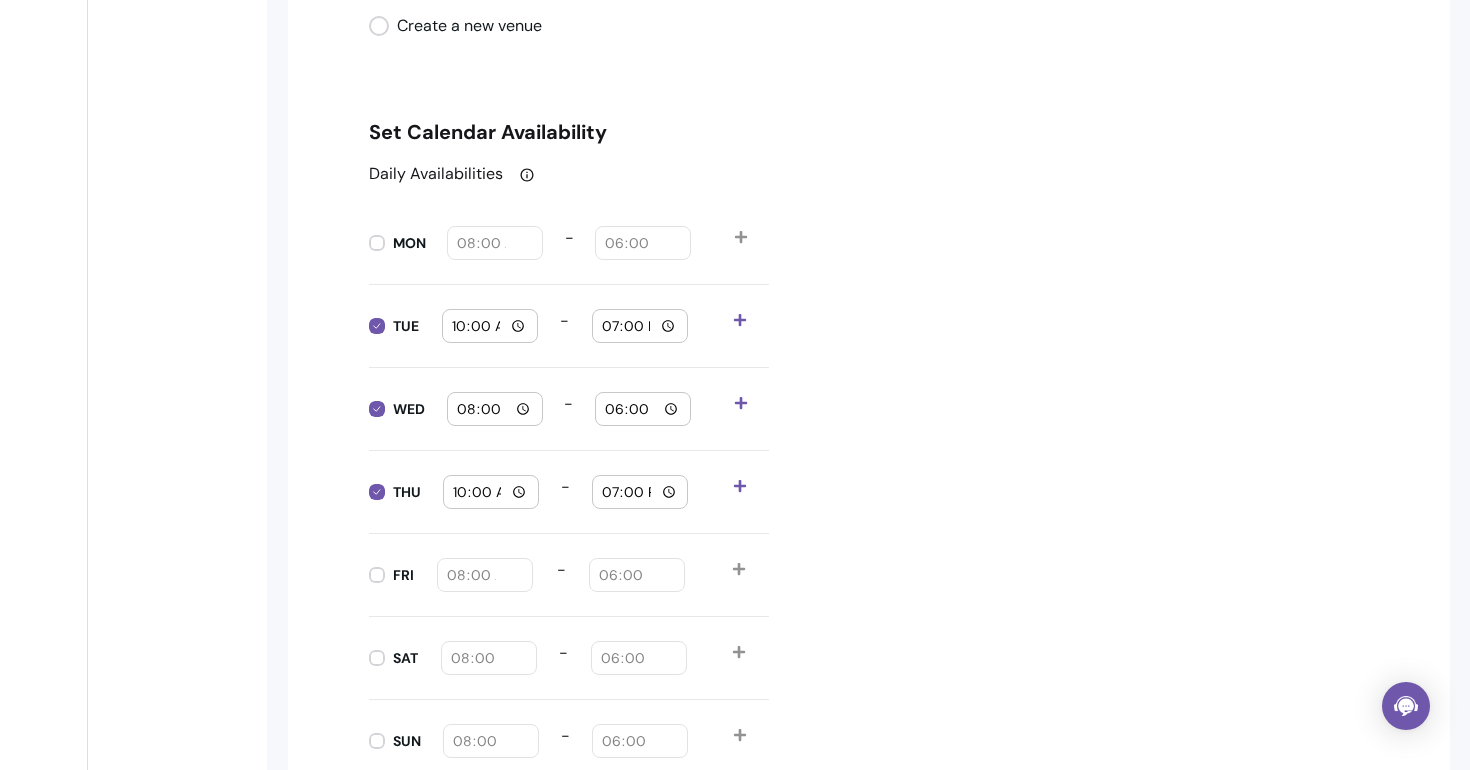 click on "08:00" at bounding box center [495, 409] 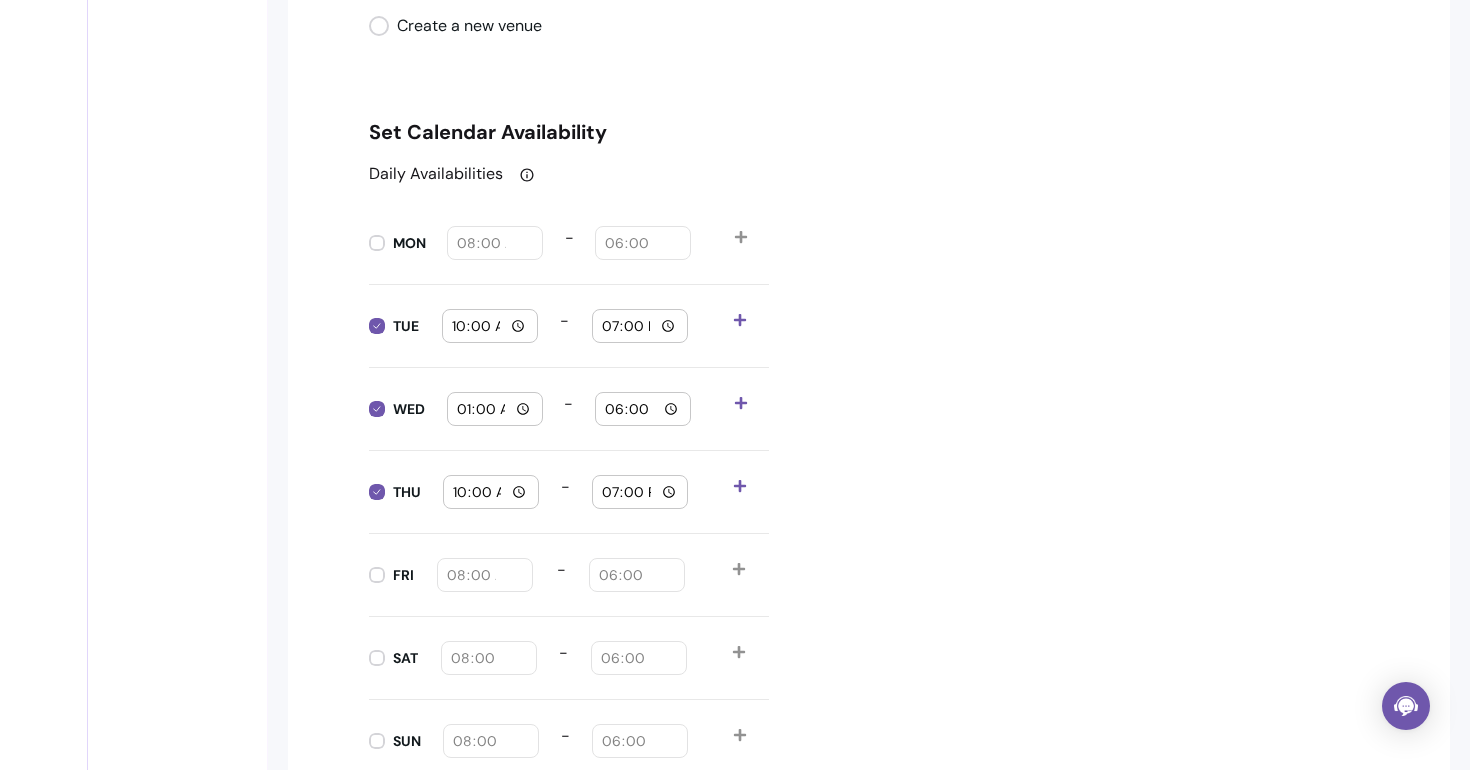 type on "10:00" 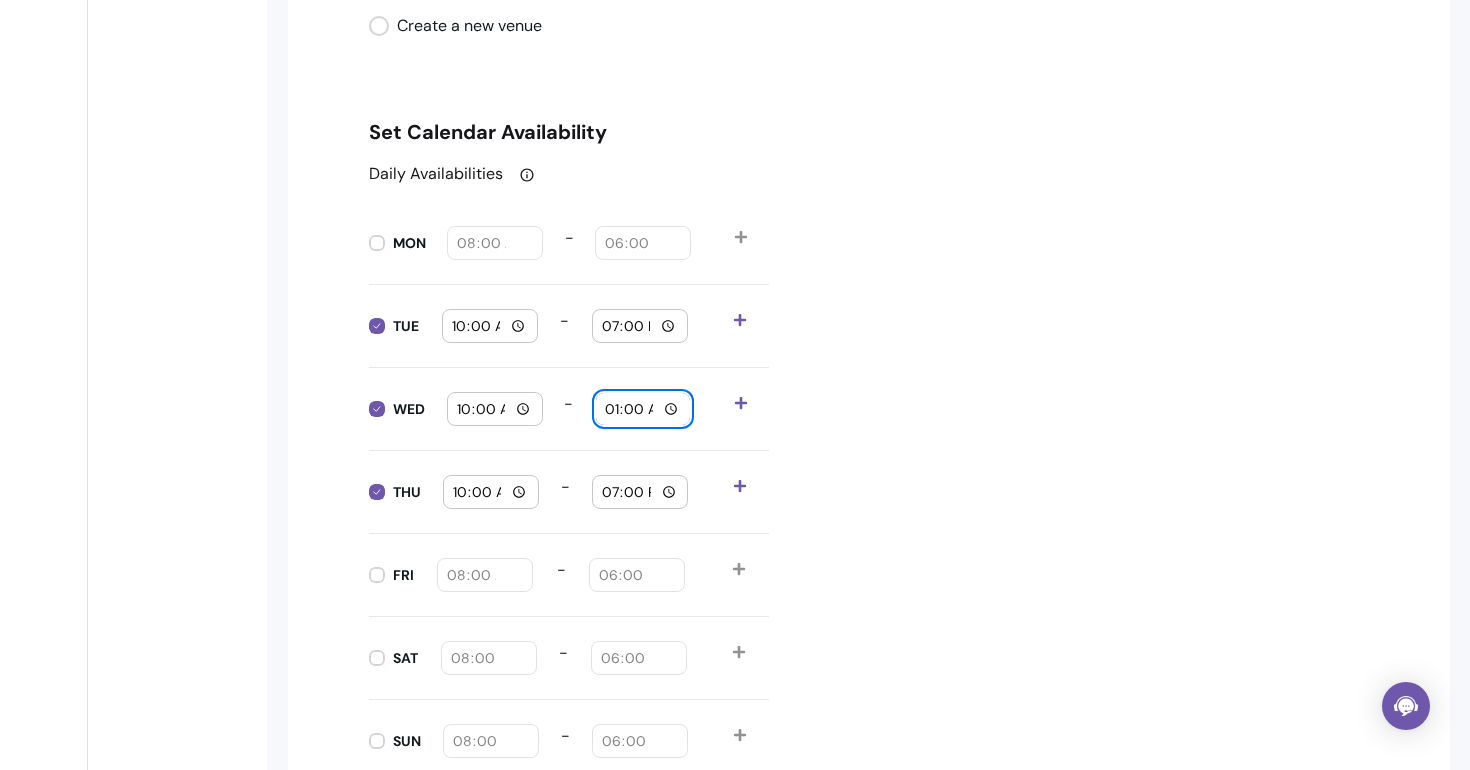 type on "11:00" 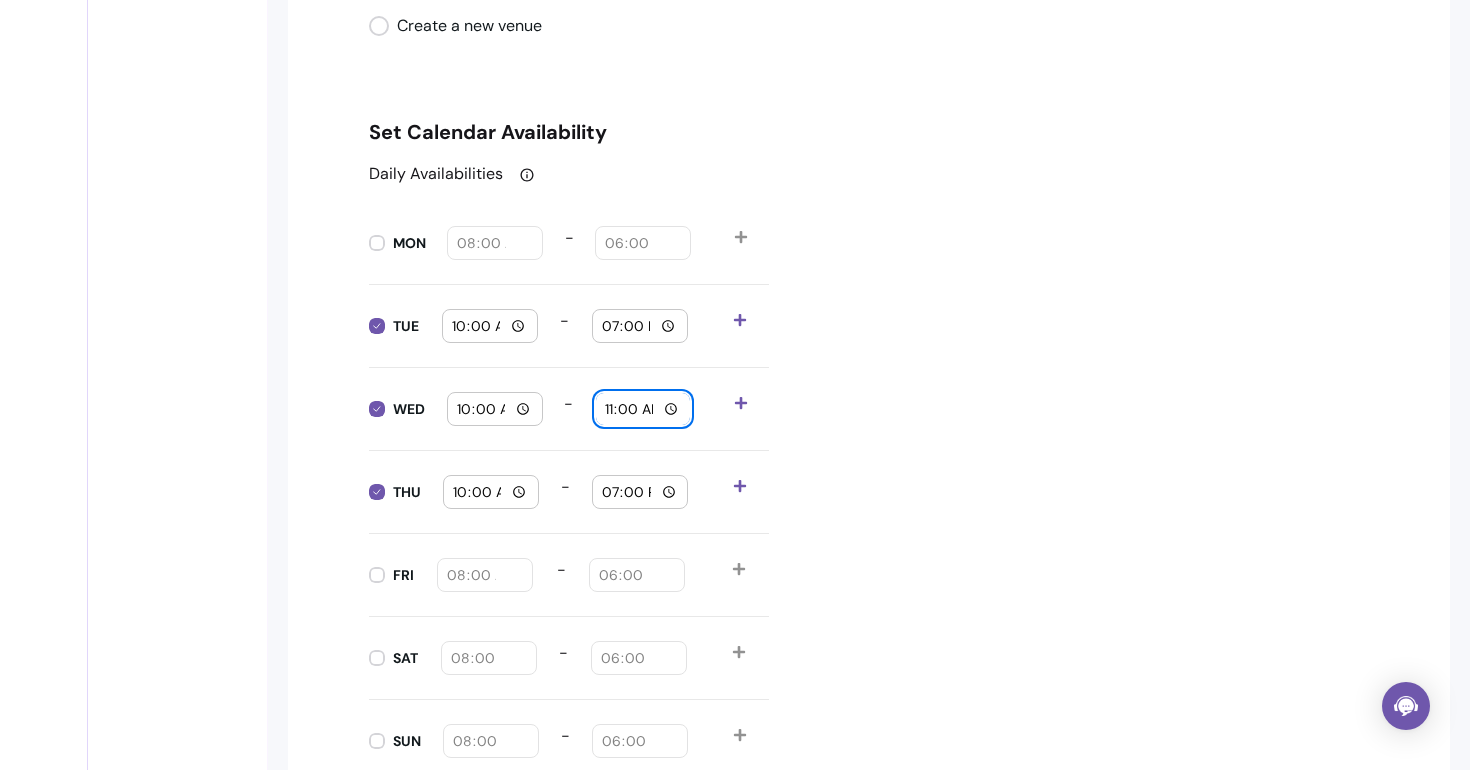 click on "Daily Availabilities MON 08:00 - 18:00 TUE 10:00 - 19:00 WED 10:00 - 11:00 THU 10:00 - 19:00 FRI 08:00 - 18:00 SAT 08:00 - 18:00 SUN 08:00 - 18:00" at bounding box center (869, 472) 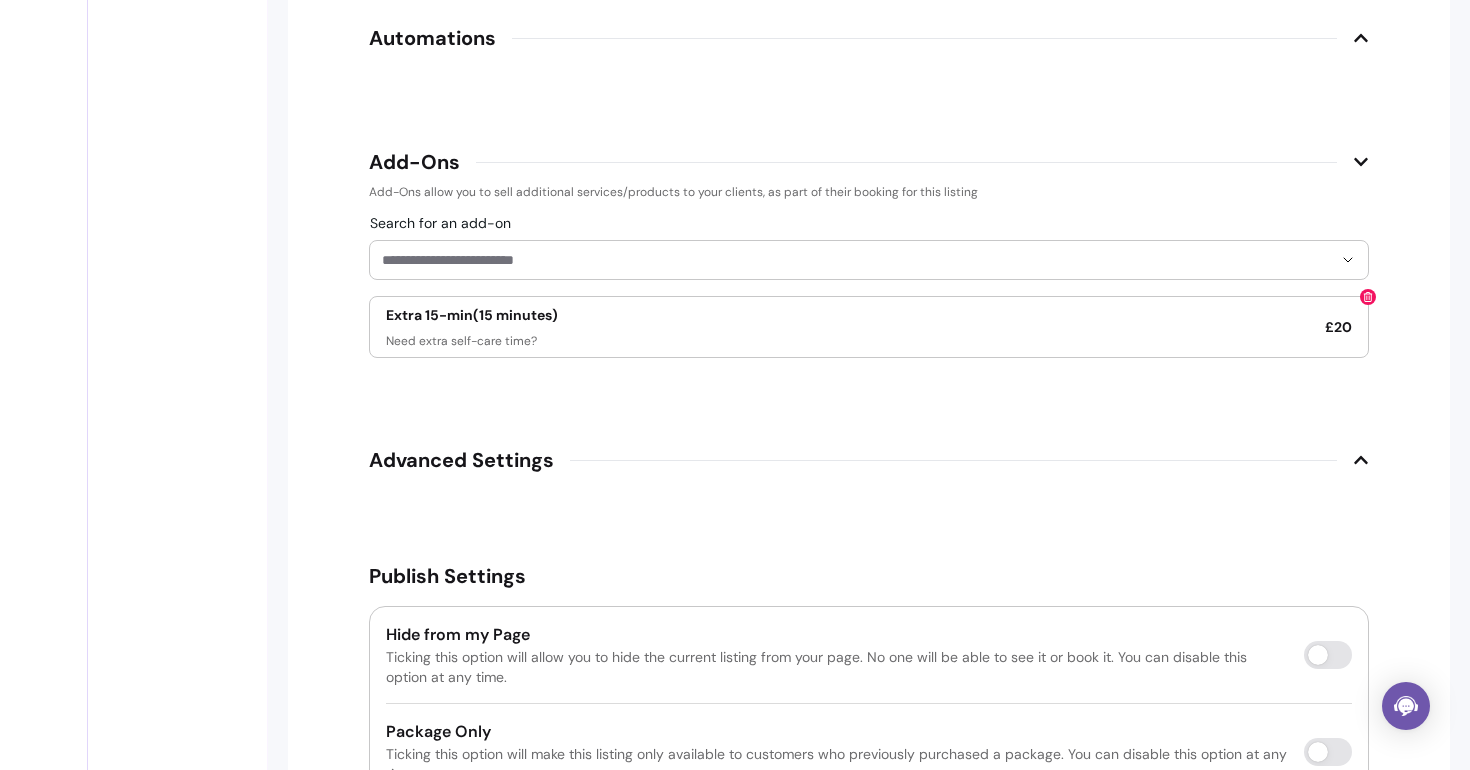 scroll, scrollTop: 3041, scrollLeft: 0, axis: vertical 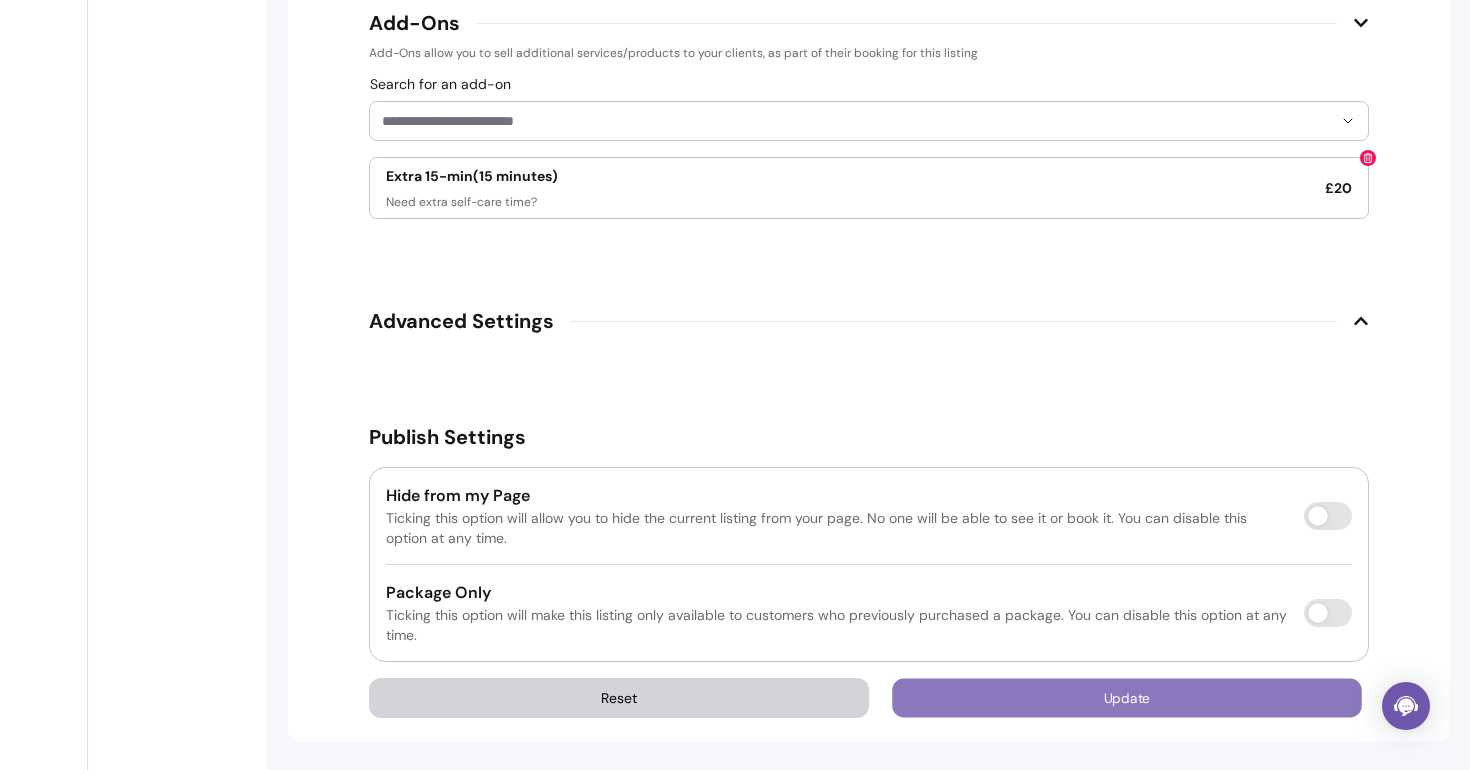 click on "Update" at bounding box center (1127, 698) 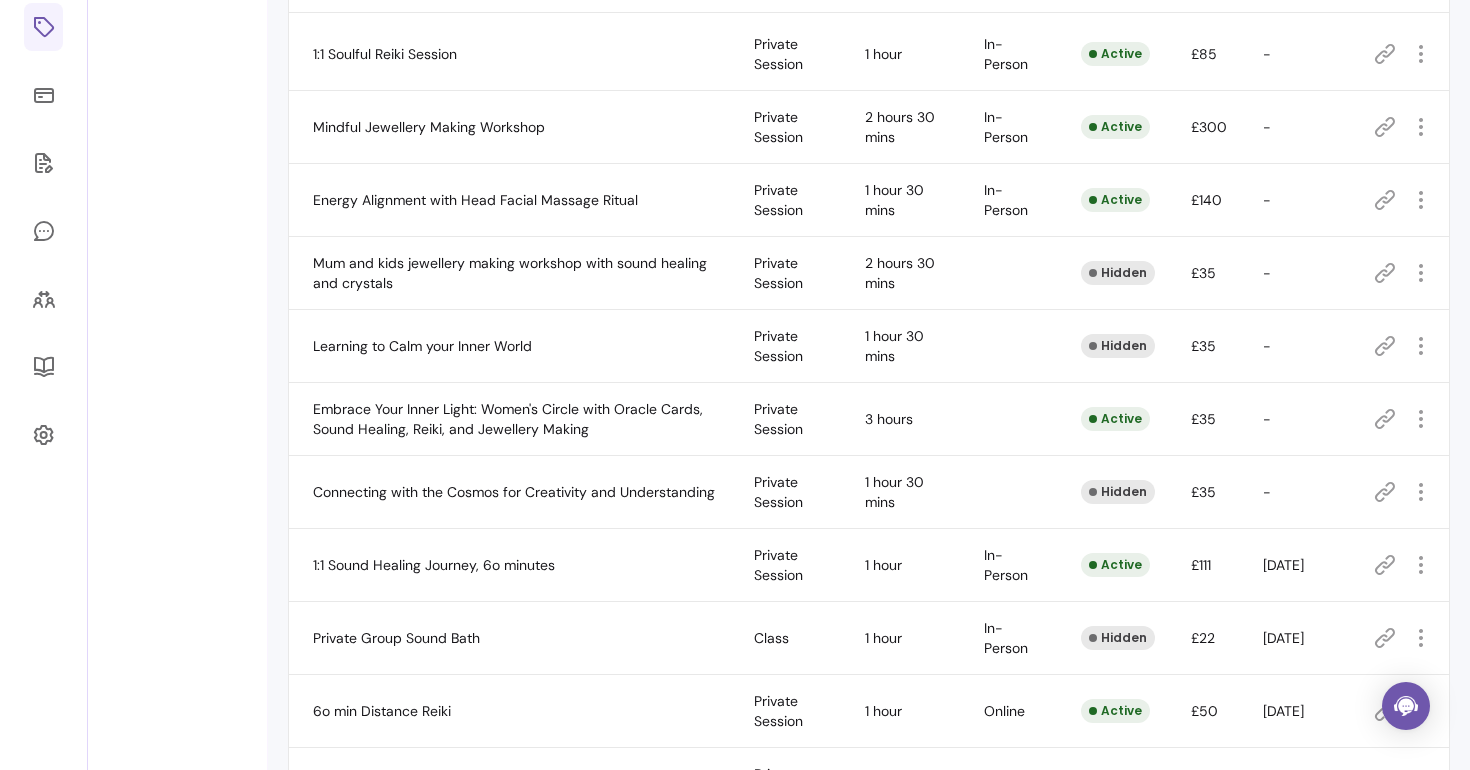 scroll, scrollTop: 0, scrollLeft: 0, axis: both 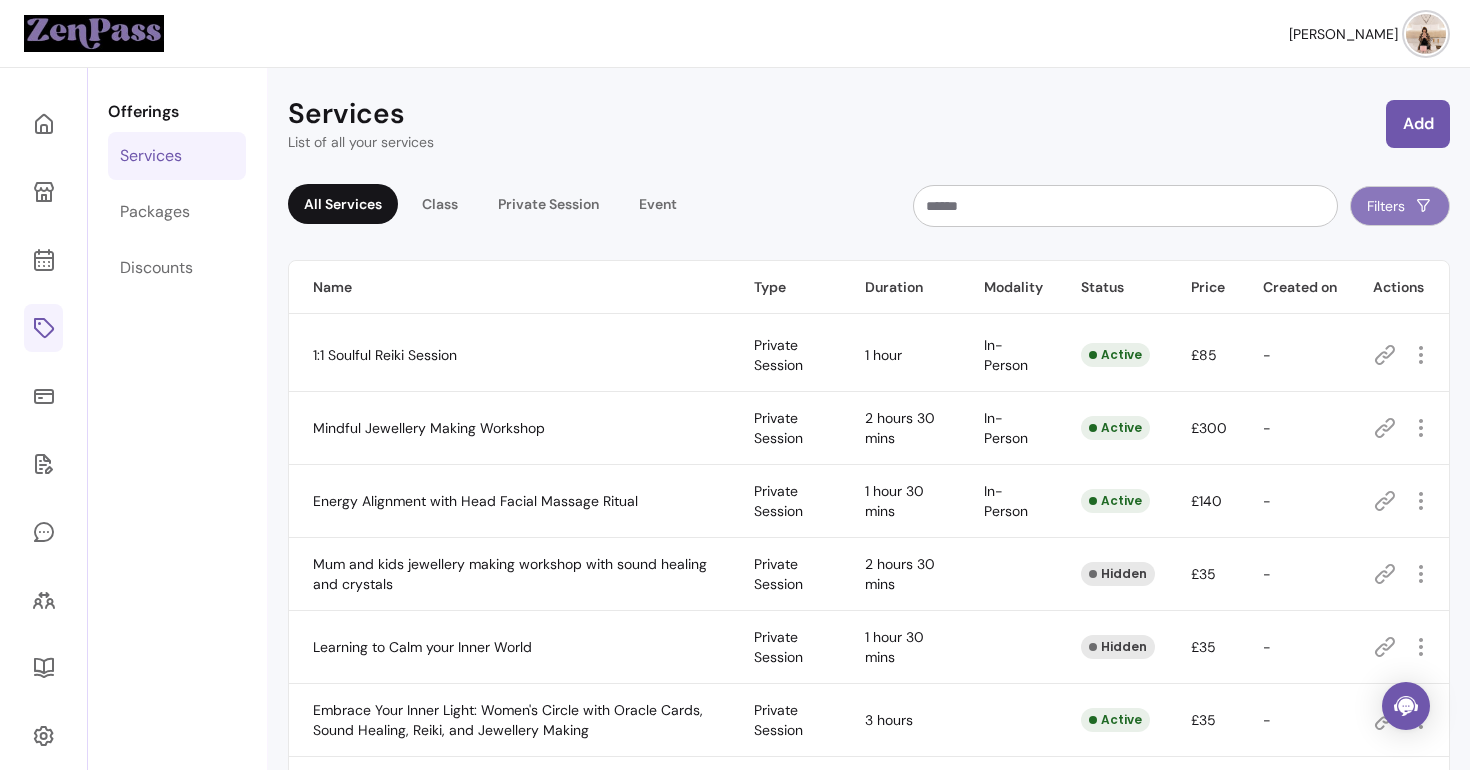 click on "Filters" at bounding box center [1400, 206] 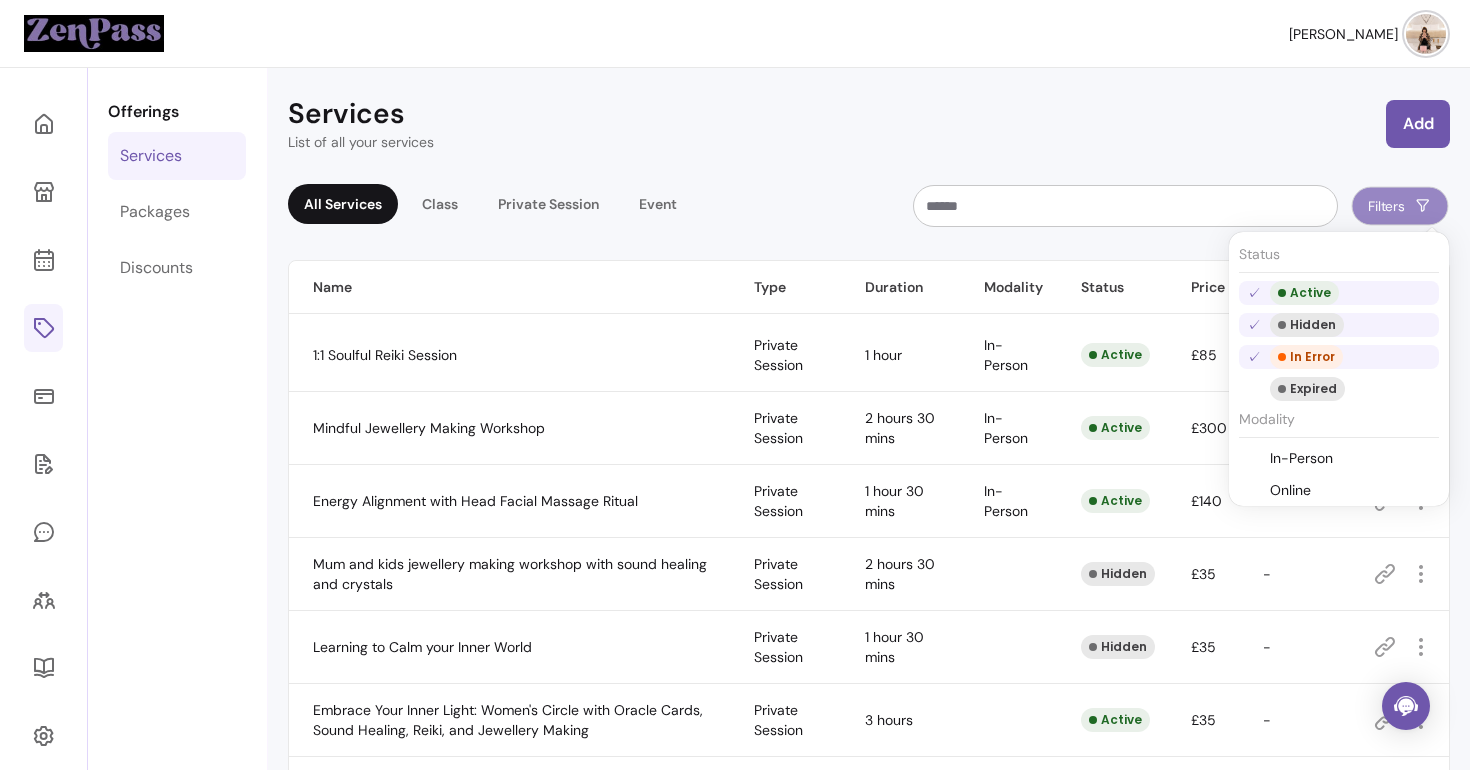 click on "Hidden" at bounding box center [1339, 325] 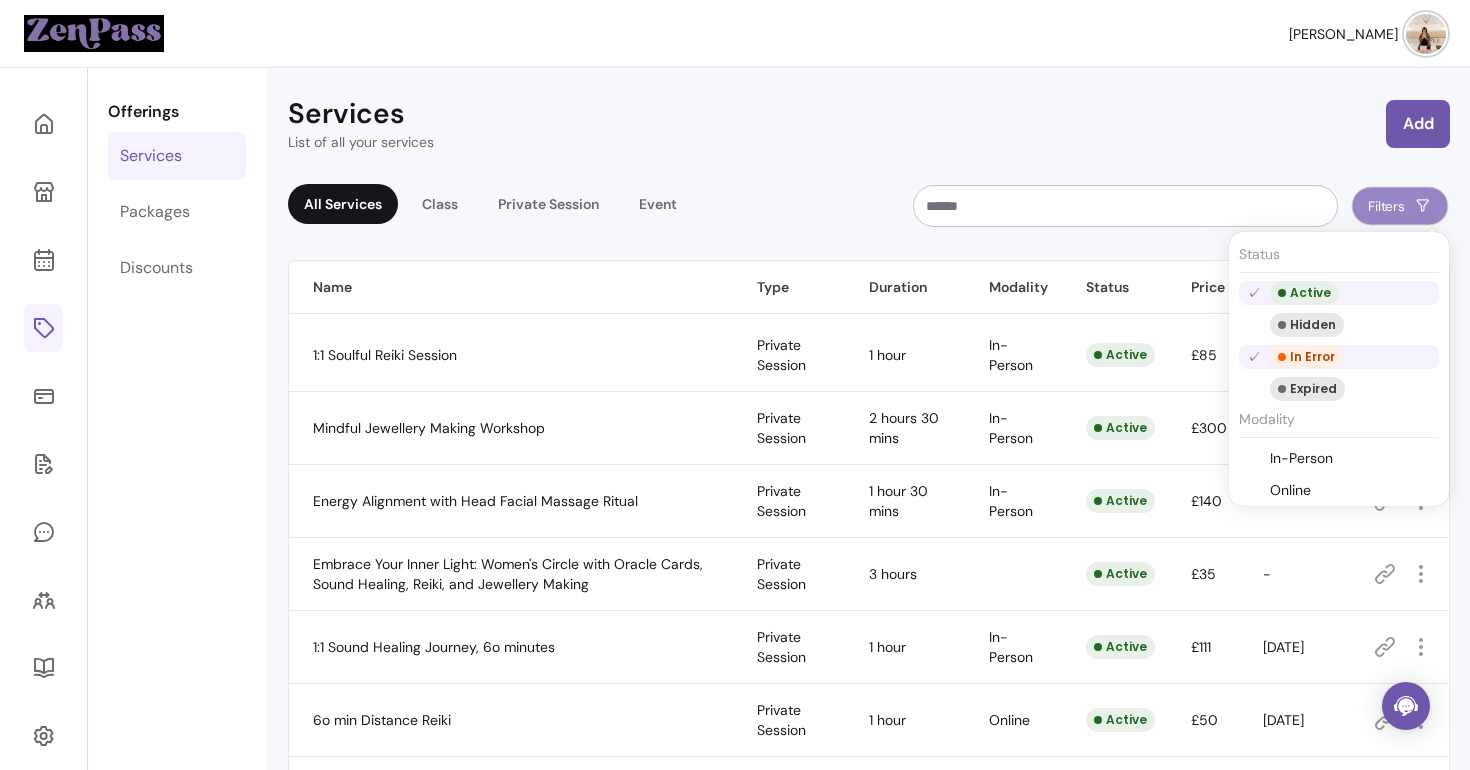 click on "In Error" at bounding box center (1339, 357) 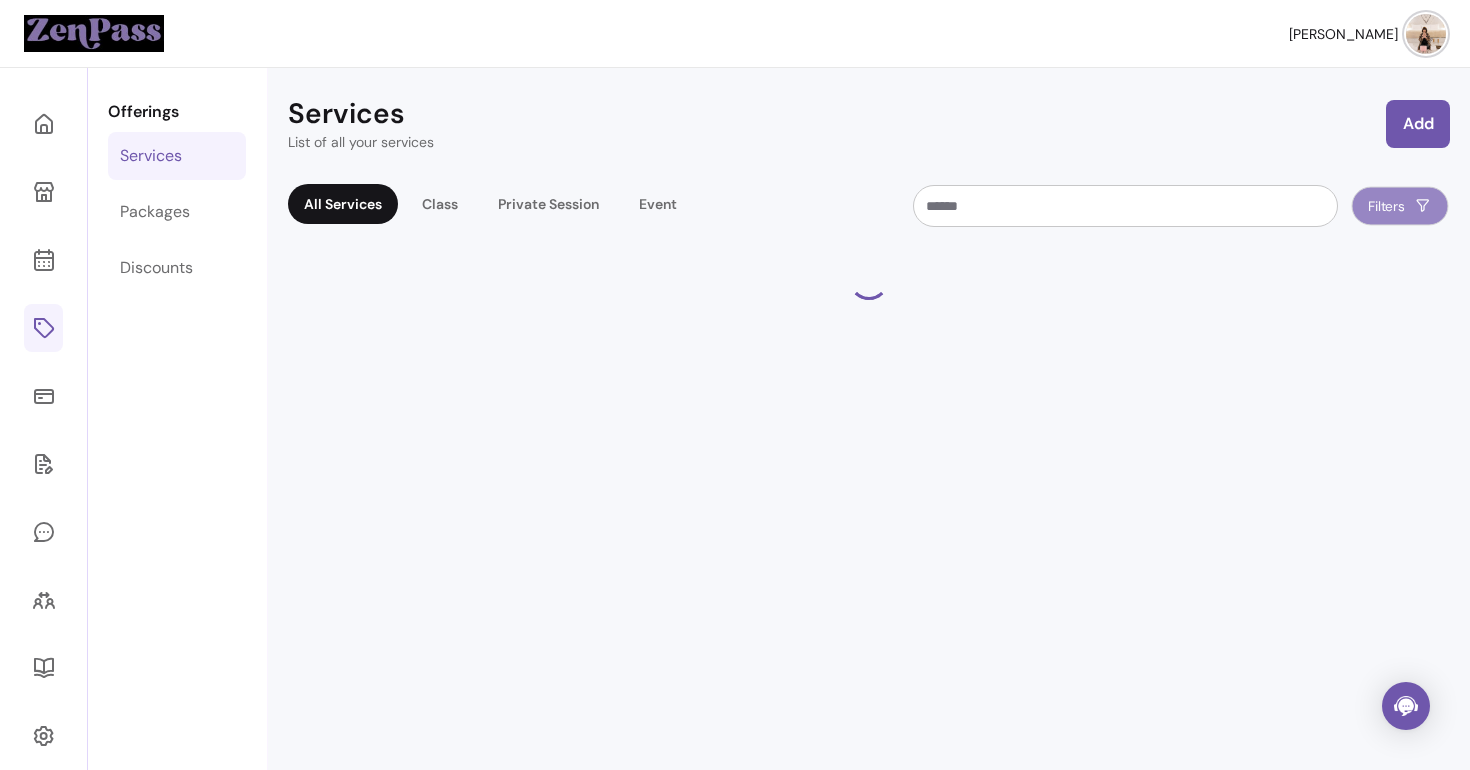 click on "Services List of all your services Add" at bounding box center [869, 124] 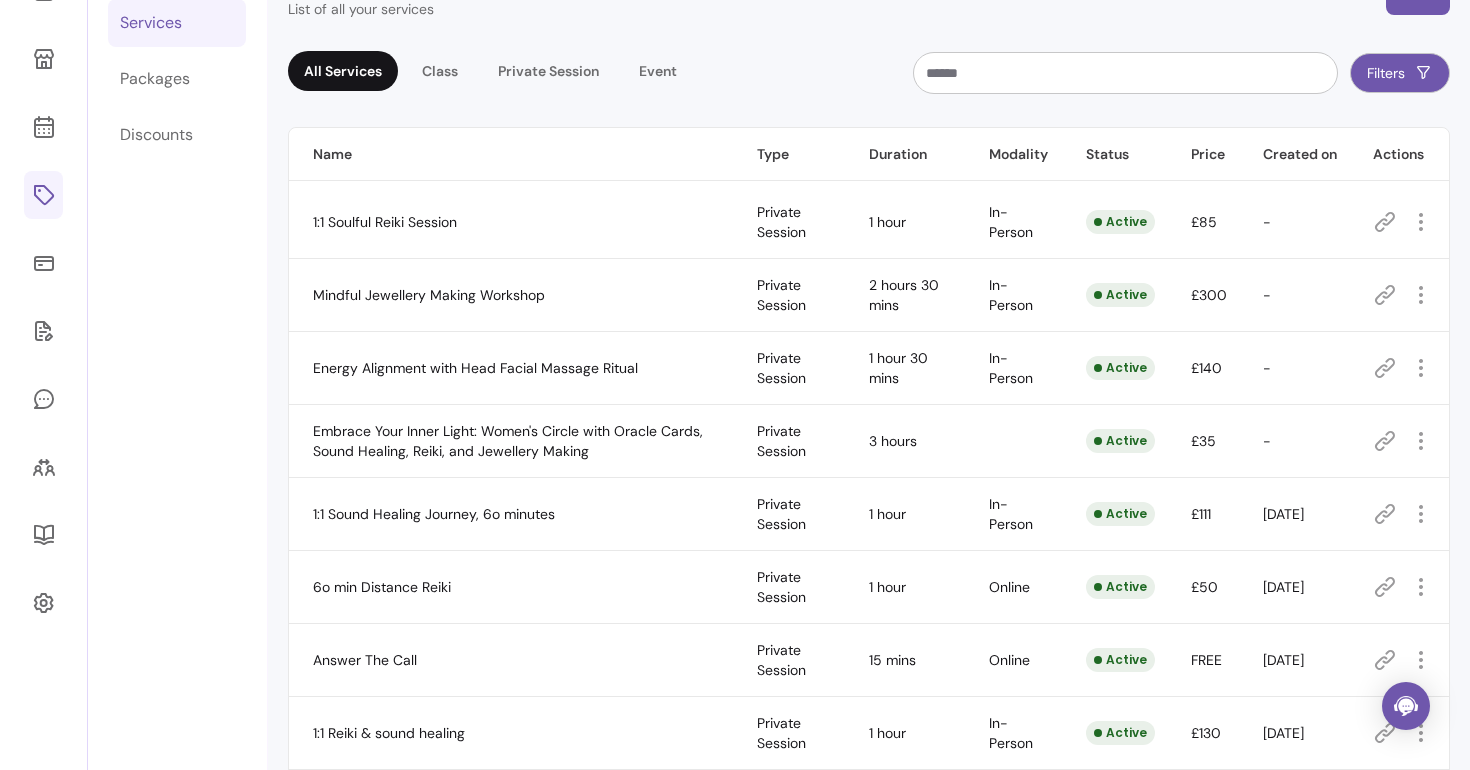 scroll, scrollTop: 134, scrollLeft: 0, axis: vertical 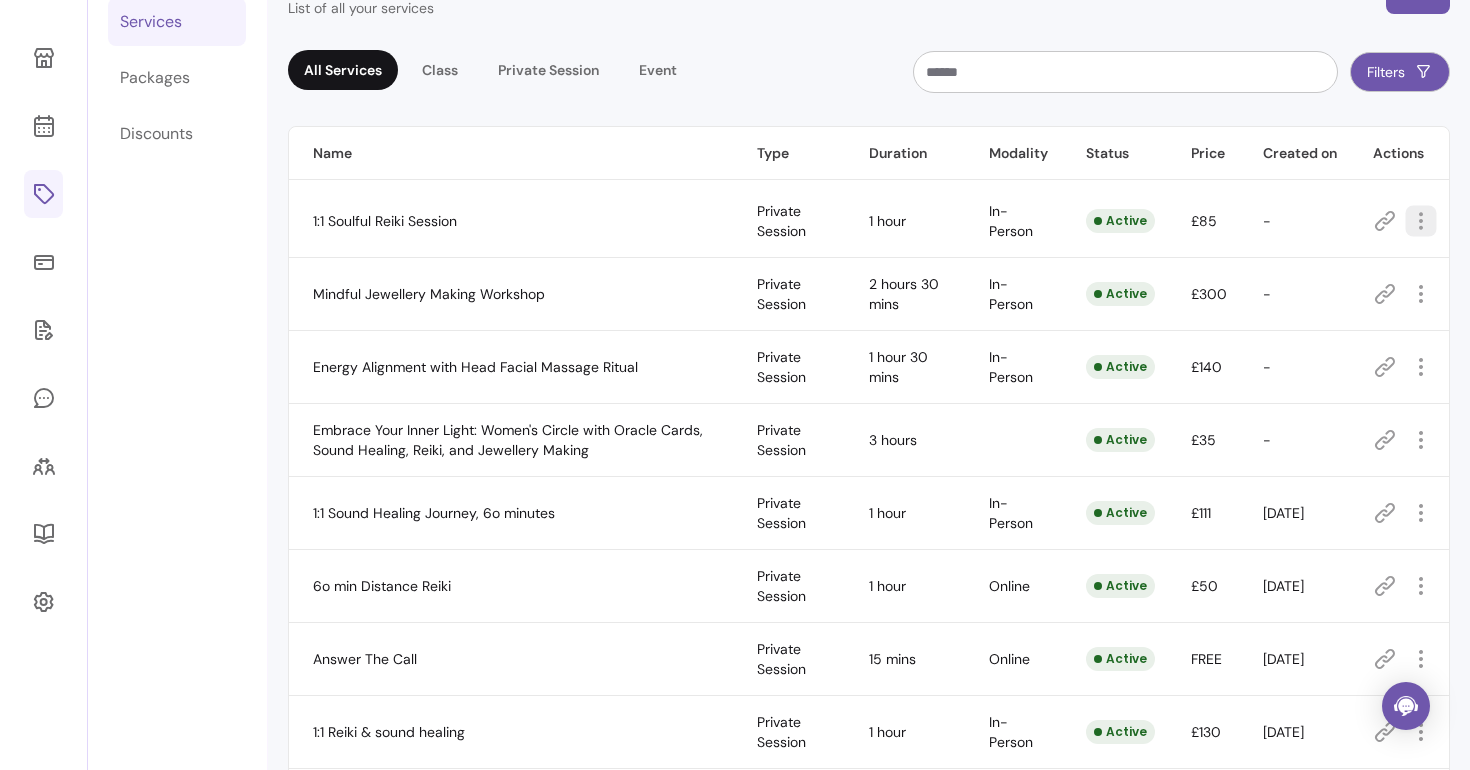 click 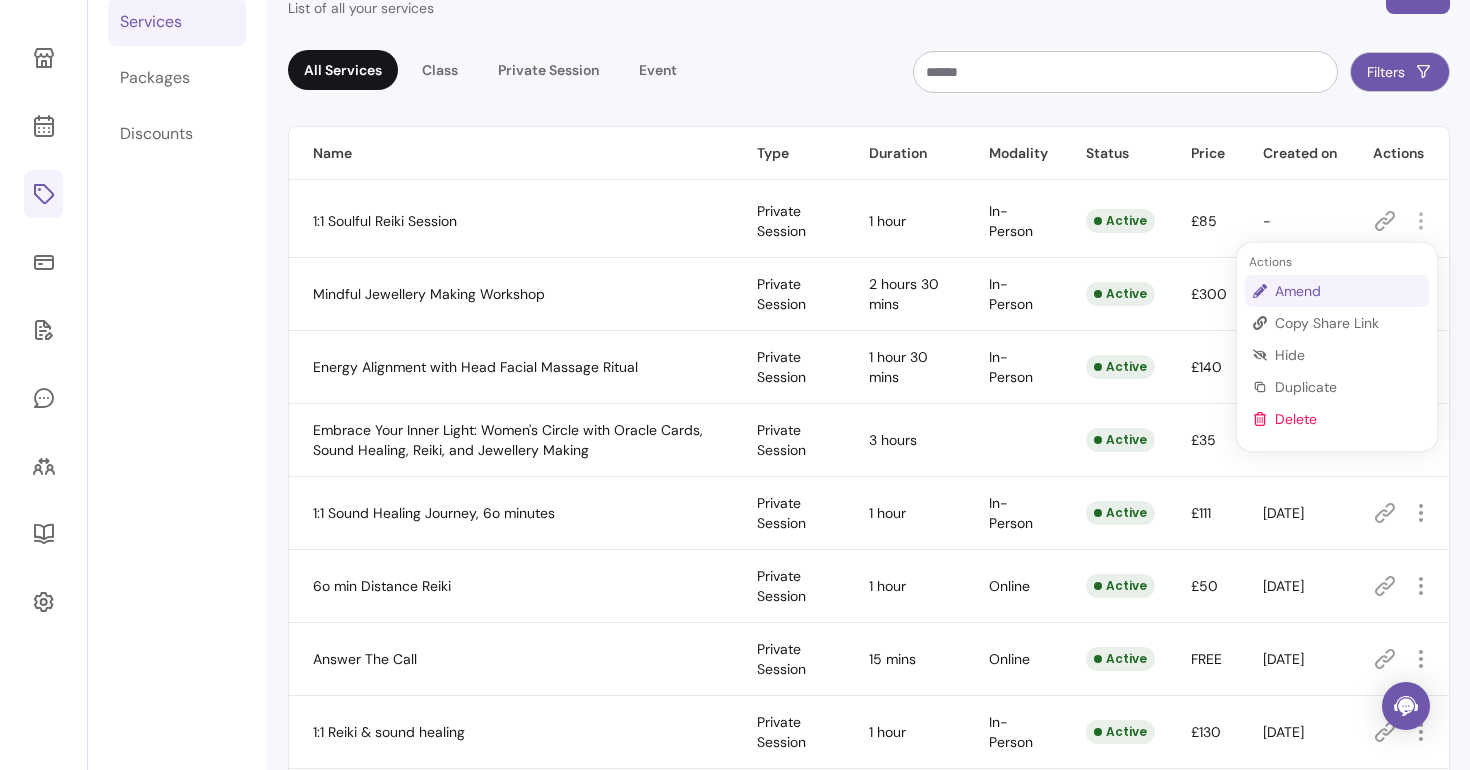 click on "Amend" at bounding box center (1348, 291) 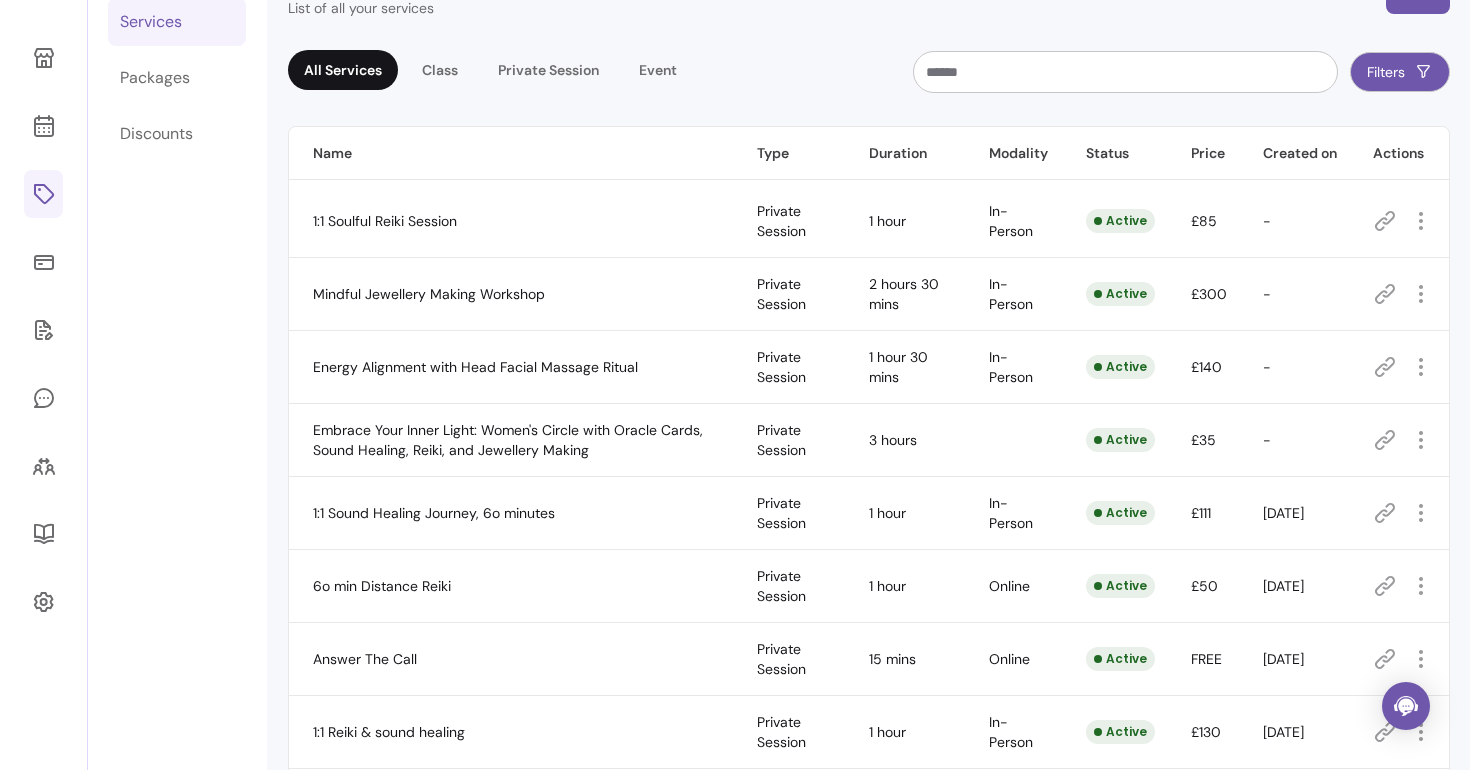 scroll, scrollTop: 68, scrollLeft: 0, axis: vertical 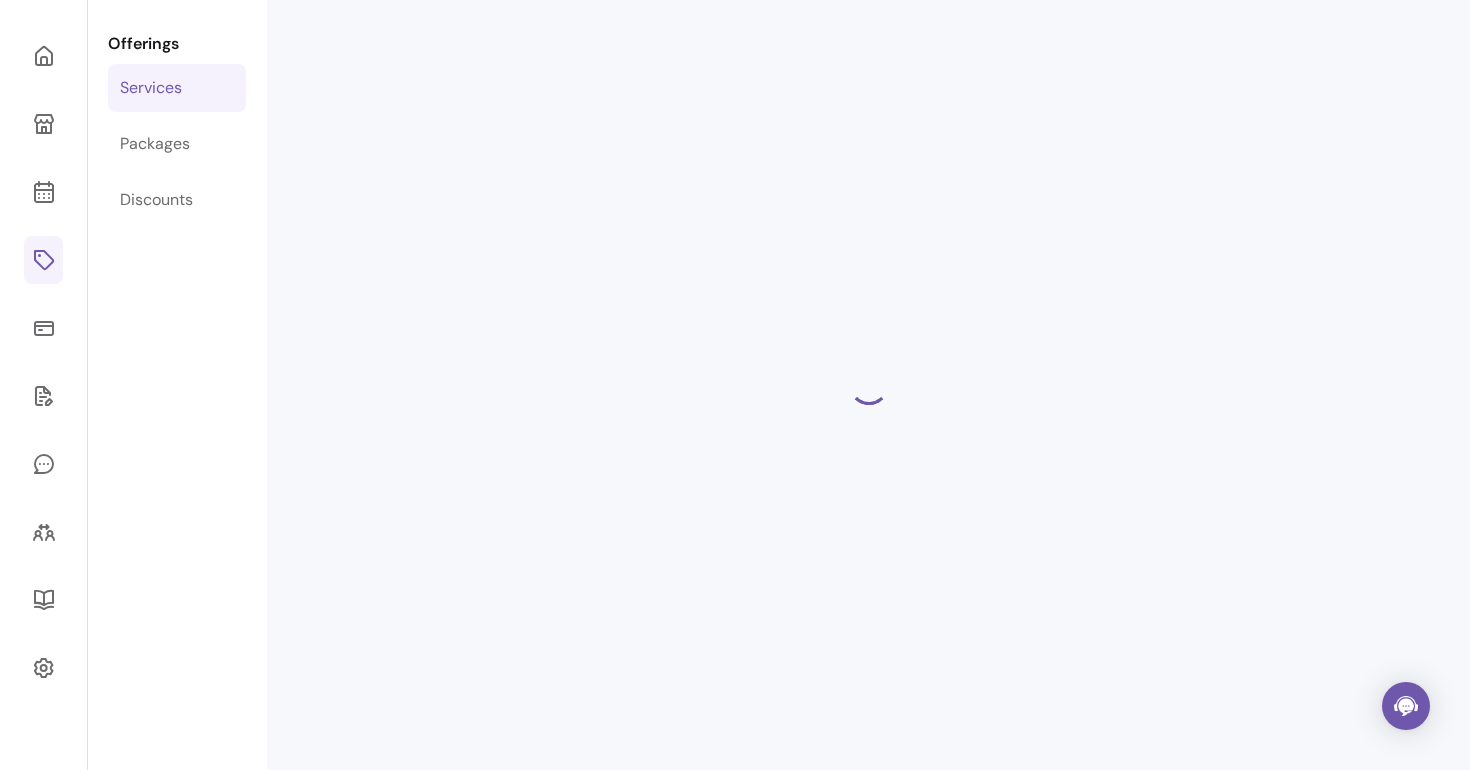 select on "**" 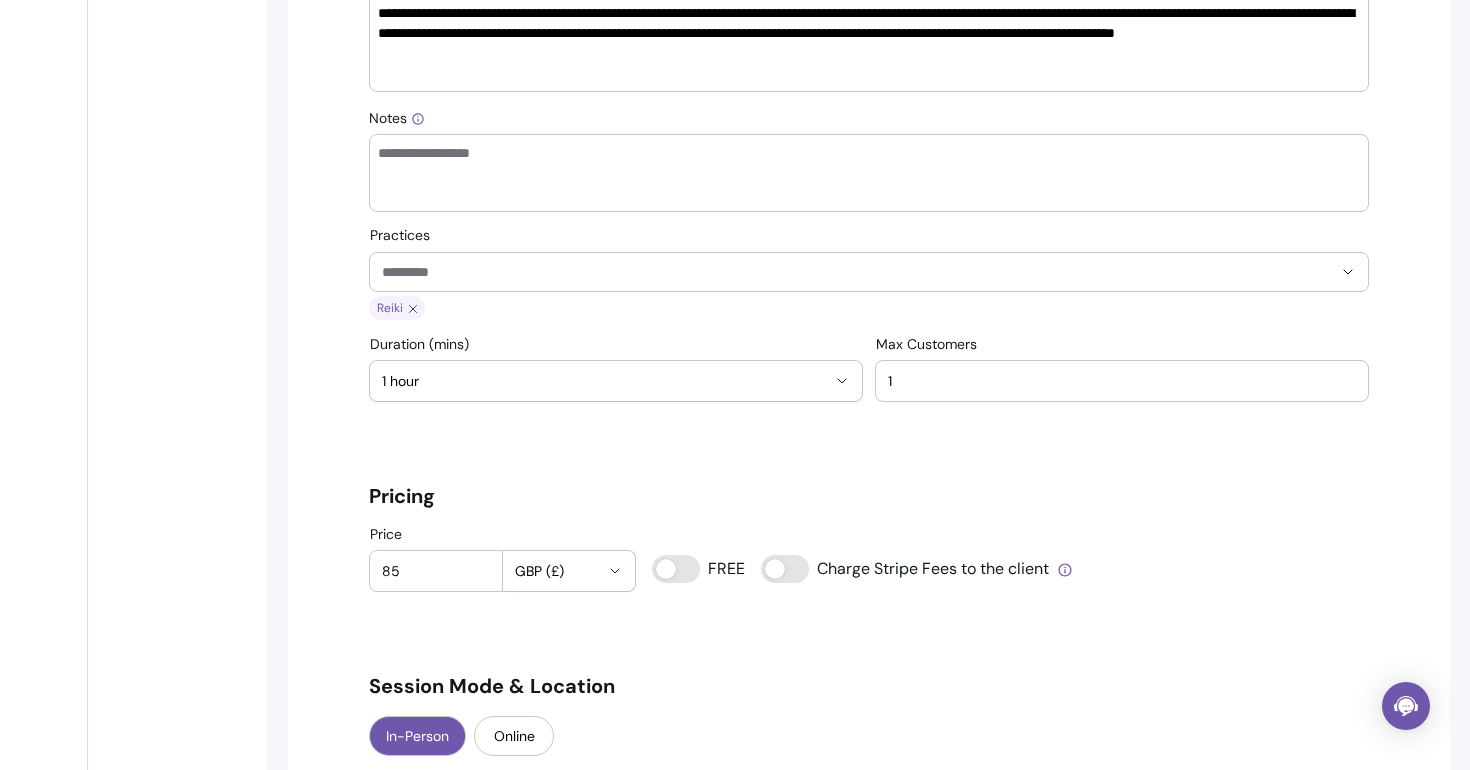 scroll, scrollTop: 1060, scrollLeft: 0, axis: vertical 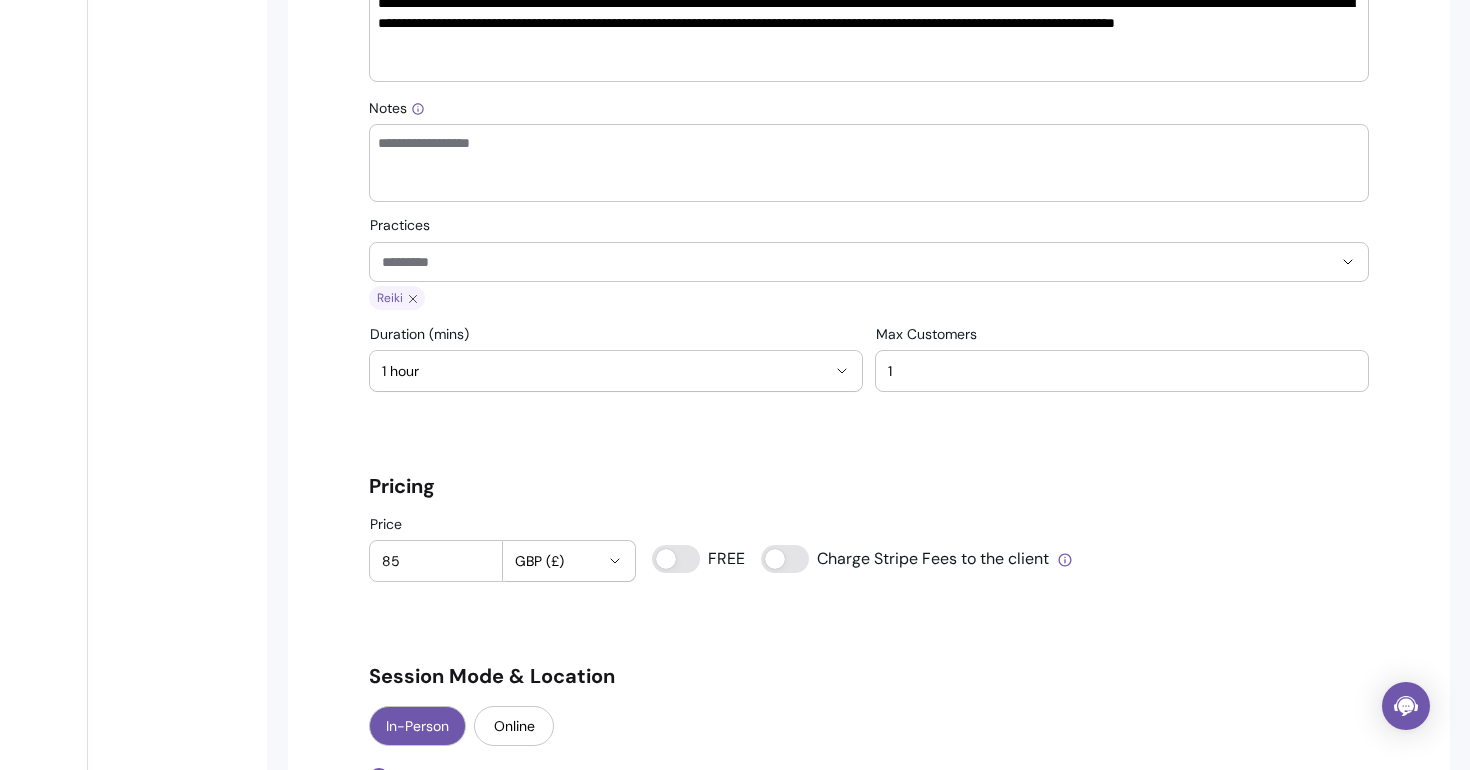 drag, startPoint x: 408, startPoint y: 567, endPoint x: 350, endPoint y: 566, distance: 58.00862 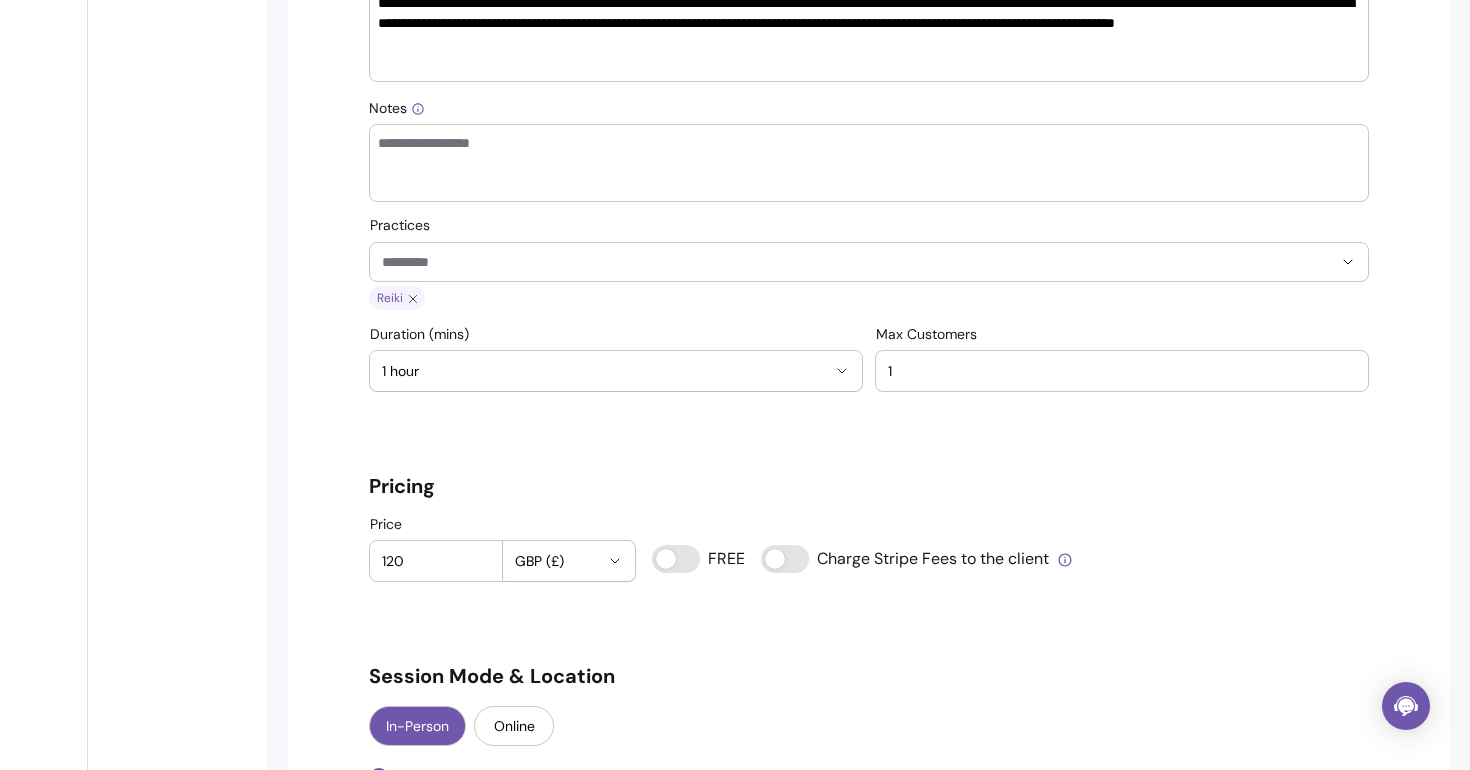 type on "120" 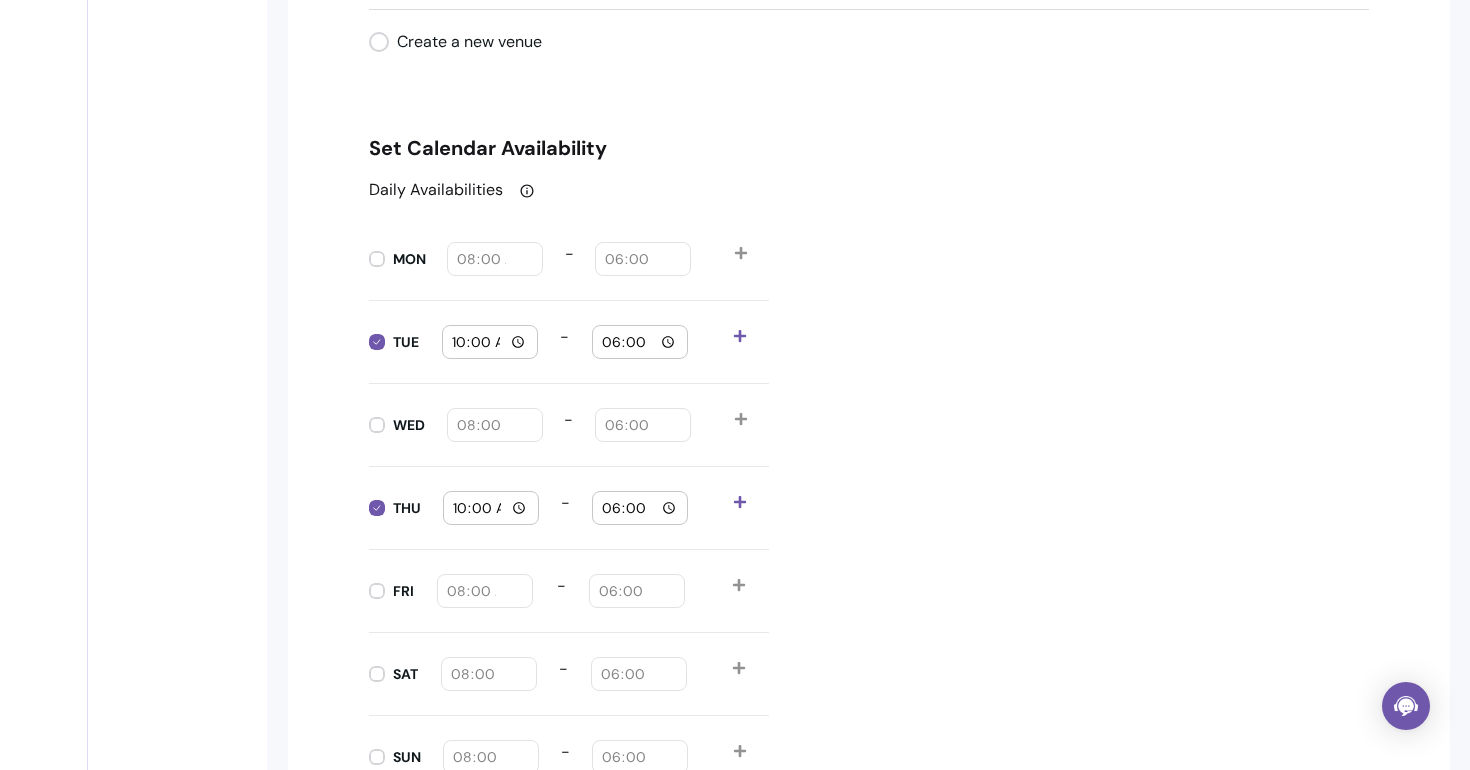 scroll, scrollTop: 1946, scrollLeft: 0, axis: vertical 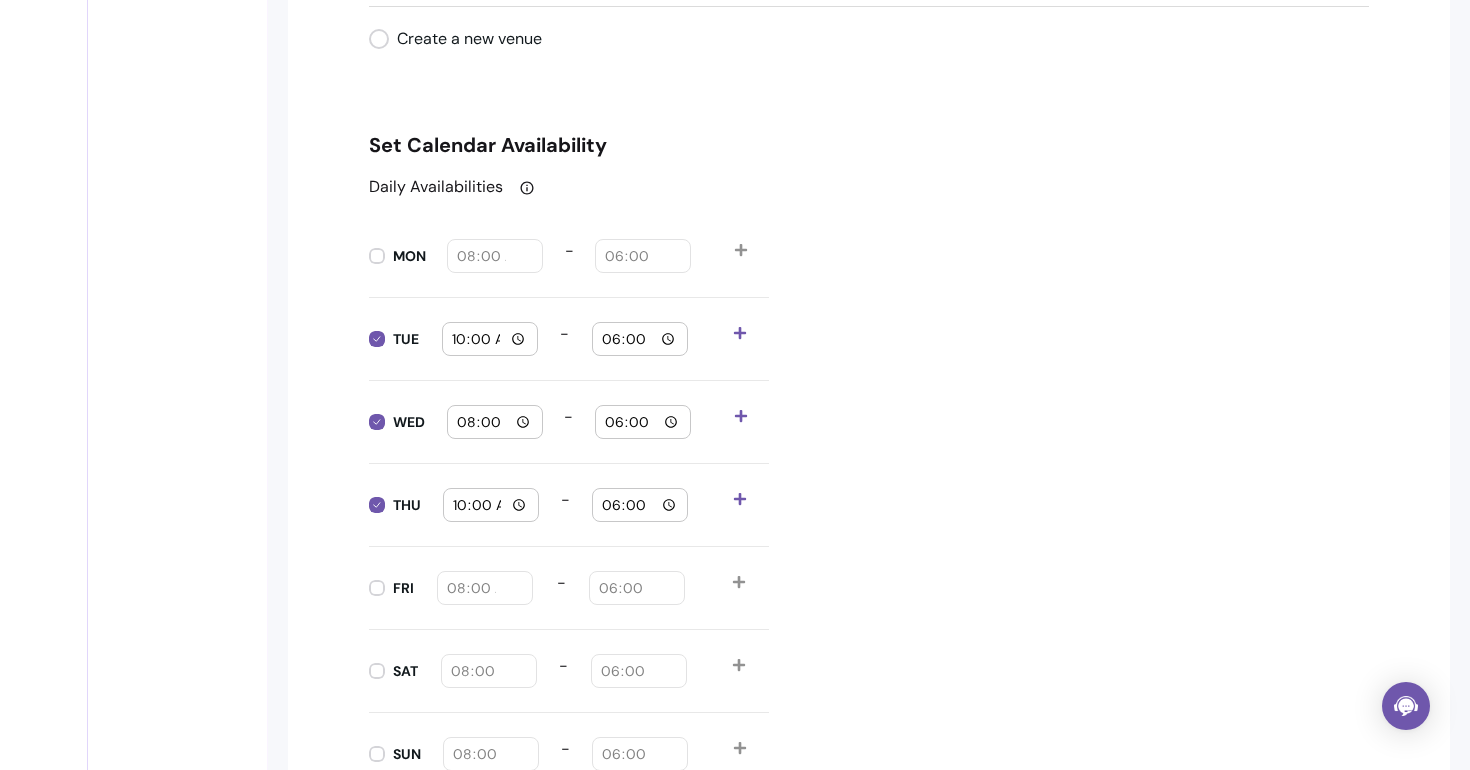click on "08:00" at bounding box center (495, 422) 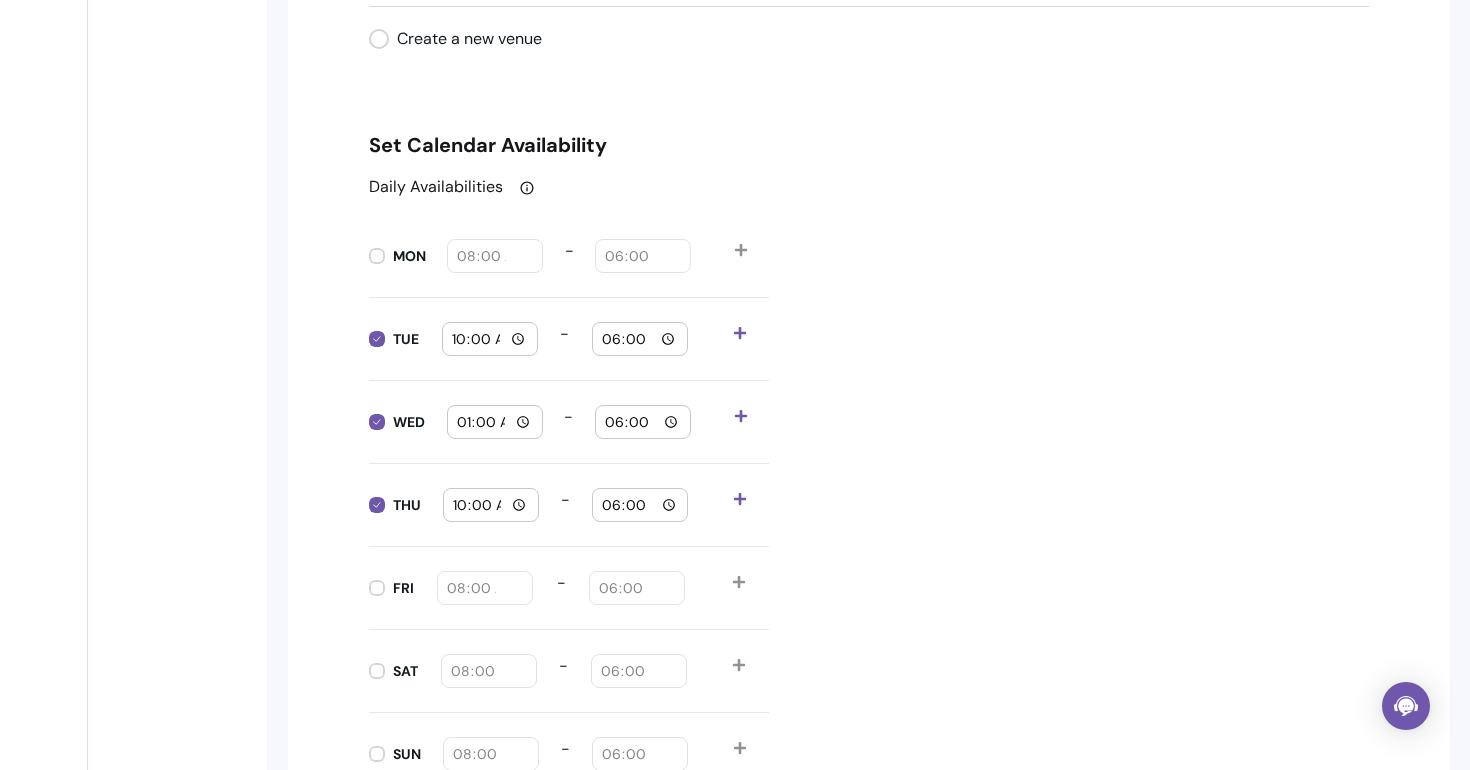 type on "10:00" 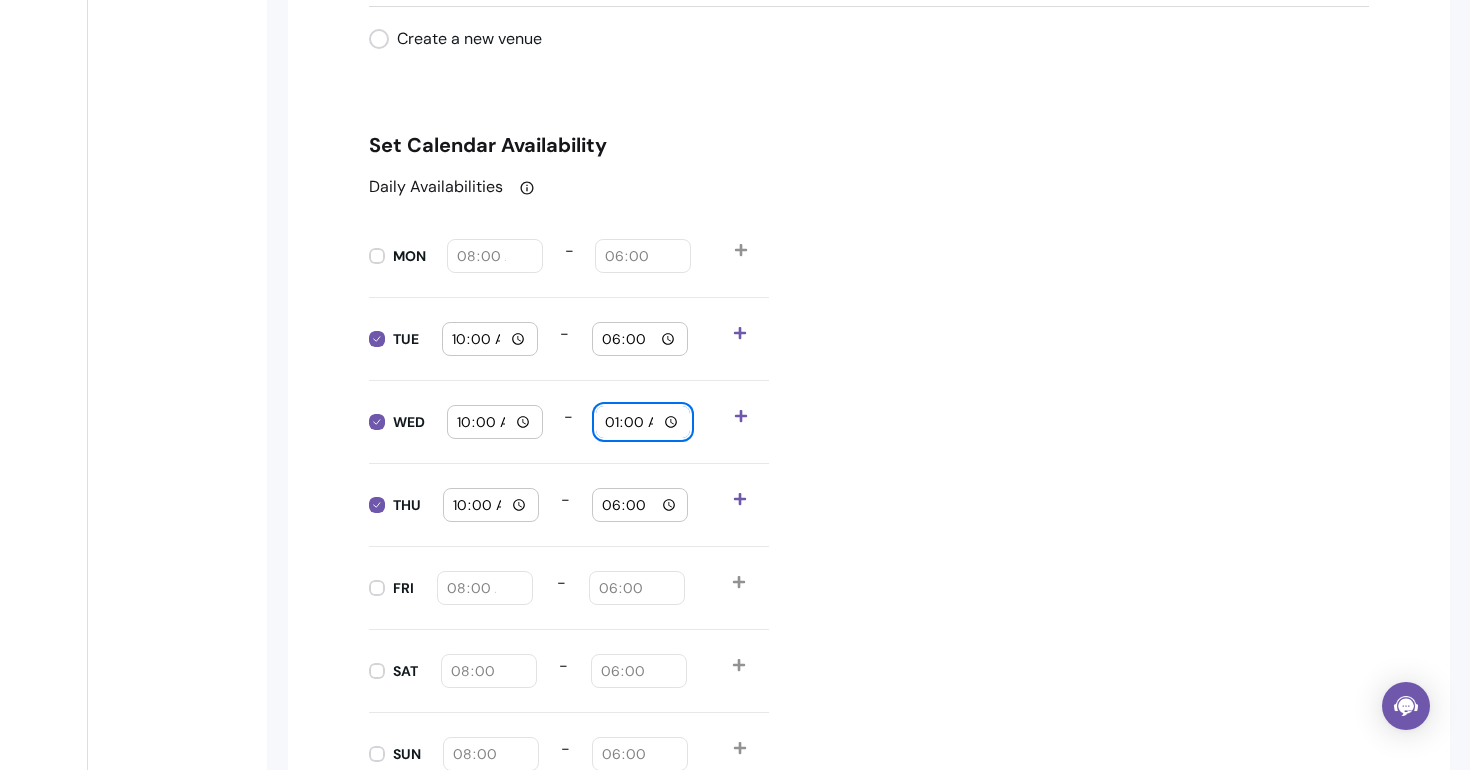 type on "19:00" 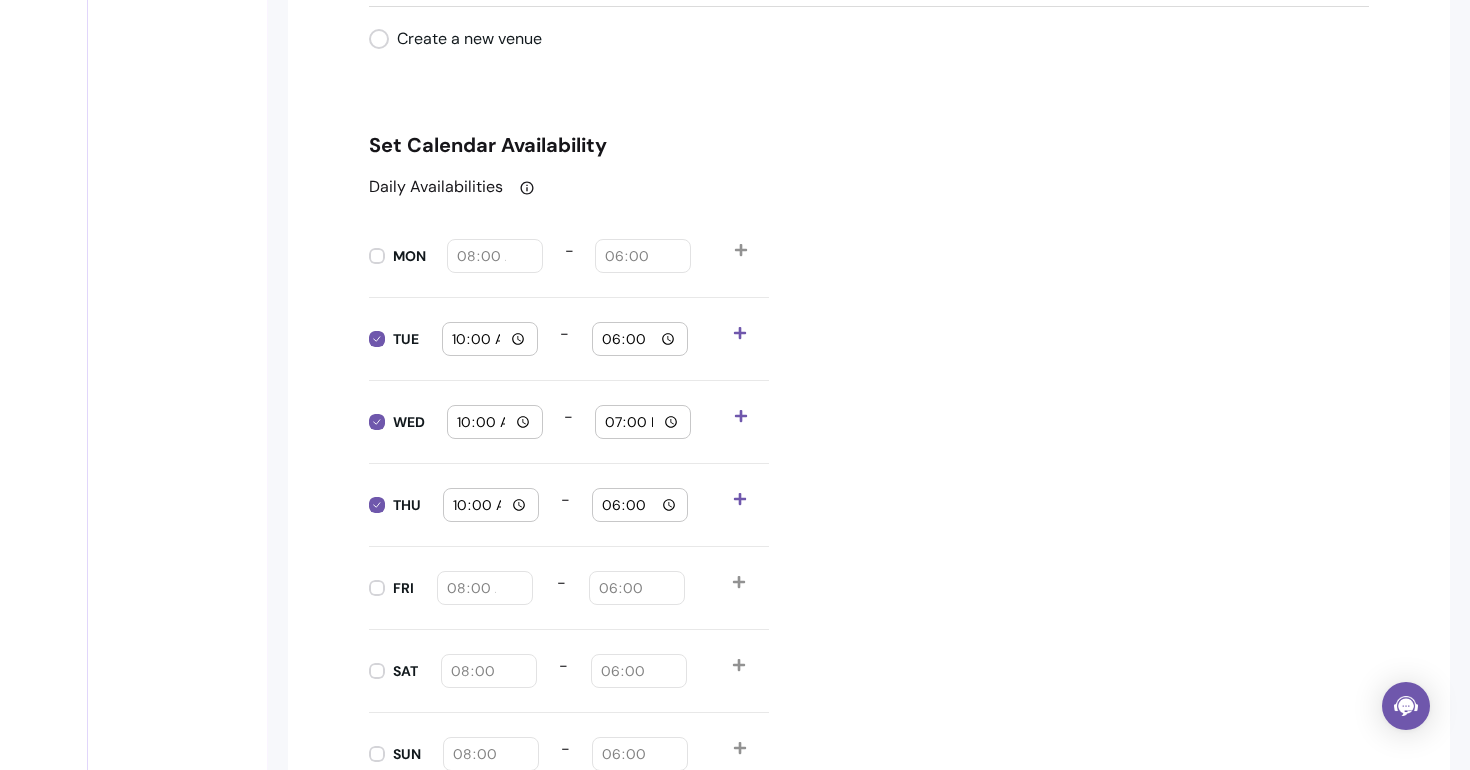 click on "18:00" at bounding box center (640, 339) 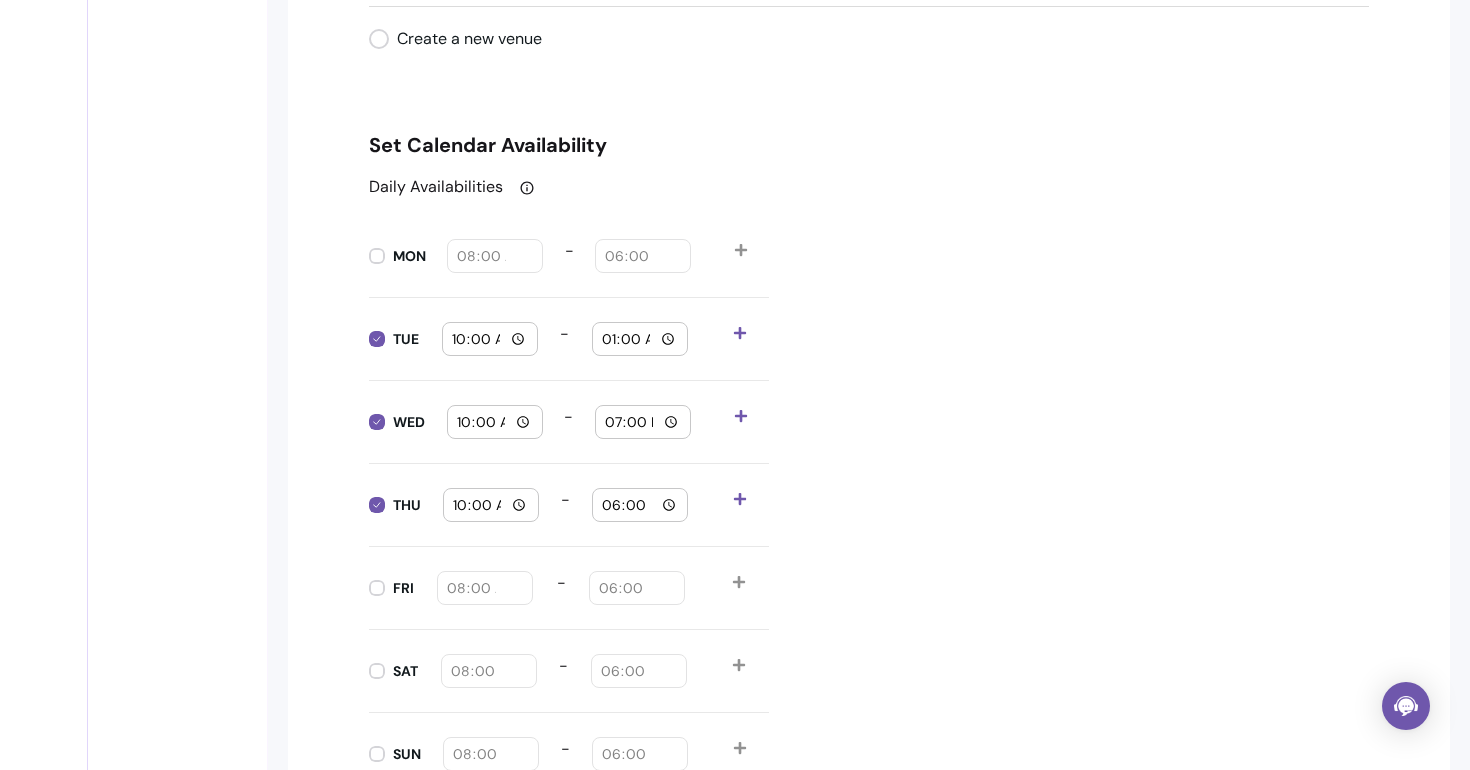 type on "19:00" 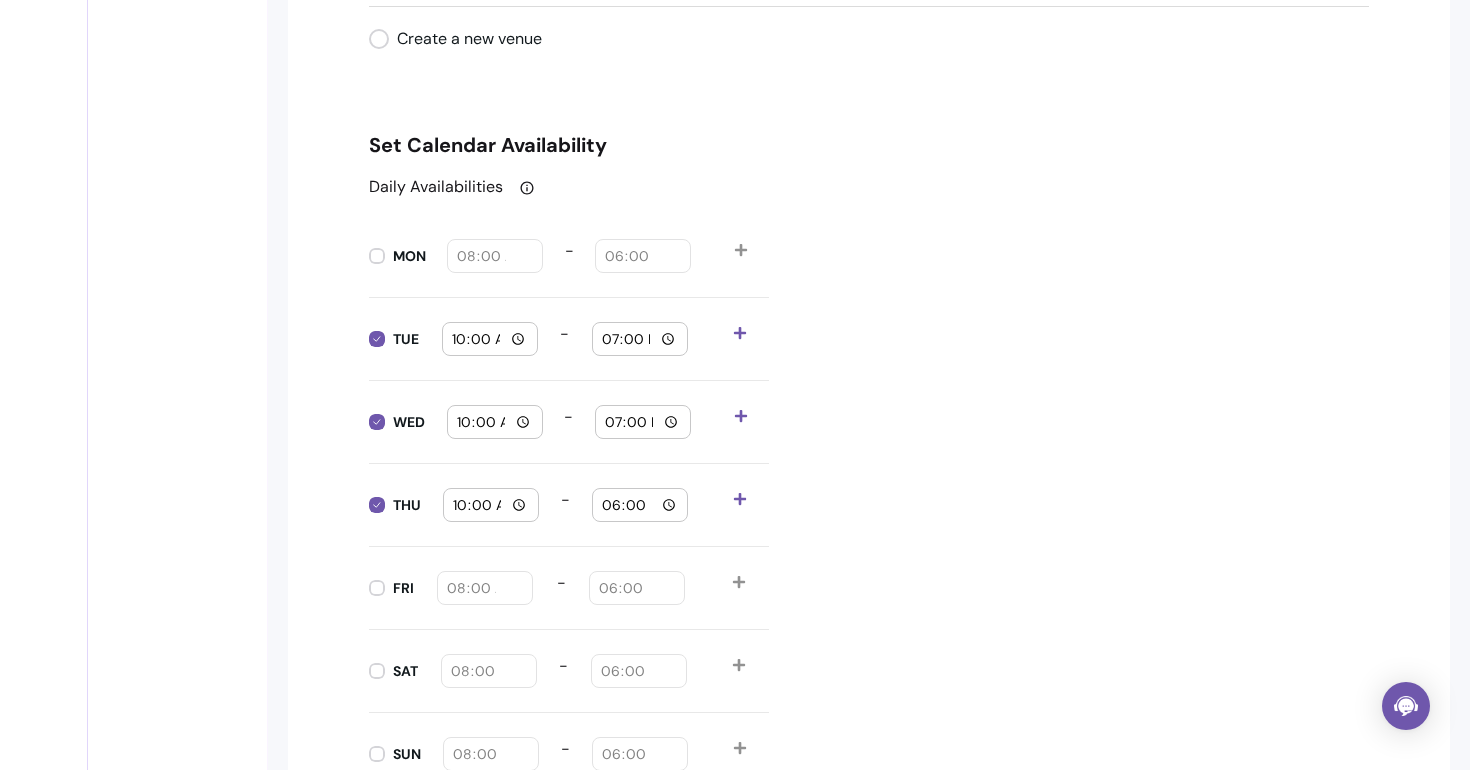 click on "19:00" at bounding box center [643, 422] 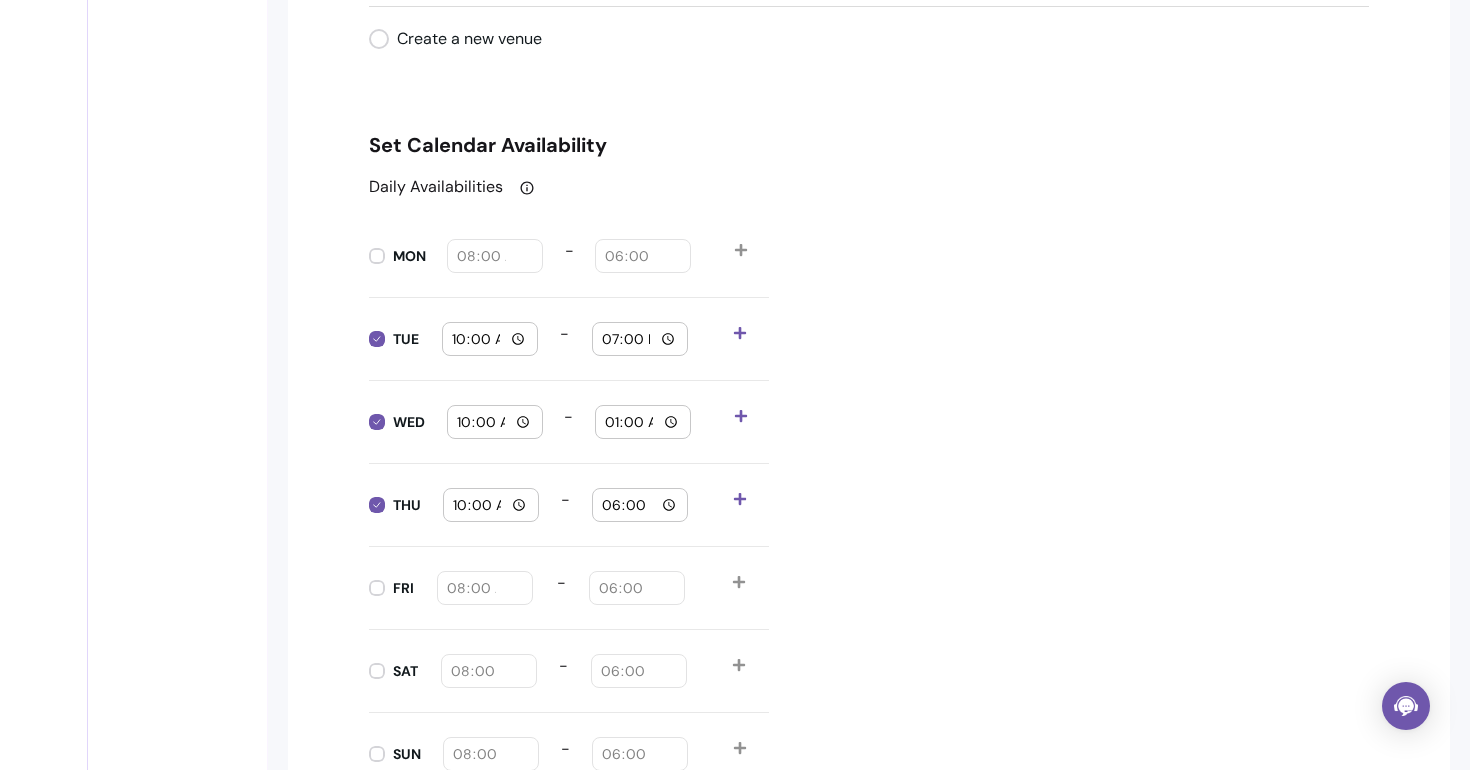 type on "11:00" 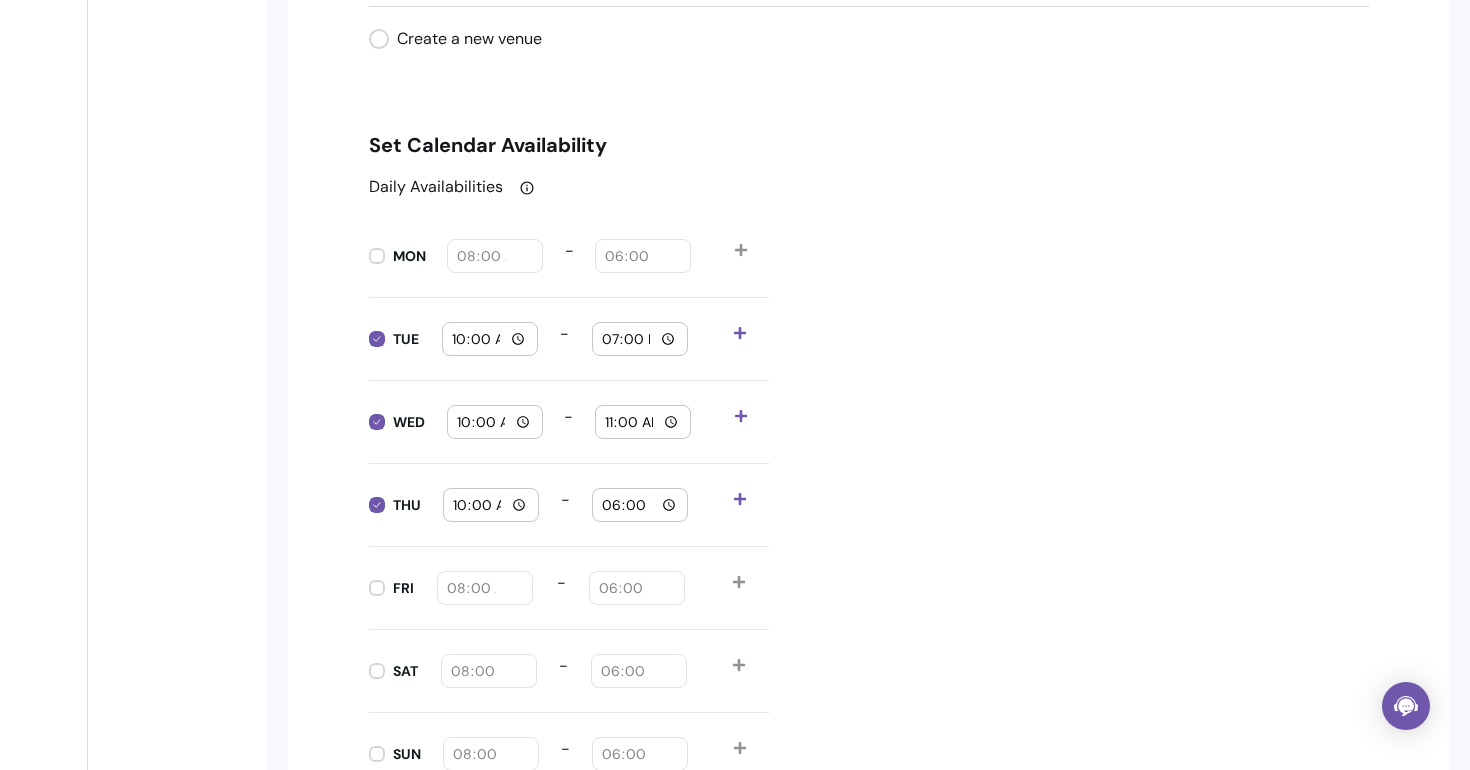 click on "18:00" at bounding box center [640, 505] 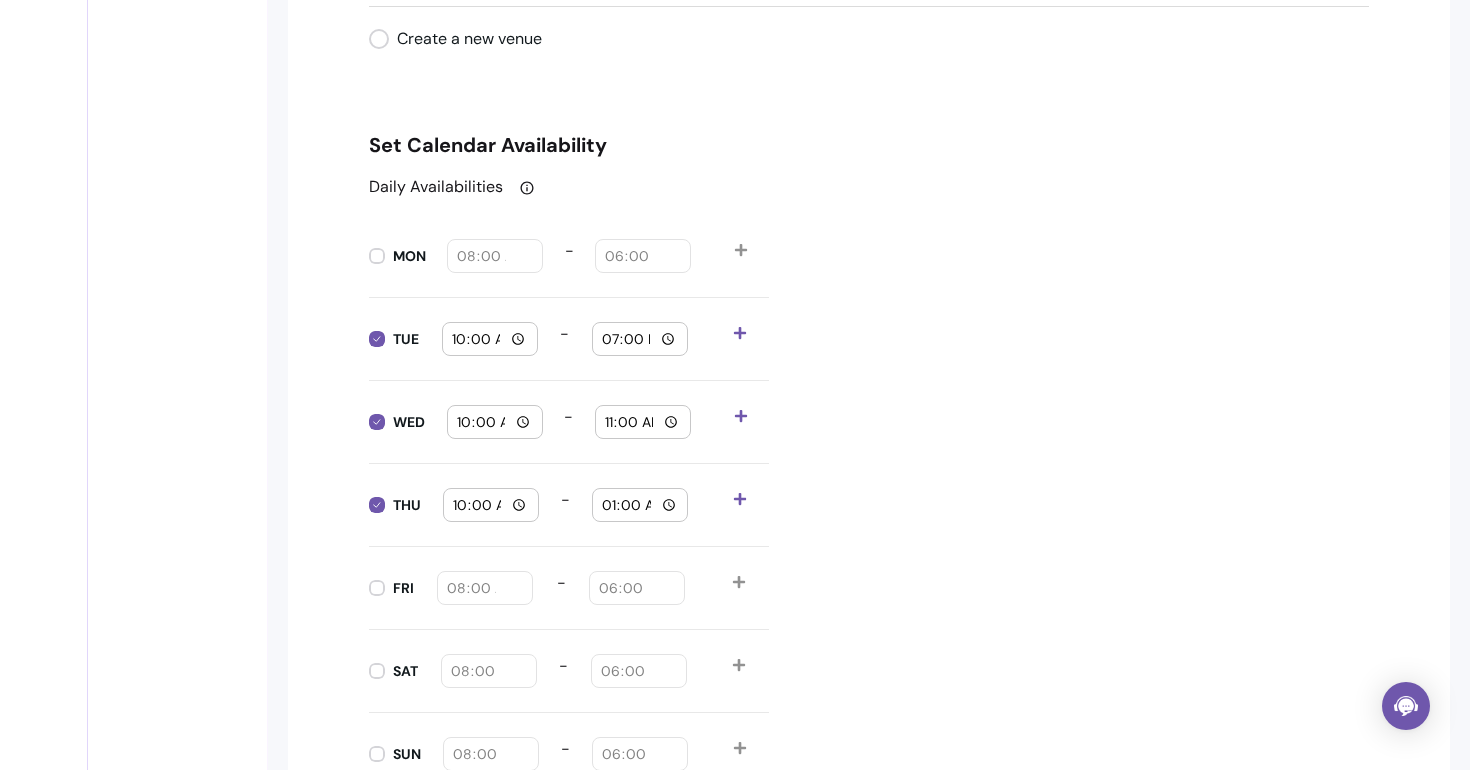 type on "19:00" 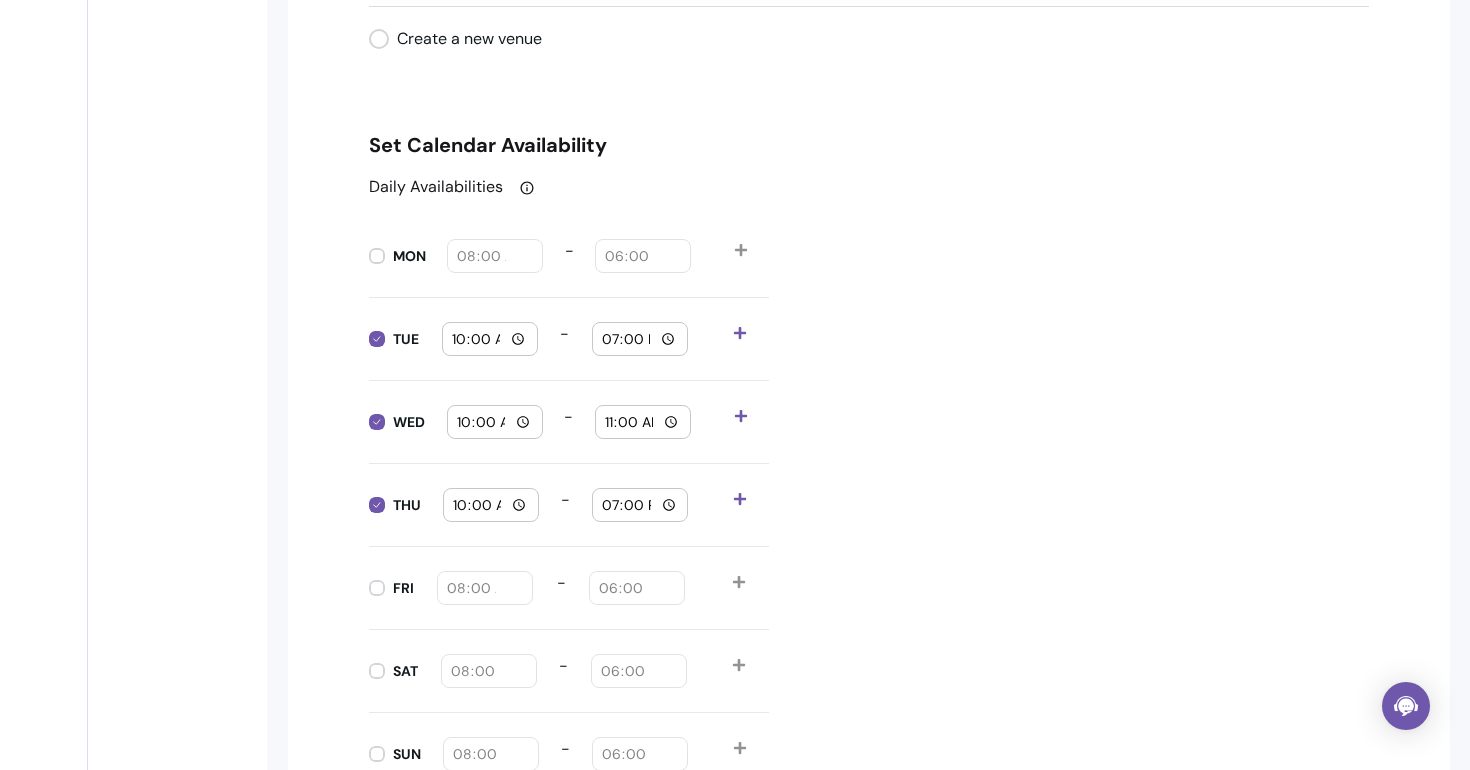 click on "Daily Availabilities MON 08:00 - 18:00 TUE 10:00 - 19:00 WED 10:00 - 11:00 THU 10:00 - 19:00 FRI 08:00 - 18:00 SAT 08:00 - 18:00 SUN 08:00 - 18:00" at bounding box center [869, 485] 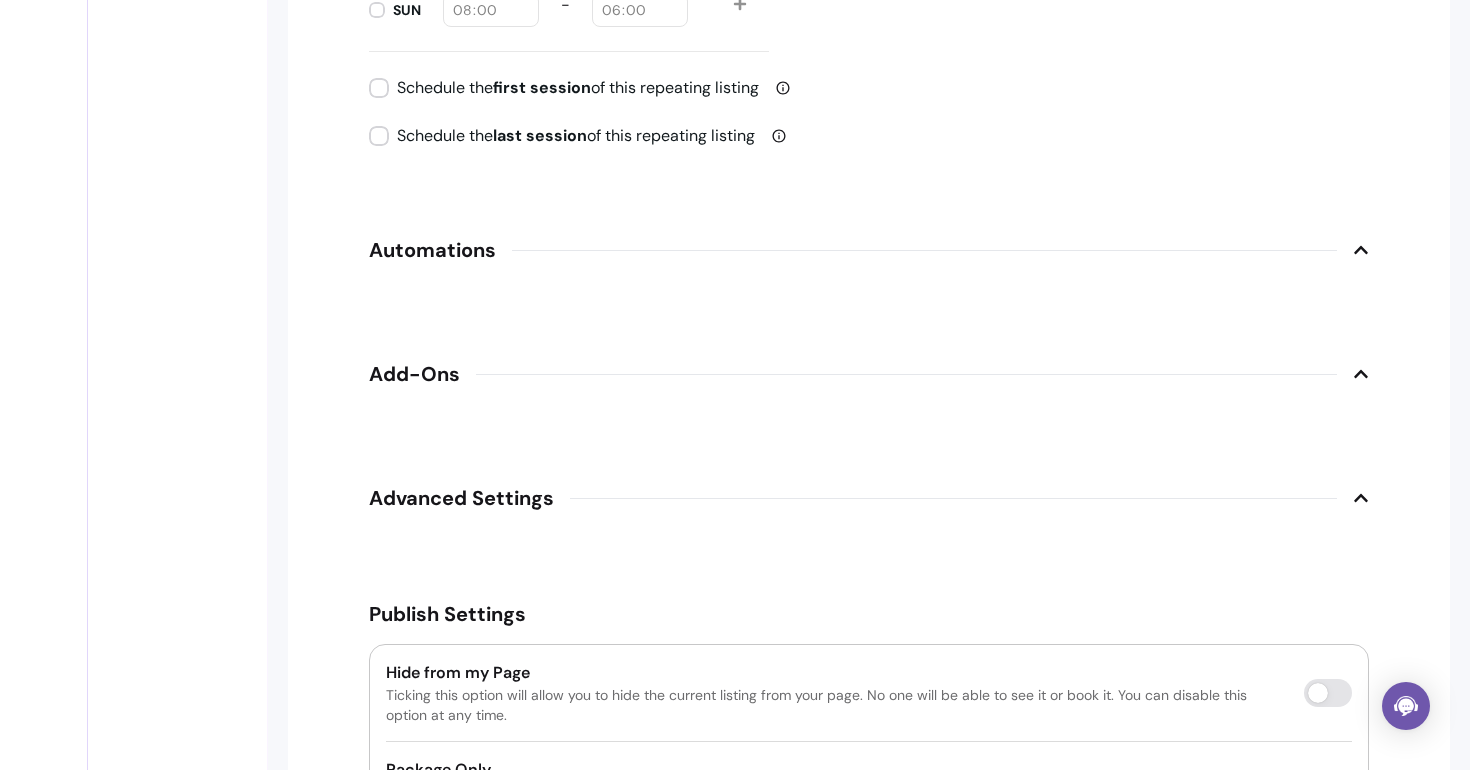 scroll, scrollTop: 2867, scrollLeft: 0, axis: vertical 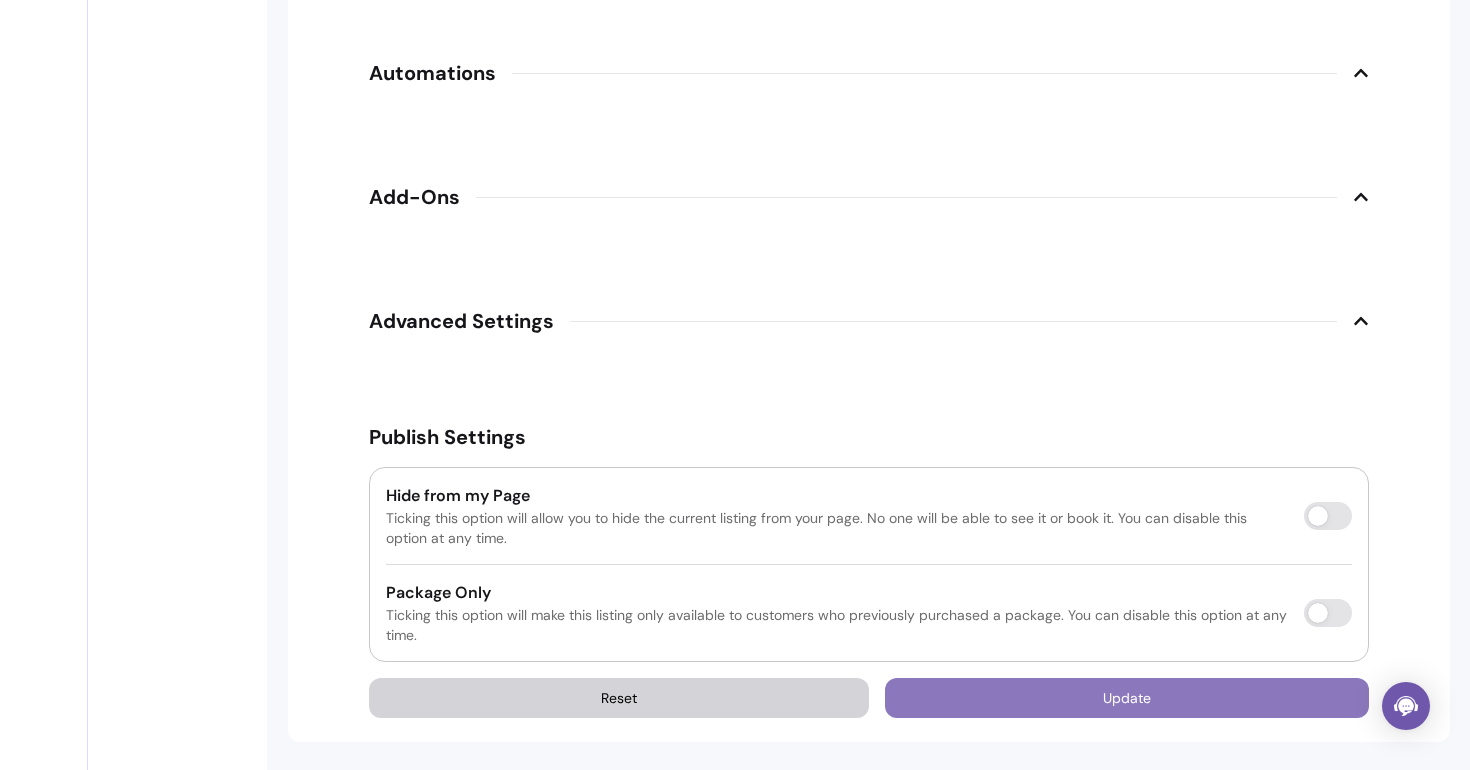 click on "Update" at bounding box center [1127, 698] 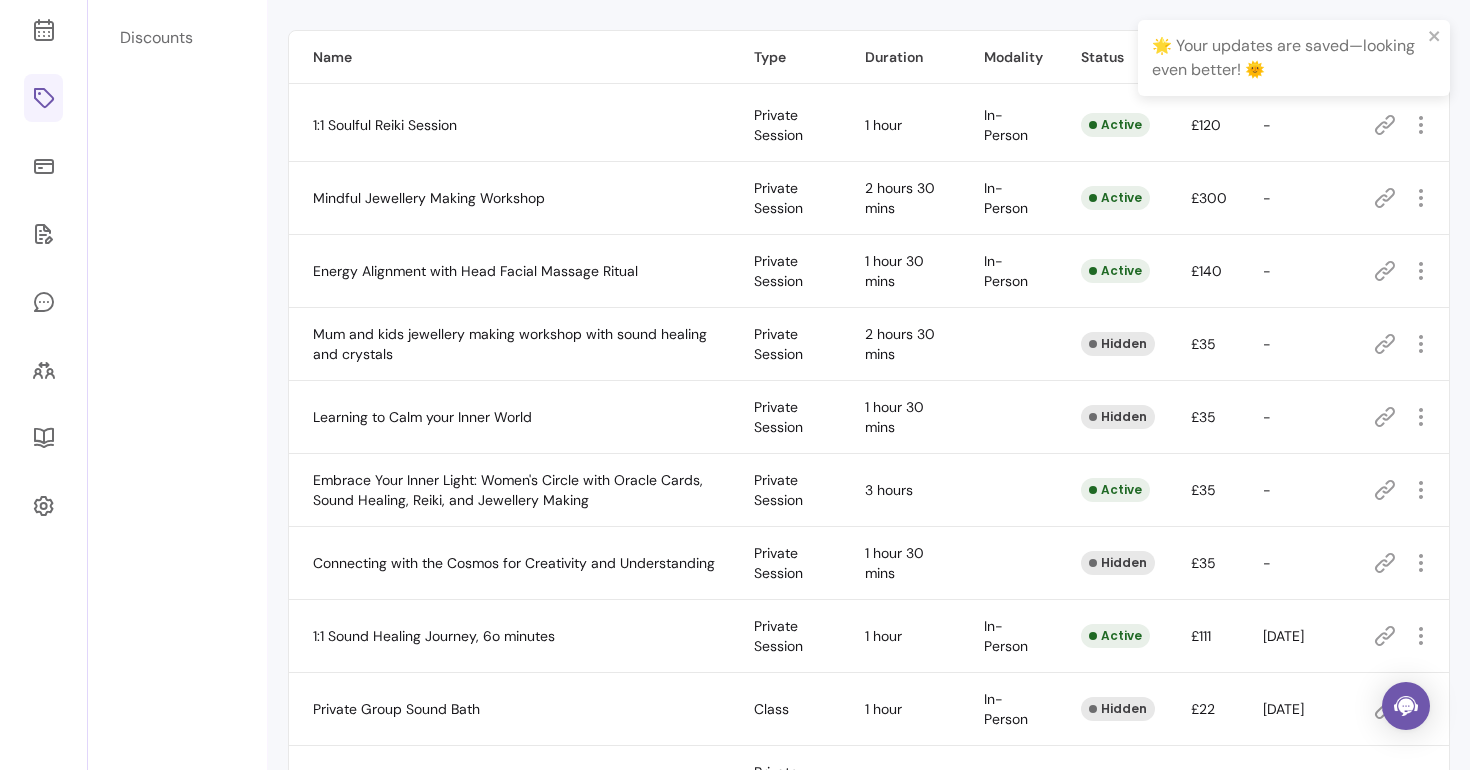 scroll, scrollTop: 0, scrollLeft: 0, axis: both 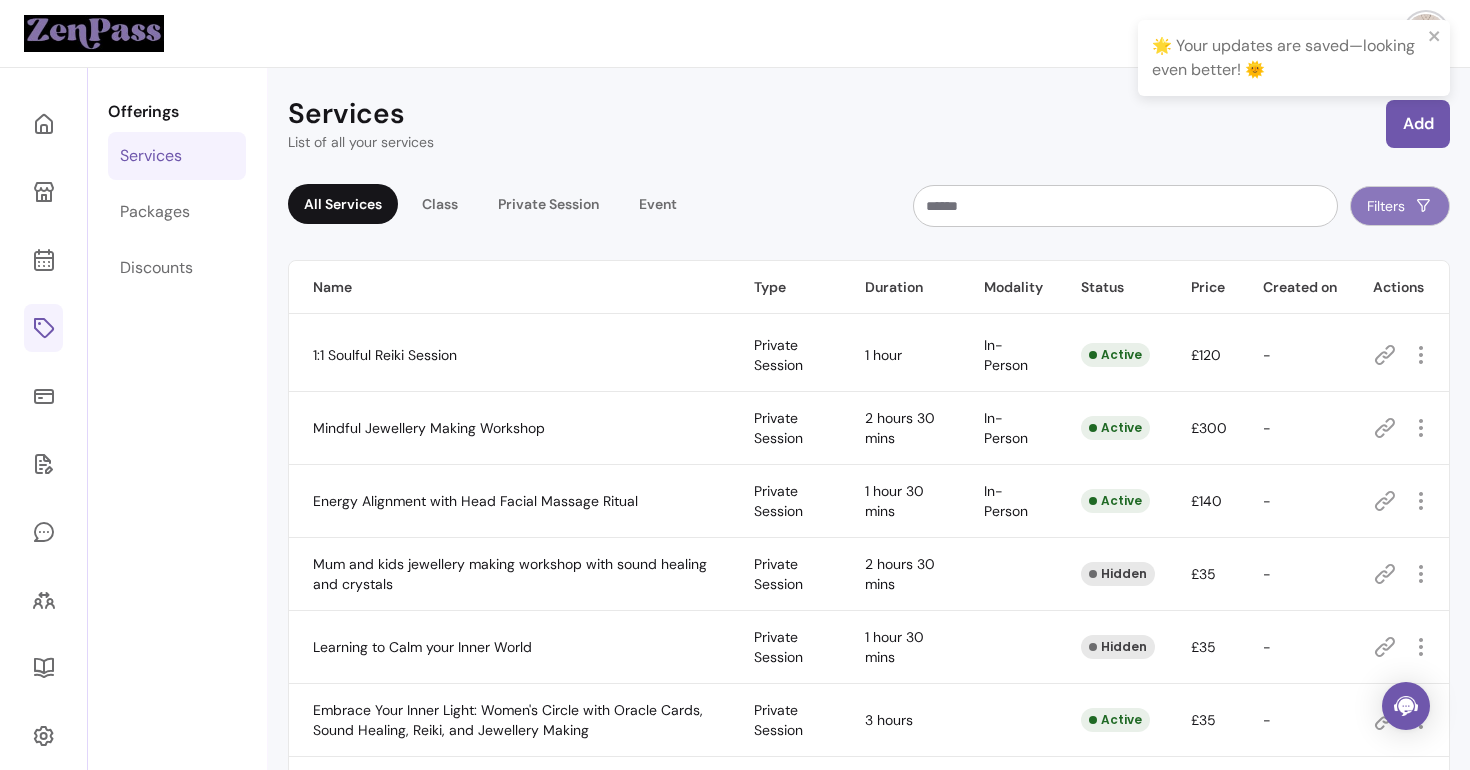 click on "Filters" at bounding box center [1400, 206] 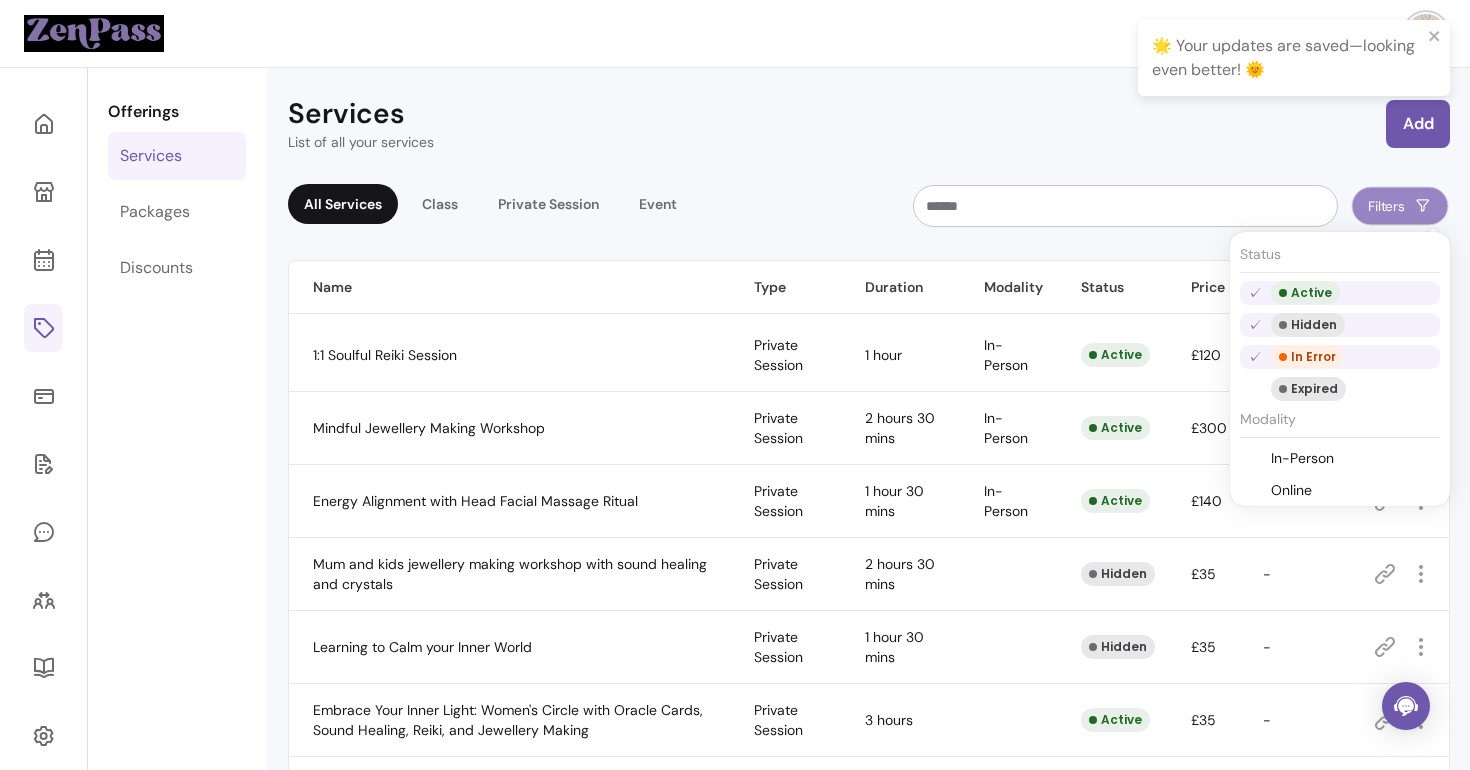 click on "Hidden" at bounding box center [1308, 325] 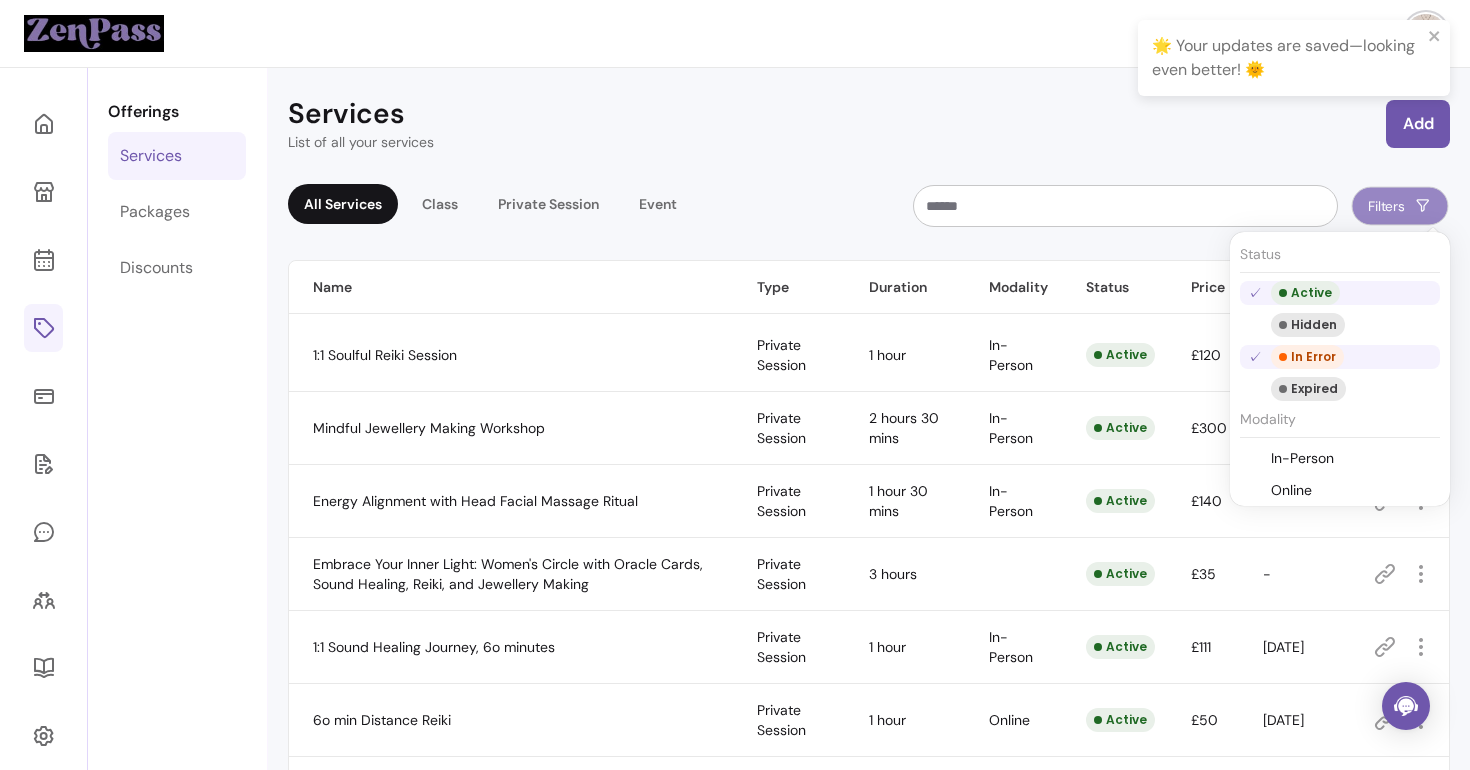 click on "In Error" at bounding box center (1307, 357) 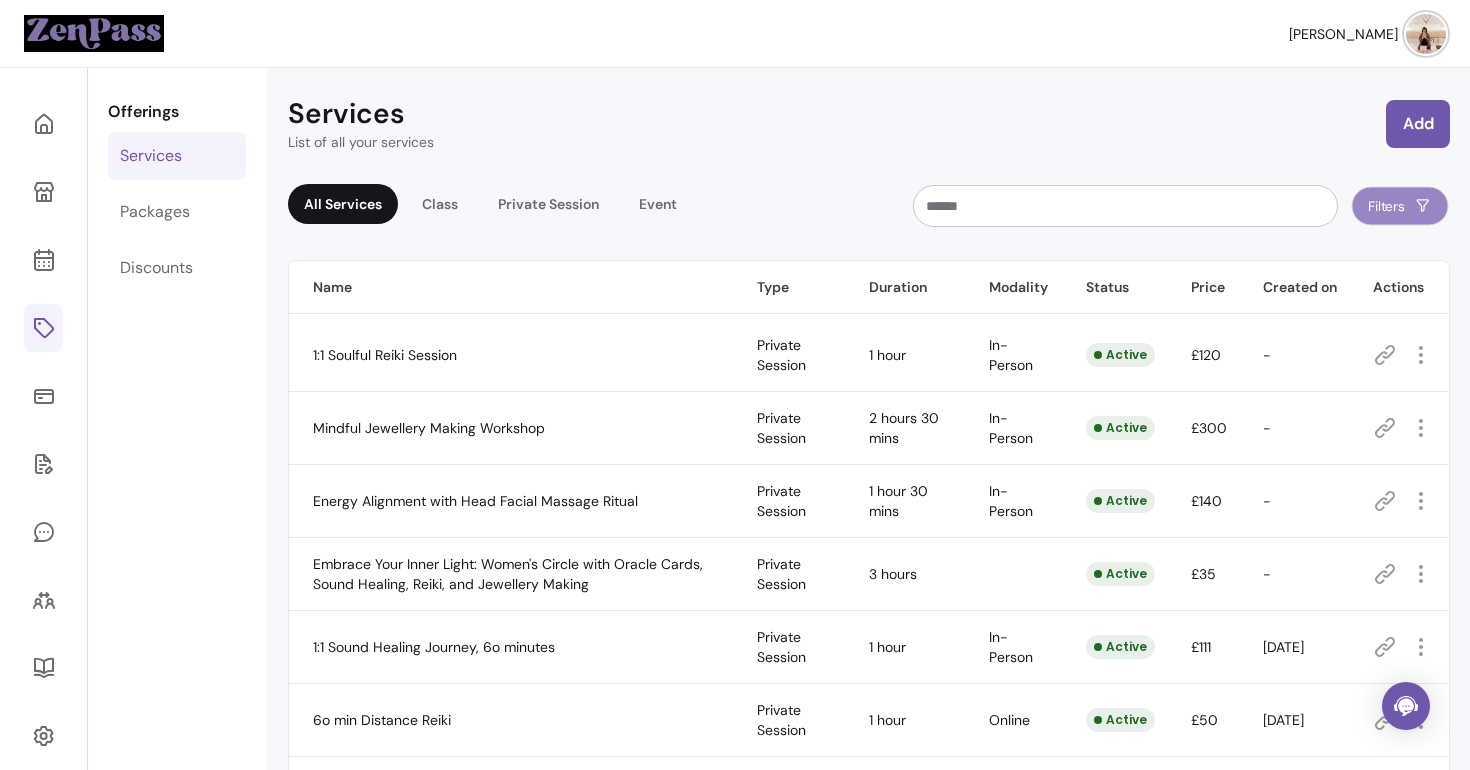 click on "Services List of all your services Add All Services Class Private Session Event Filters Name Type Duration Modality Status Price Created on Actions 1:1 Soulful Reiki Session Private Session 1 hour In-Person Active £120  - Mindful Jewellery Making Workshop Private Session 2 hours 30 mins In-Person Active £300  - Energy Alignment with Head Facial Massage Ritual Private Session 1 hour 30 mins In-Person Active £140  - Embrace Your Inner Light: Women's Circle with Oracle Cards, Sound Healing, Reiki, and Jewellery Making Private Session 3 hours Active £35  - 1:1 Sound Healing Journey, 6o minutes Private Session 1 hour In-Person Active £111  29-Jan-2025 6o min Distance Reiki Private Session 1 hour Online Active £50  03-Jun-2025 Answer The Call Private Session 15 mins Online Active FREE 03-Jun-2025 1:1 Reiki & sound healing Private Session 1 hour In-Person Active £130  19-Jun-2025 1 1" at bounding box center [869, 534] 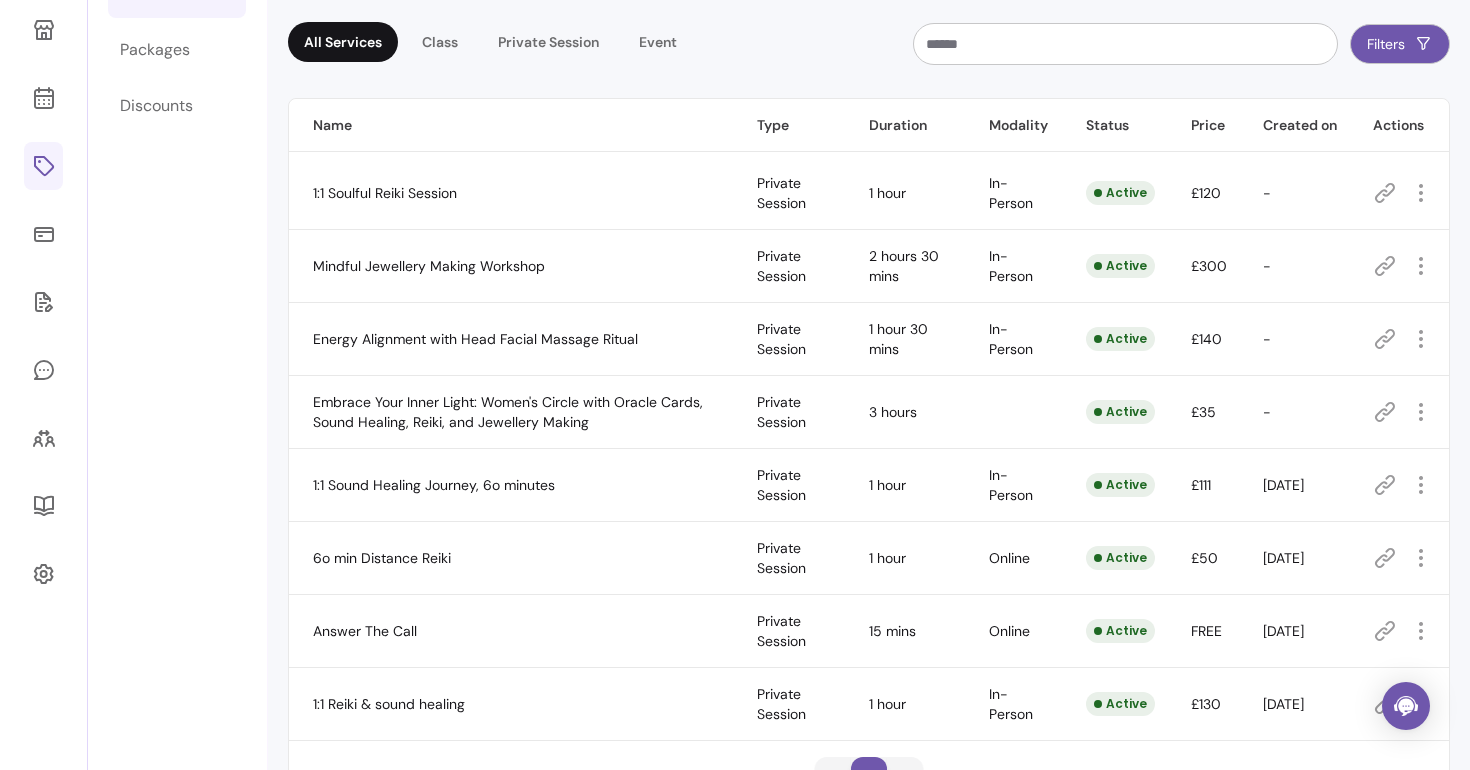scroll, scrollTop: 161, scrollLeft: 0, axis: vertical 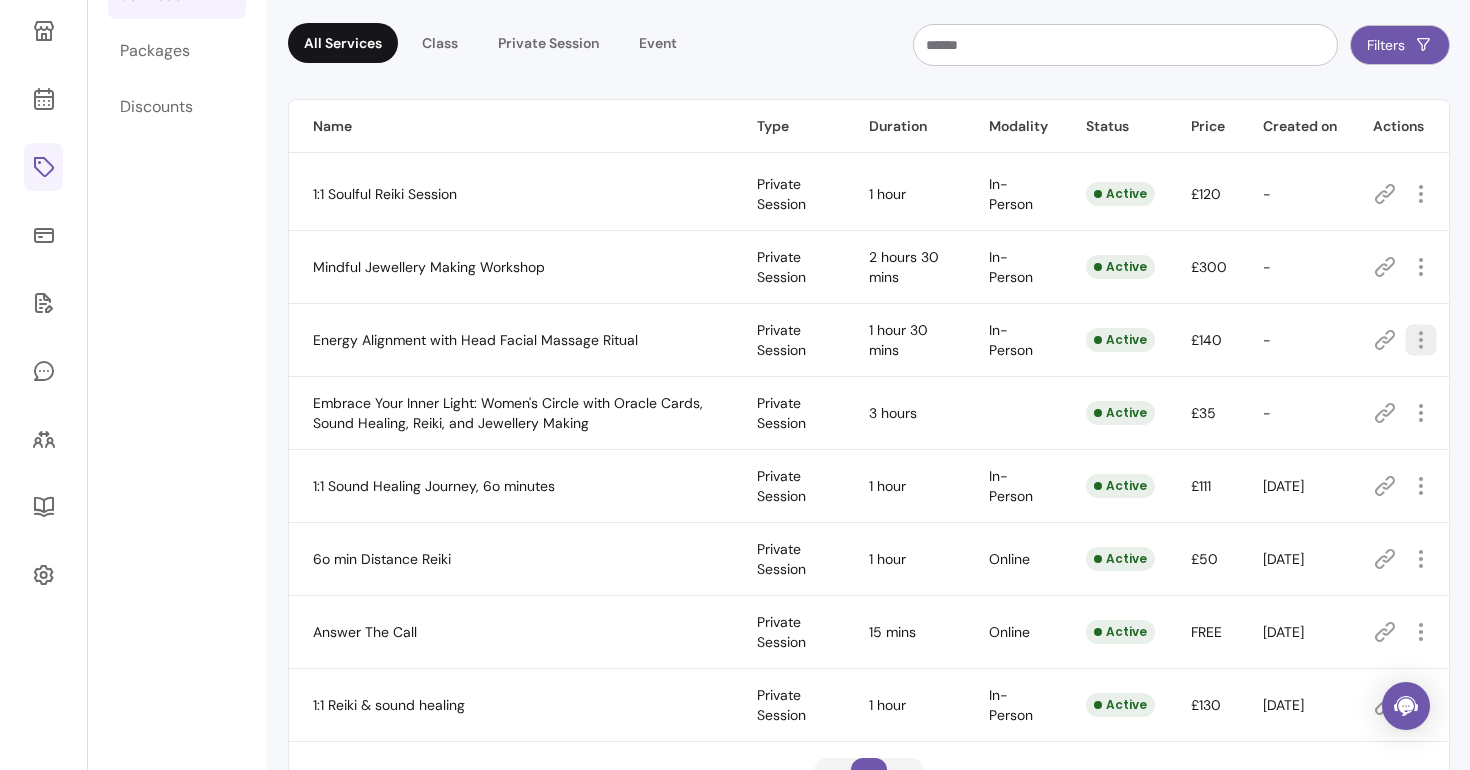 click 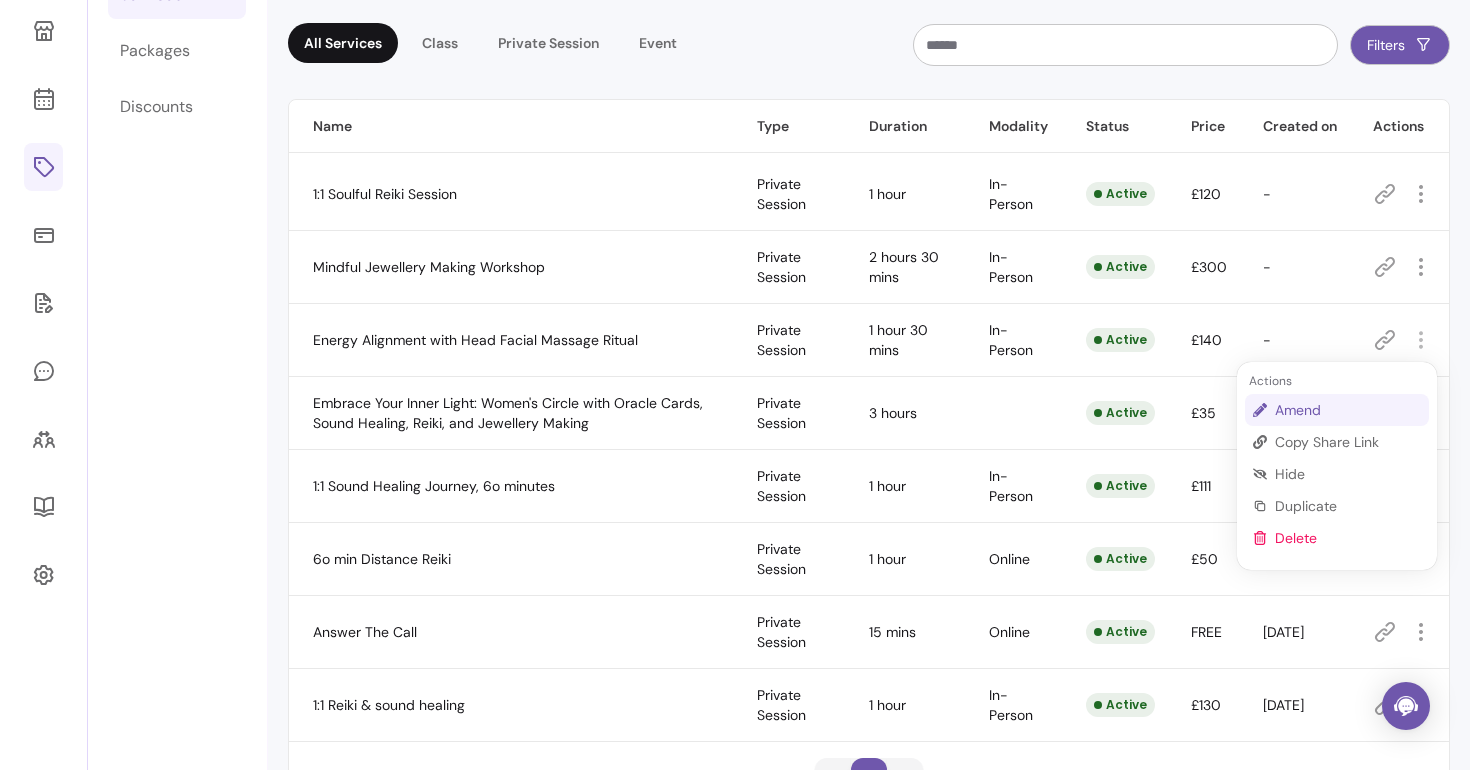 click on "Amend" at bounding box center (1348, 410) 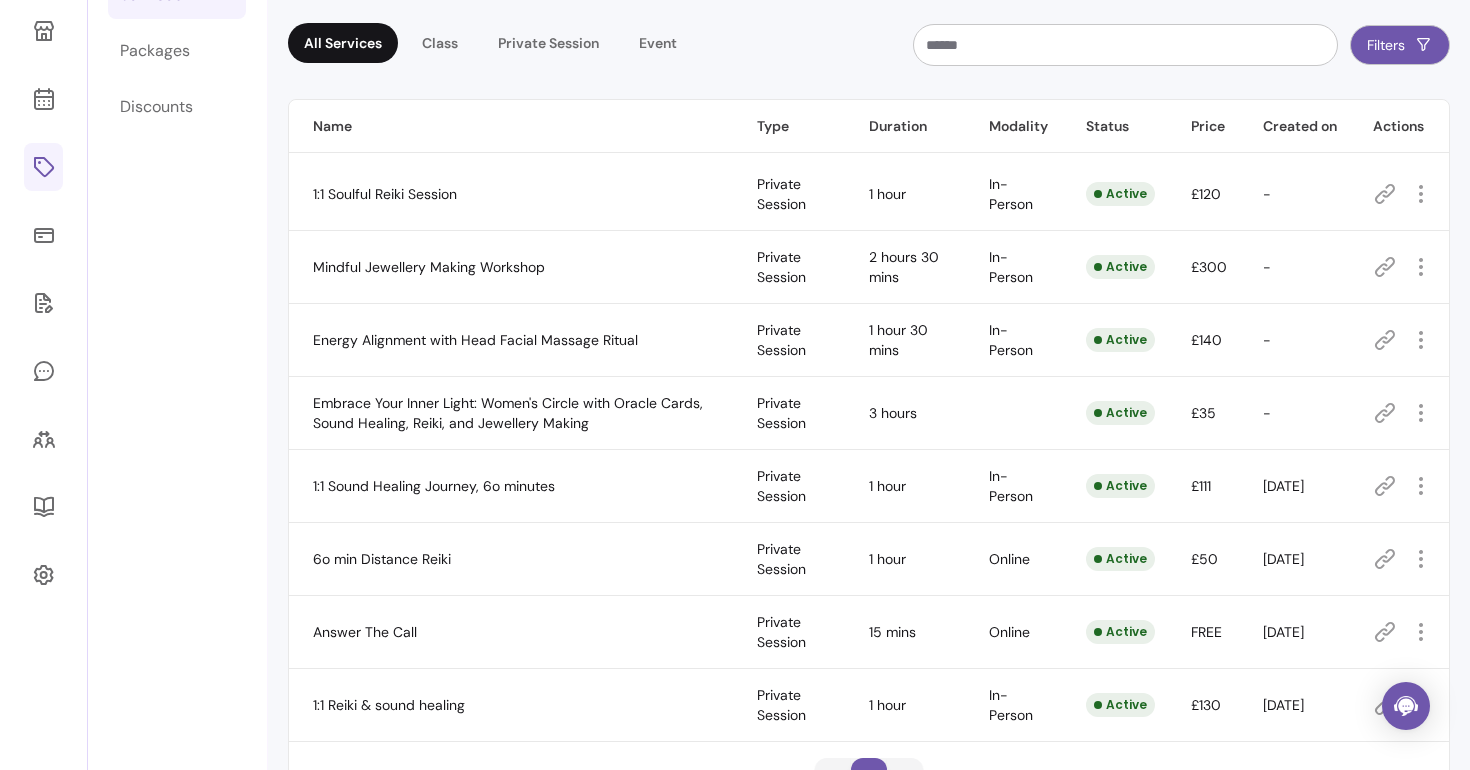 scroll, scrollTop: 68, scrollLeft: 0, axis: vertical 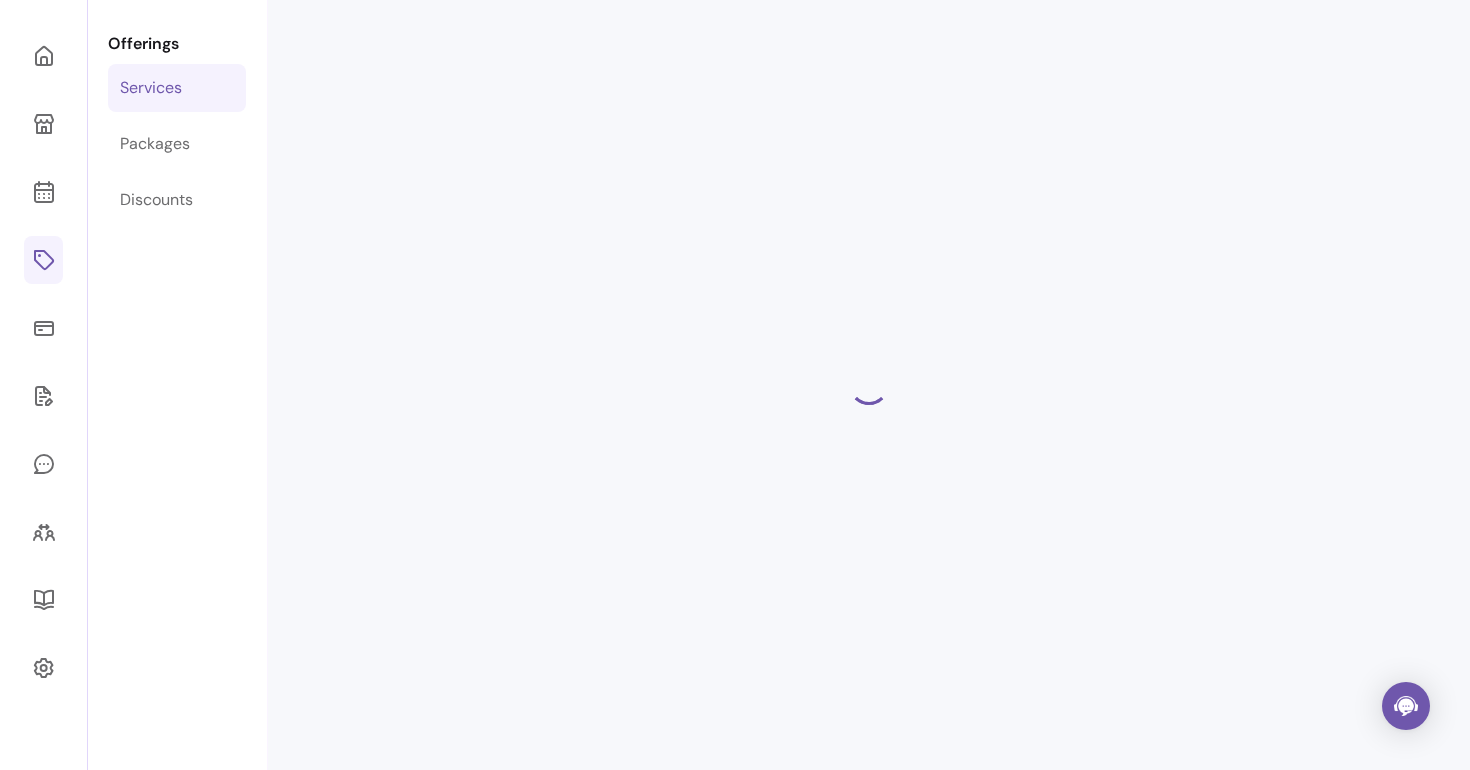 select on "**" 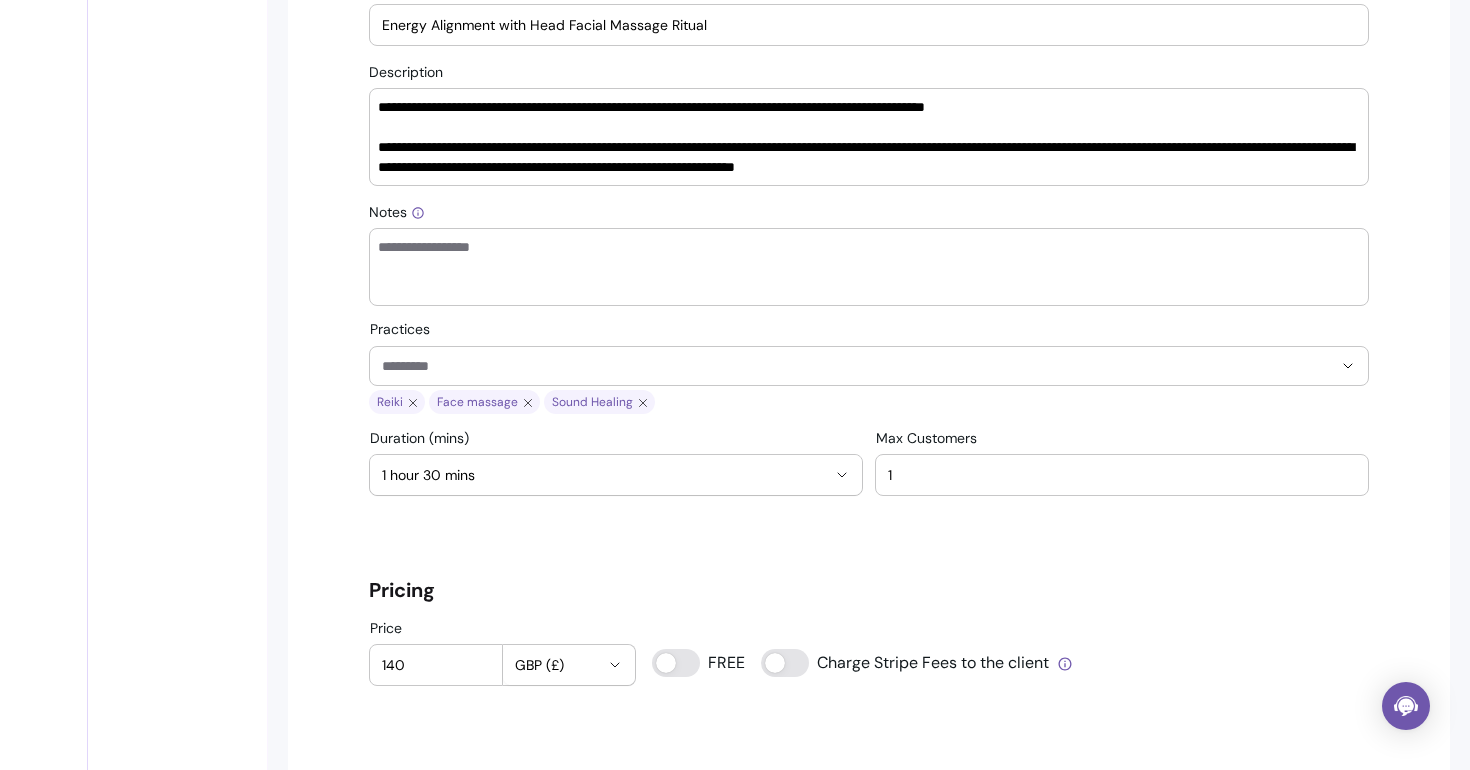 scroll, scrollTop: 891, scrollLeft: 0, axis: vertical 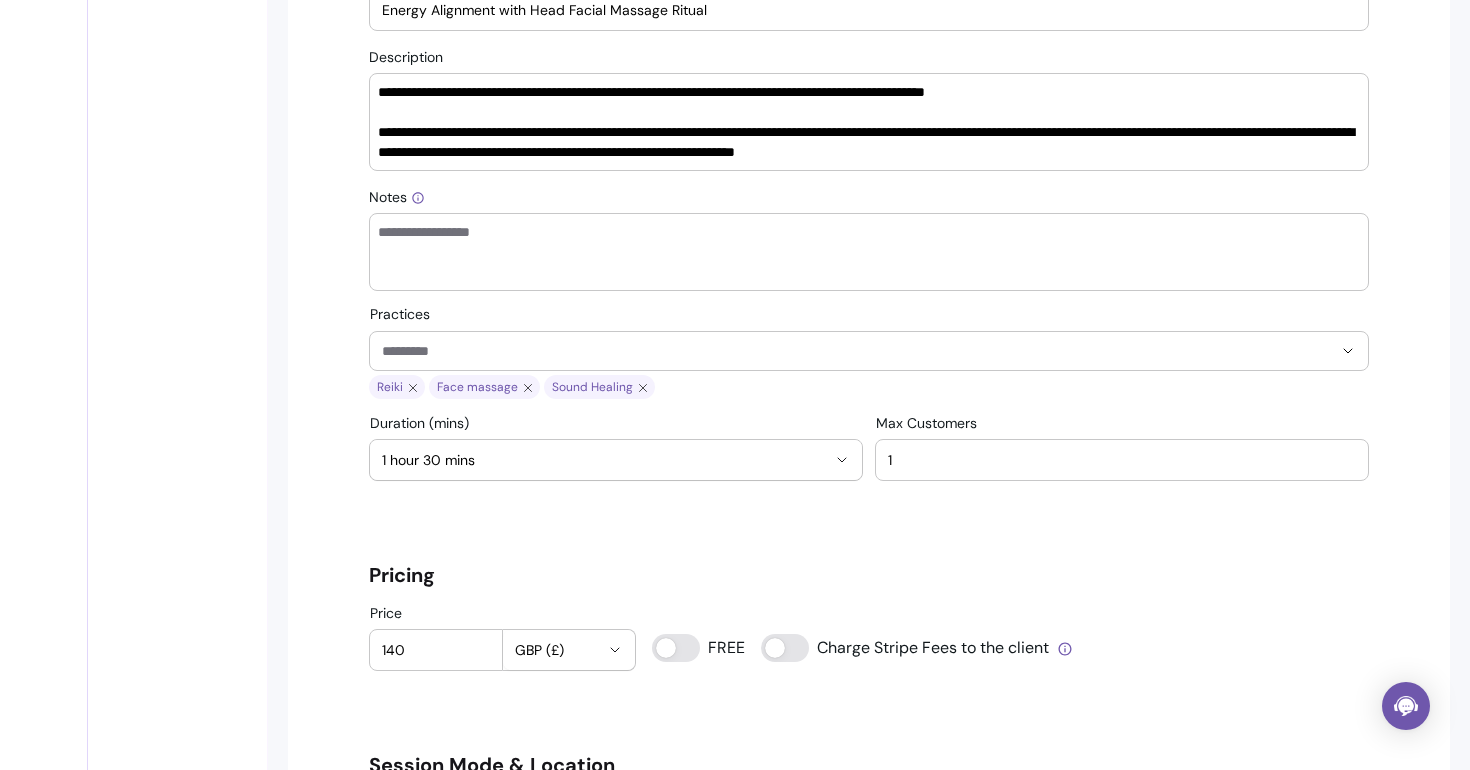 click on "140" at bounding box center [436, 650] 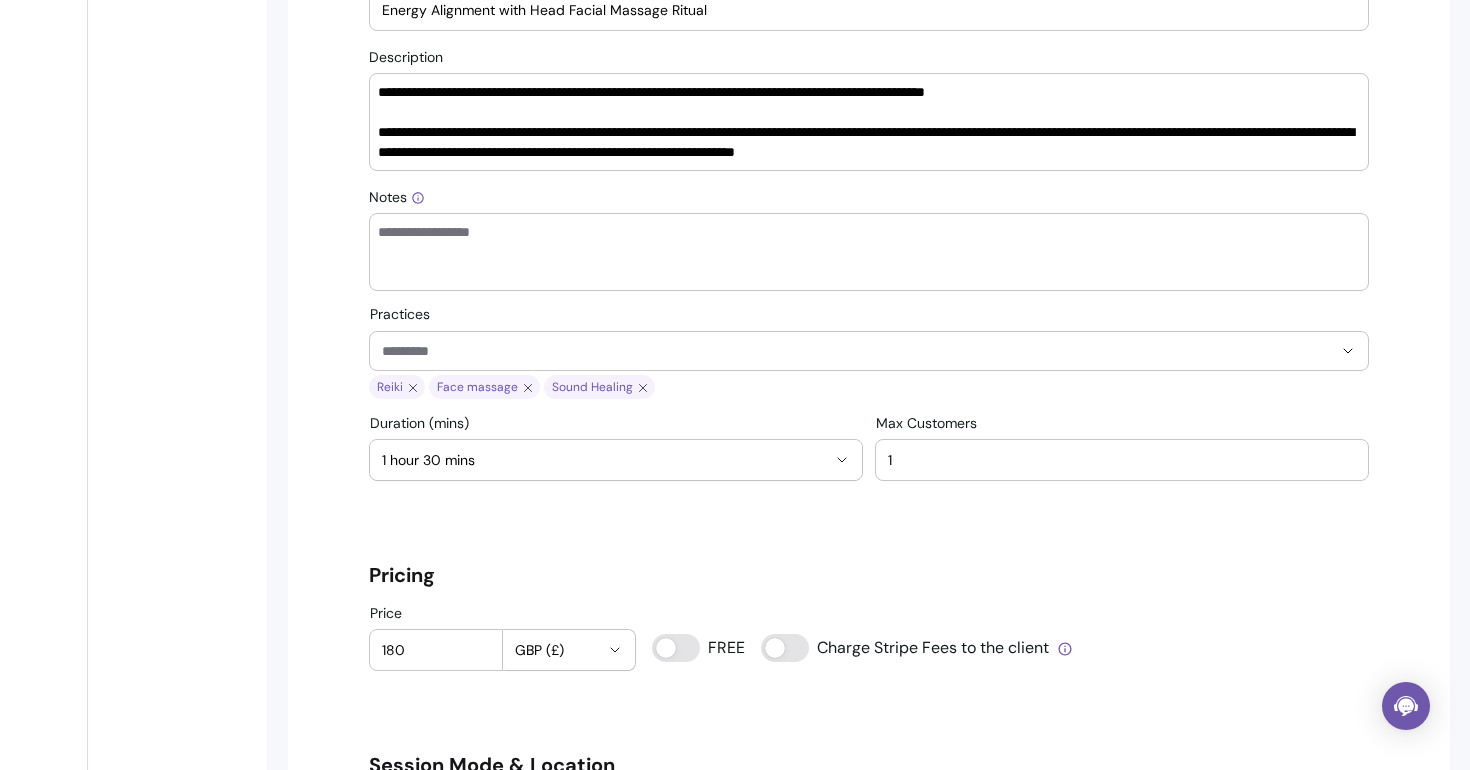 type on "180" 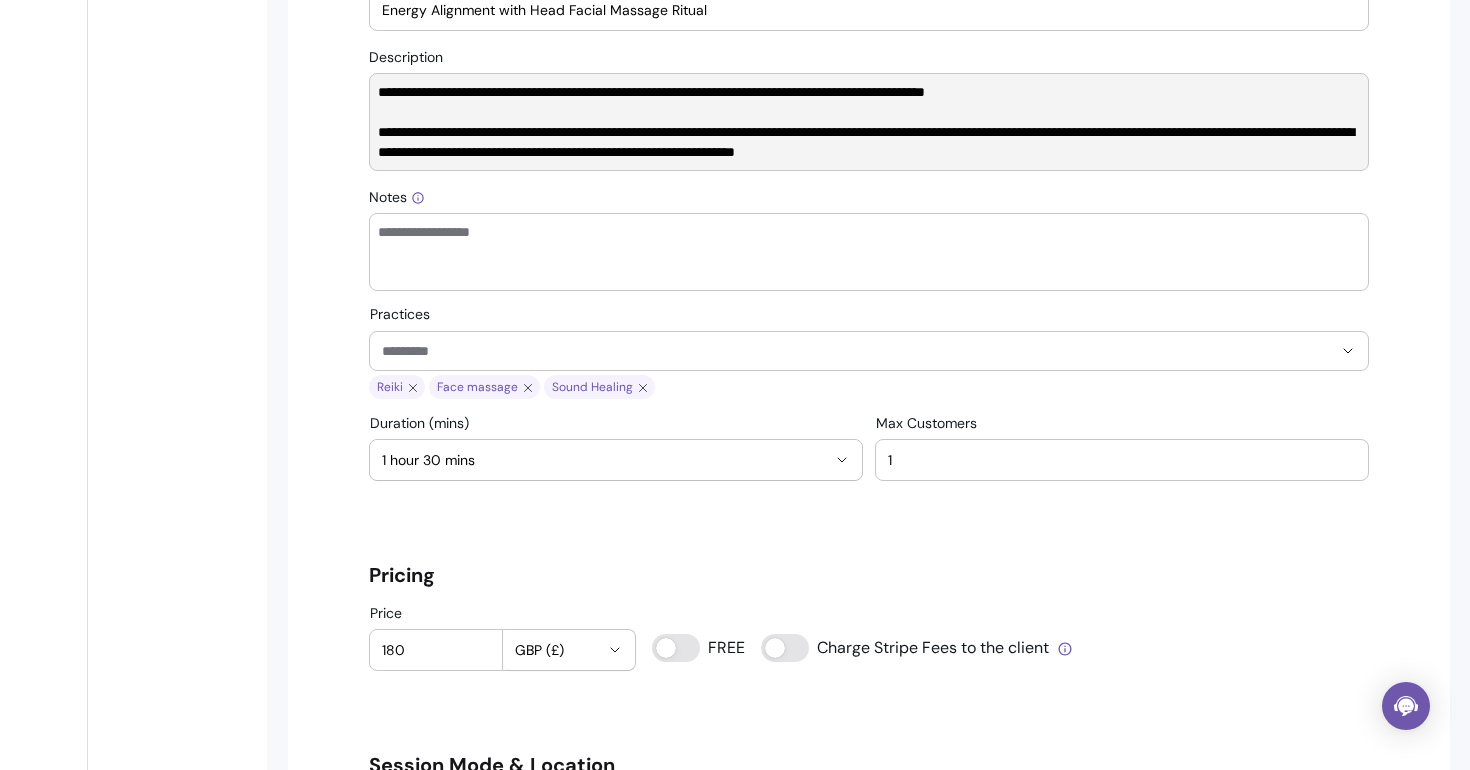 click on "**********" at bounding box center (869, 122) 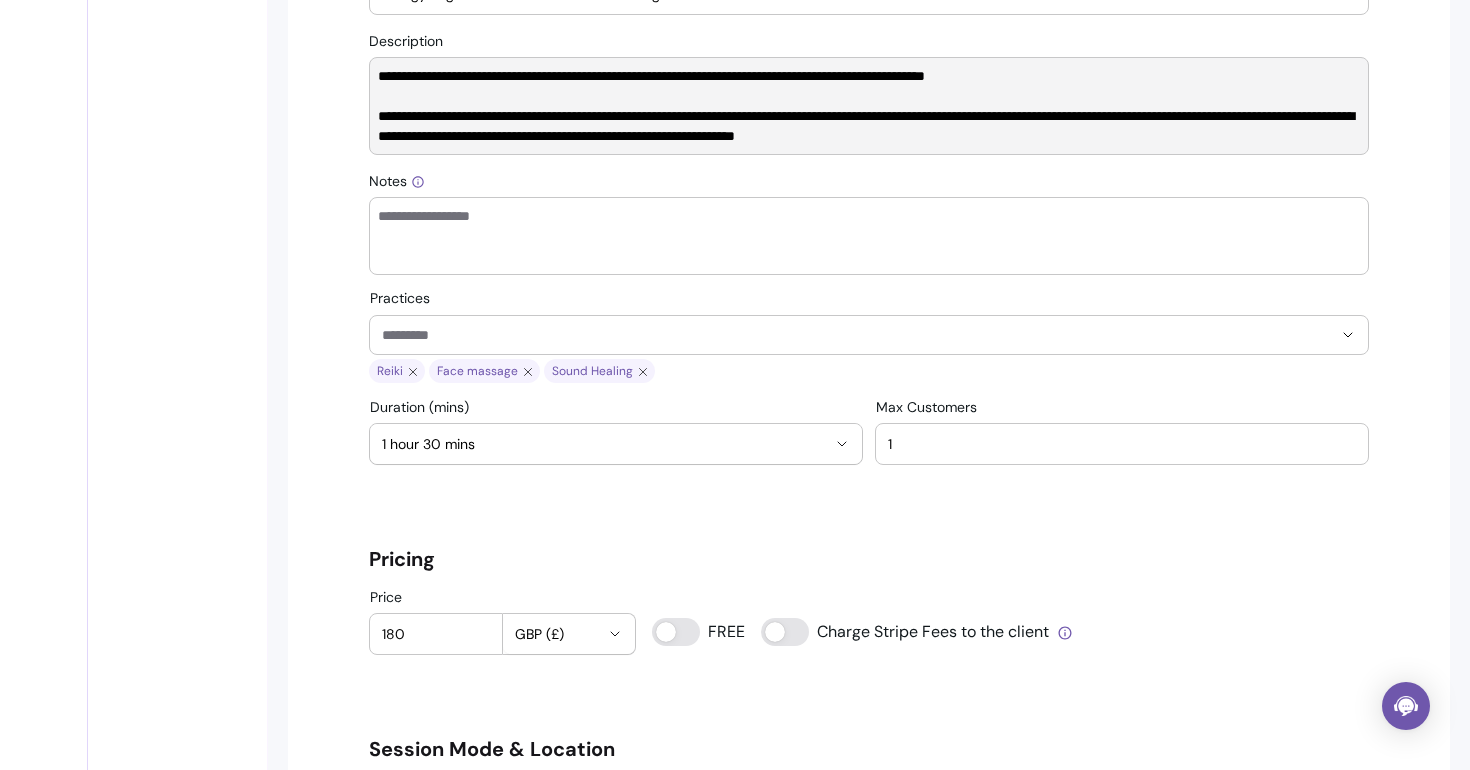 scroll, scrollTop: 877, scrollLeft: 0, axis: vertical 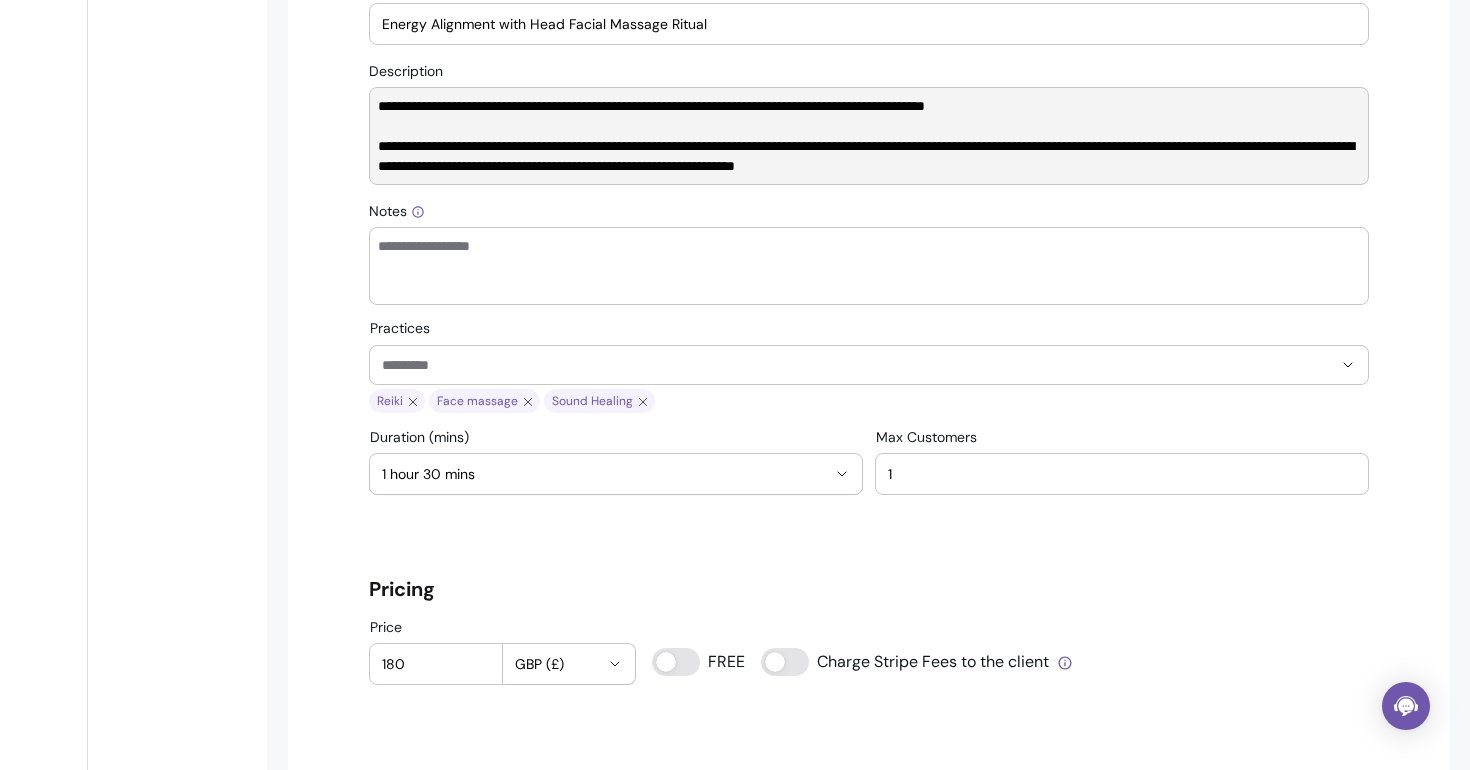 click on "**********" at bounding box center (869, 136) 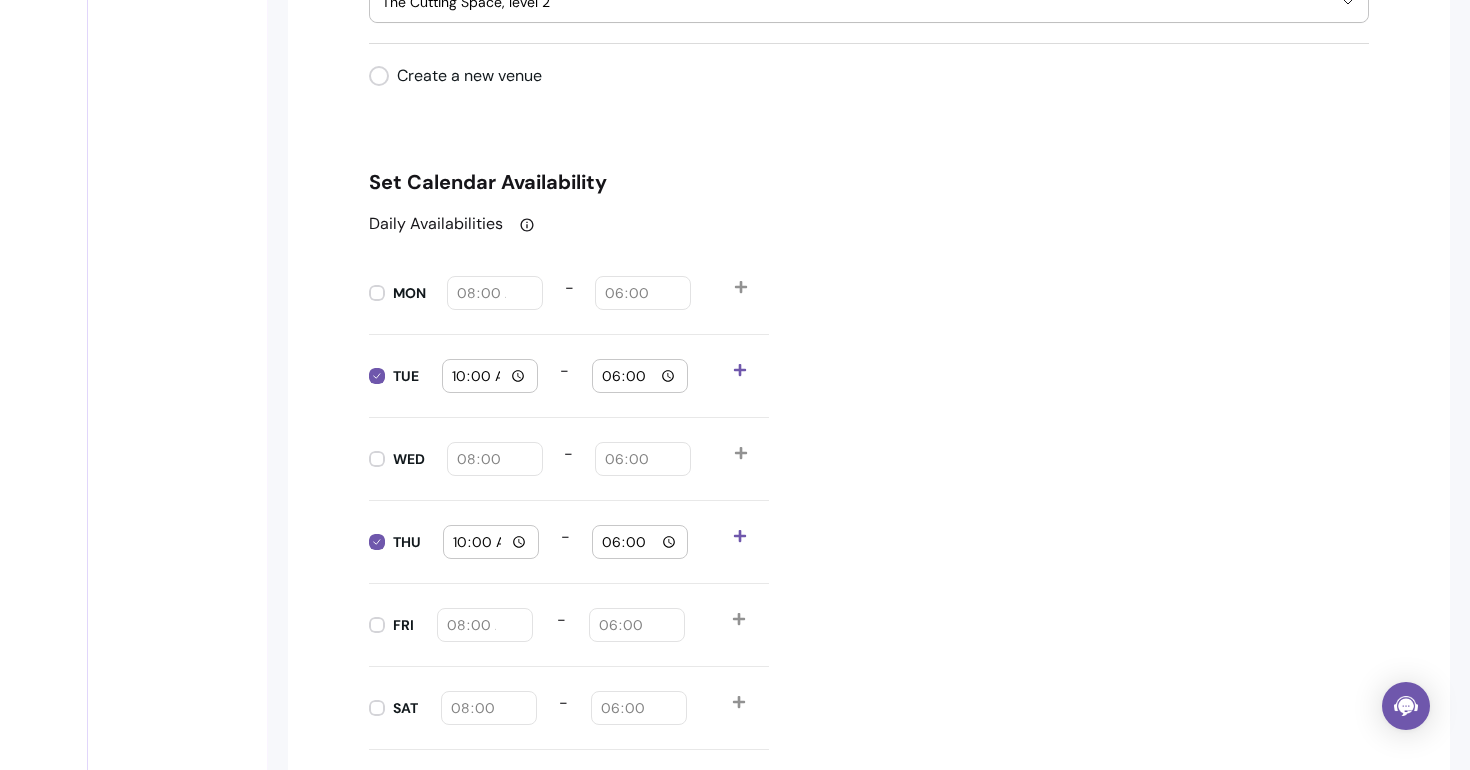 scroll, scrollTop: 1864, scrollLeft: 0, axis: vertical 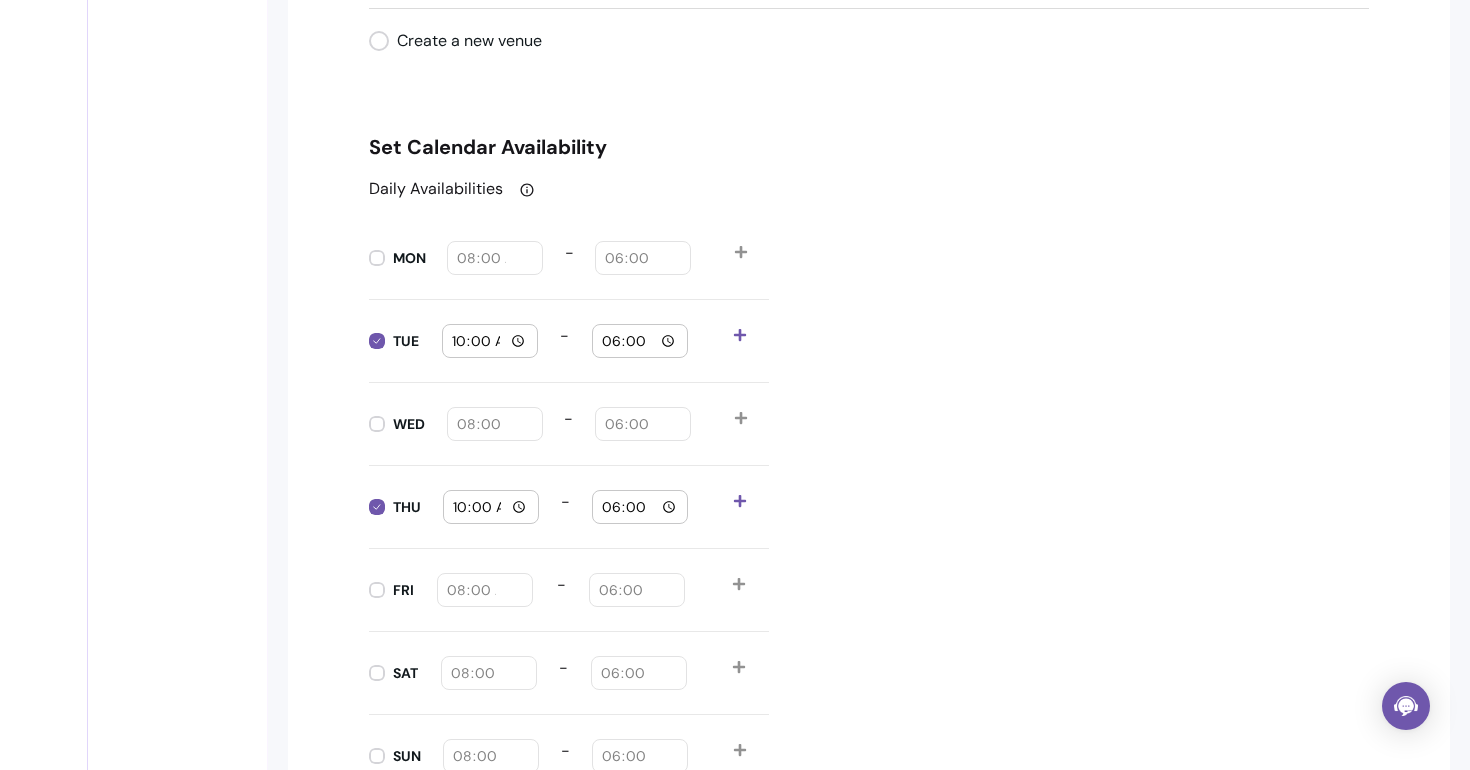 click on "18:00" at bounding box center (640, 341) 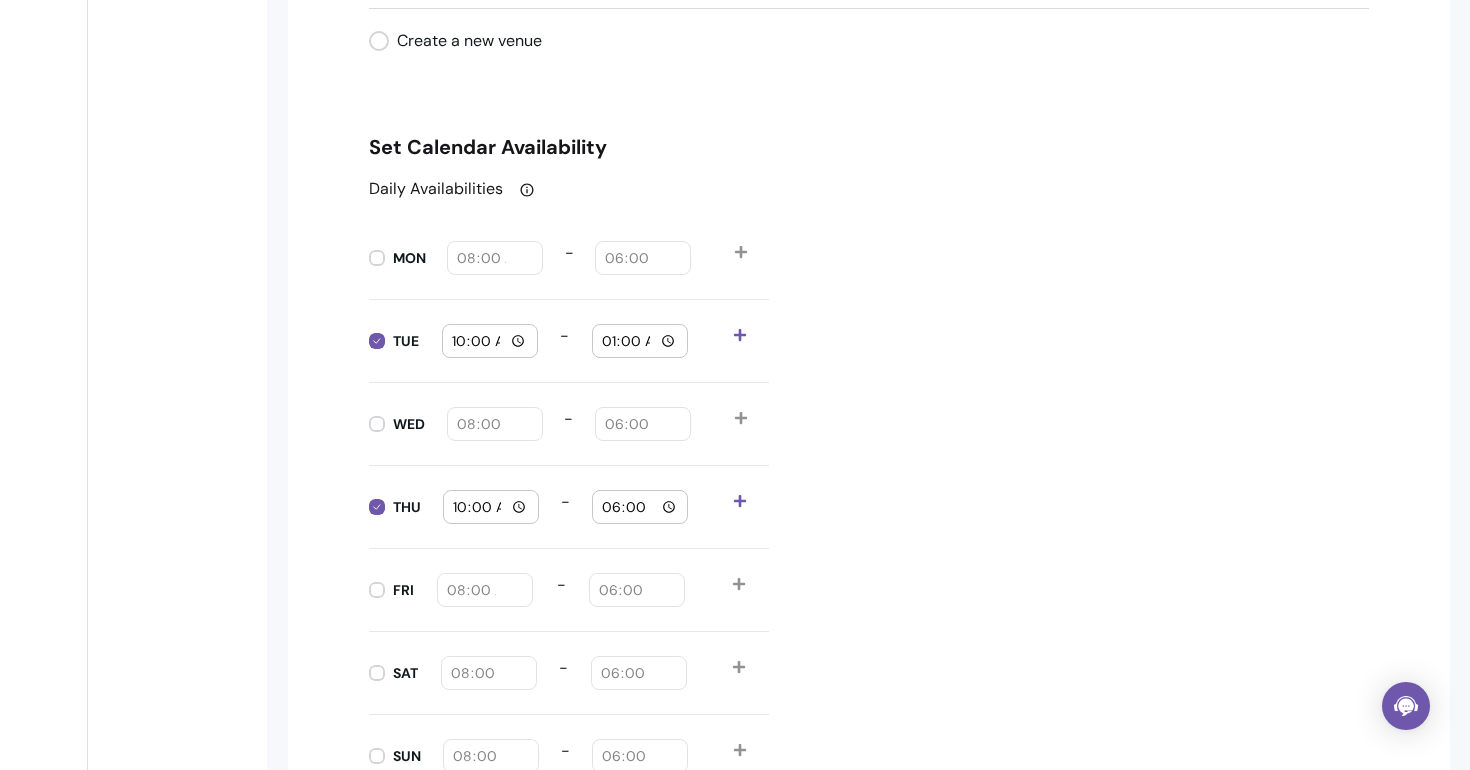 type on "19:00" 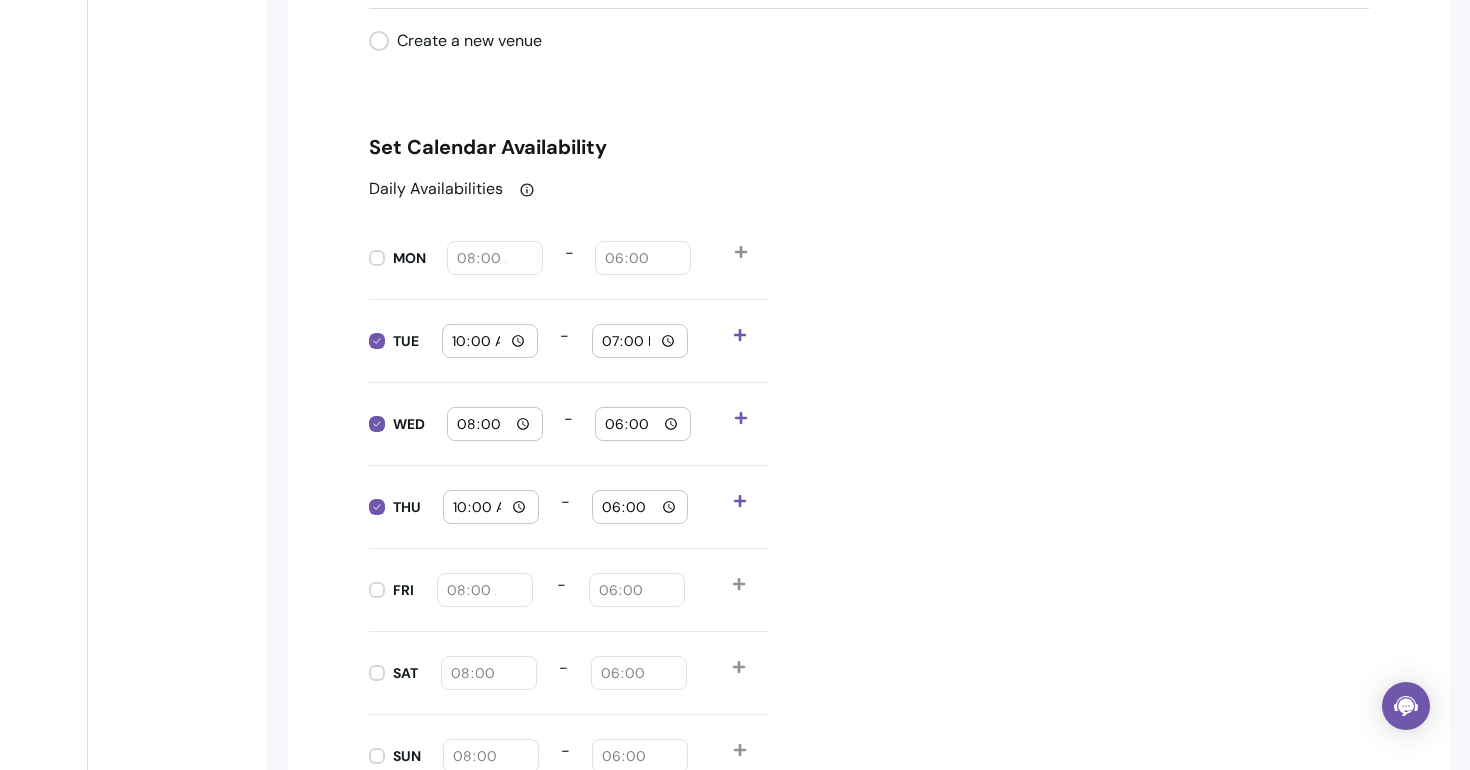 click on "08:00" at bounding box center (495, 424) 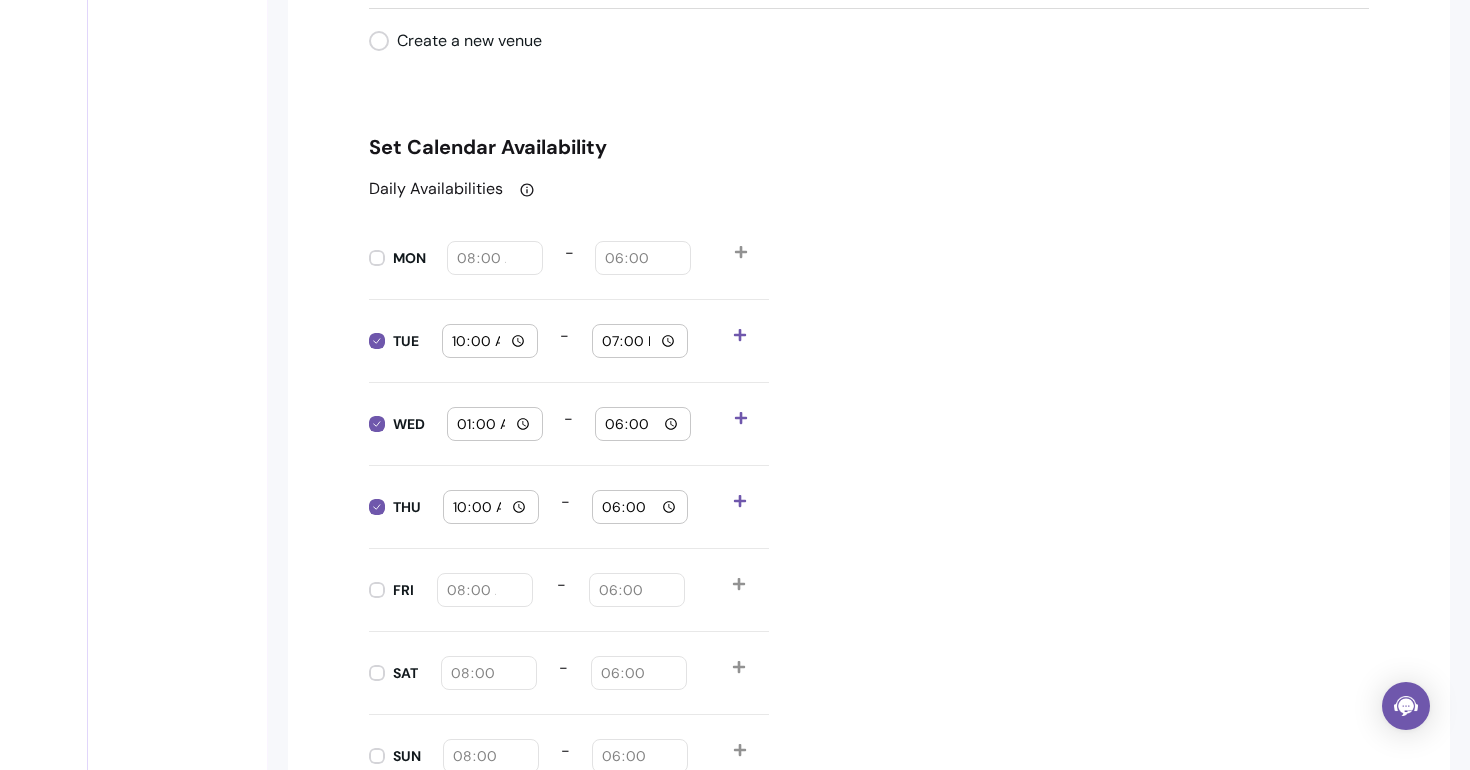 type on "10:00" 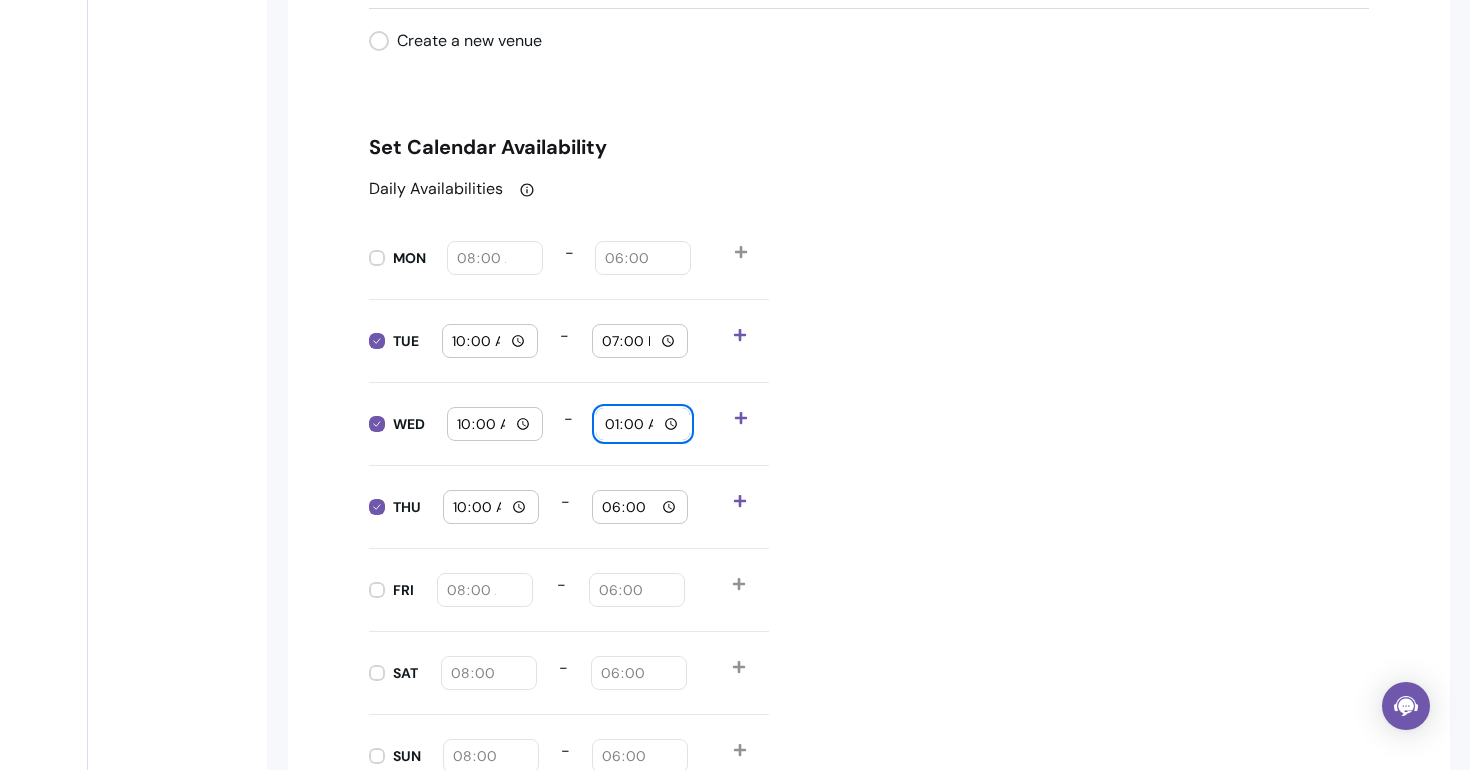 type on "11:00" 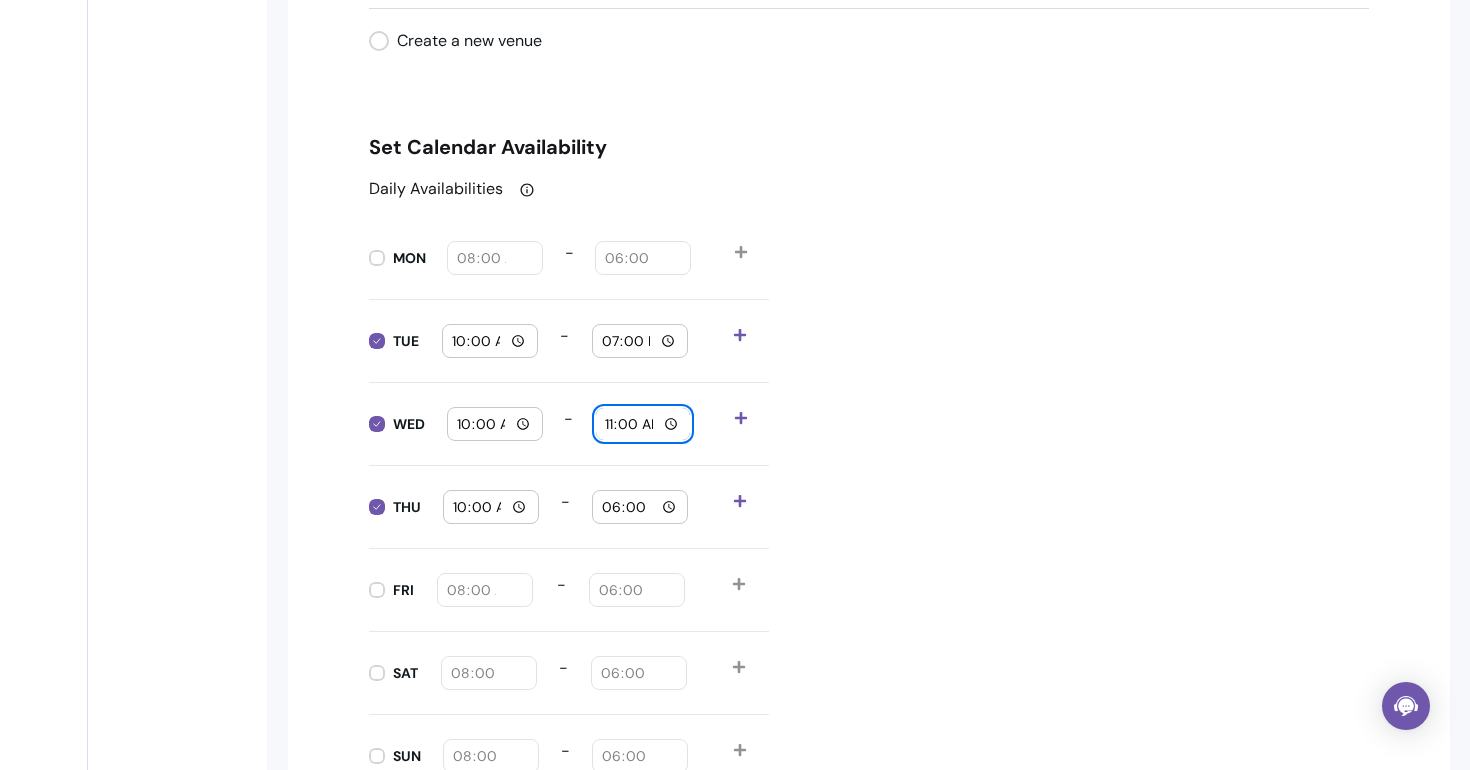 click on "18:00" at bounding box center [640, 507] 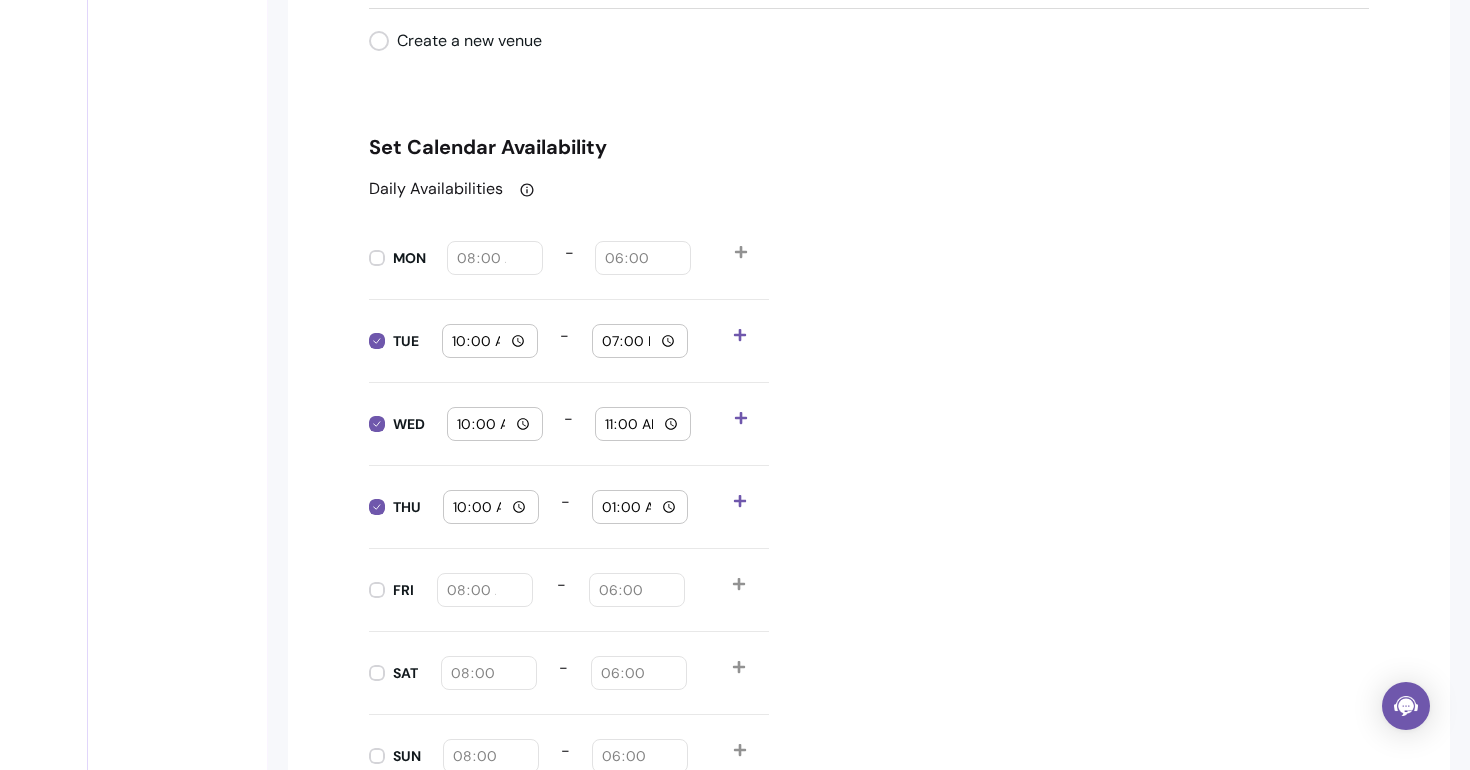 type on "19:00" 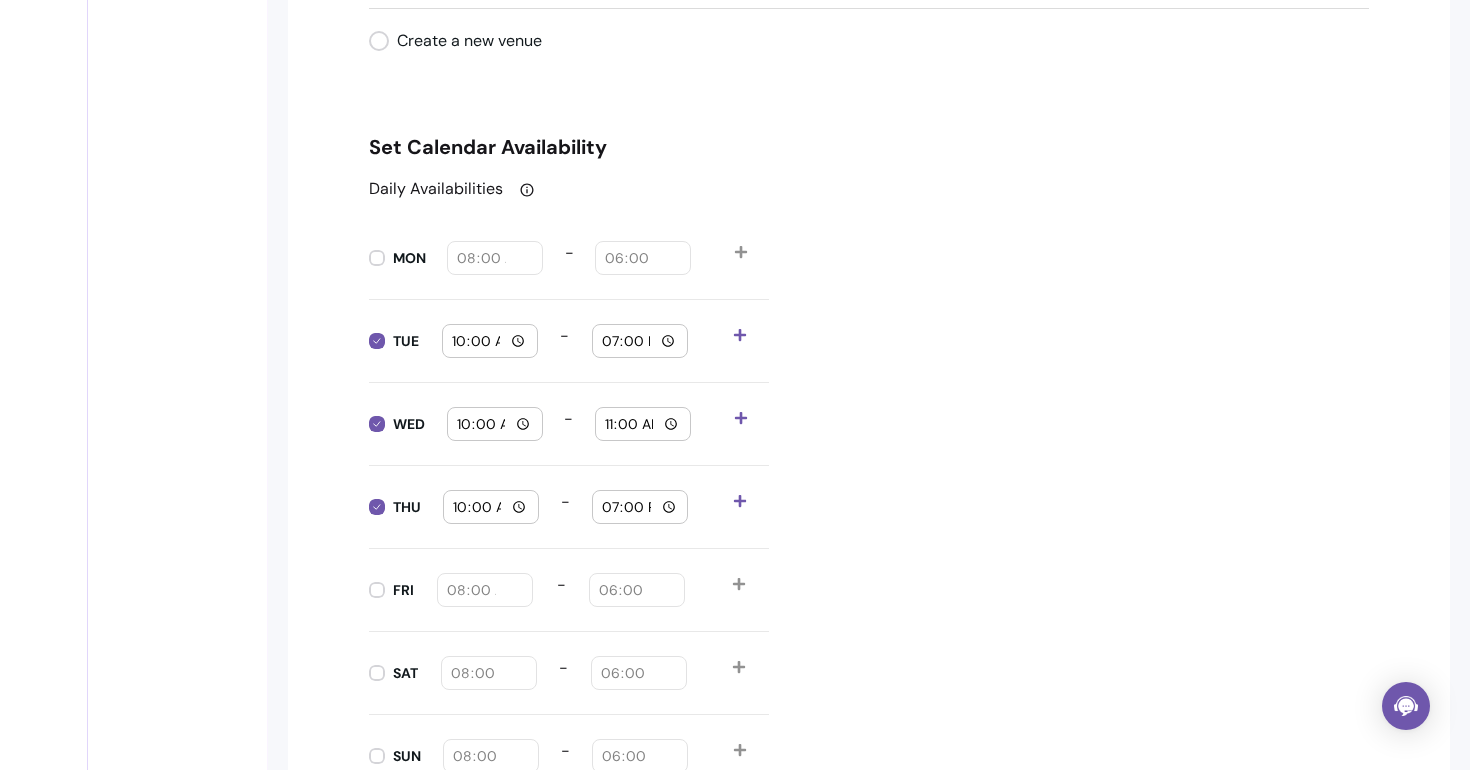 click on "Daily Availabilities MON 08:00 - 18:00 TUE 10:00 - 19:00 WED 10:00 - 11:00 THU 10:00 - 19:00 FRI 08:00 - 18:00 SAT 08:00 - 18:00 SUN 08:00 - 18:00" at bounding box center (869, 487) 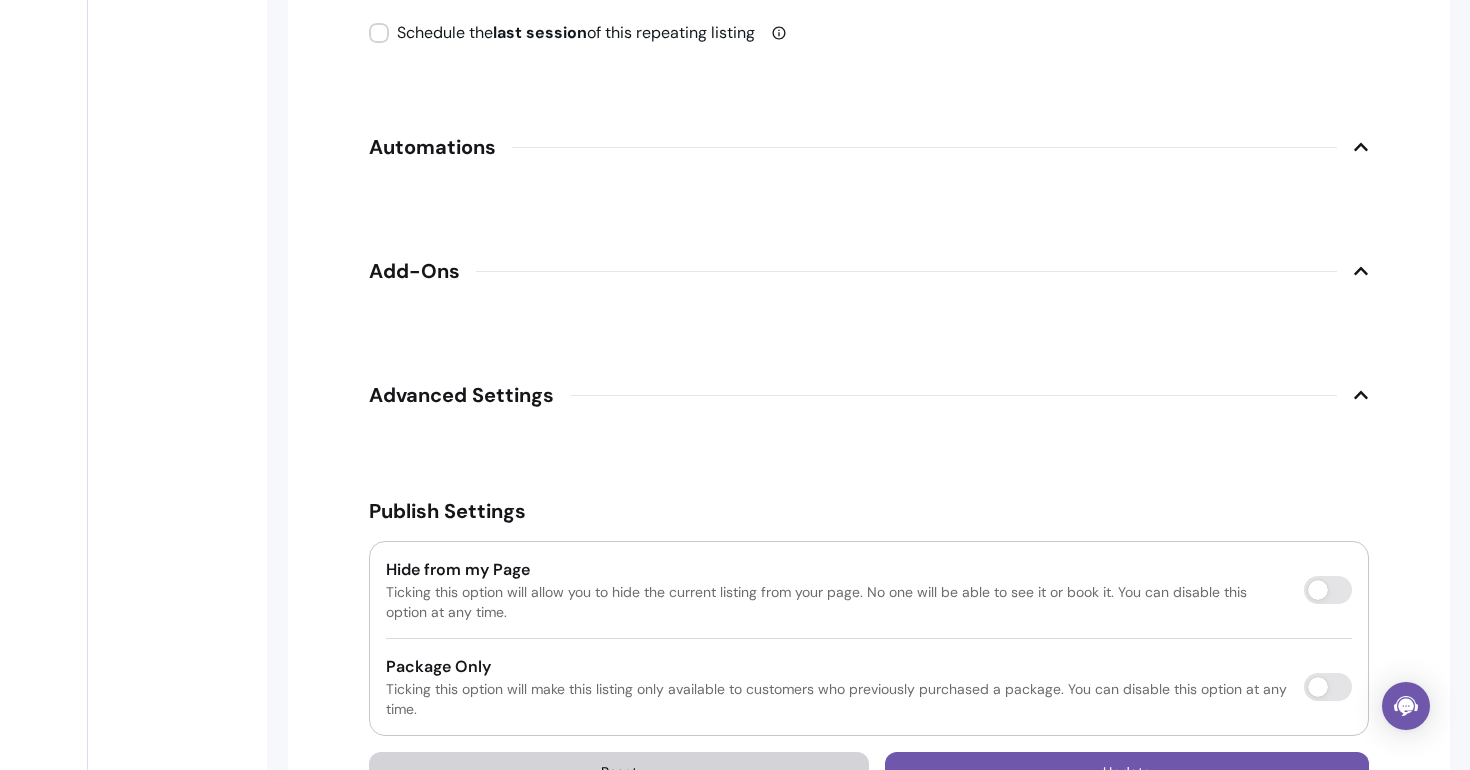 scroll, scrollTop: 2787, scrollLeft: 0, axis: vertical 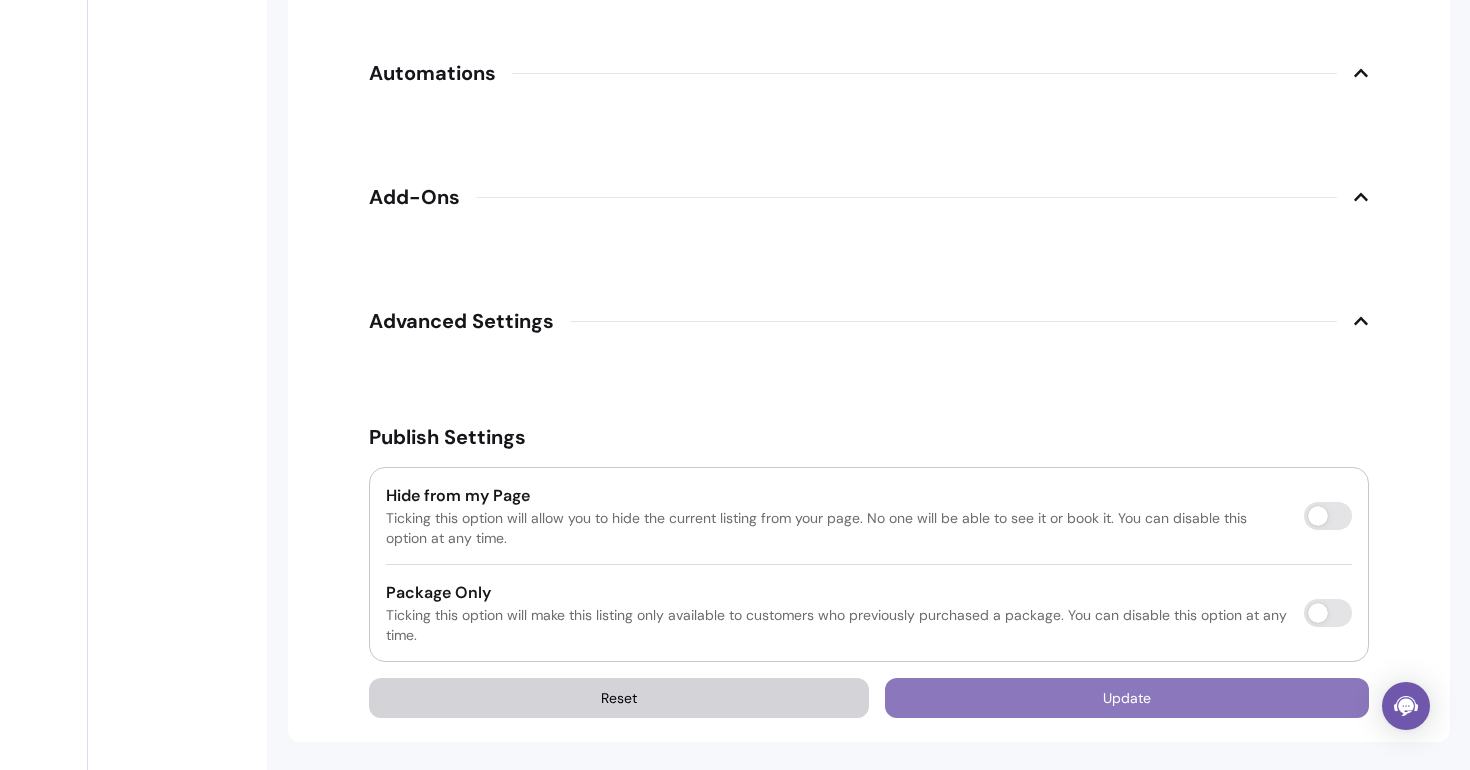 click on "Update" at bounding box center [1127, 698] 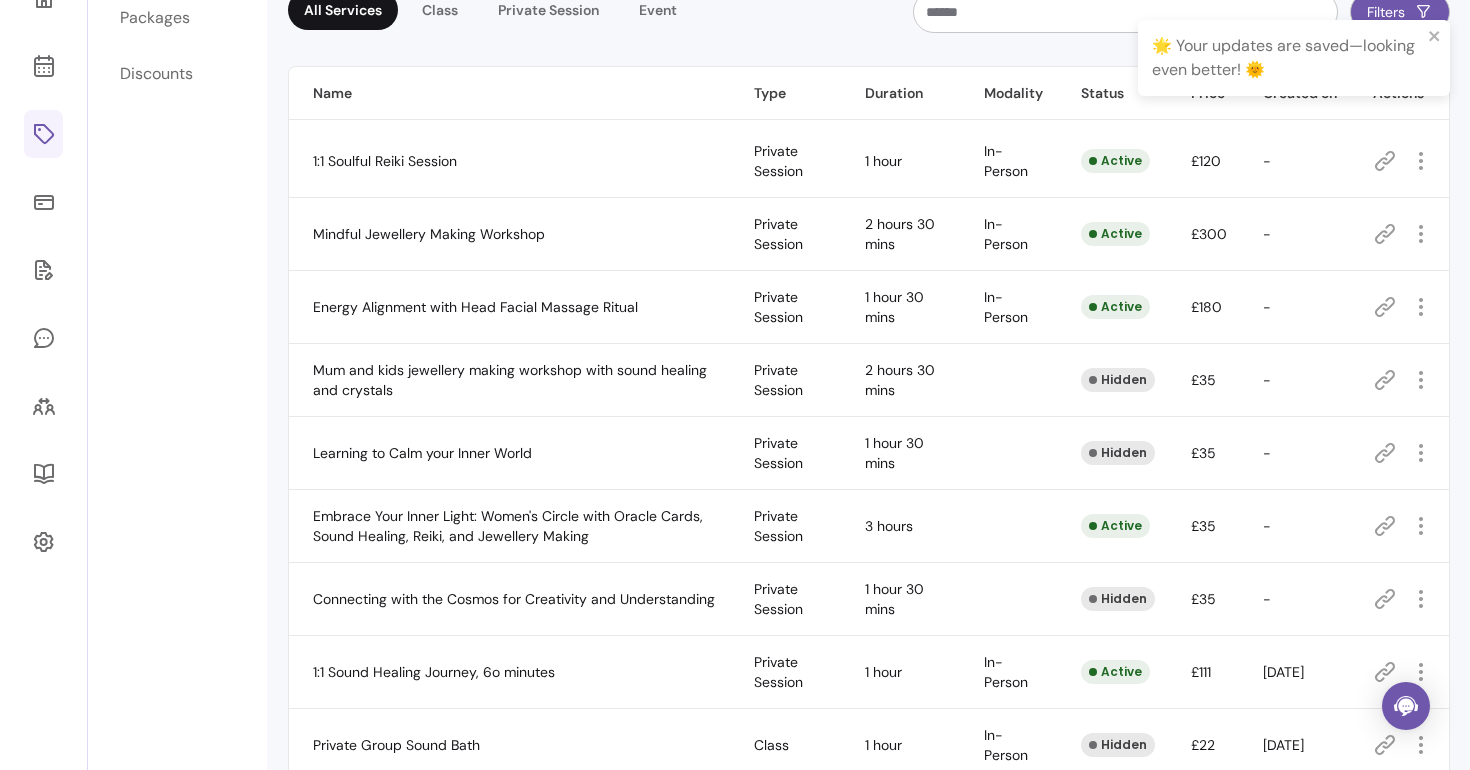 scroll, scrollTop: 0, scrollLeft: 0, axis: both 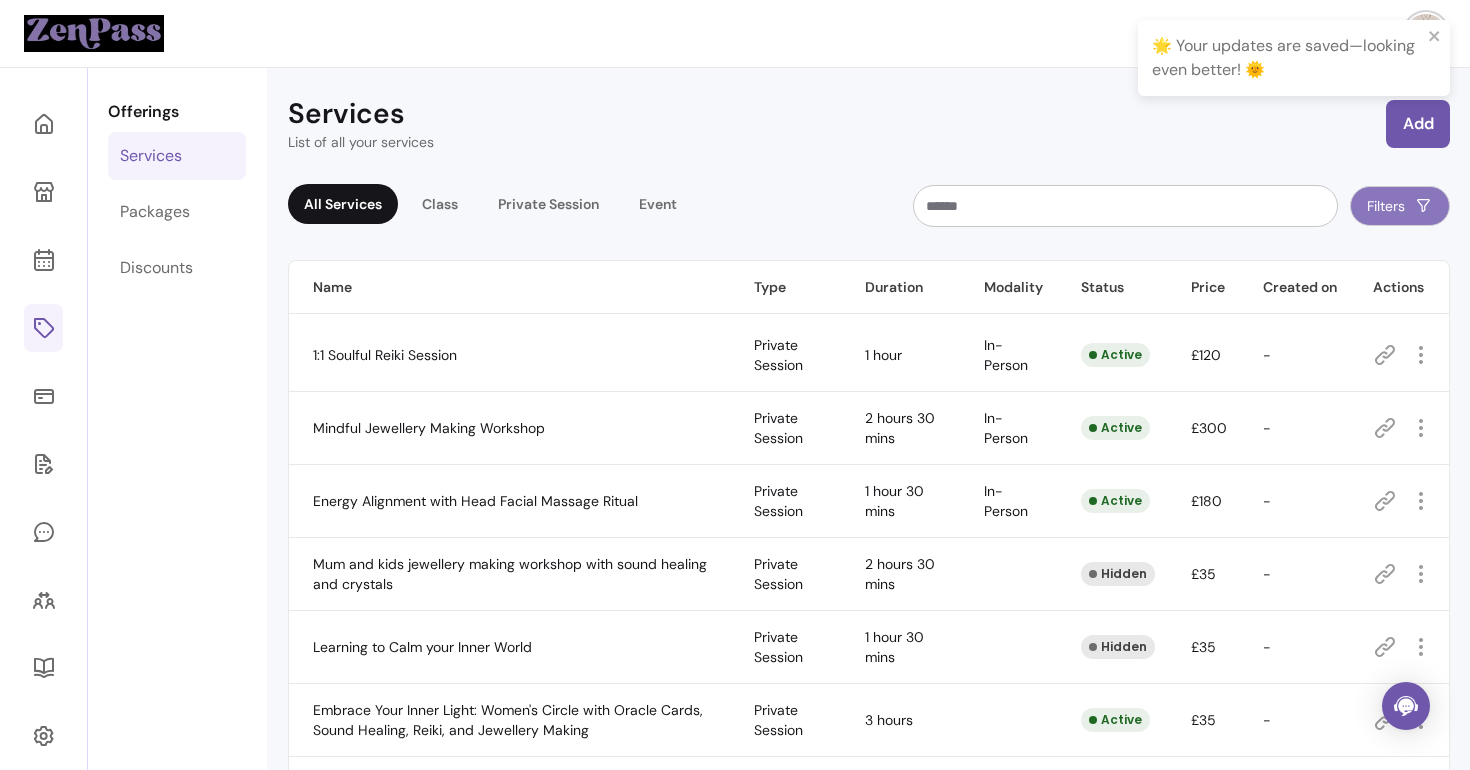 click 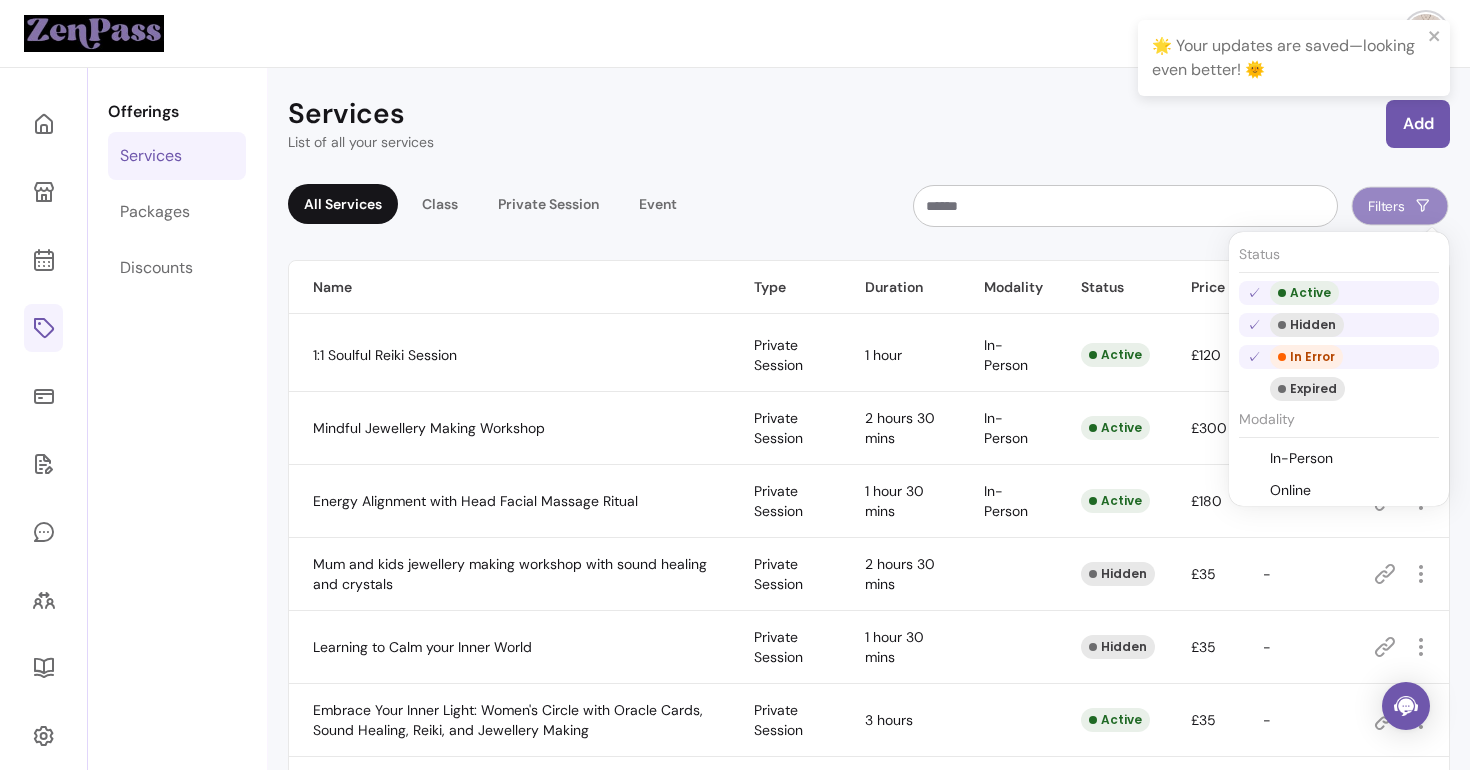click on "In Error" at bounding box center (1306, 357) 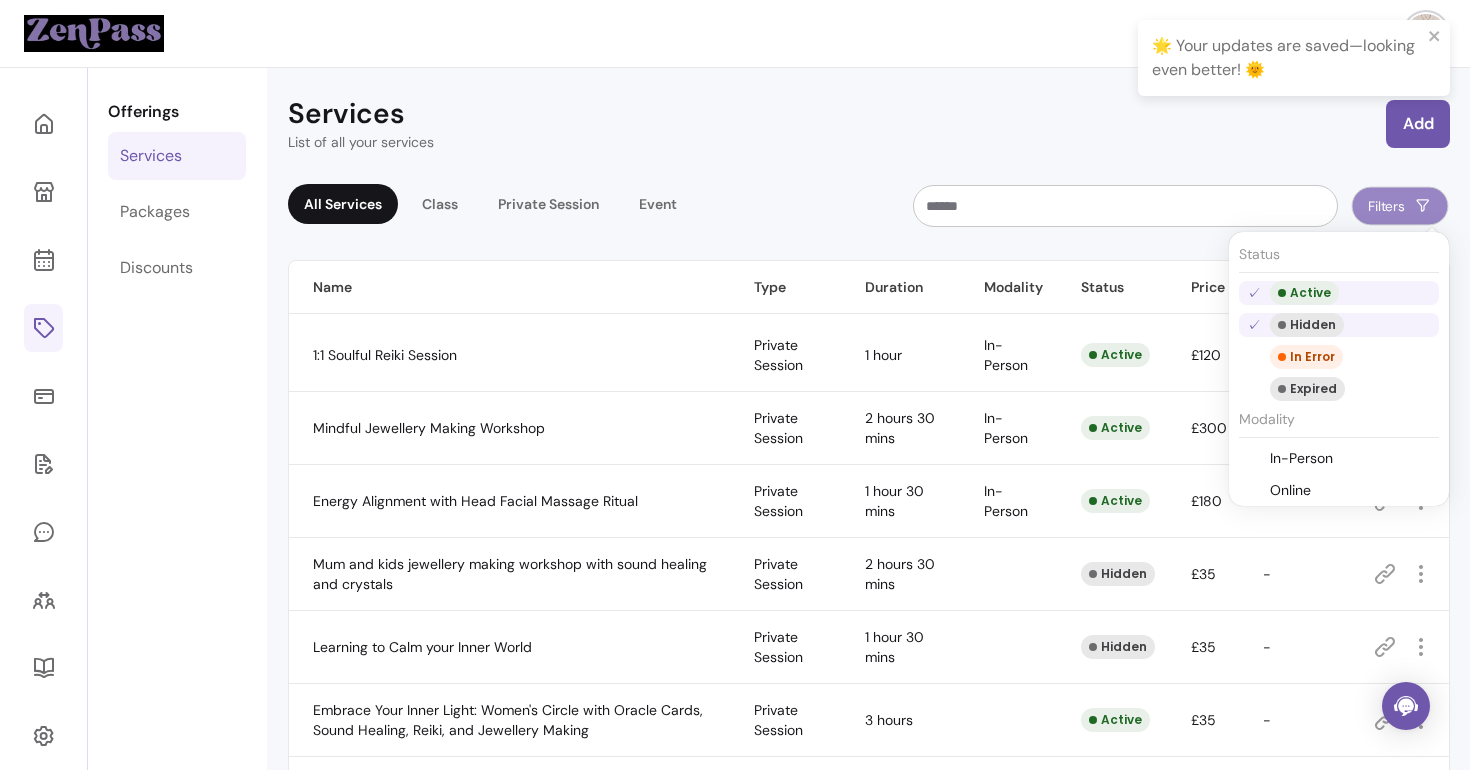 click on "Hidden" at bounding box center [1307, 325] 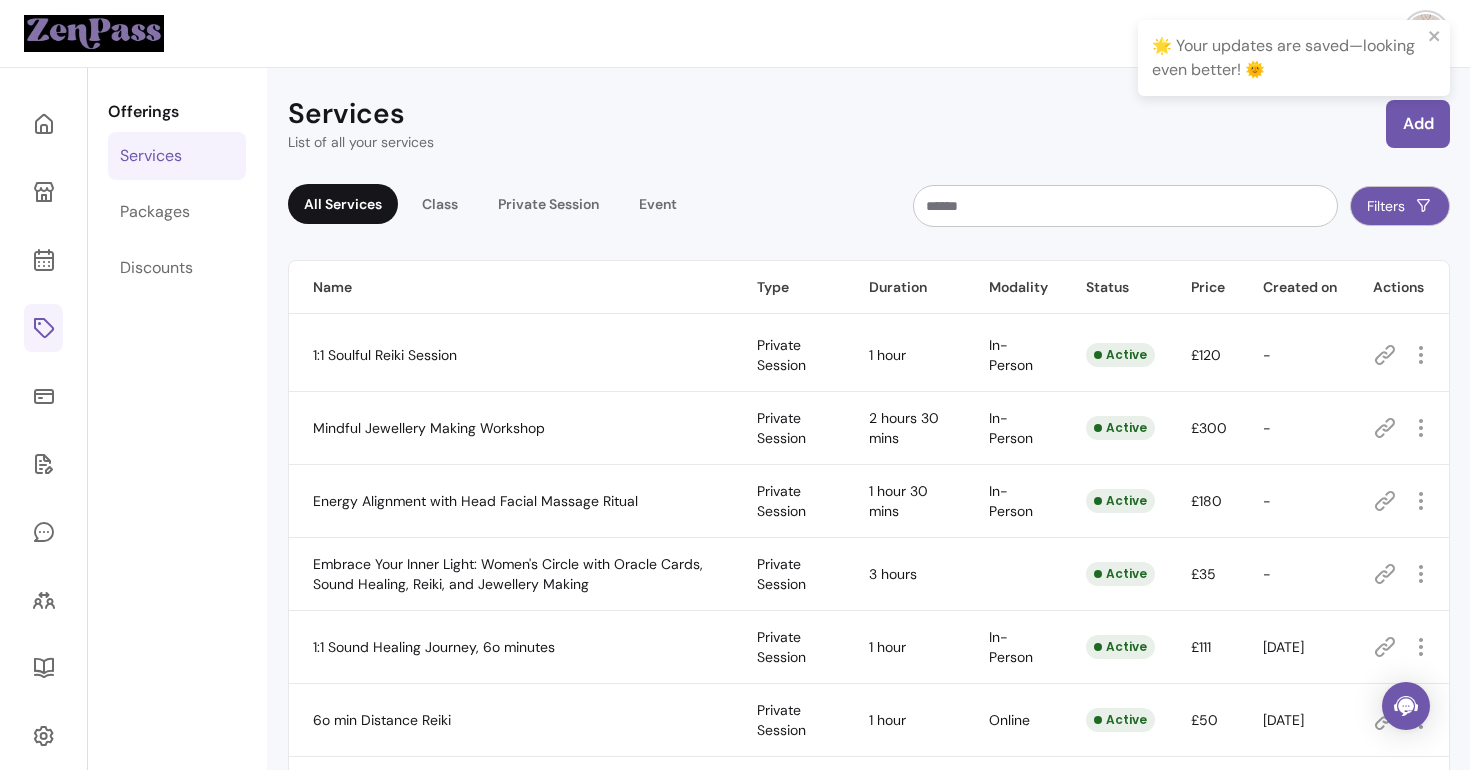 click on "Filters" at bounding box center [1077, 206] 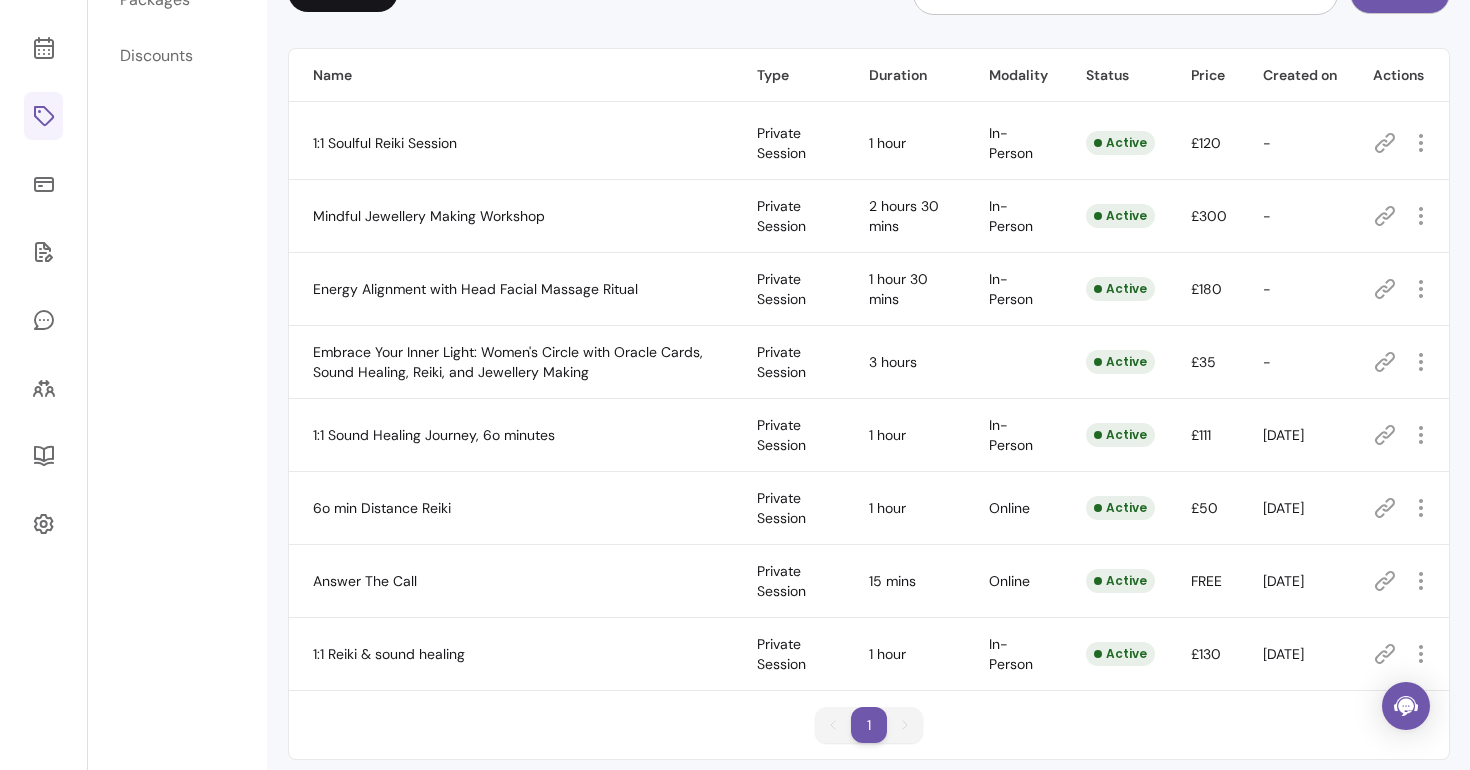scroll, scrollTop: 230, scrollLeft: 0, axis: vertical 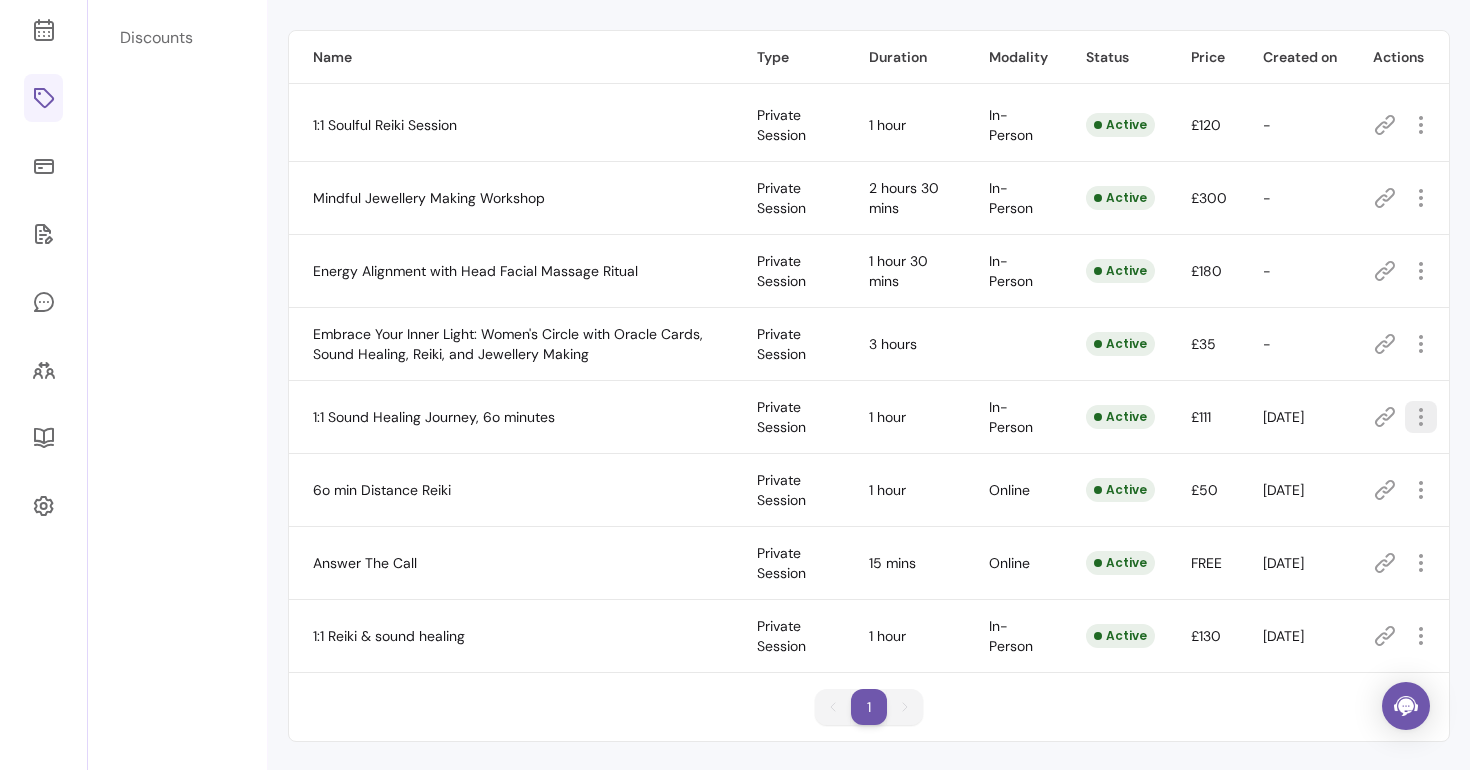click 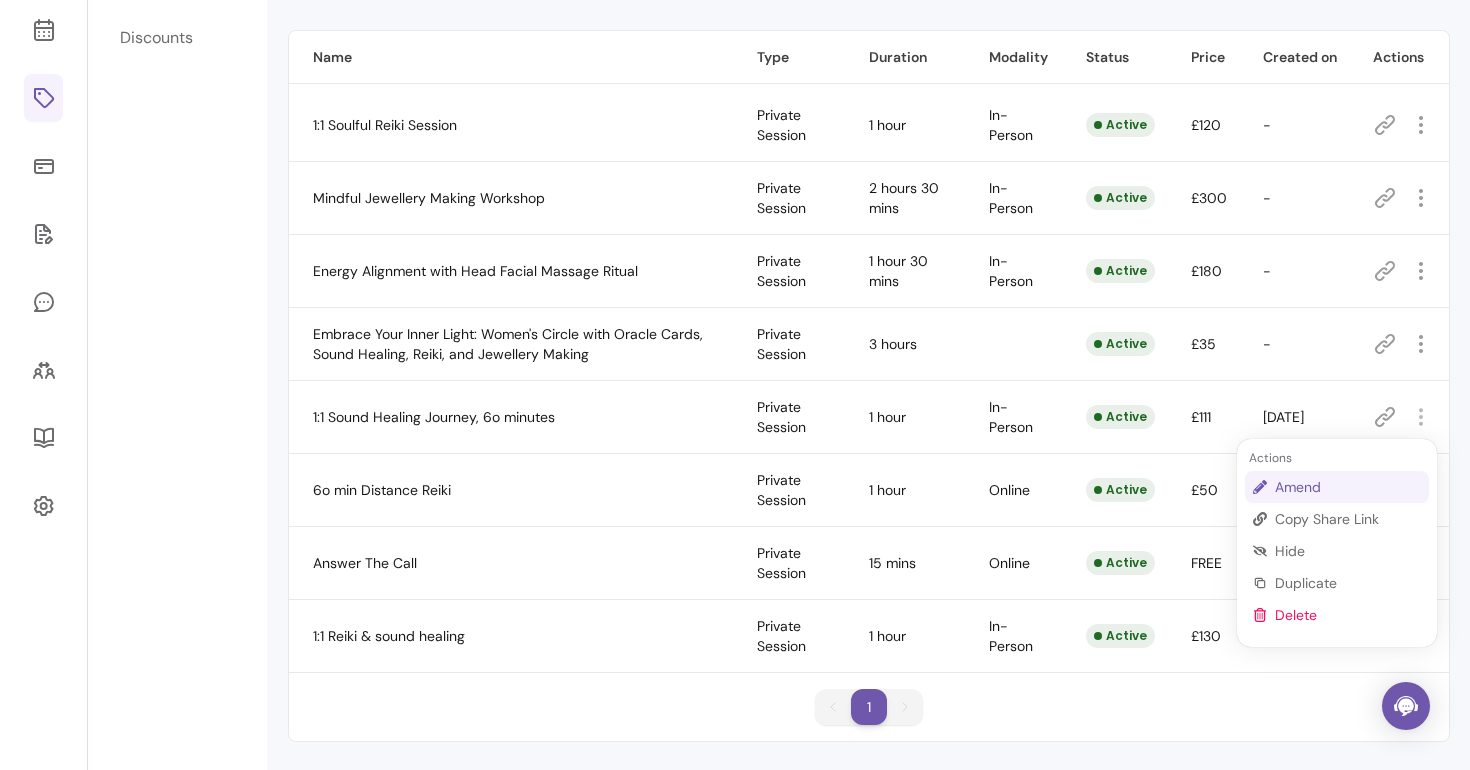 click on "Amend" at bounding box center (1348, 487) 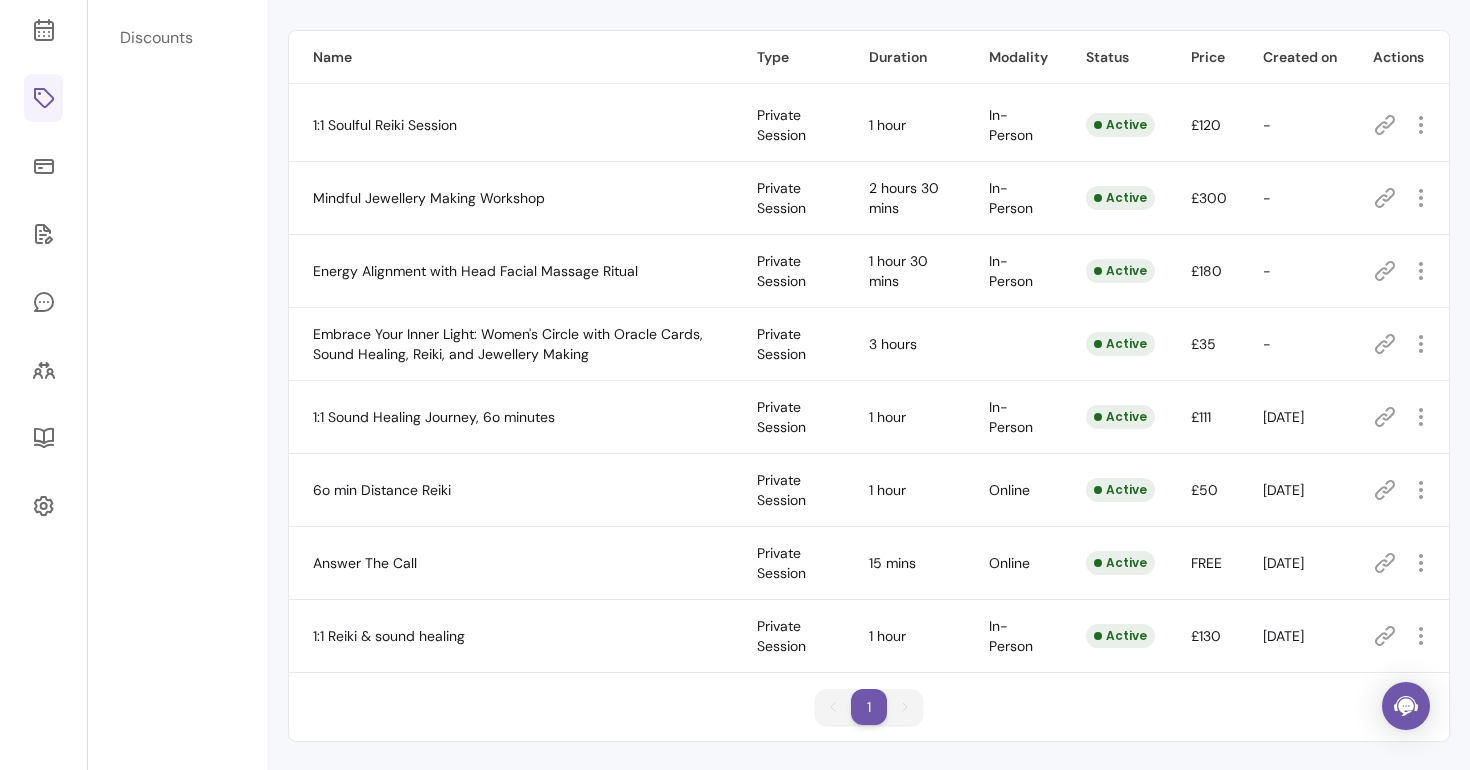 scroll, scrollTop: 68, scrollLeft: 0, axis: vertical 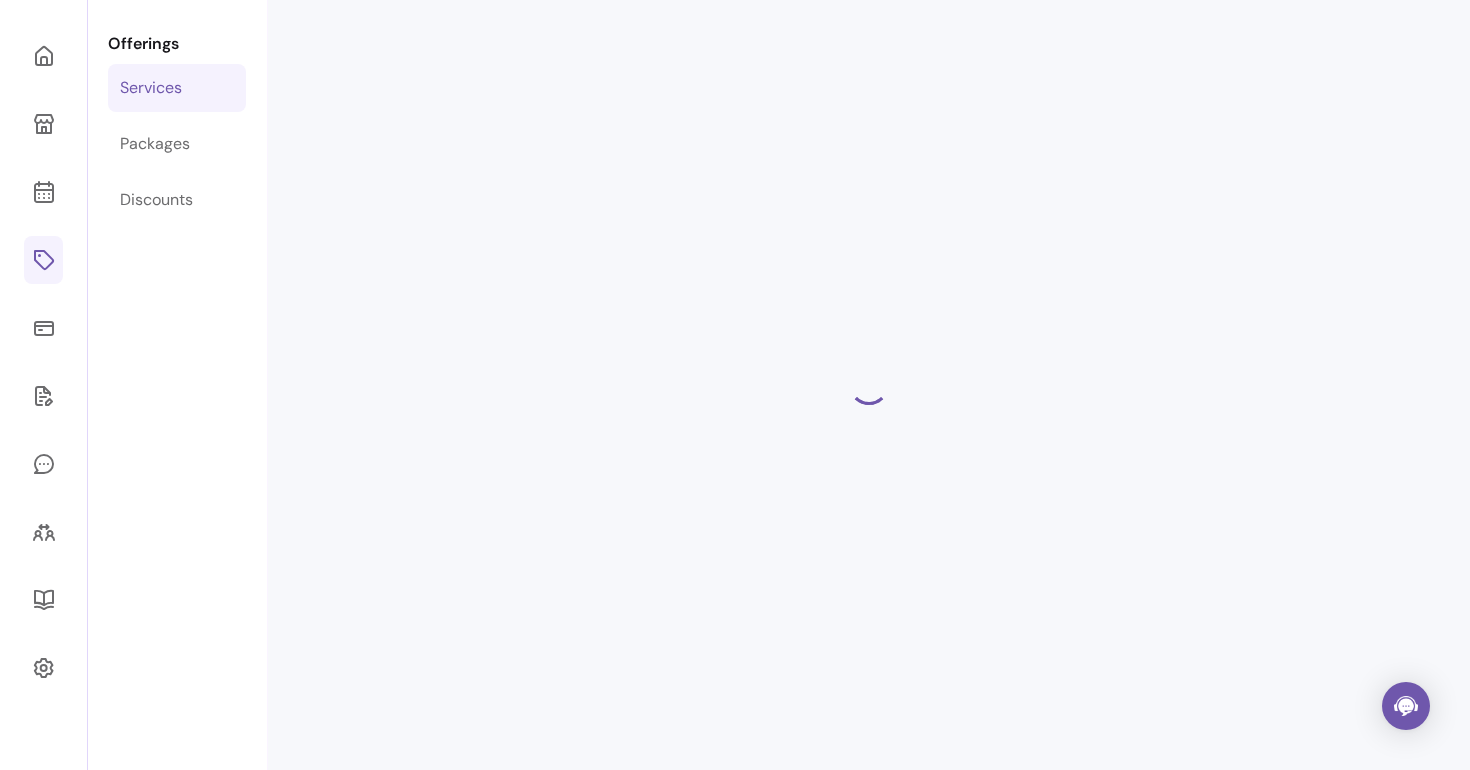 select on "**" 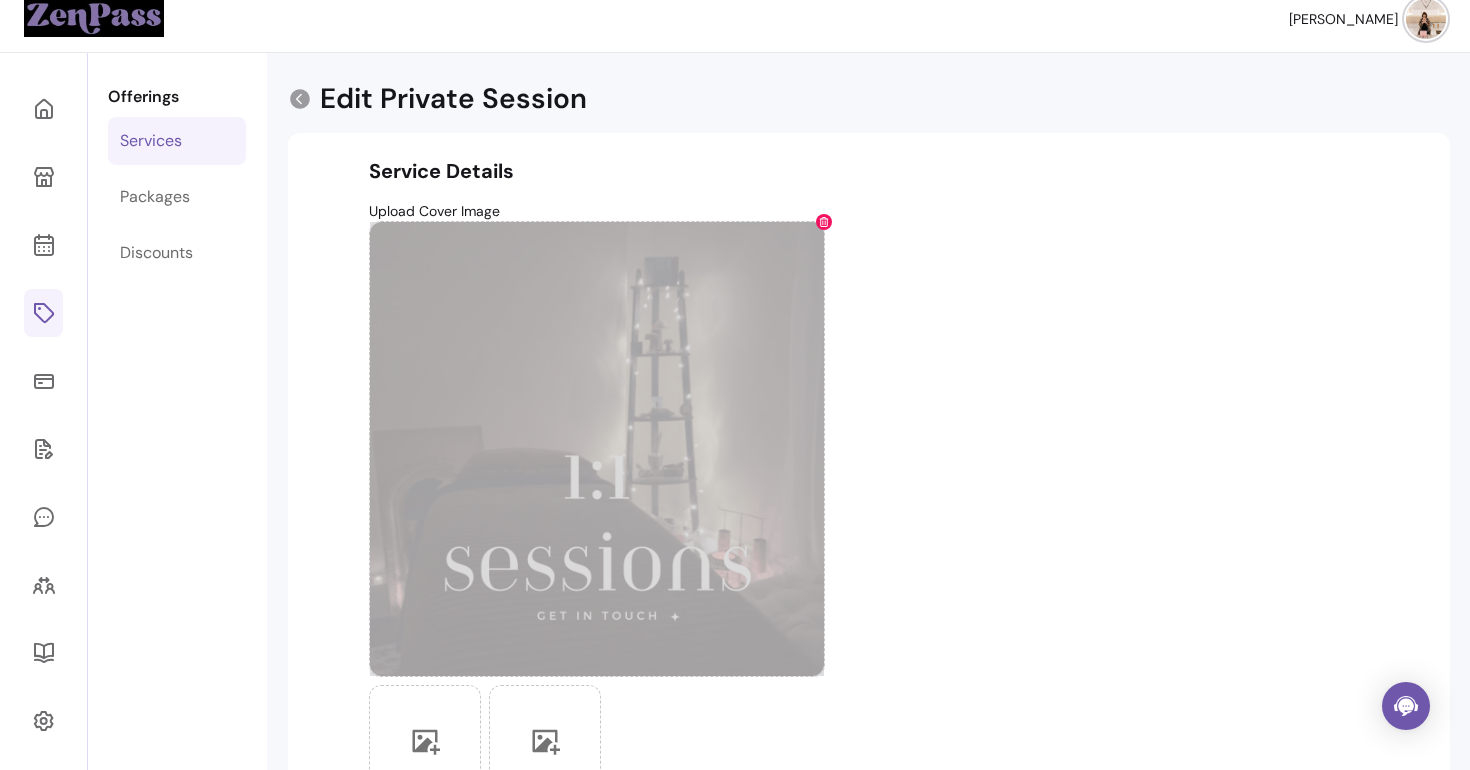 scroll, scrollTop: 0, scrollLeft: 0, axis: both 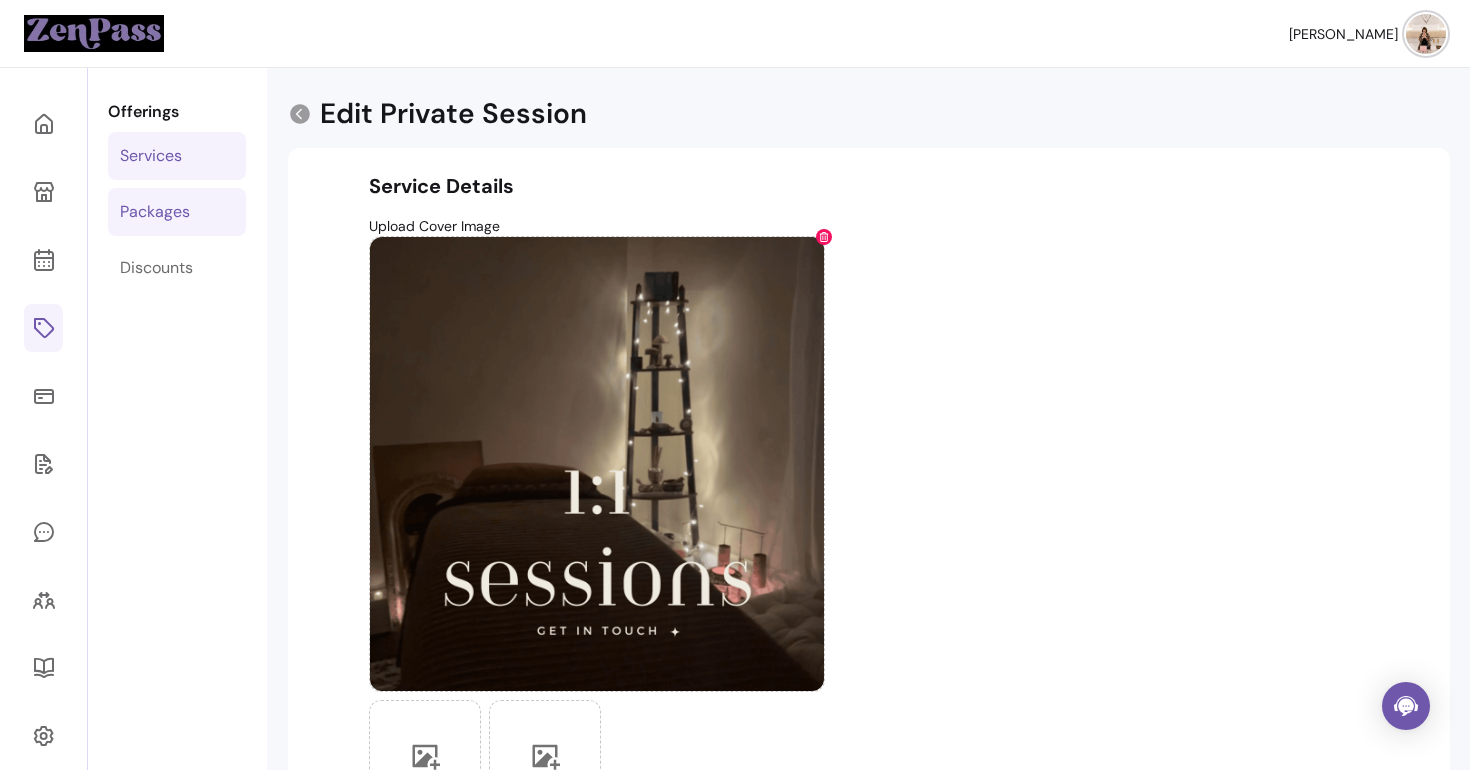 click on "Packages" at bounding box center [177, 212] 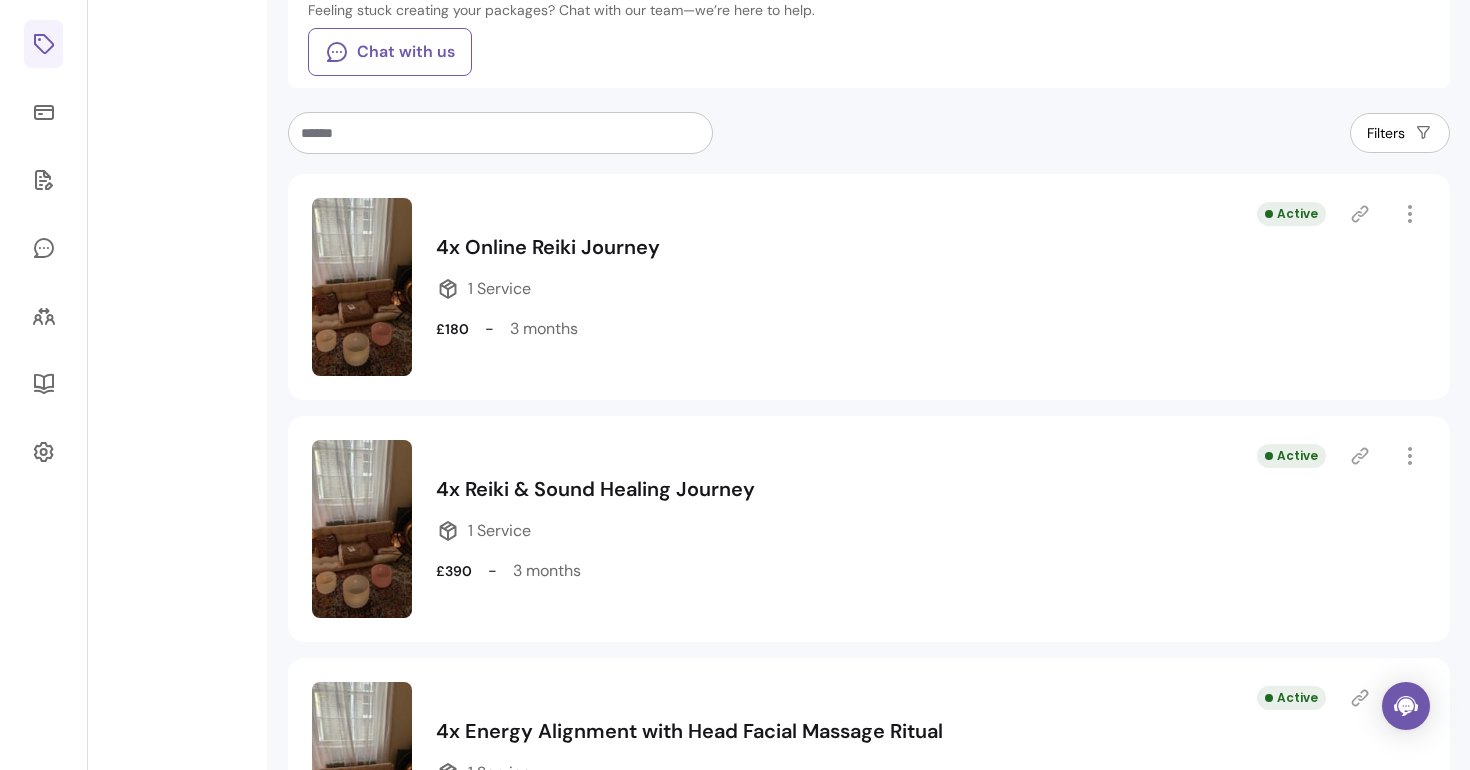 scroll, scrollTop: 287, scrollLeft: 0, axis: vertical 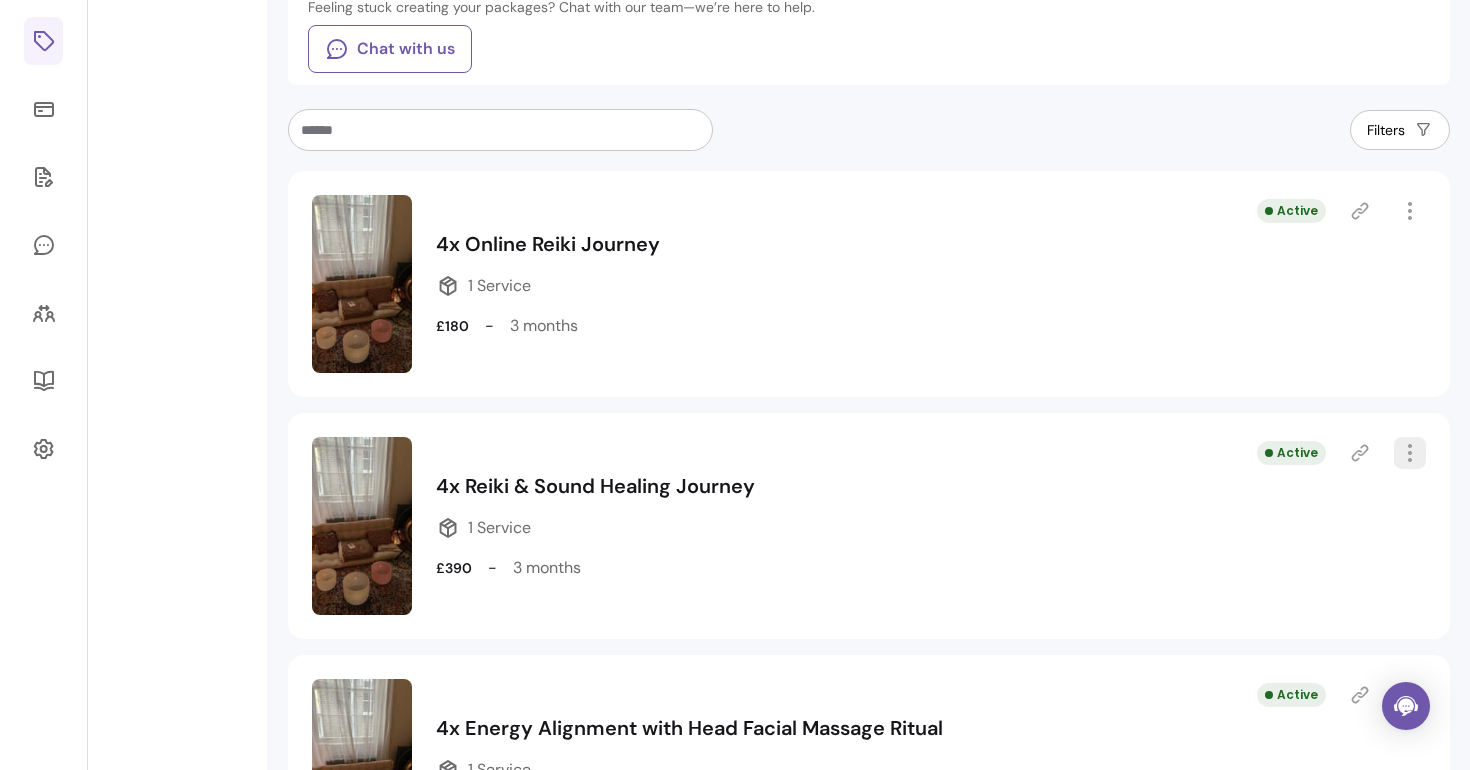click 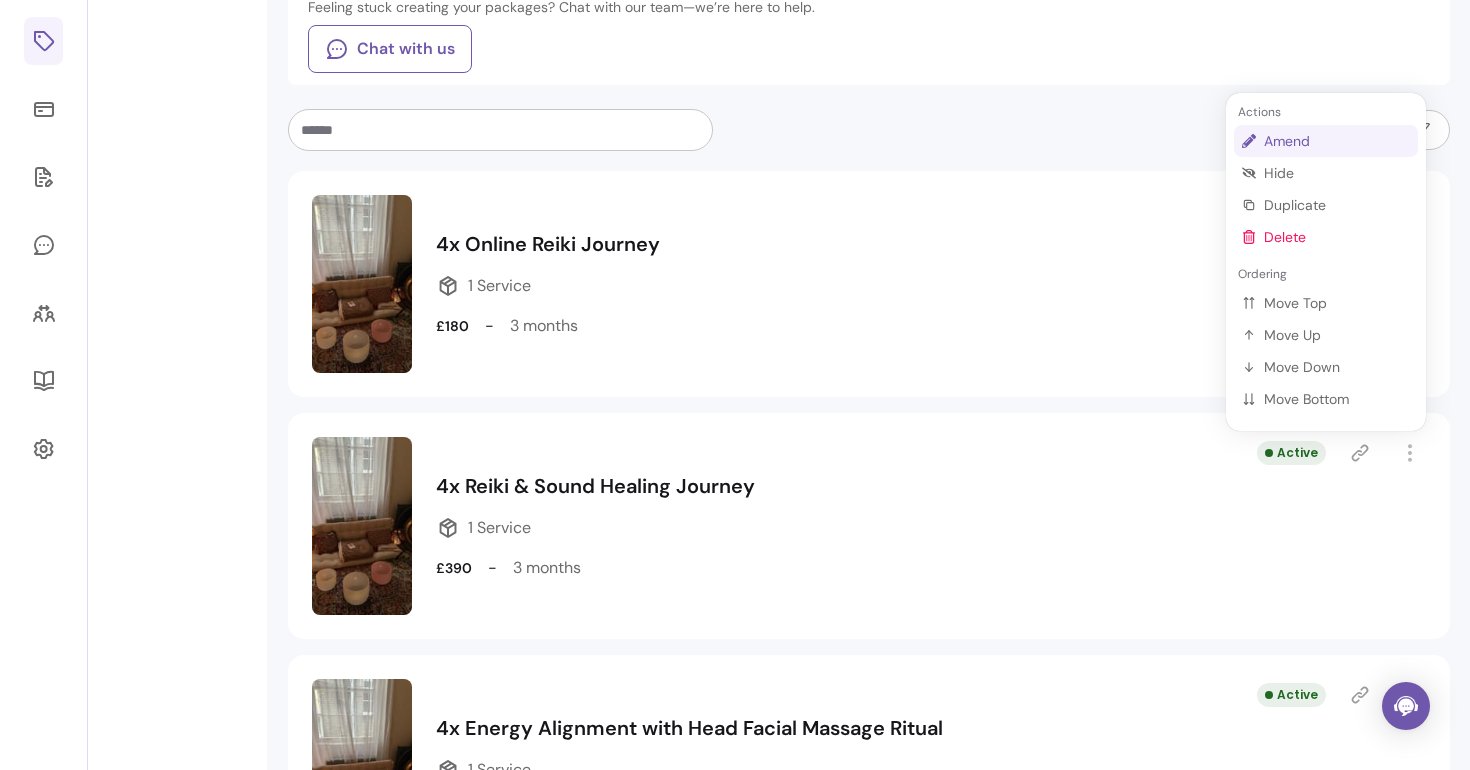click on "Amend" at bounding box center (1337, 141) 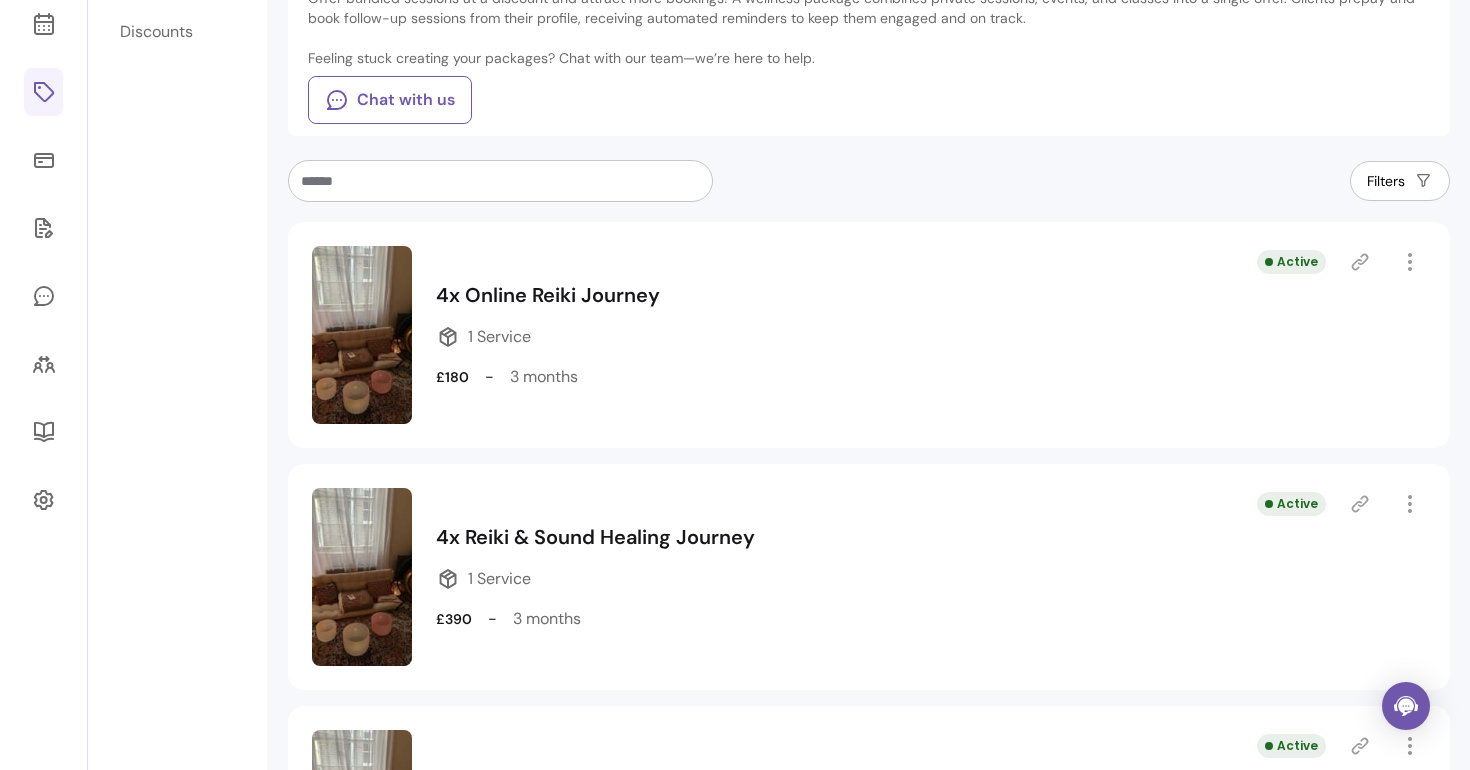 select on "***" 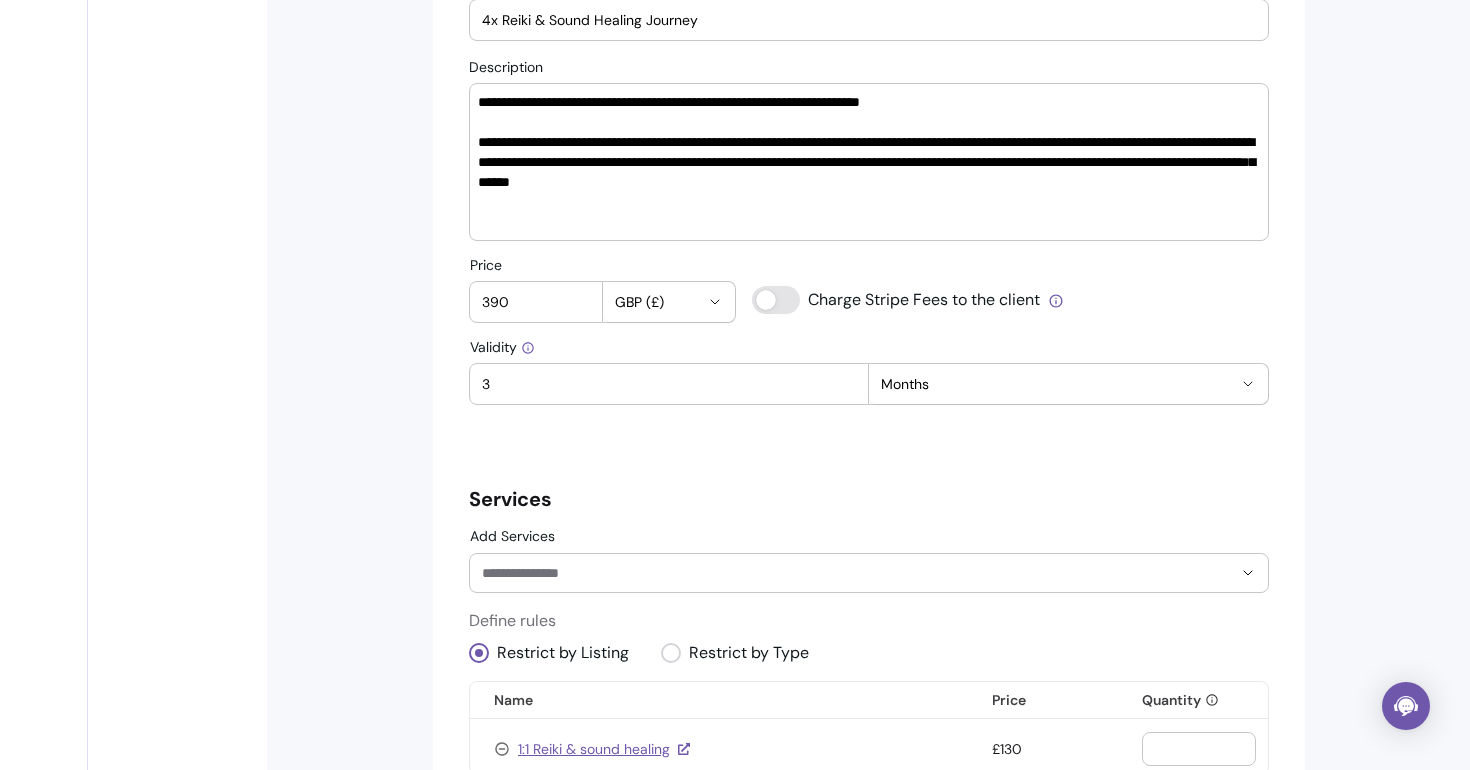 scroll, scrollTop: 812, scrollLeft: 0, axis: vertical 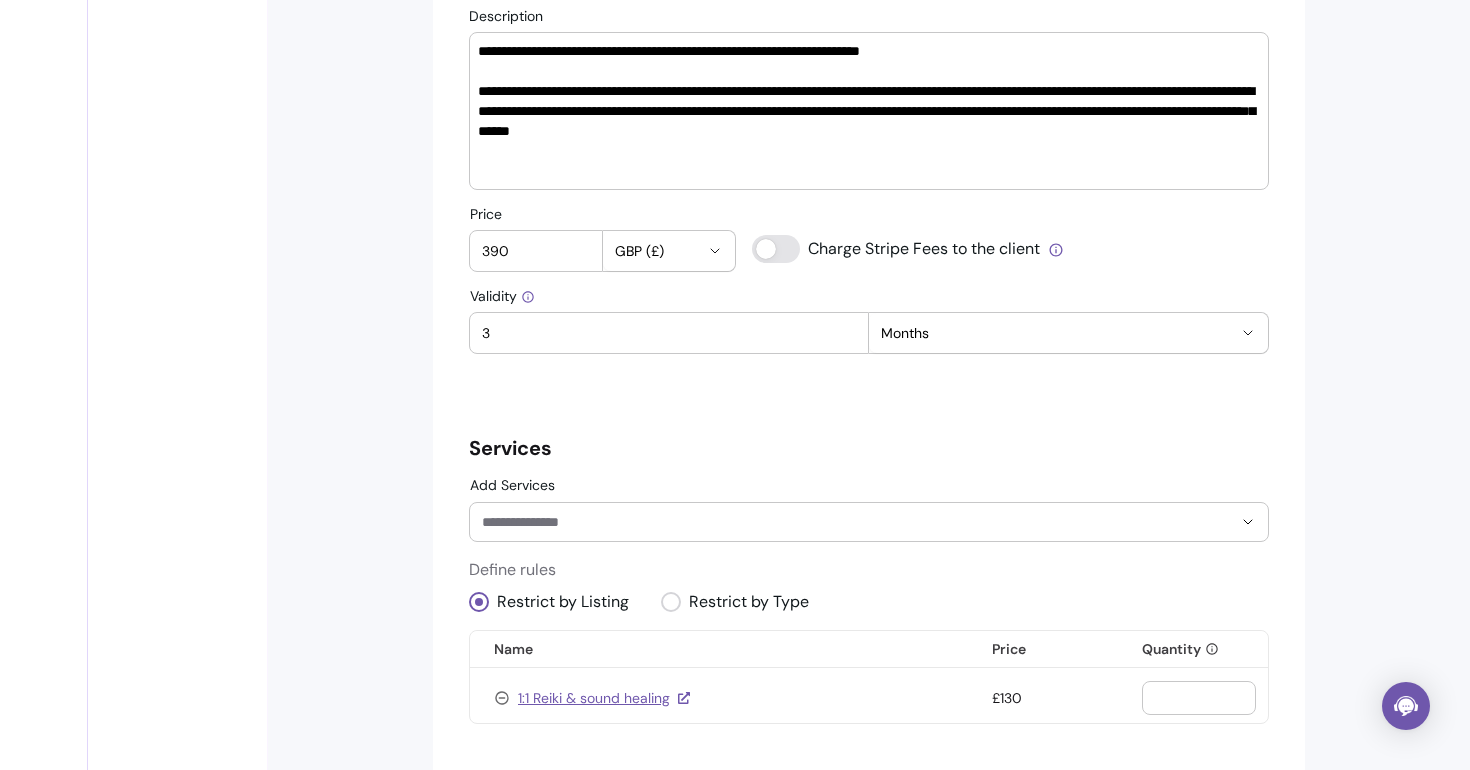 drag, startPoint x: 525, startPoint y: 253, endPoint x: 480, endPoint y: 253, distance: 45 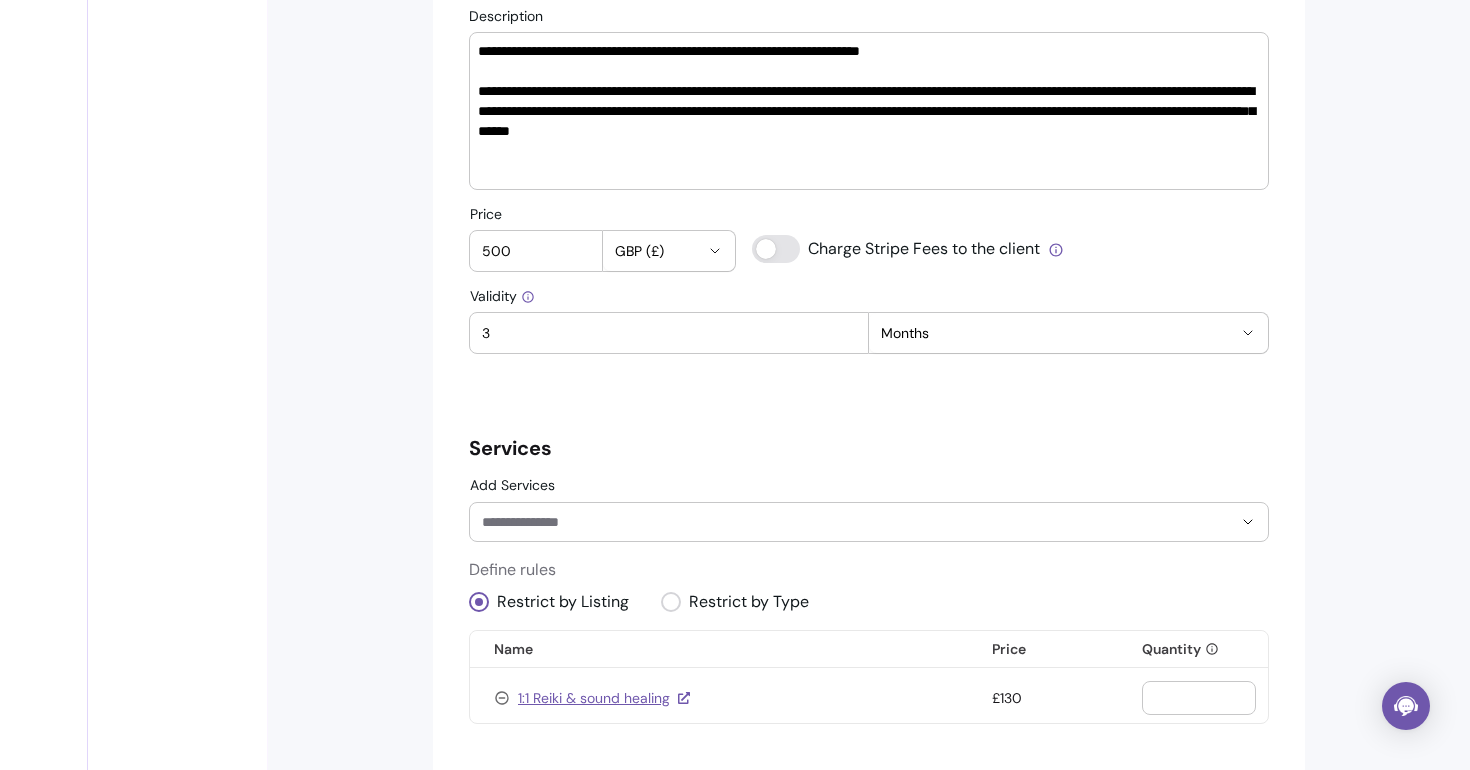 type on "500" 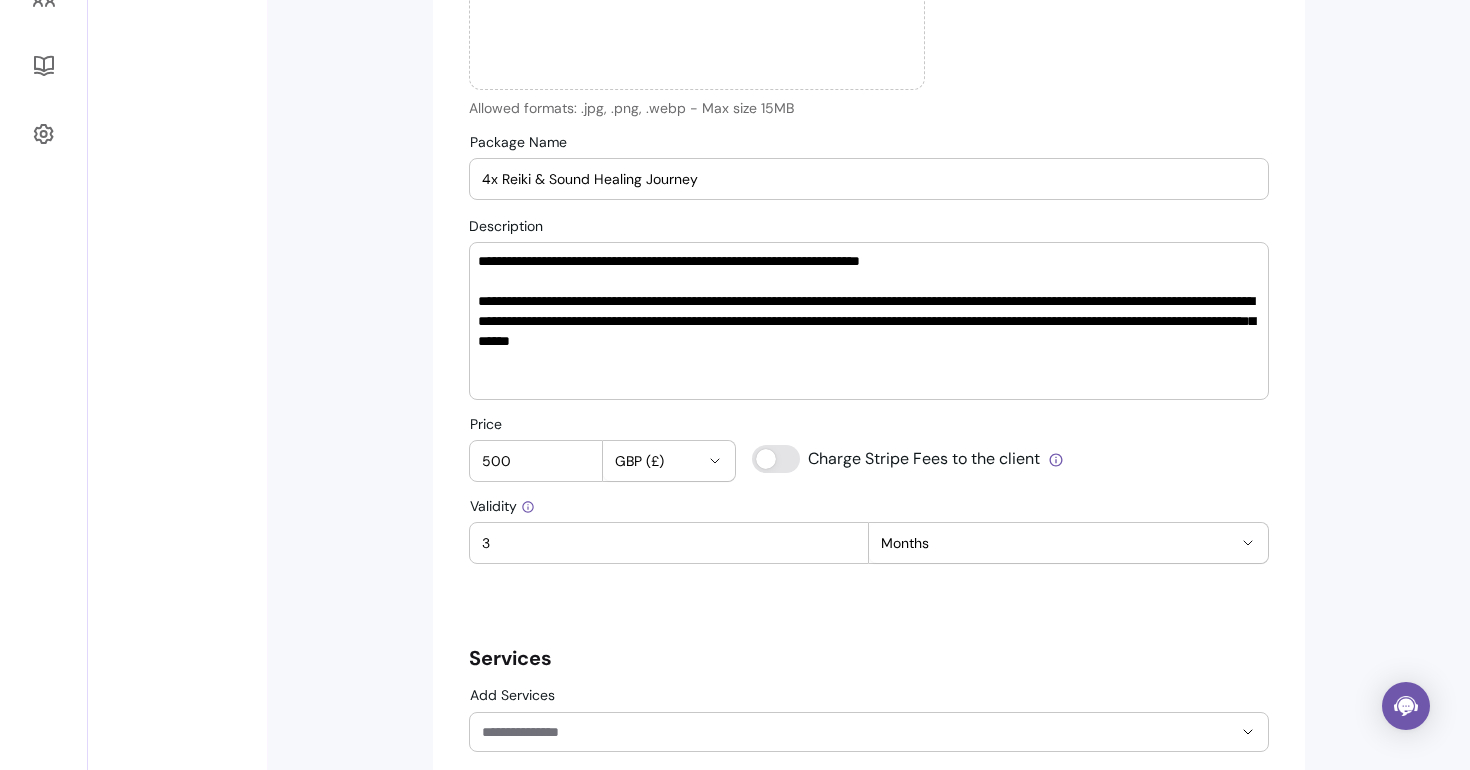 scroll, scrollTop: 453, scrollLeft: 0, axis: vertical 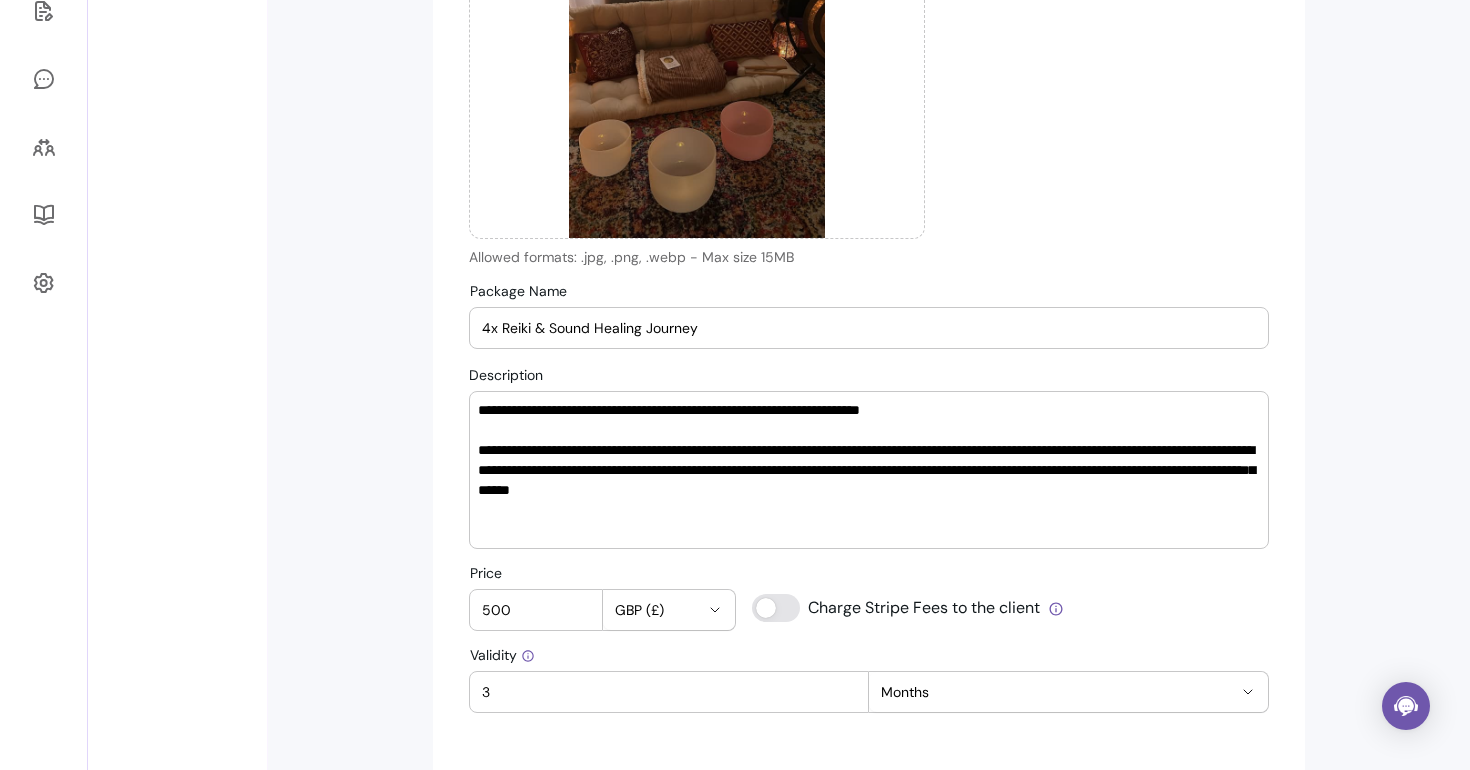 click on "**********" at bounding box center [869, 470] 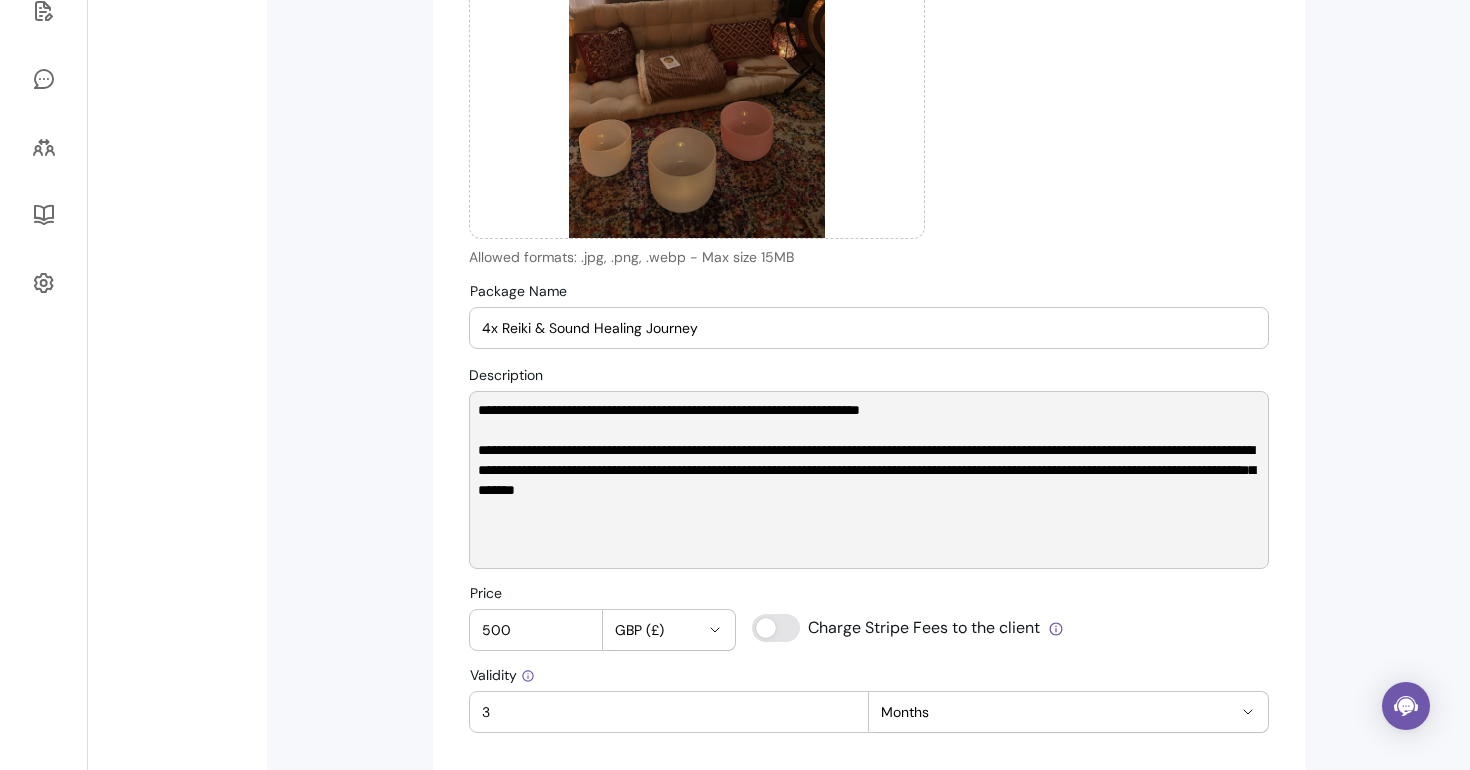 paste on "**********" 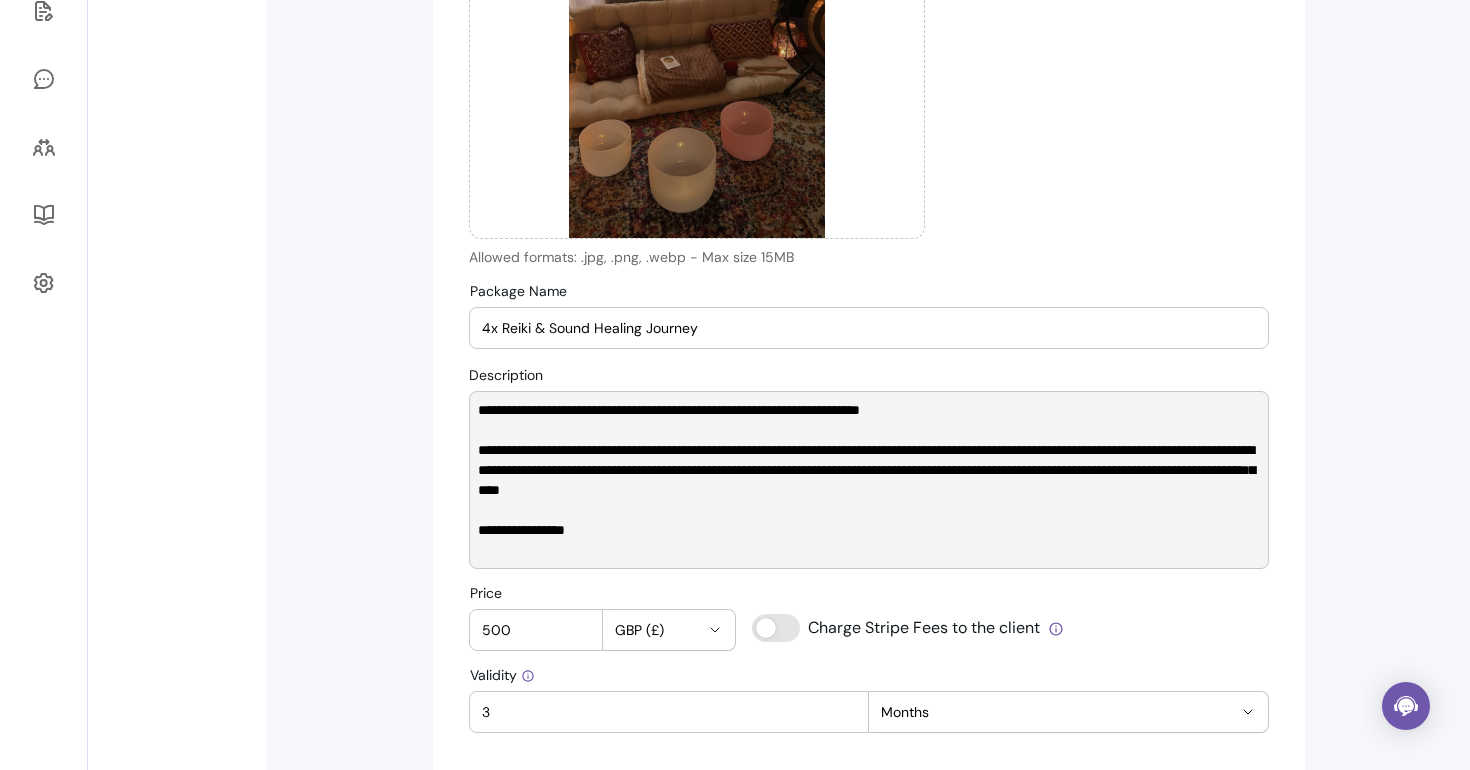click on "**********" at bounding box center [869, 480] 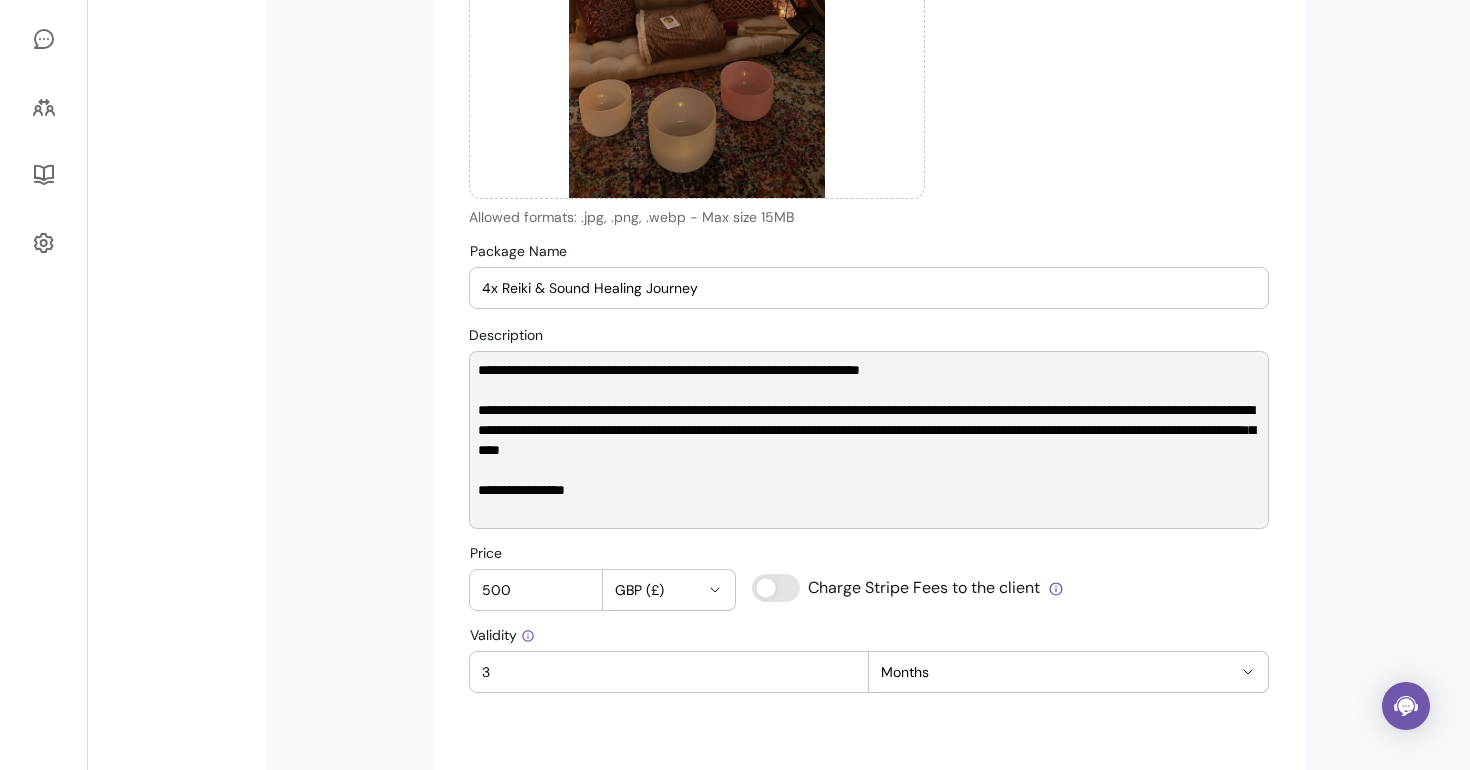 scroll, scrollTop: 497, scrollLeft: 0, axis: vertical 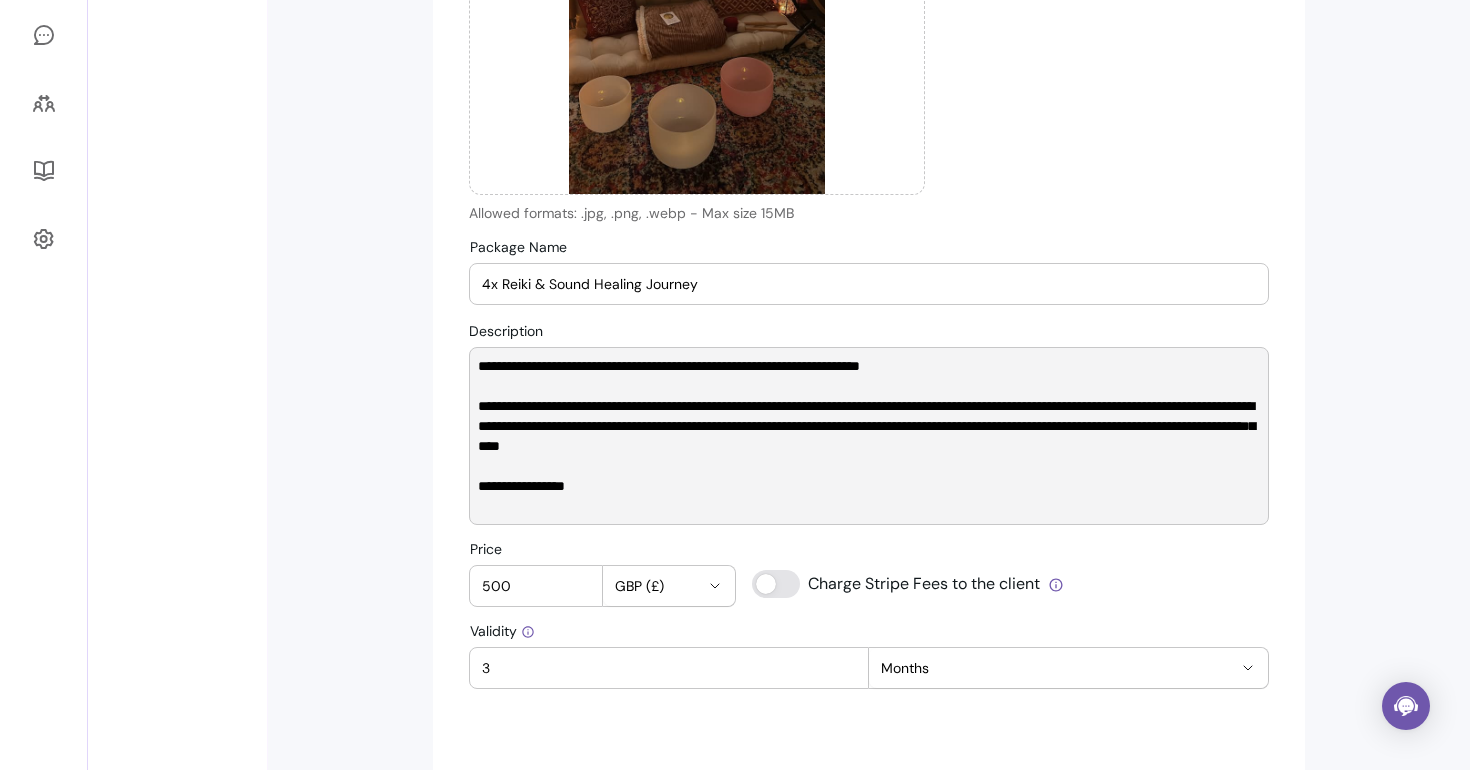 drag, startPoint x: 610, startPoint y: 485, endPoint x: 473, endPoint y: 490, distance: 137.09122 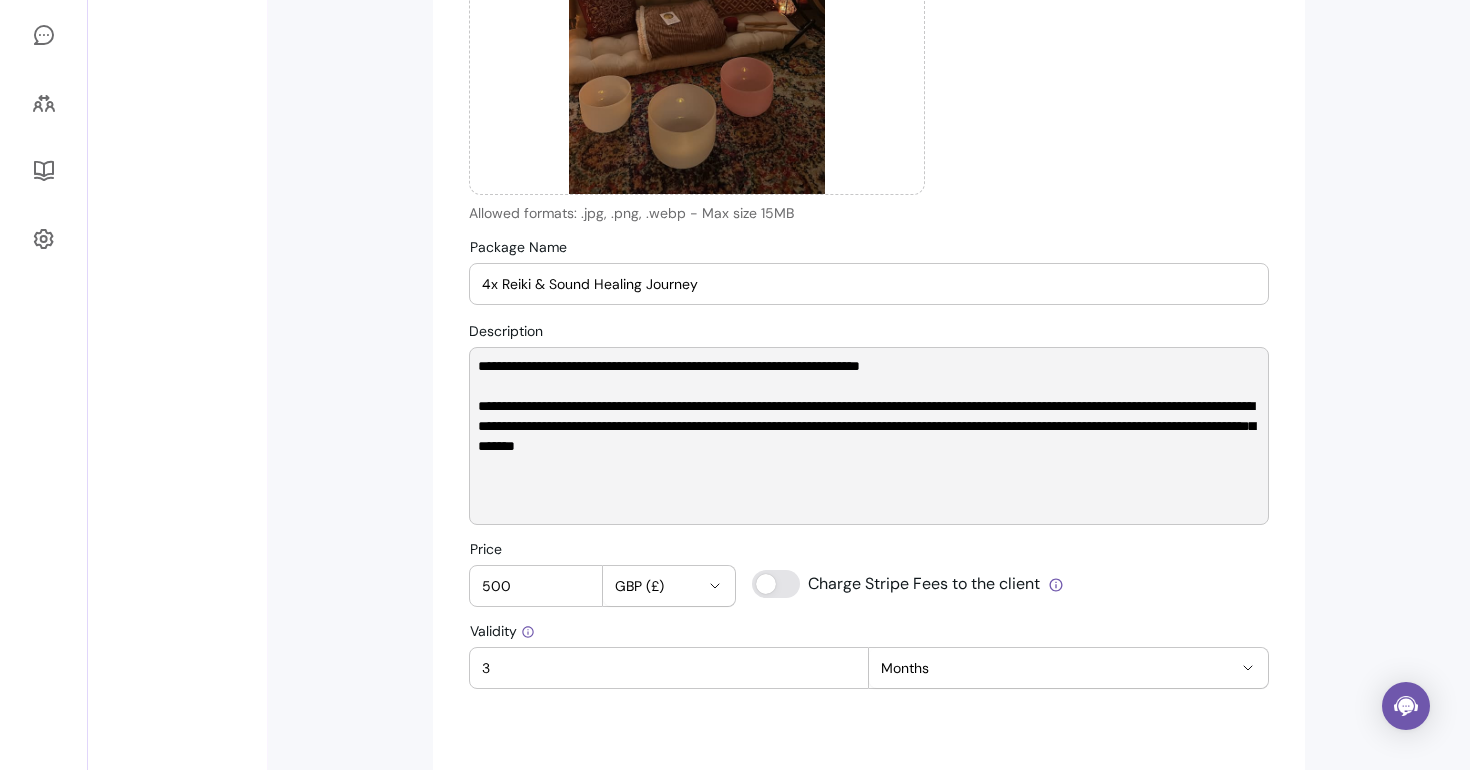 type on "**********" 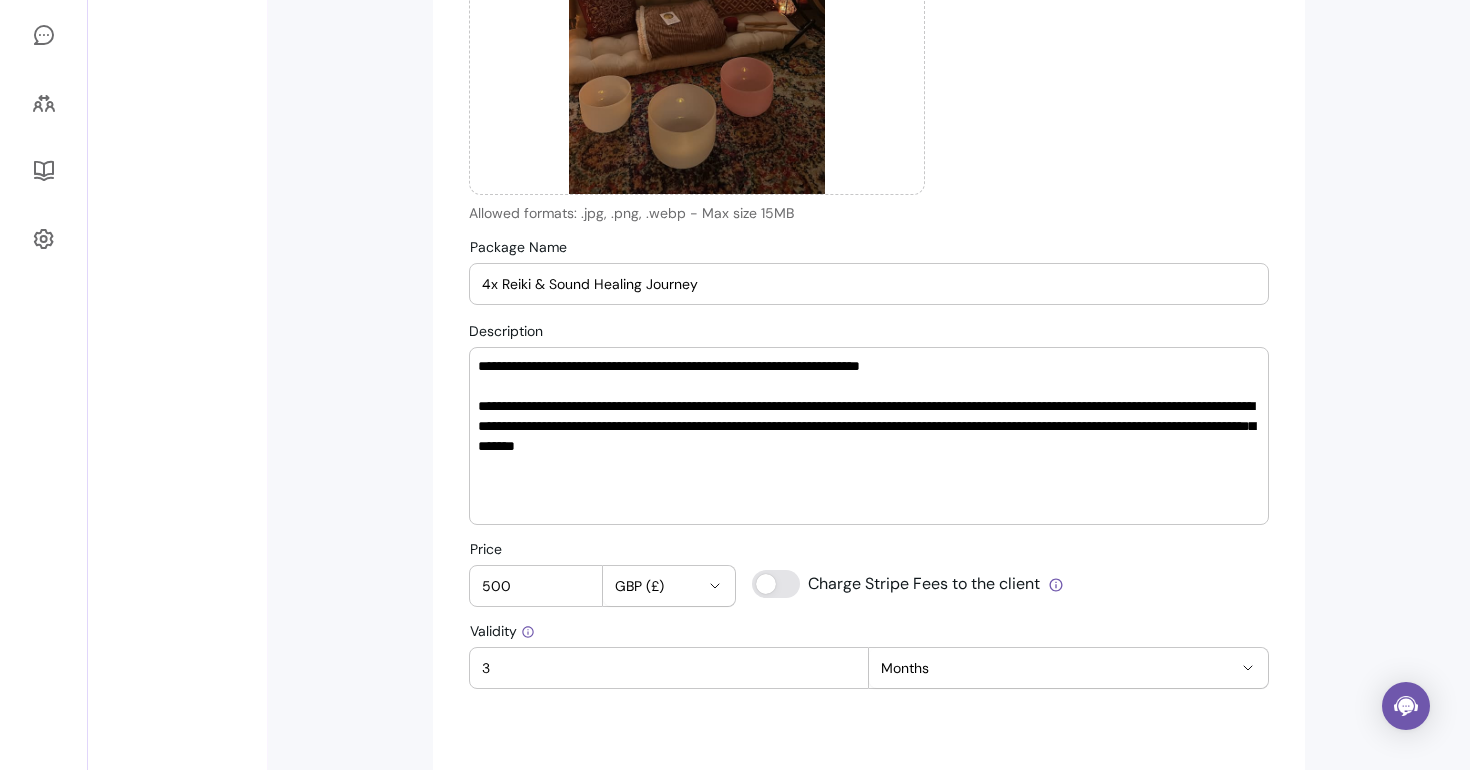click on "**********" at bounding box center [869, 658] 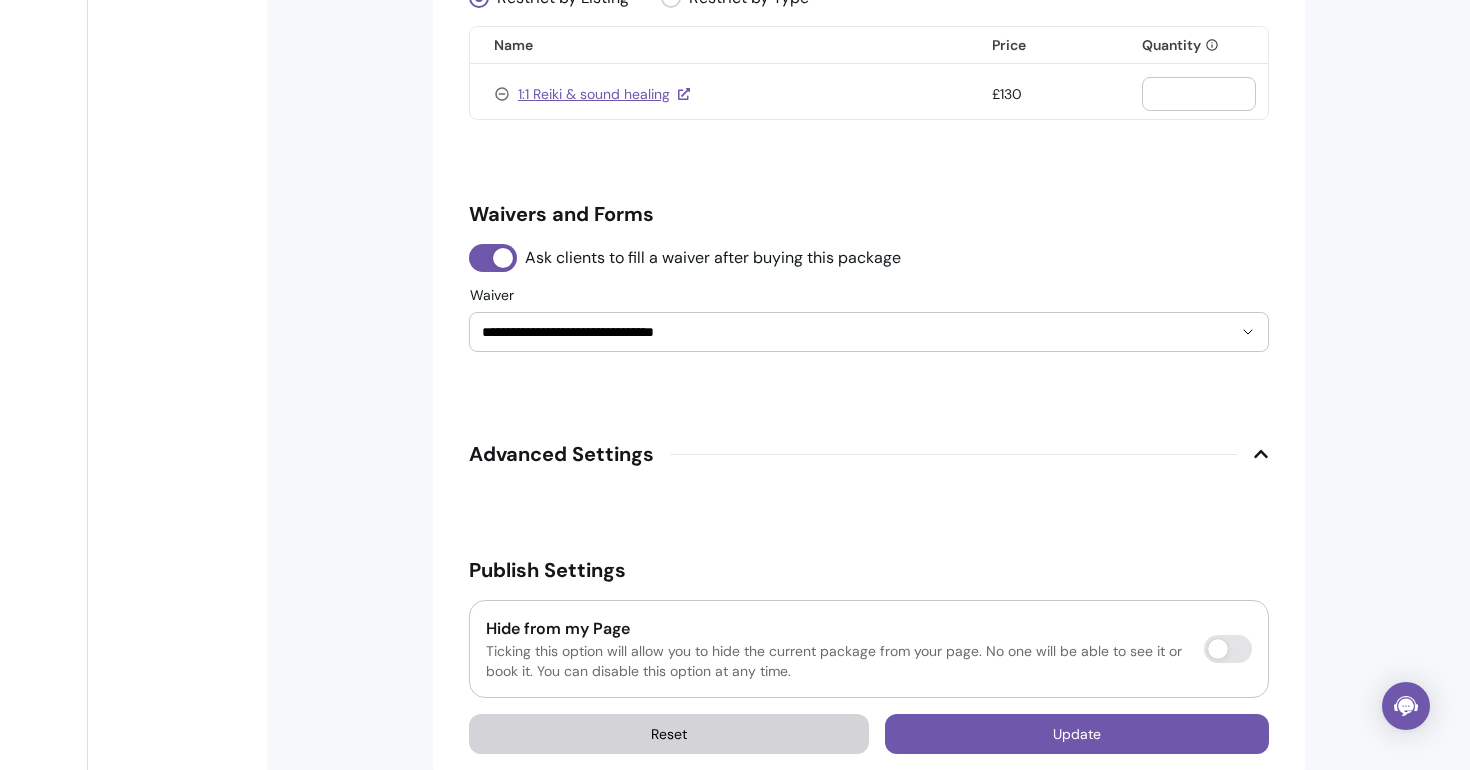 scroll, scrollTop: 1472, scrollLeft: 0, axis: vertical 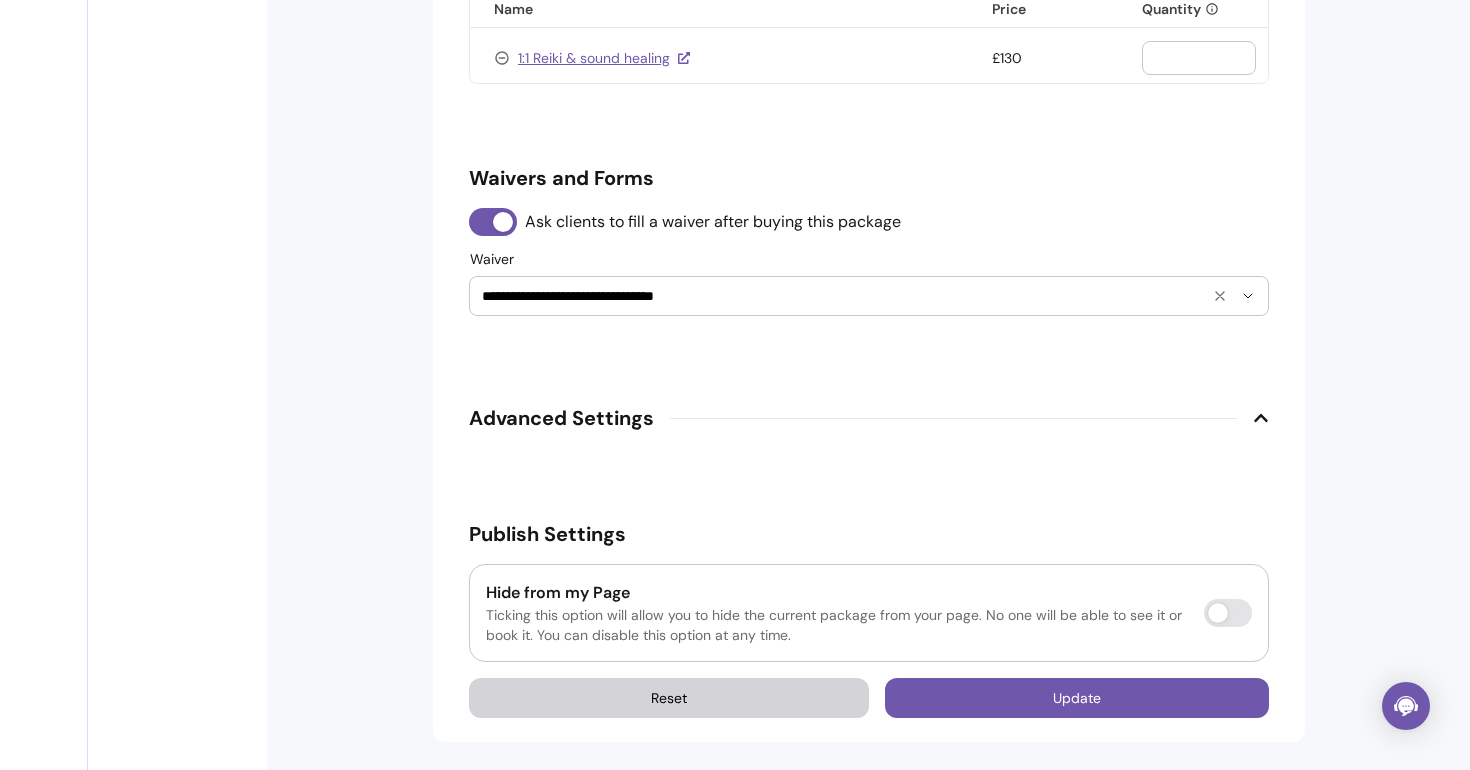 click on "**********" at bounding box center (841, 296) 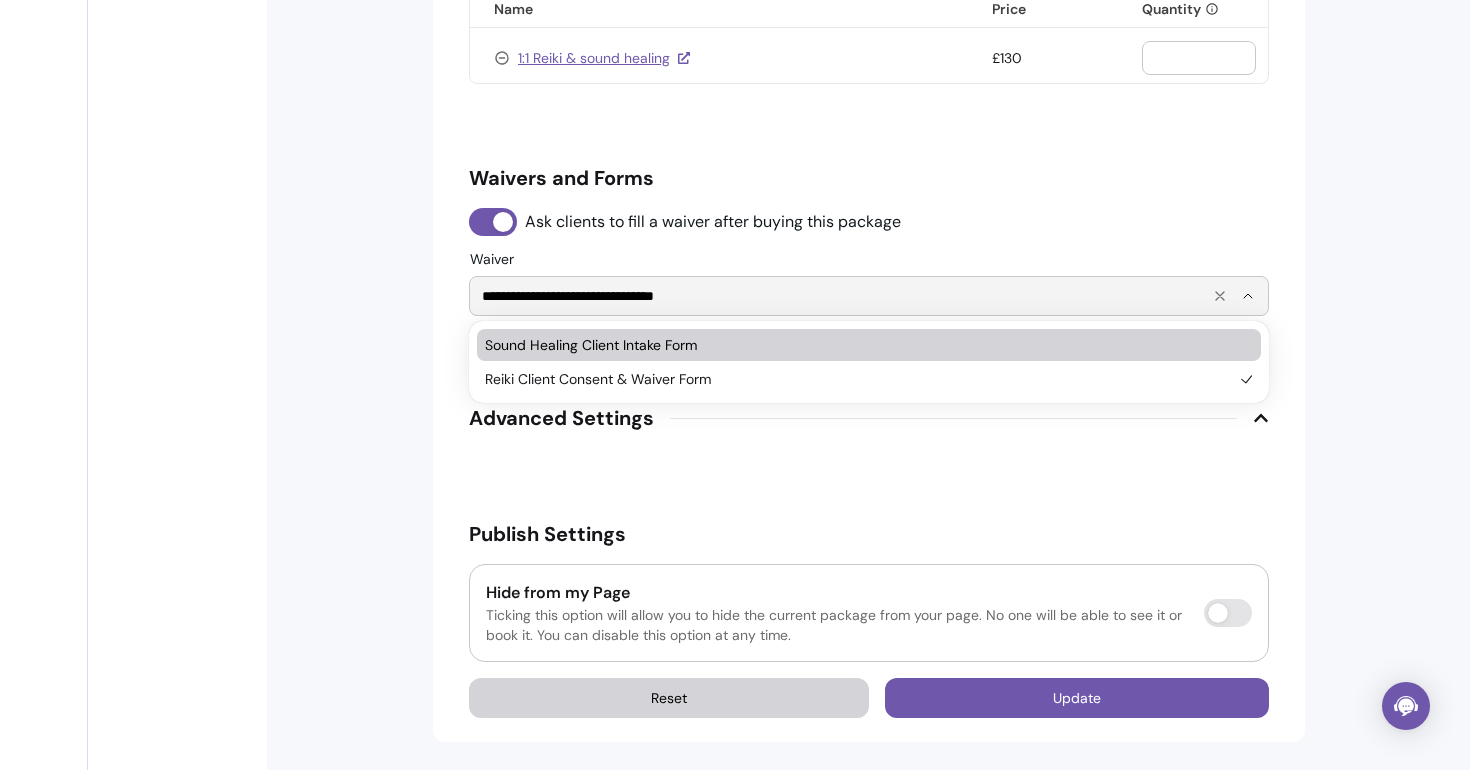 click on "**********" at bounding box center (841, 296) 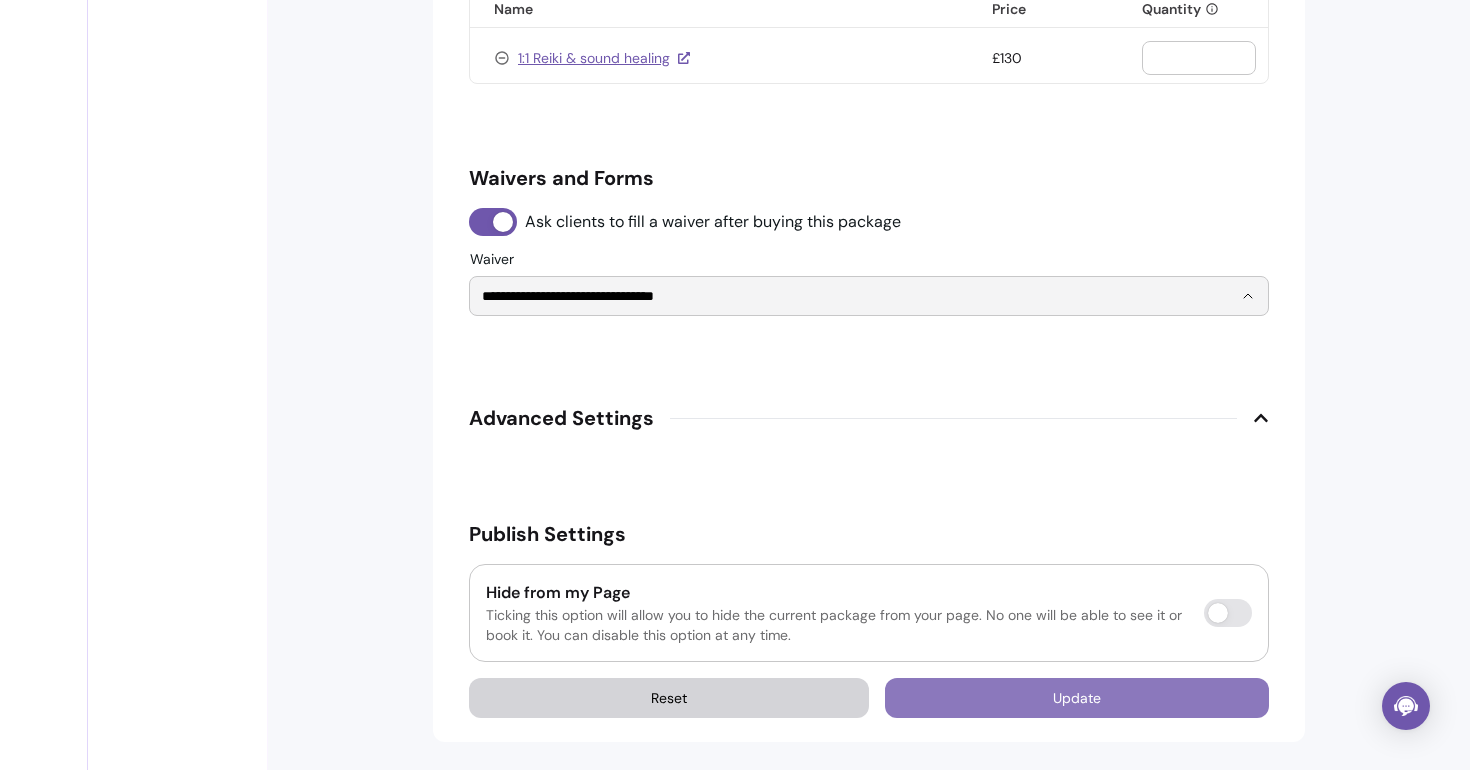 click on "Update" at bounding box center (1077, 698) 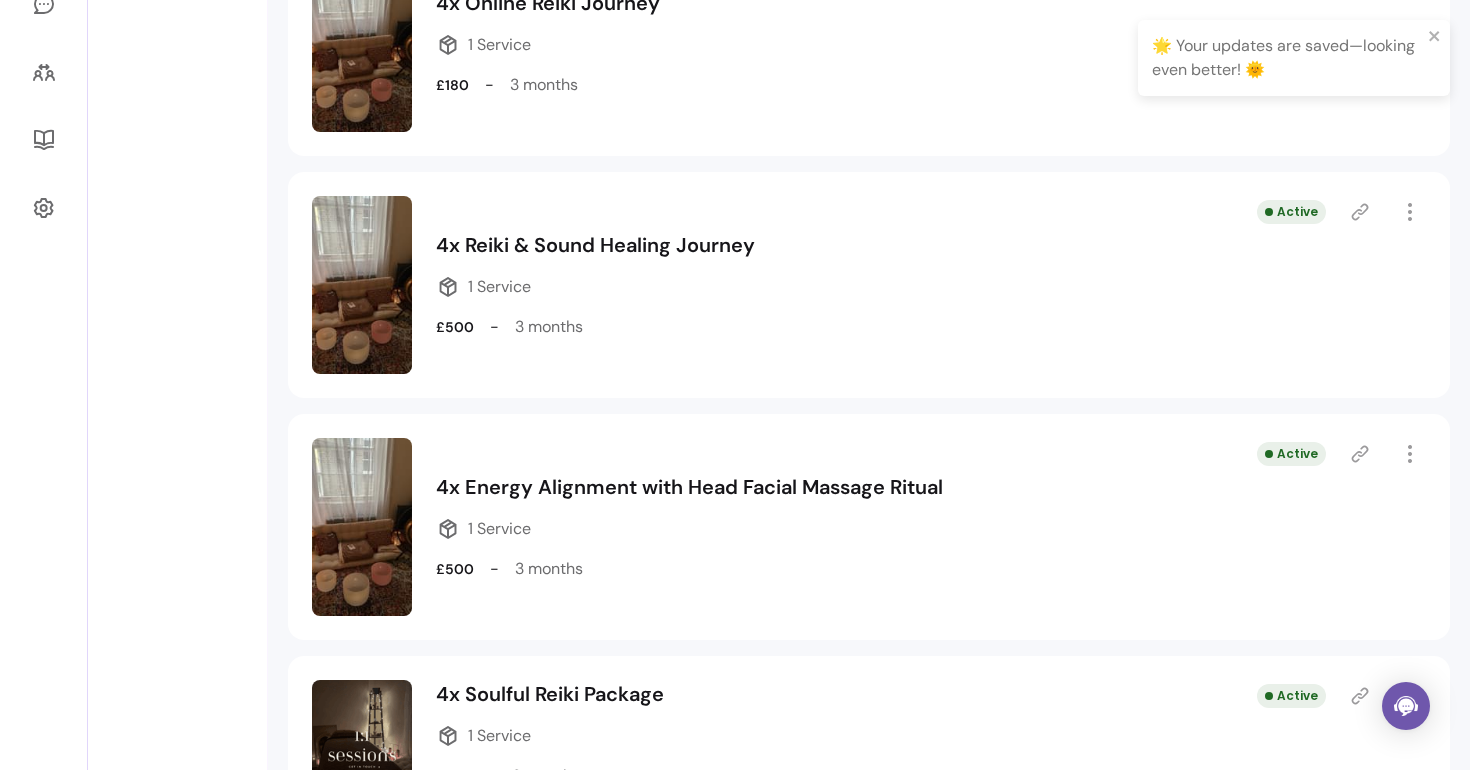 scroll, scrollTop: 535, scrollLeft: 0, axis: vertical 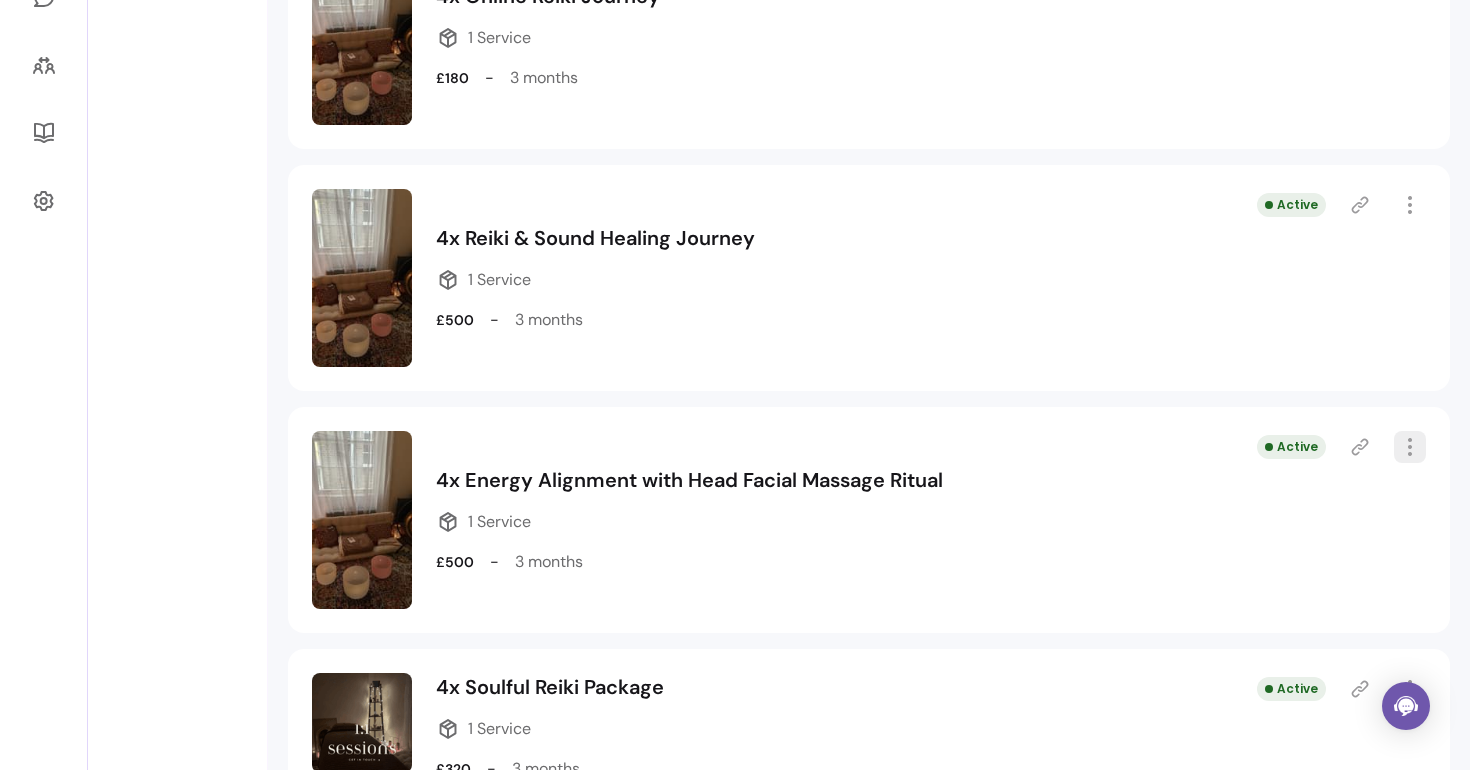 click 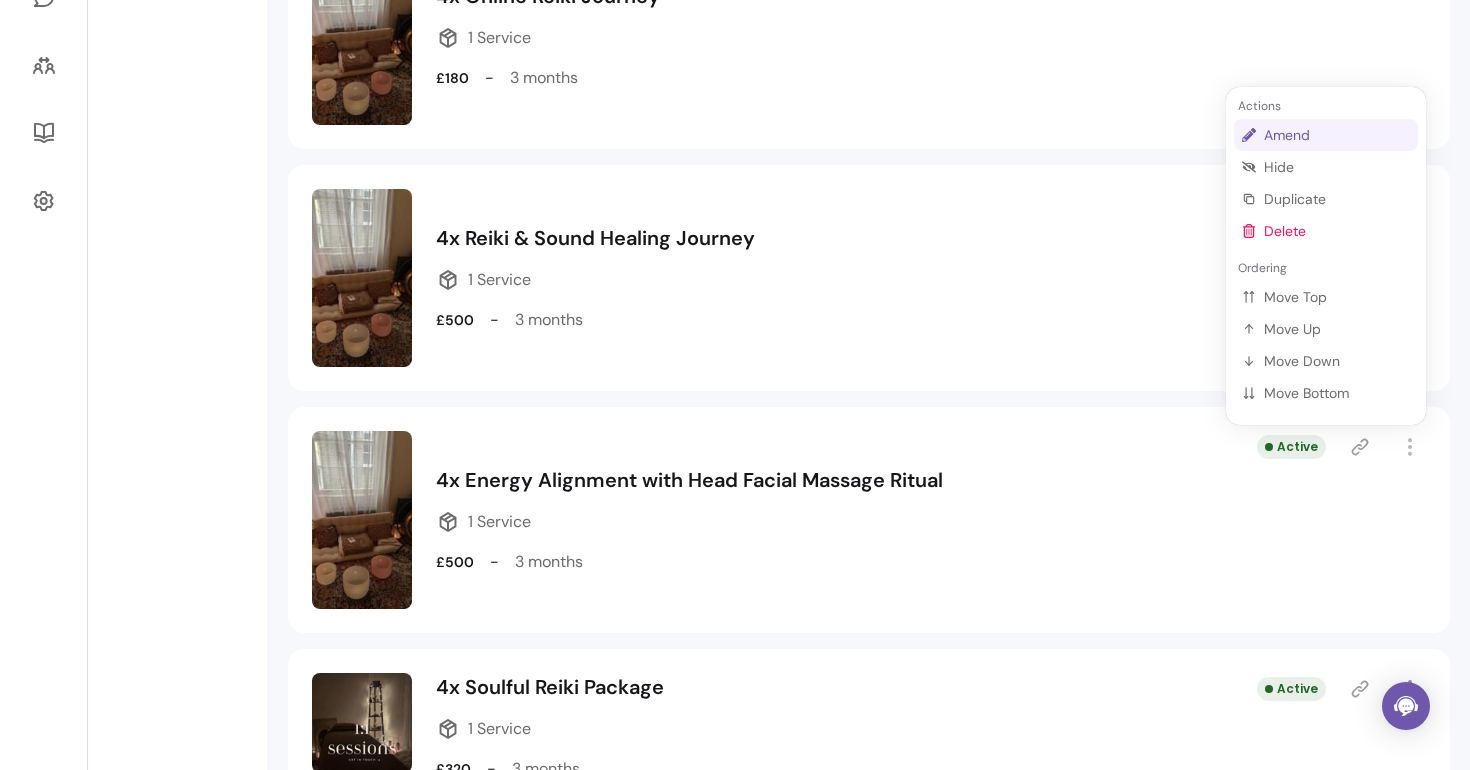 click on "Amend" at bounding box center (1326, 135) 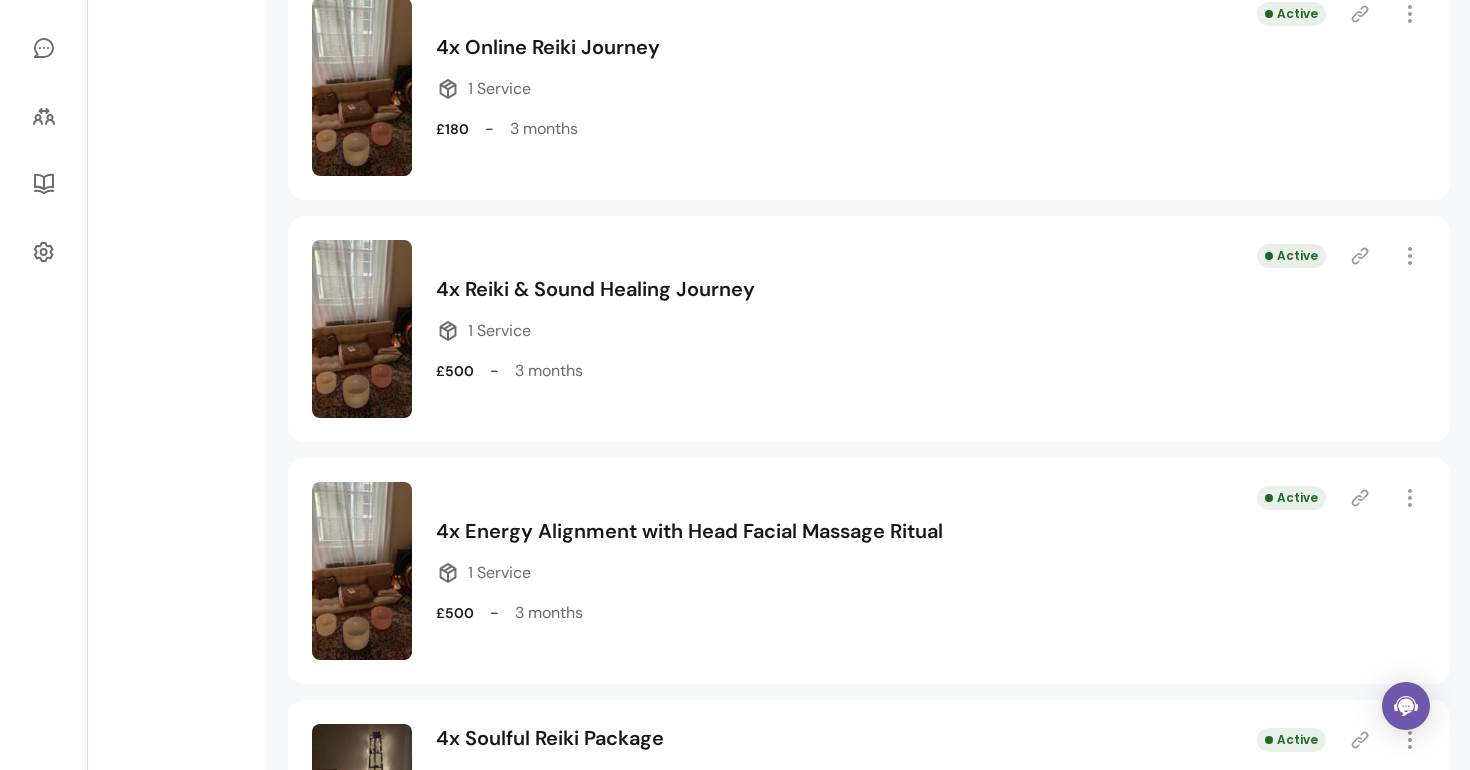 select on "***" 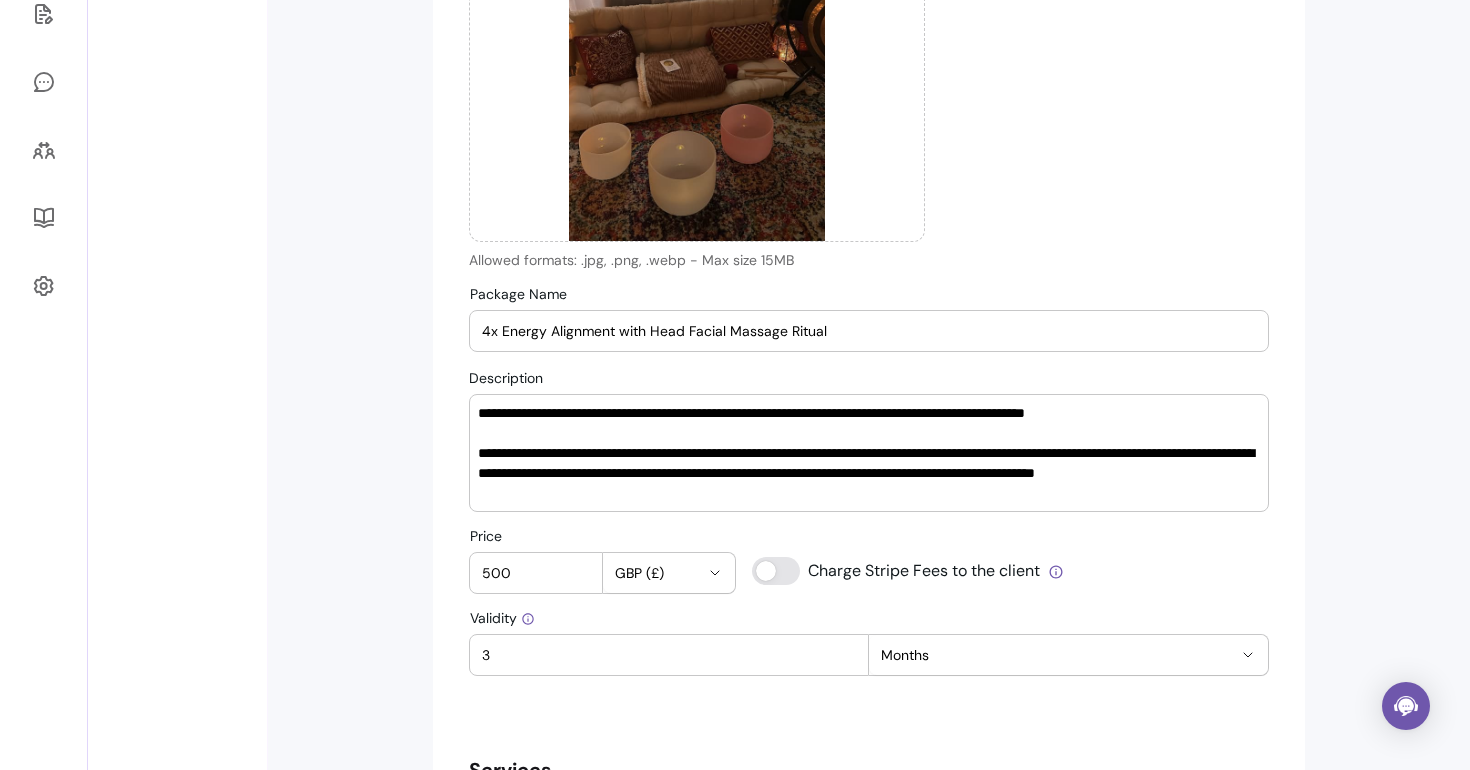 scroll, scrollTop: 454, scrollLeft: 0, axis: vertical 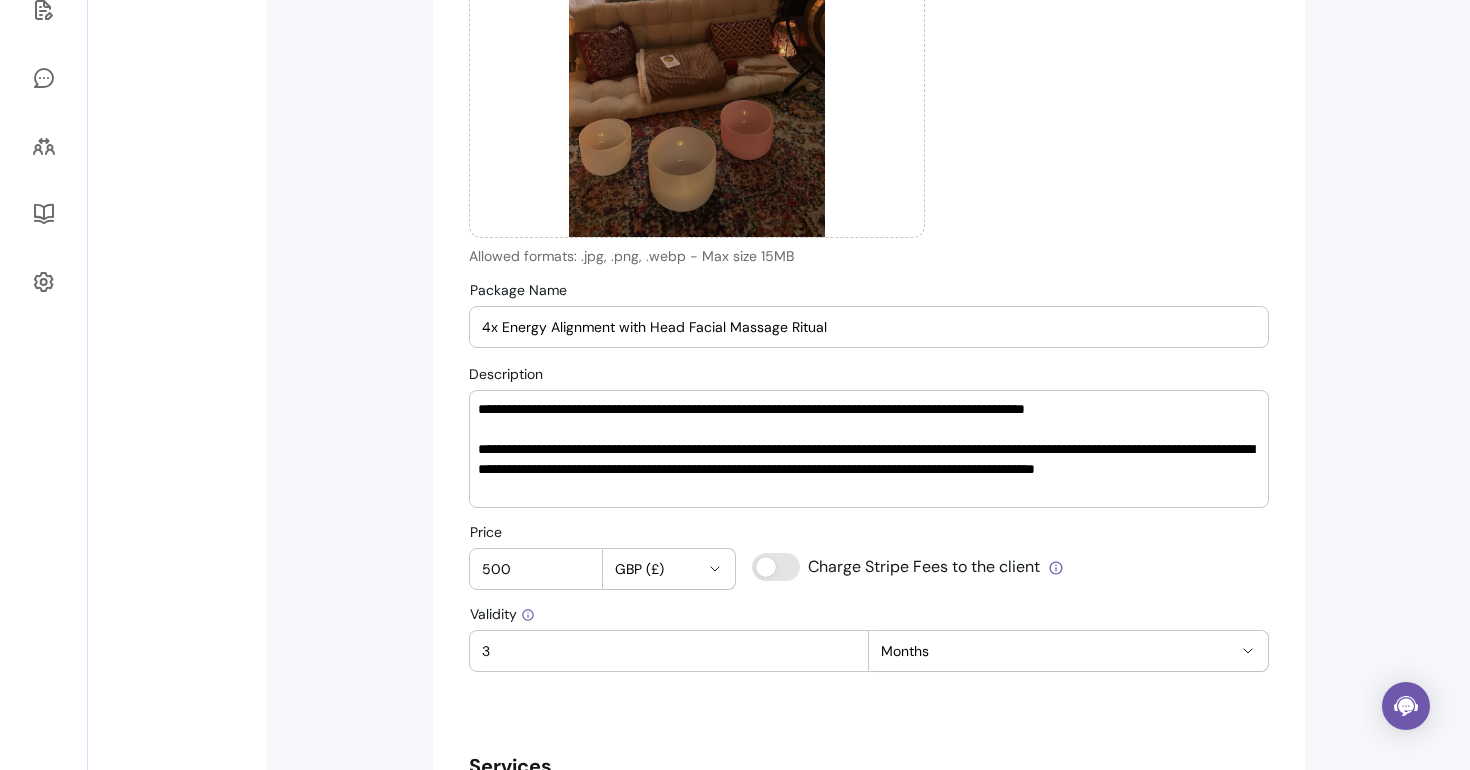 drag, startPoint x: 527, startPoint y: 575, endPoint x: 453, endPoint y: 571, distance: 74.10803 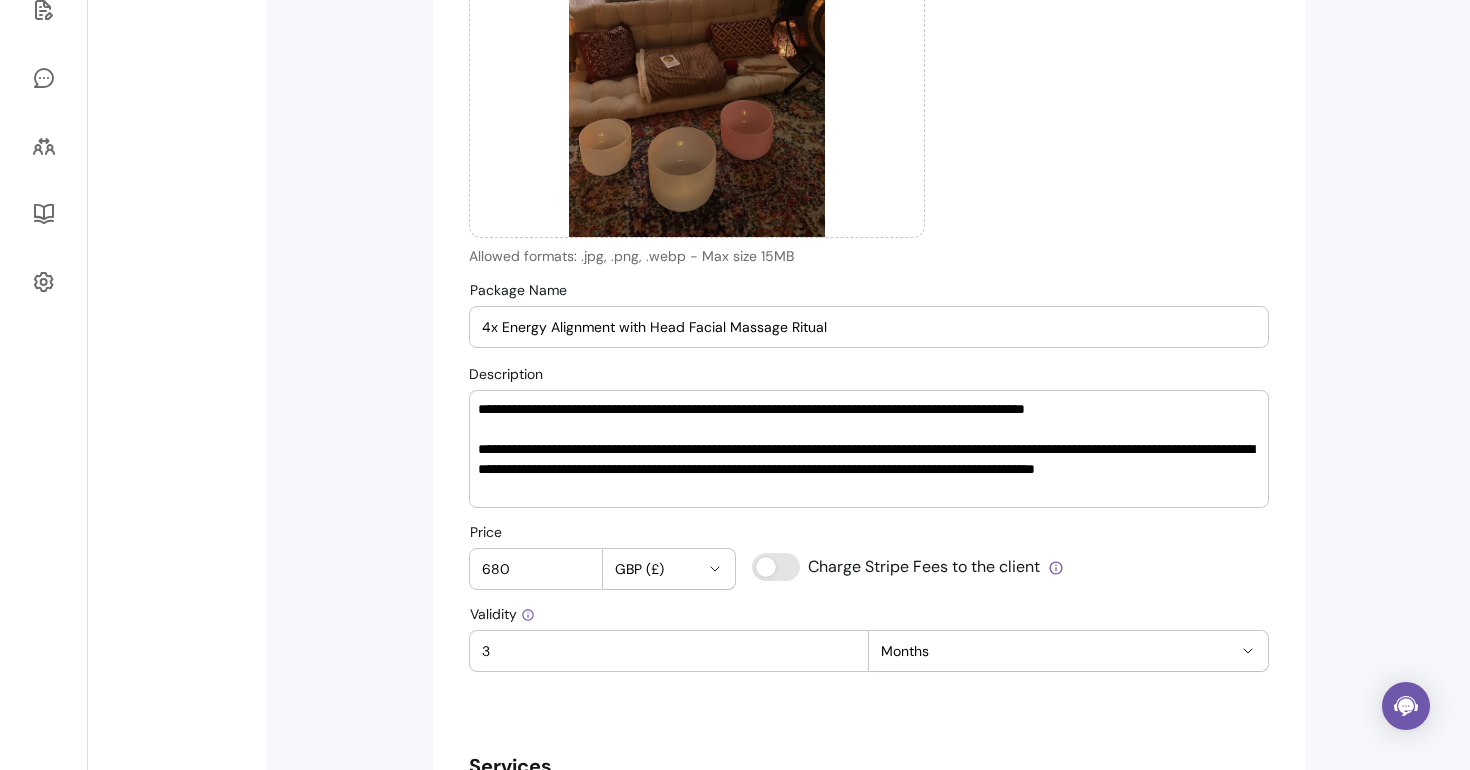 type on "680" 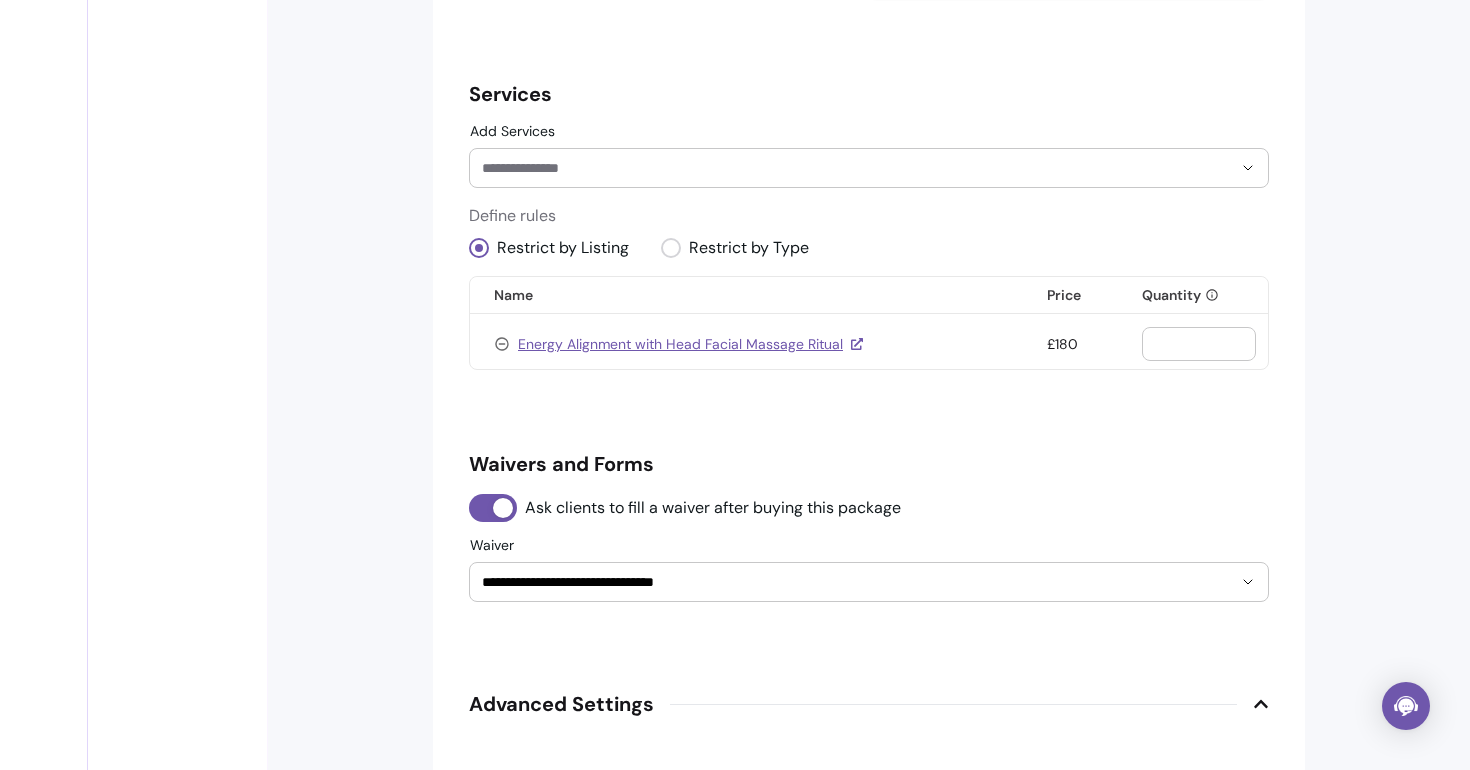 scroll, scrollTop: 1412, scrollLeft: 0, axis: vertical 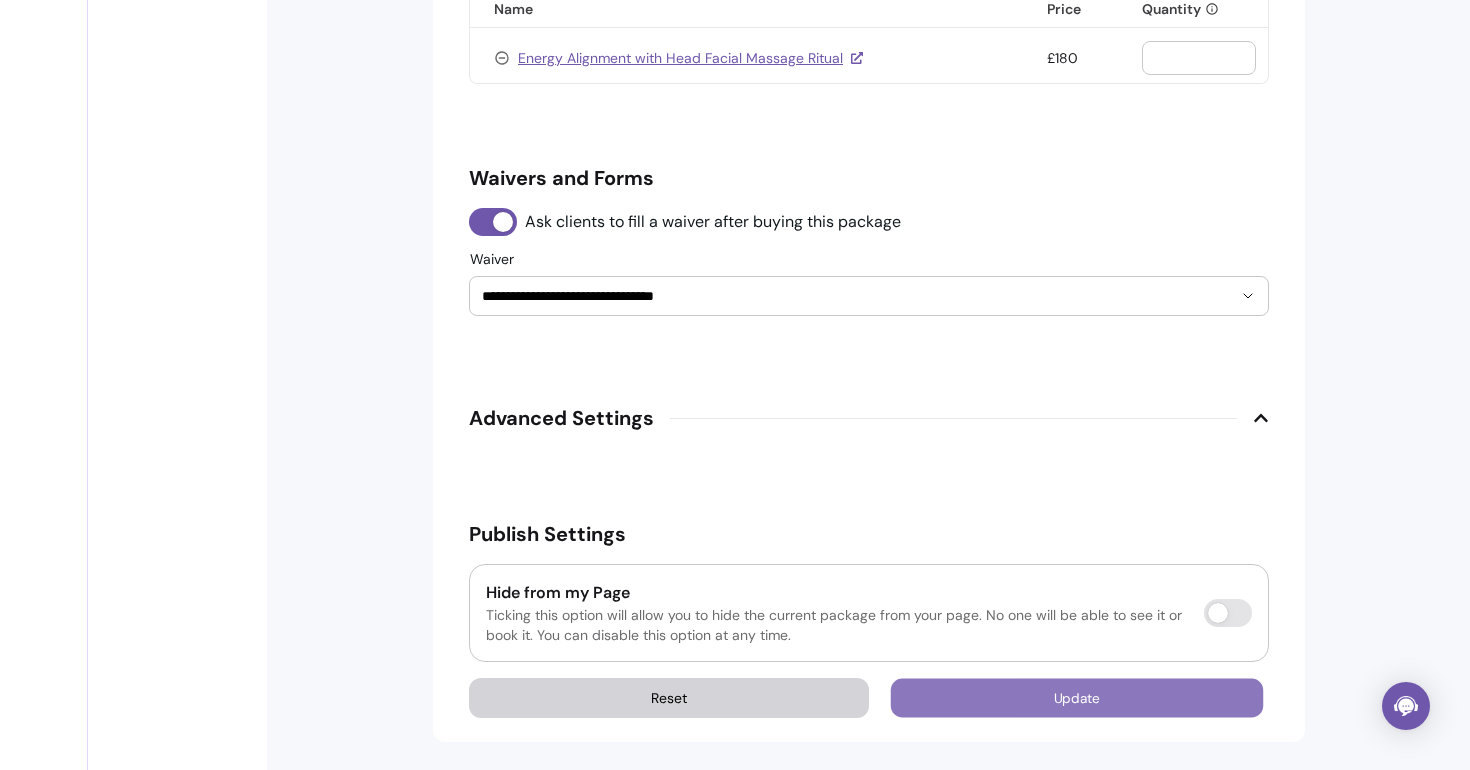 click on "Update" at bounding box center (1077, 698) 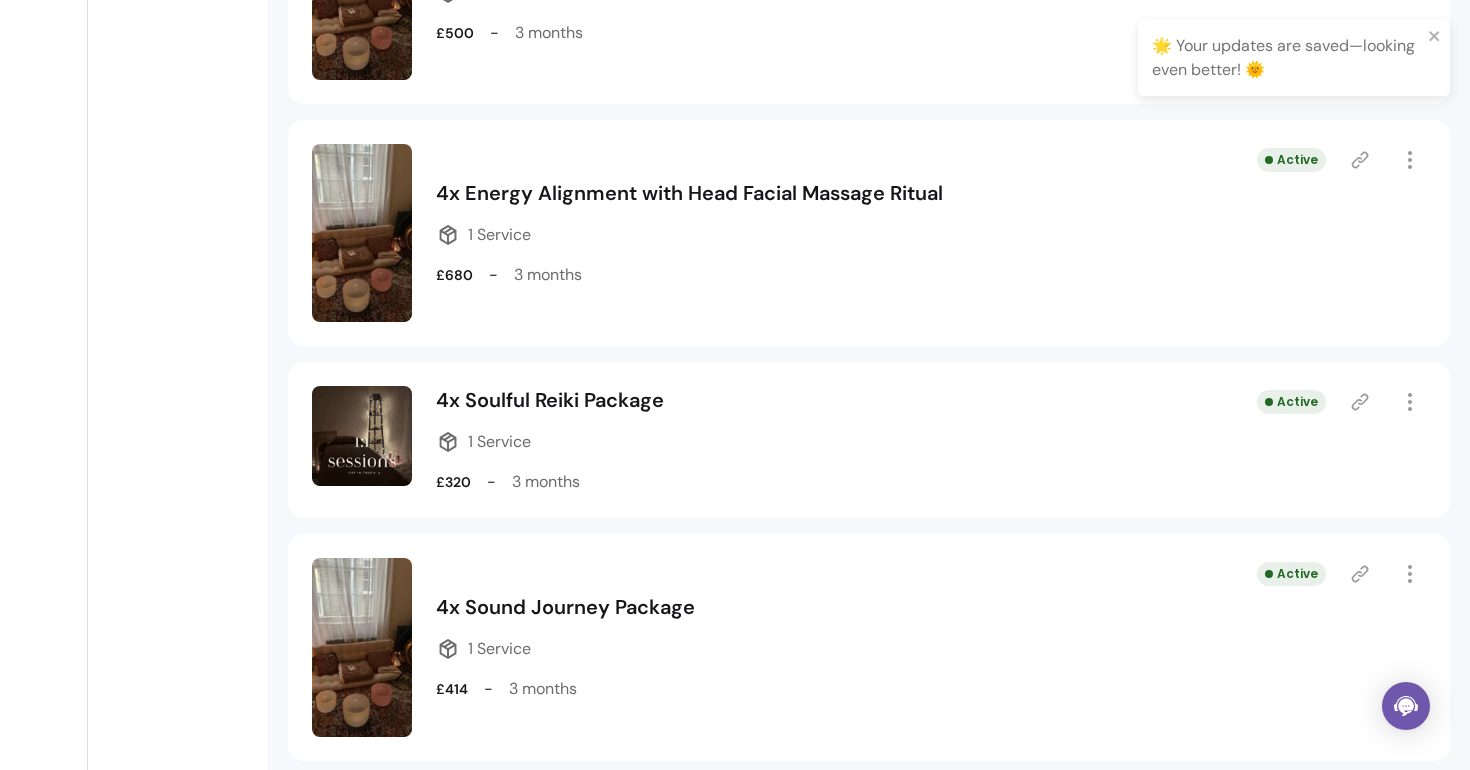 scroll, scrollTop: 840, scrollLeft: 0, axis: vertical 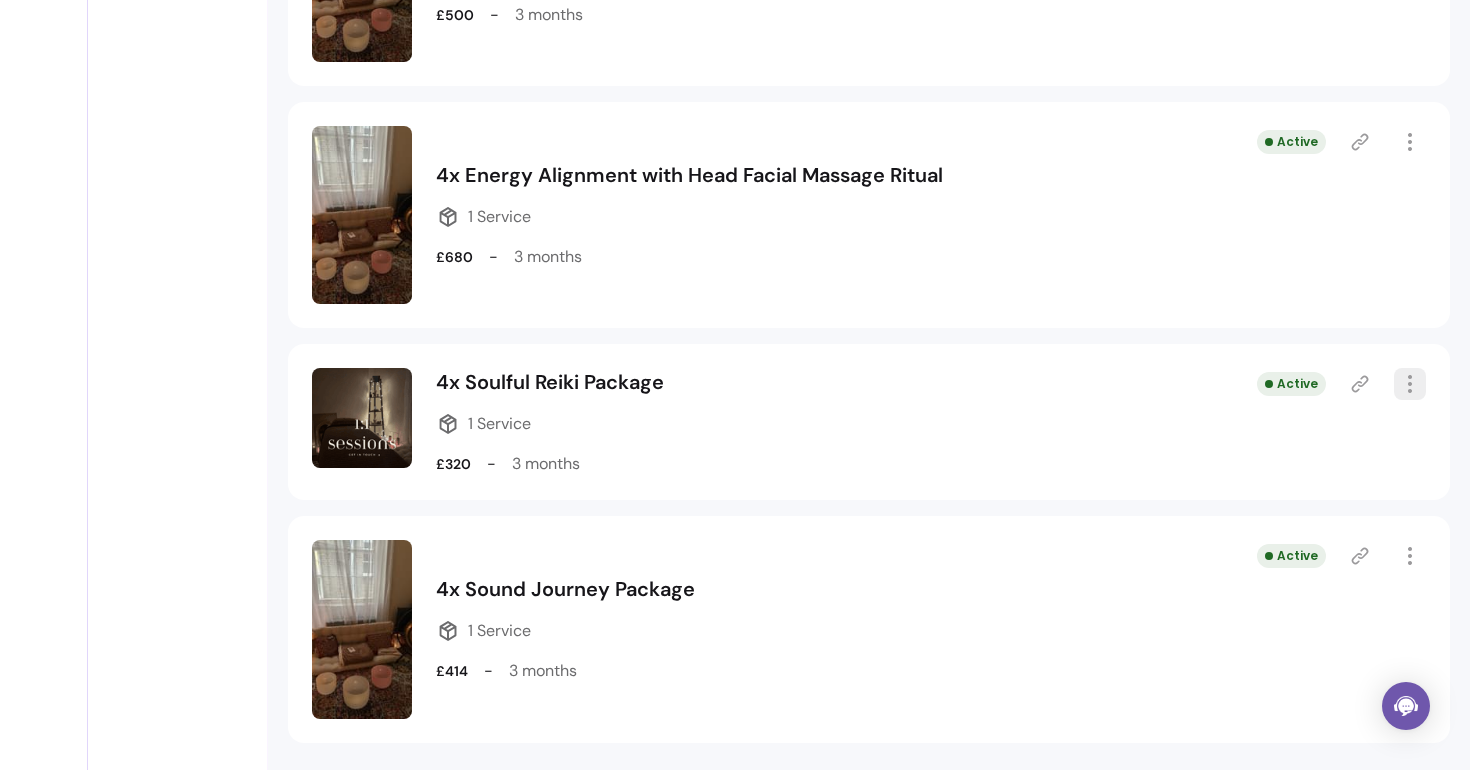 click 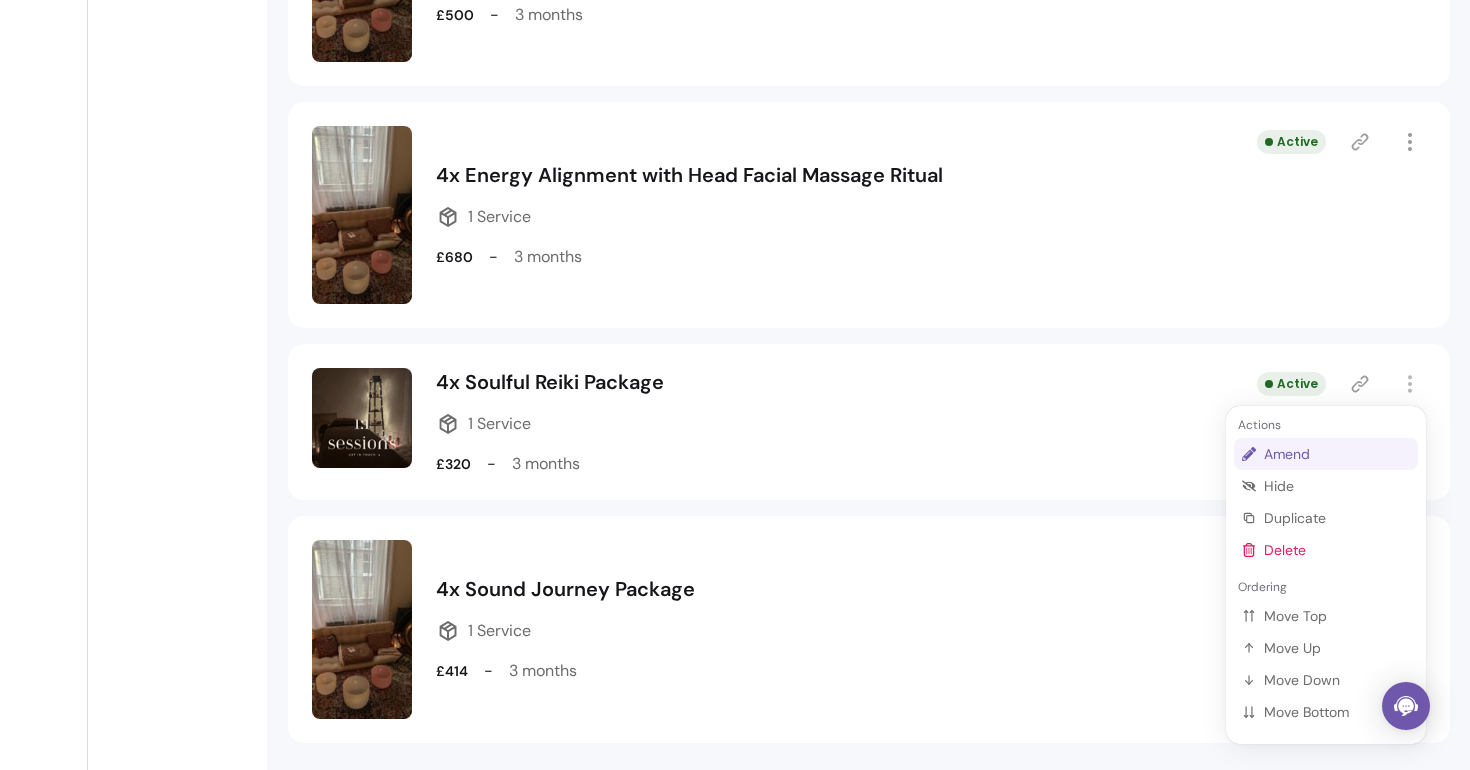 click on "Amend" at bounding box center (1337, 454) 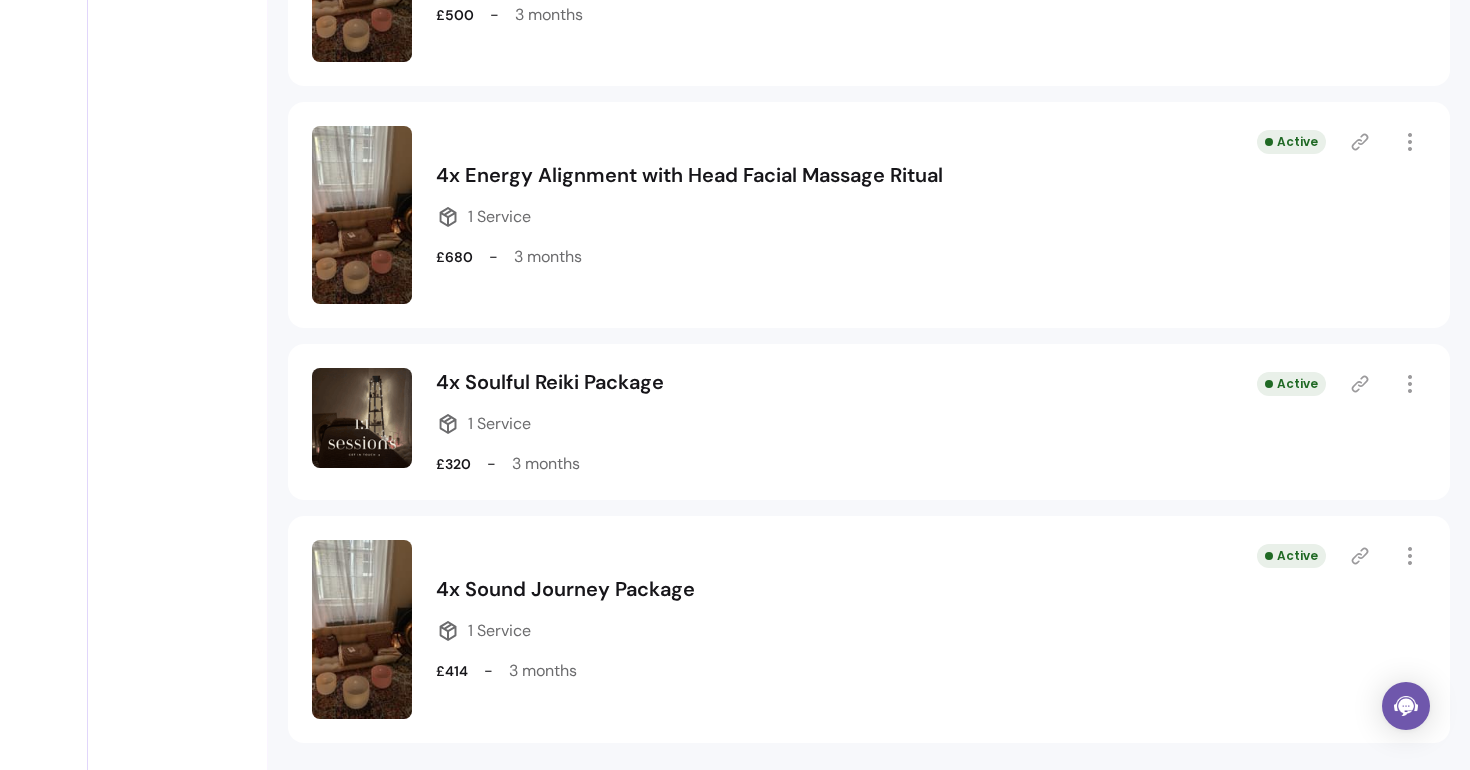 select on "***" 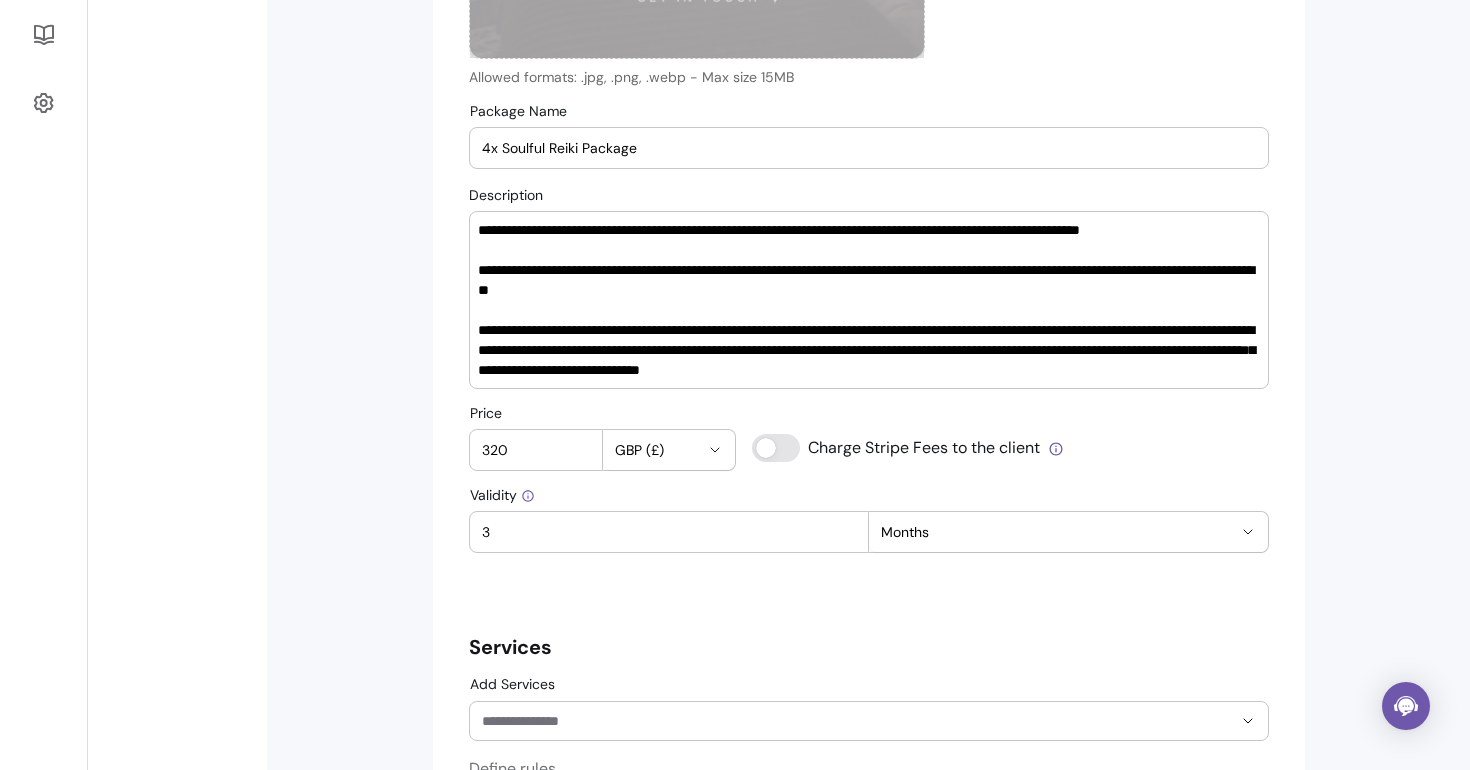 scroll, scrollTop: 635, scrollLeft: 0, axis: vertical 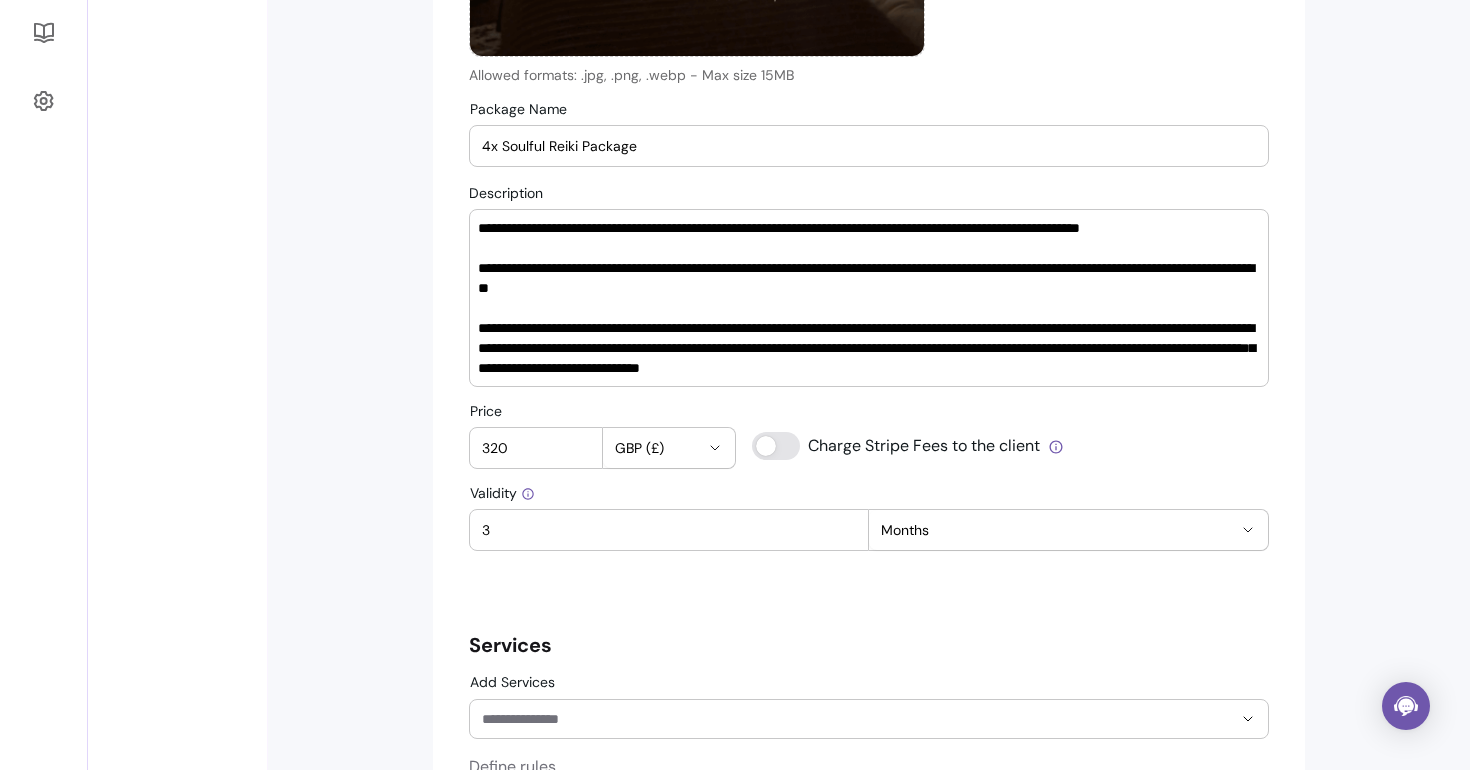 drag, startPoint x: 519, startPoint y: 449, endPoint x: 441, endPoint y: 449, distance: 78 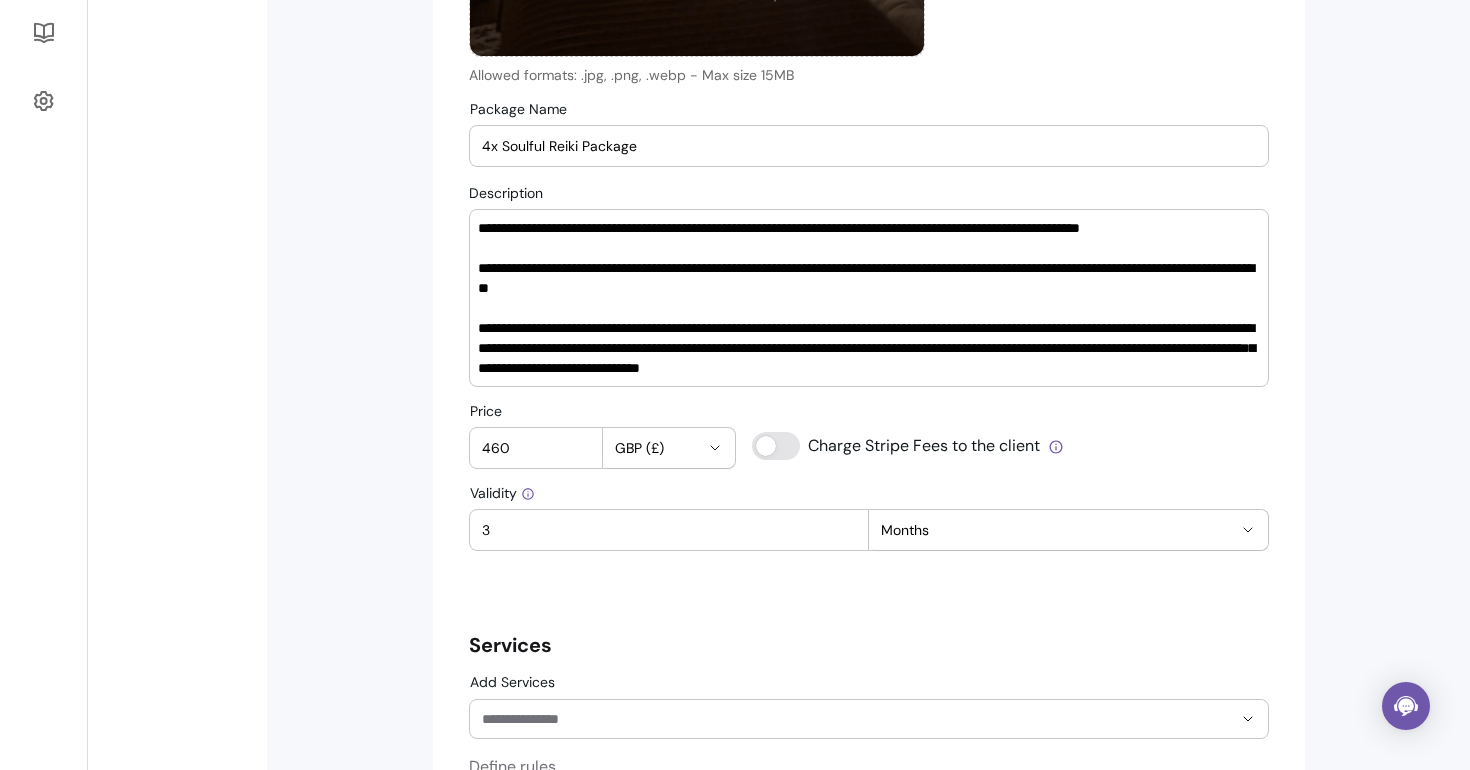 type on "460" 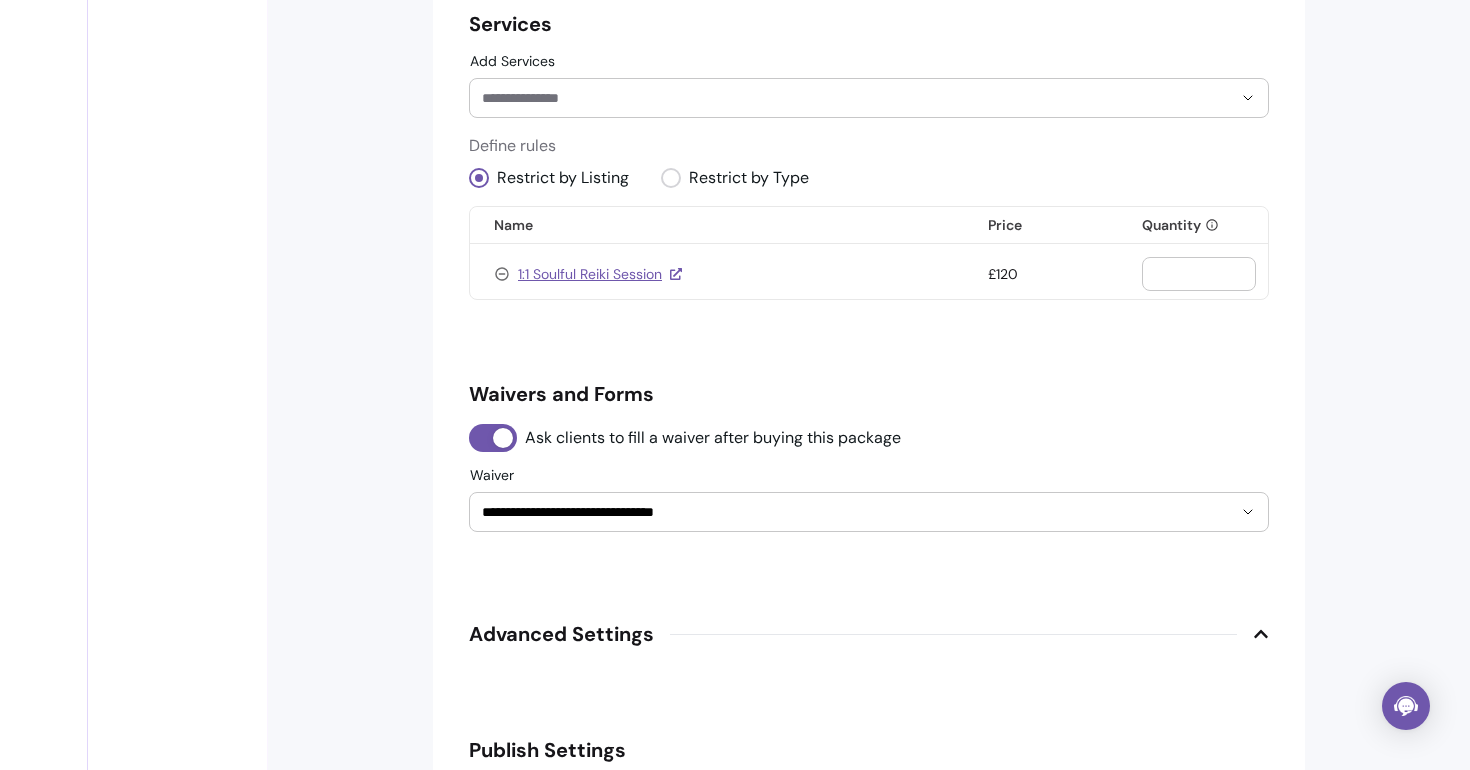 scroll, scrollTop: 1472, scrollLeft: 0, axis: vertical 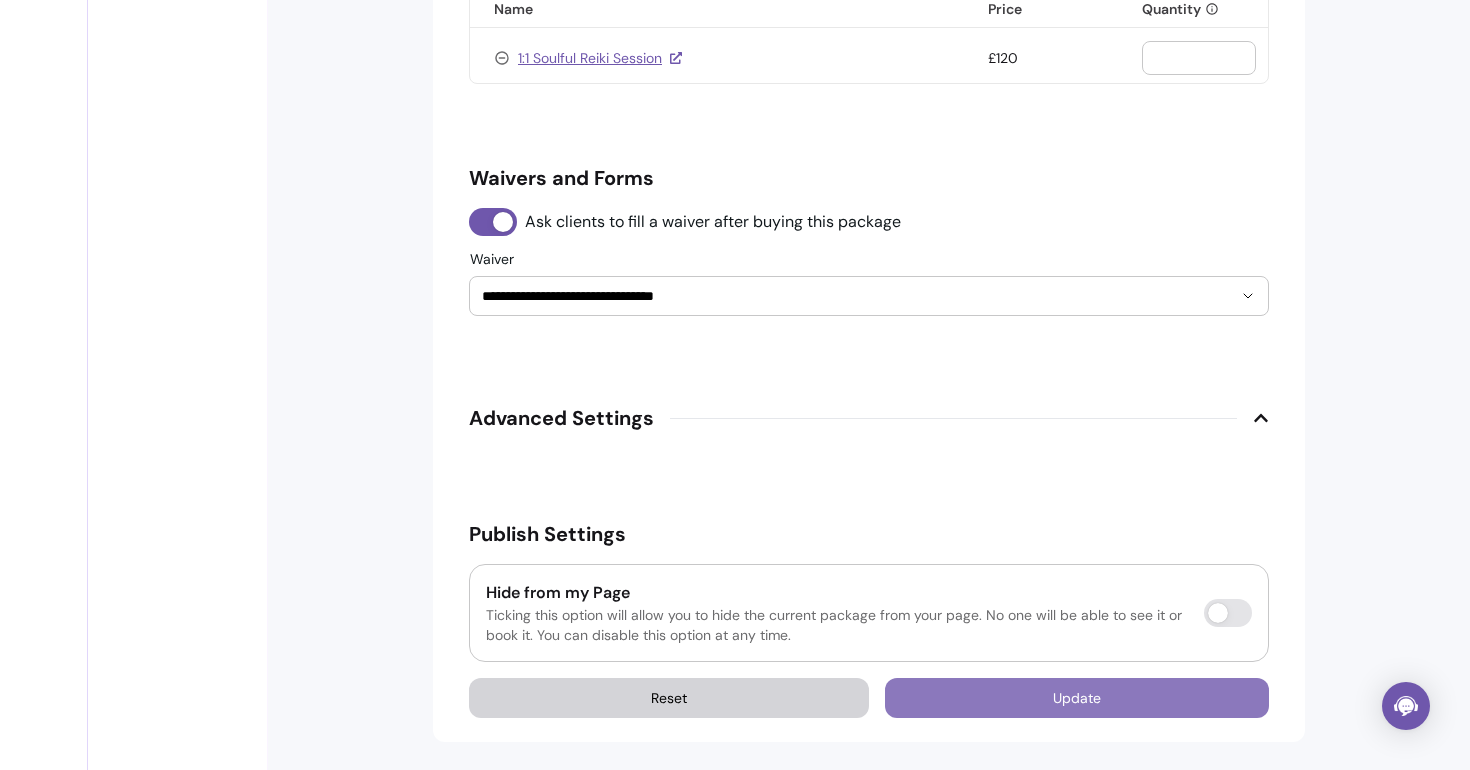 click on "Update" at bounding box center [1077, 698] 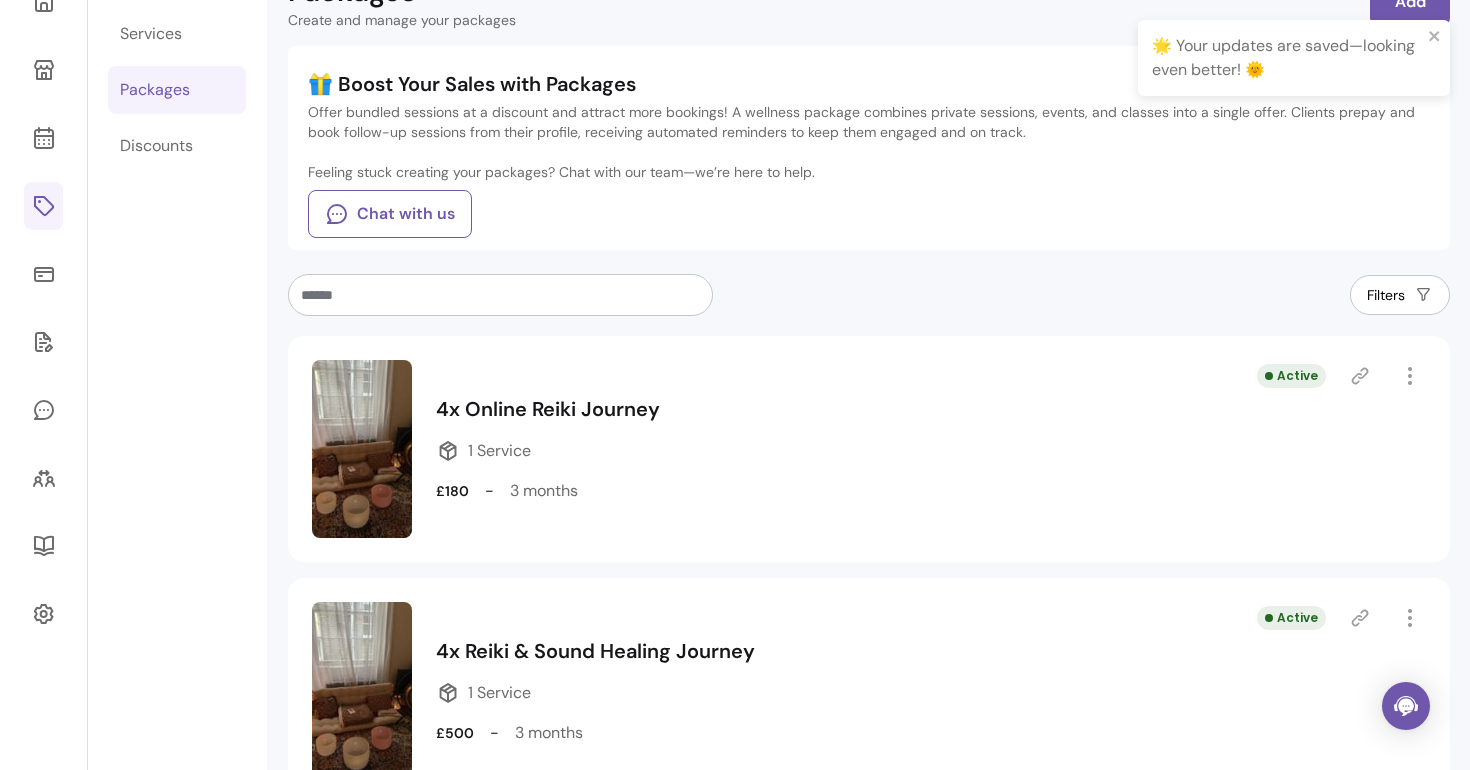 scroll, scrollTop: 68, scrollLeft: 0, axis: vertical 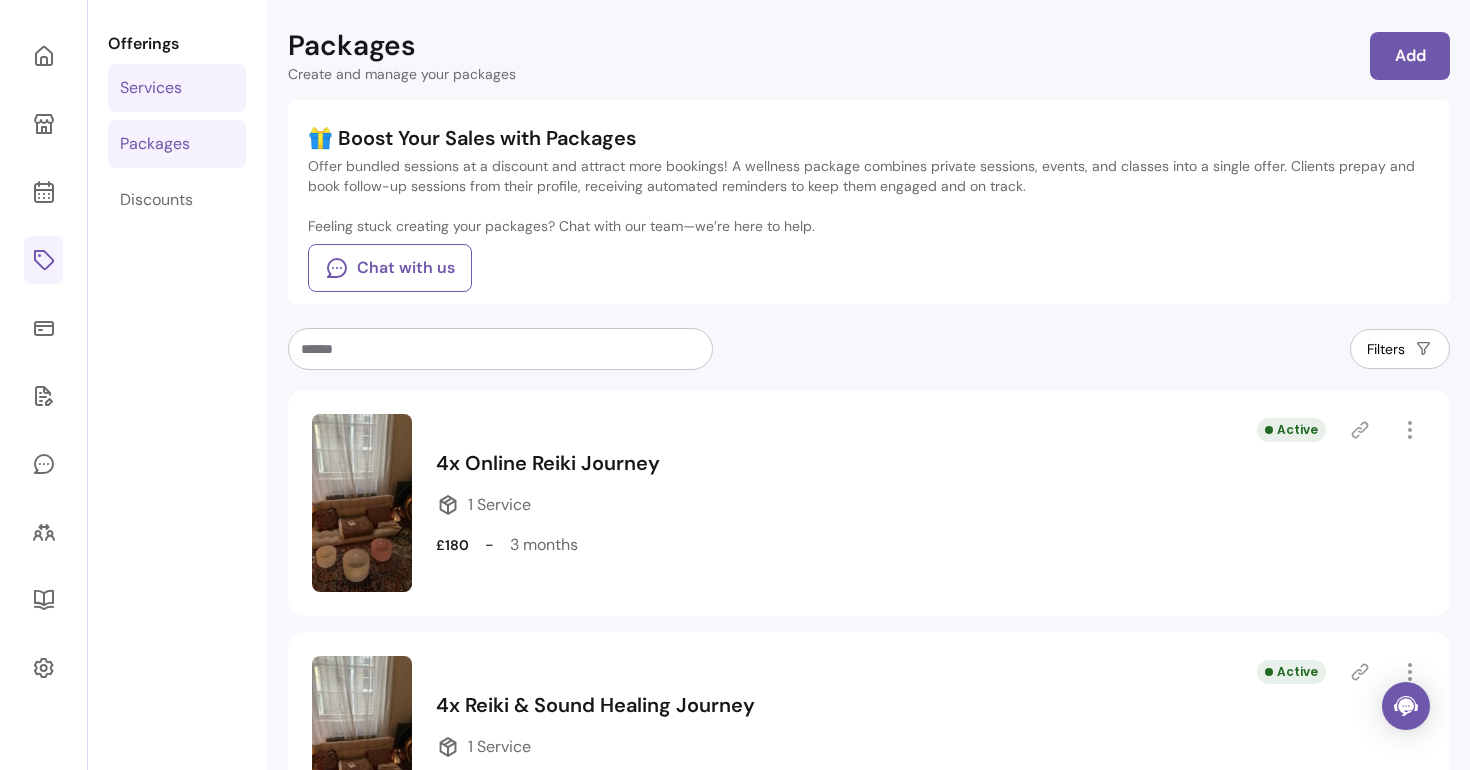 click on "Services" at bounding box center [177, 88] 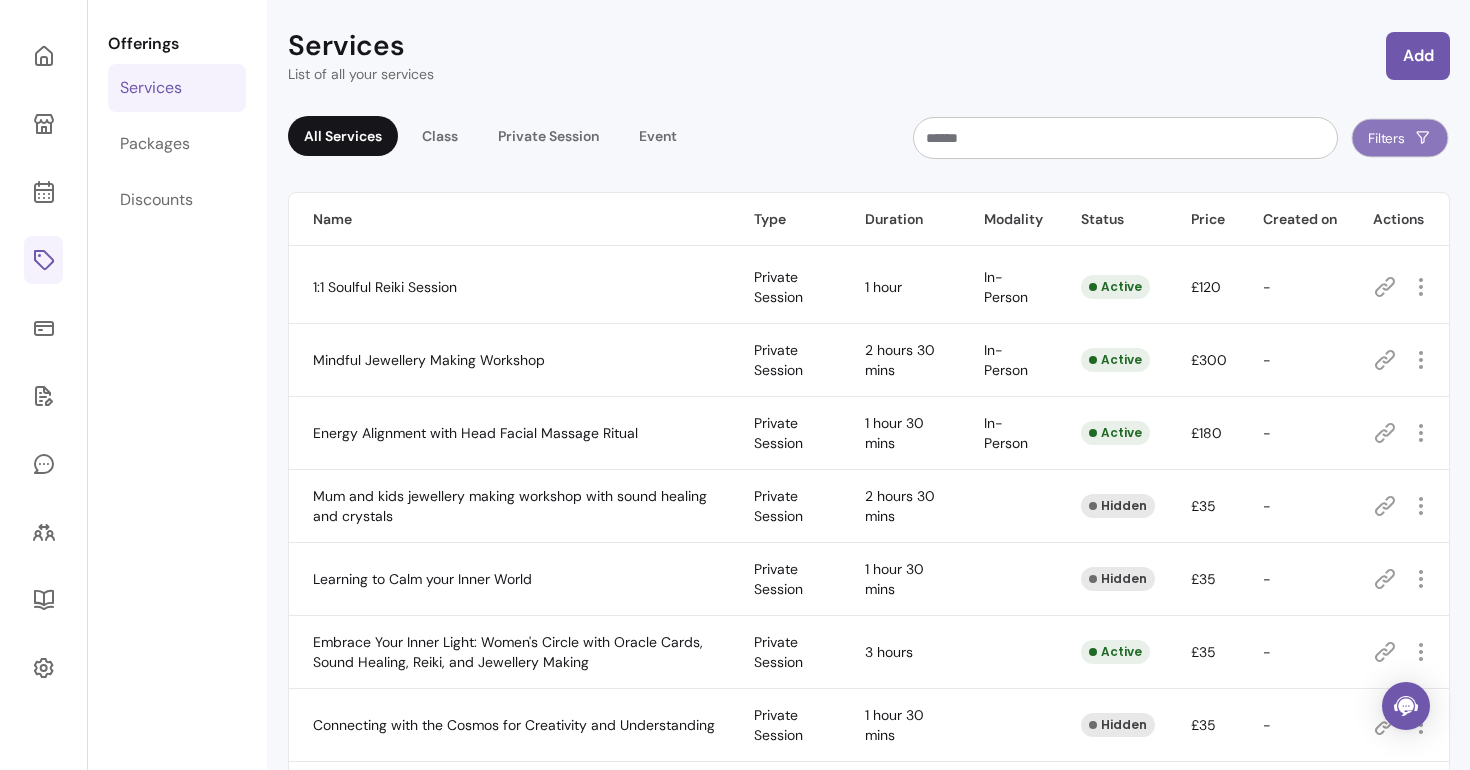 click on "Filters" at bounding box center (1400, 138) 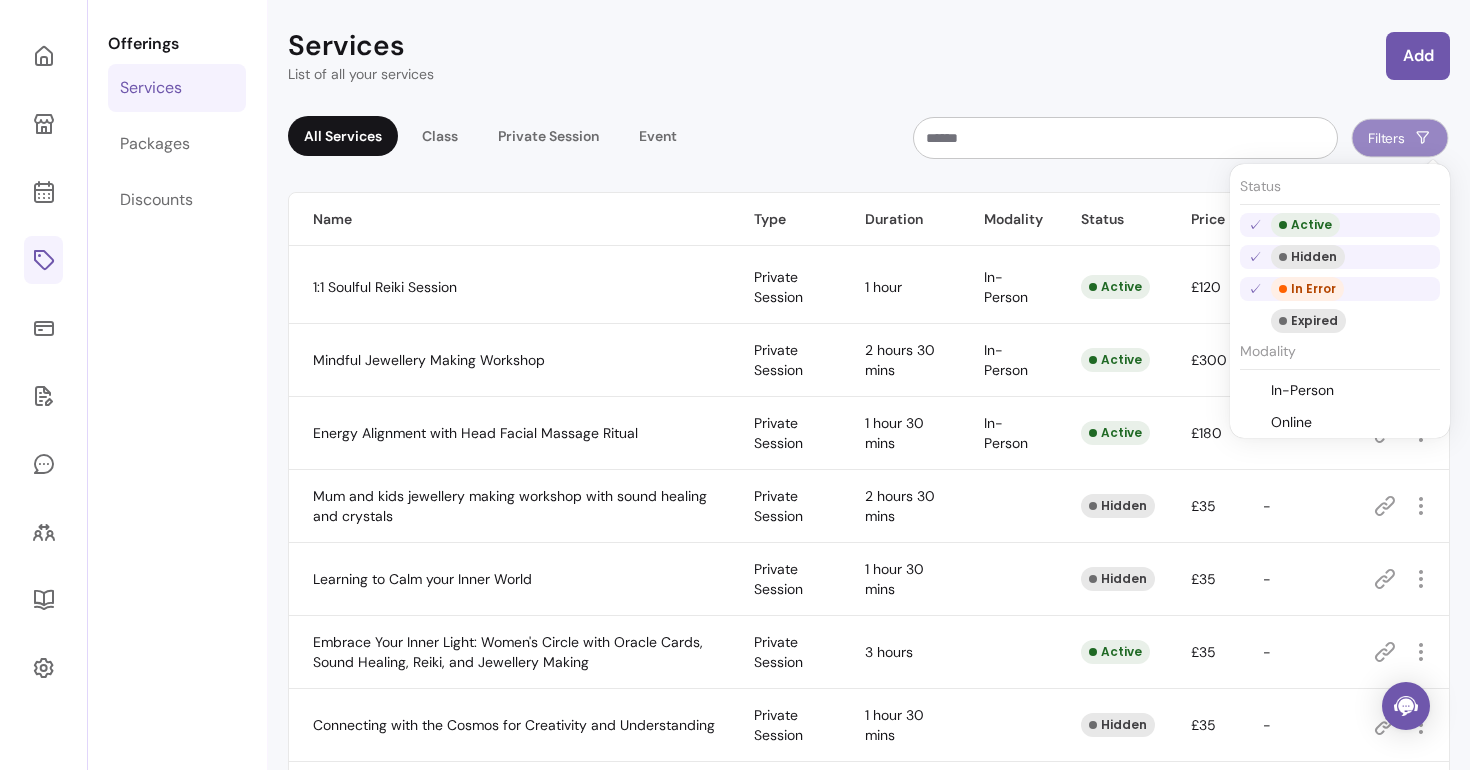 click on "Hidden" at bounding box center (1308, 257) 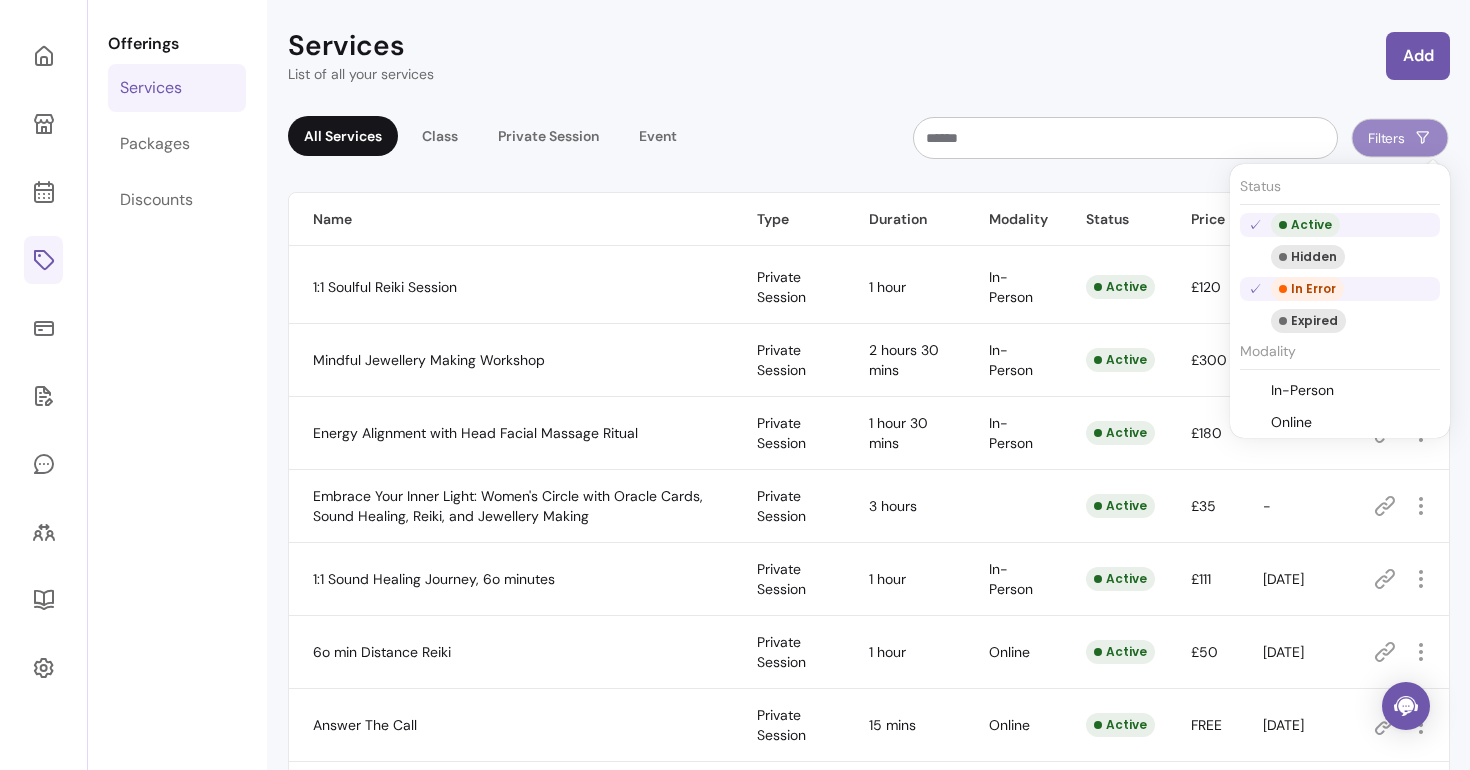 click on "In Error" at bounding box center (1307, 289) 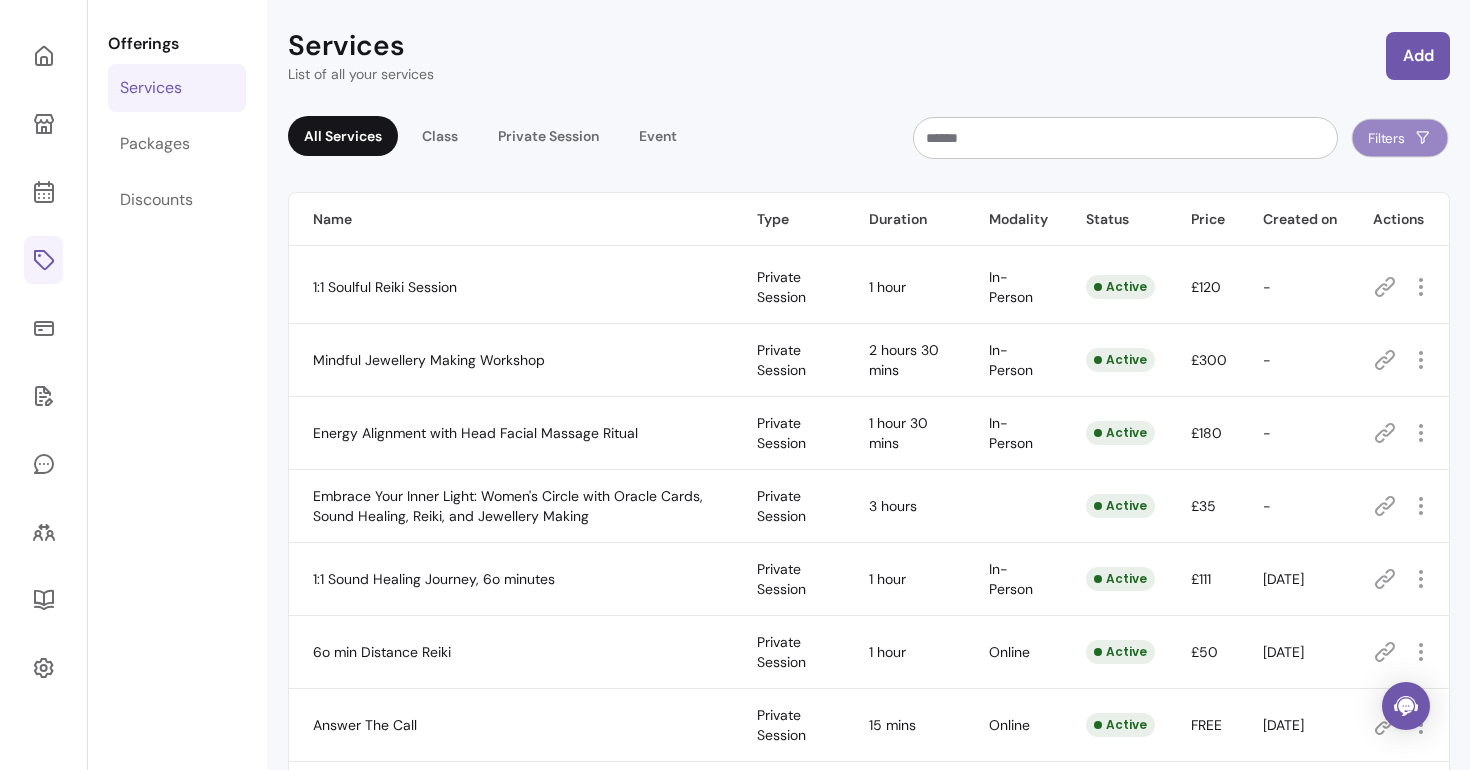 click on "All Services Class Private Session Event Filters Name Type Duration Modality Status Price Created on Actions 1:1 Soulful Reiki Session Private Session 1 hour In-Person Active £120  - Mindful Jewellery Making Workshop Private Session 2 hours 30 mins In-Person Active £300  - Energy Alignment with Head Facial Massage Ritual Private Session 1 hour 30 mins In-Person Active £180  - Embrace Your Inner Light: Women's Circle with Oracle Cards, Sound Healing, Reiki, and Jewellery Making Private Session 3 hours Active £35  - 1:1 Sound Healing Journey, 6o minutes Private Session 1 hour In-Person Active £111  29-Jan-2025 6o min Distance Reiki Private Session 1 hour Online Active £50  03-Jun-2025 Answer The Call Private Session 15 mins Online Active FREE 03-Jun-2025 1:1 Reiki & sound healing Private Session 1 hour In-Person Active £130  19-Jun-2025 1 1" at bounding box center [869, 502] 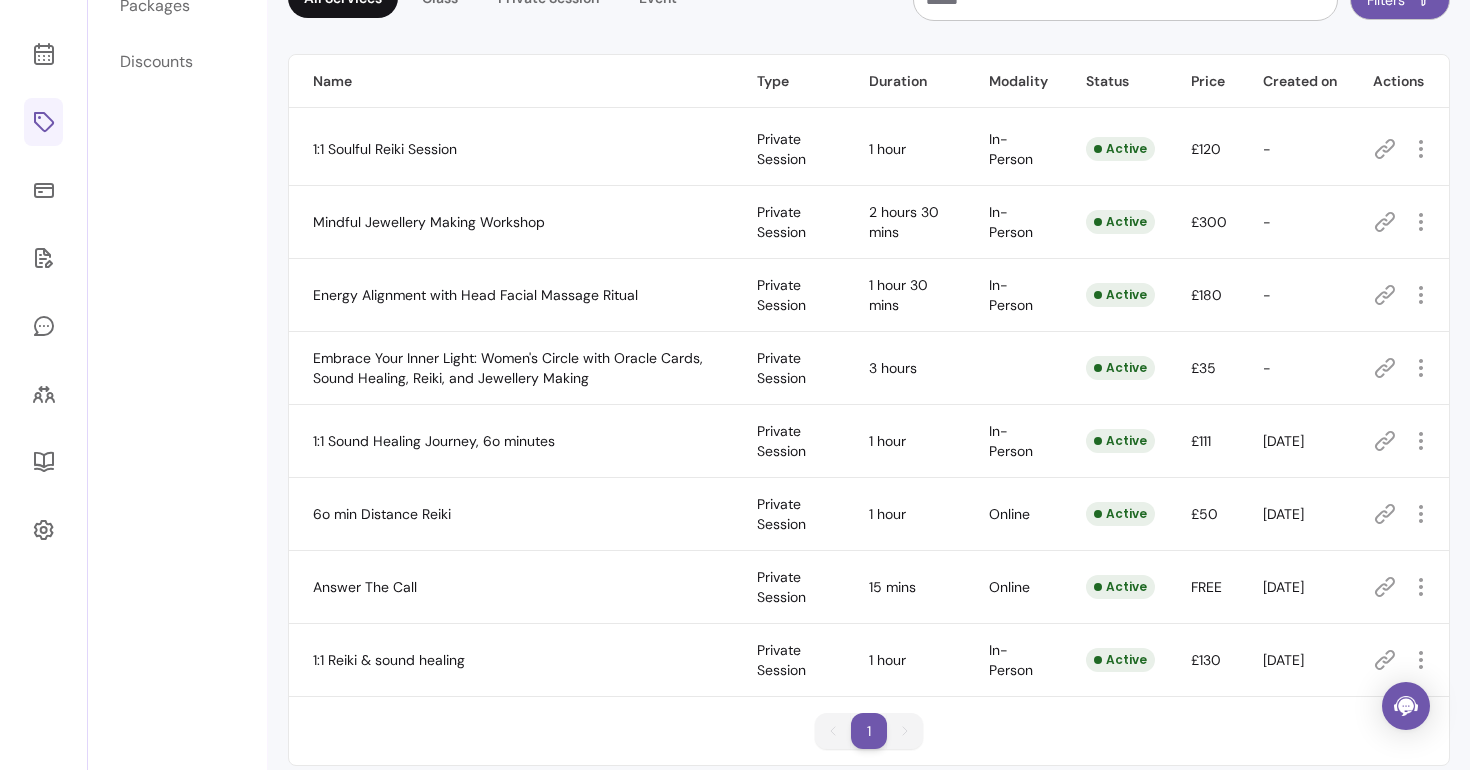 scroll, scrollTop: 230, scrollLeft: 0, axis: vertical 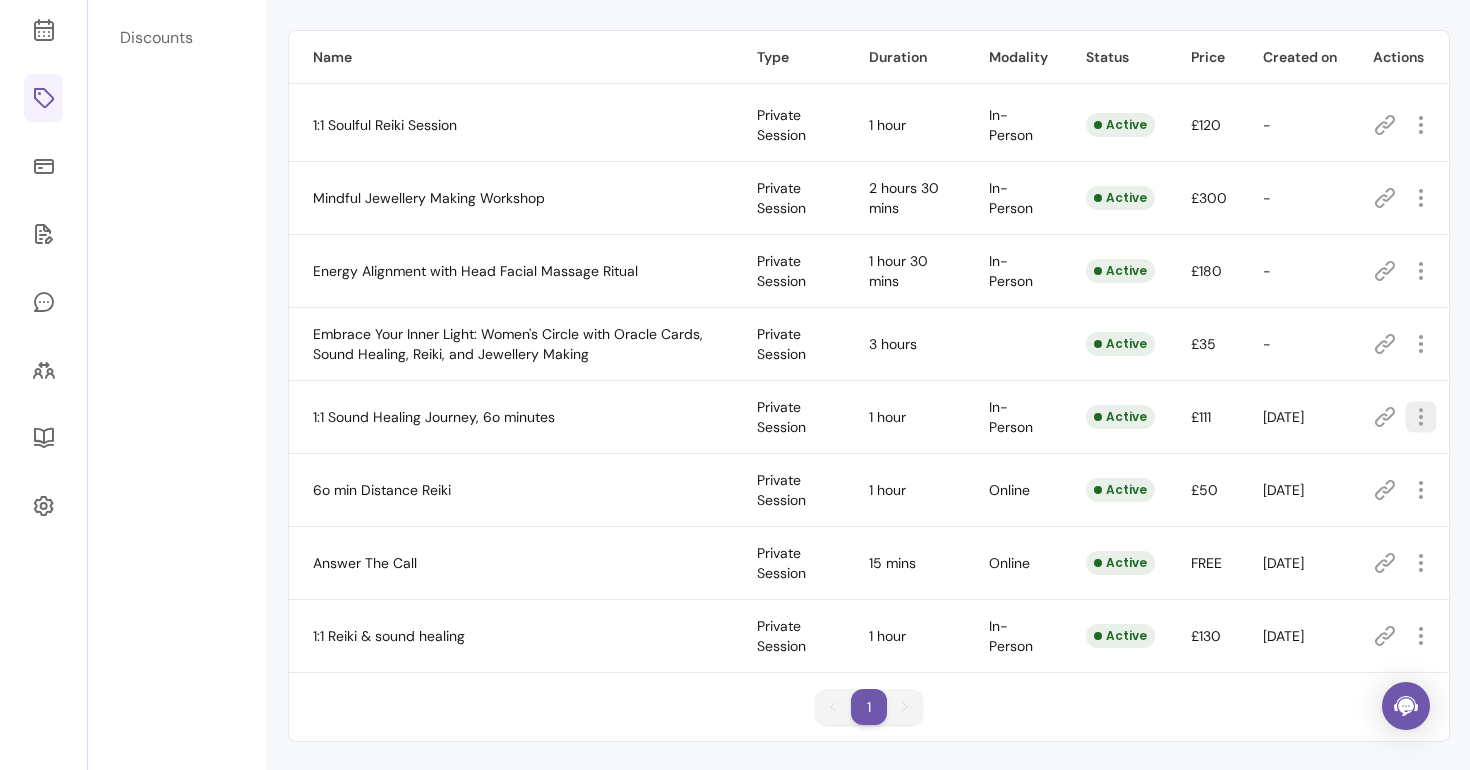 click 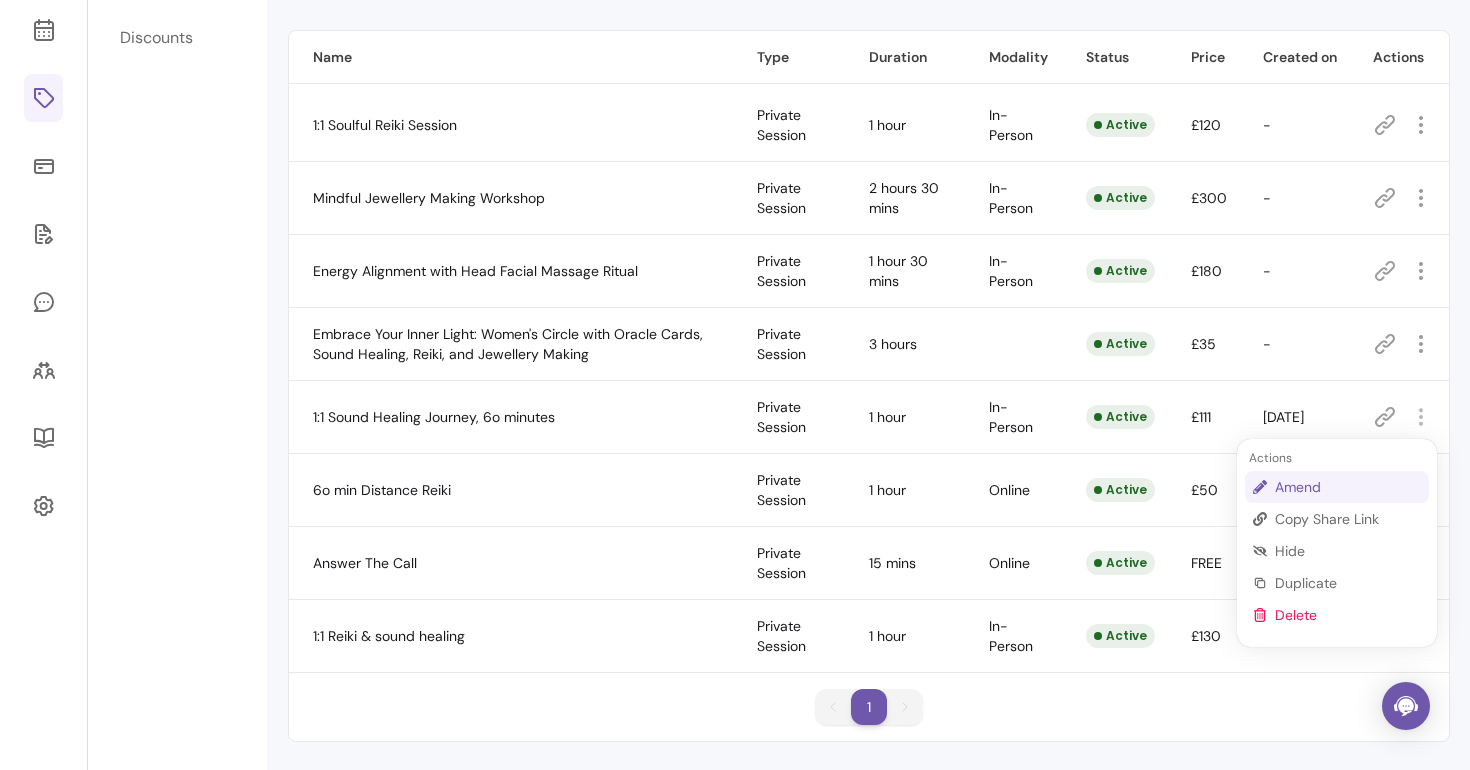 click on "Amend" at bounding box center [1348, 487] 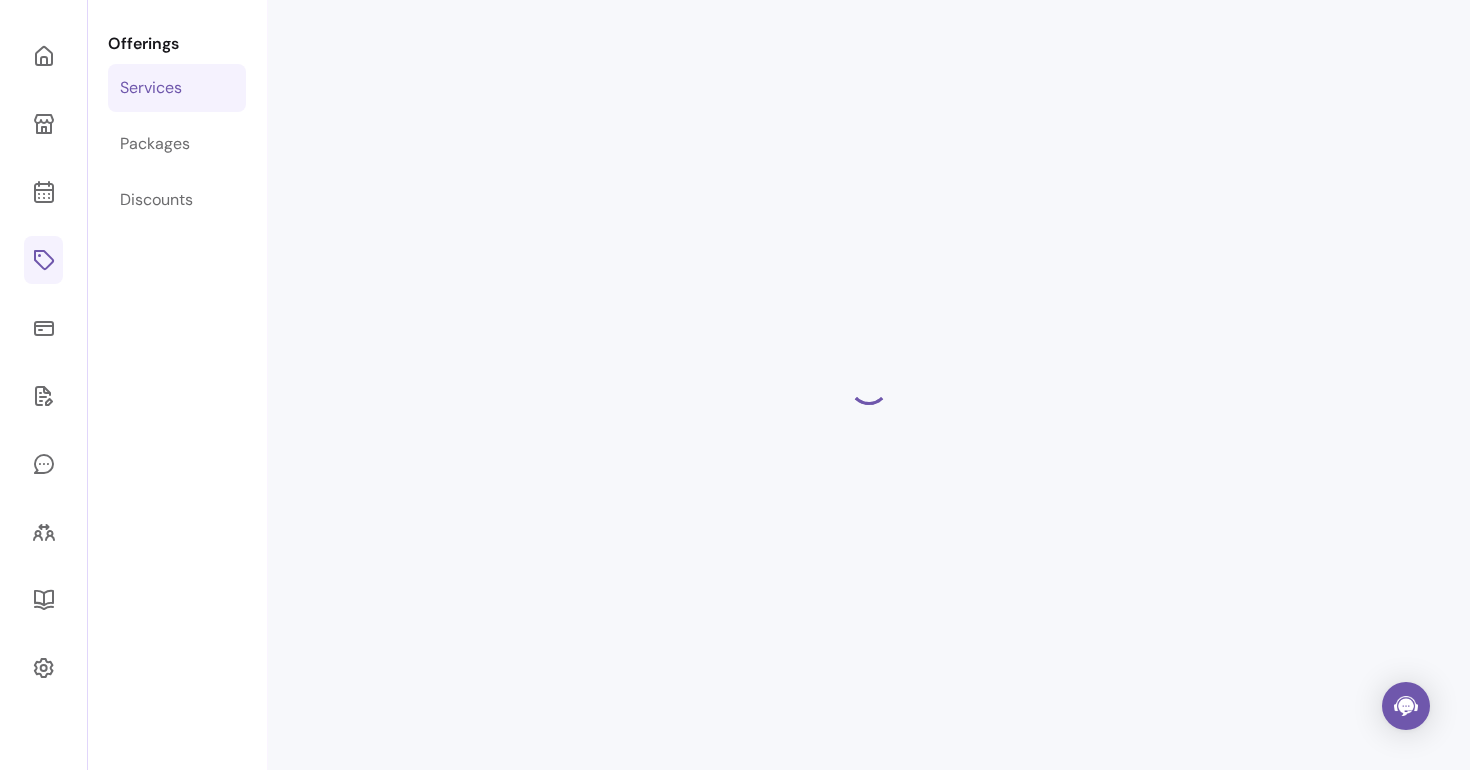 select on "**" 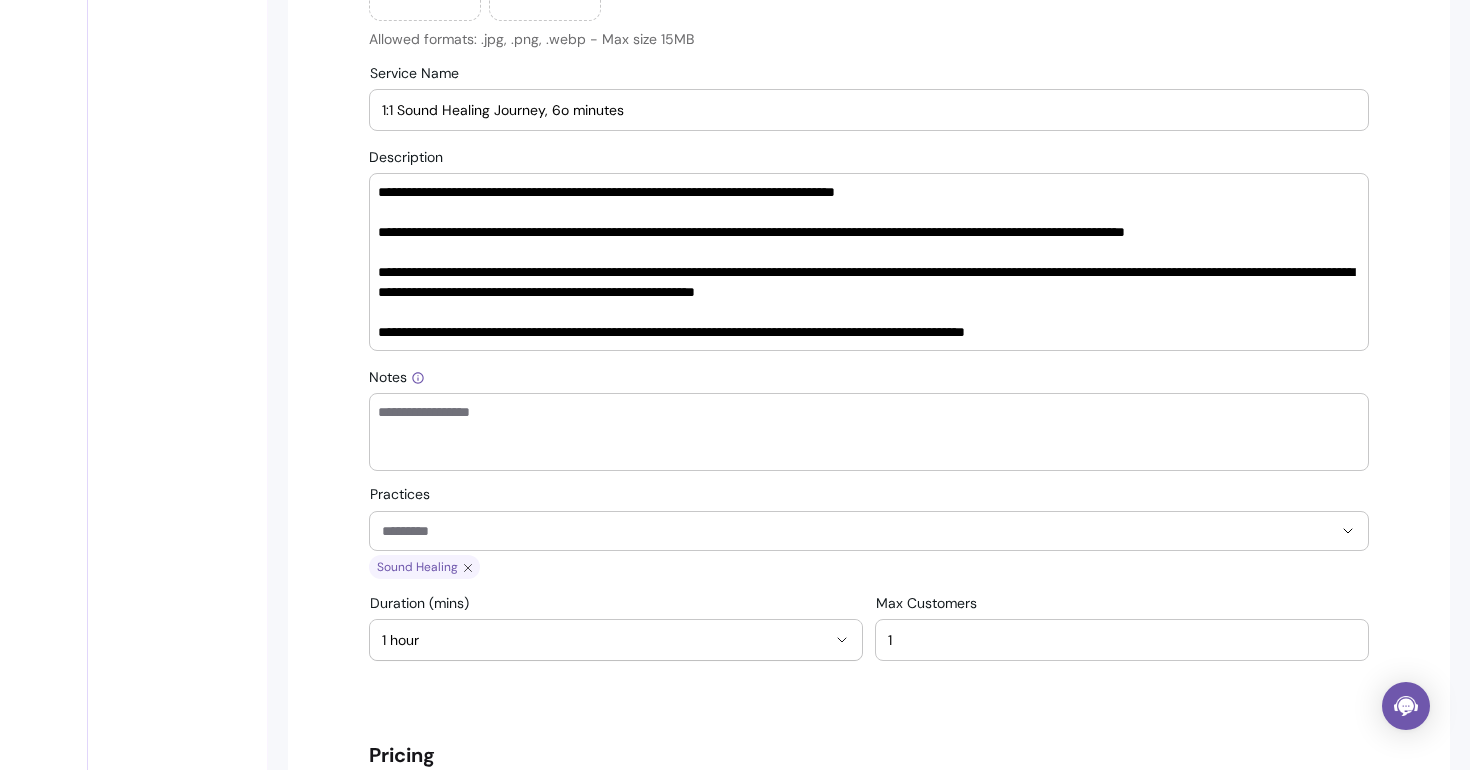 scroll, scrollTop: 1085, scrollLeft: 0, axis: vertical 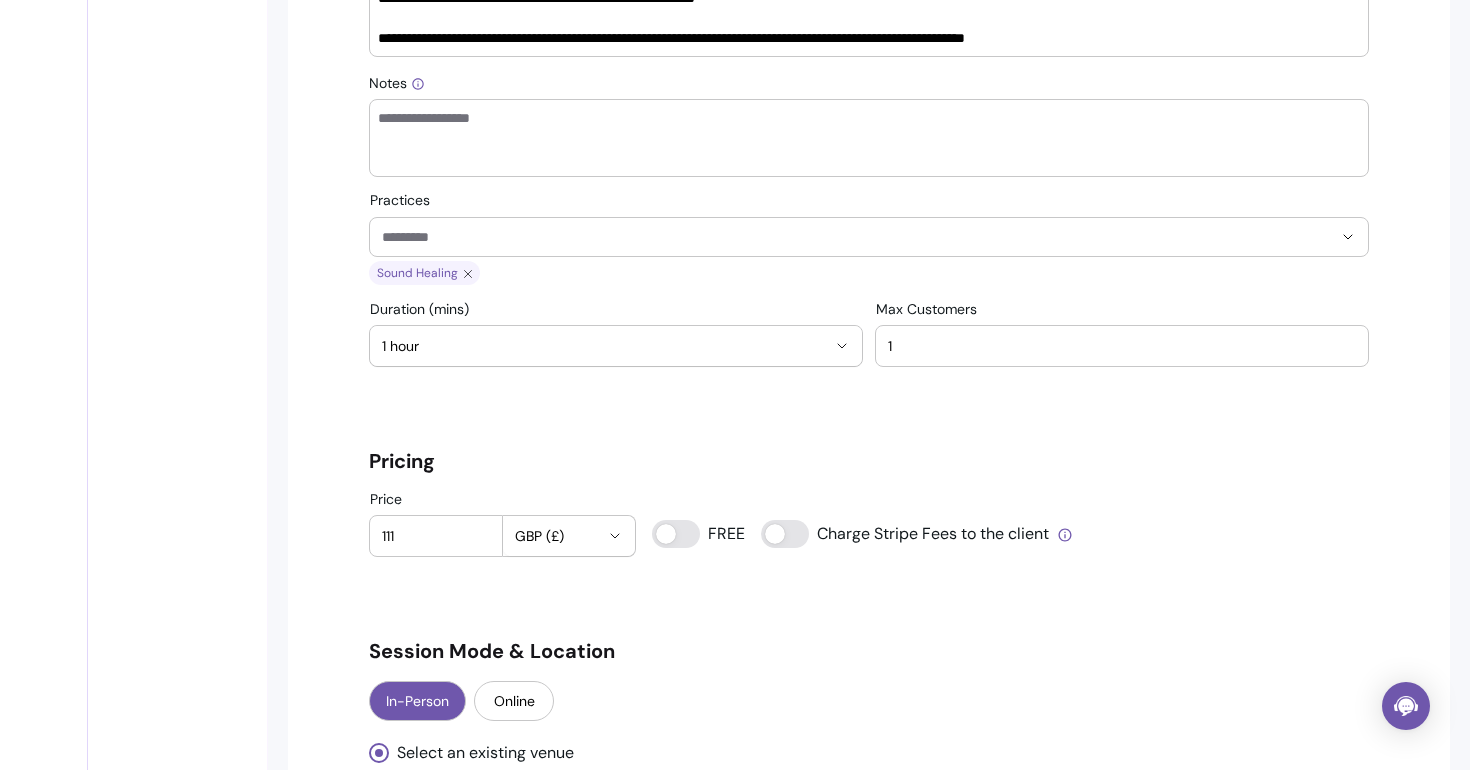 click on "111" at bounding box center [436, 536] 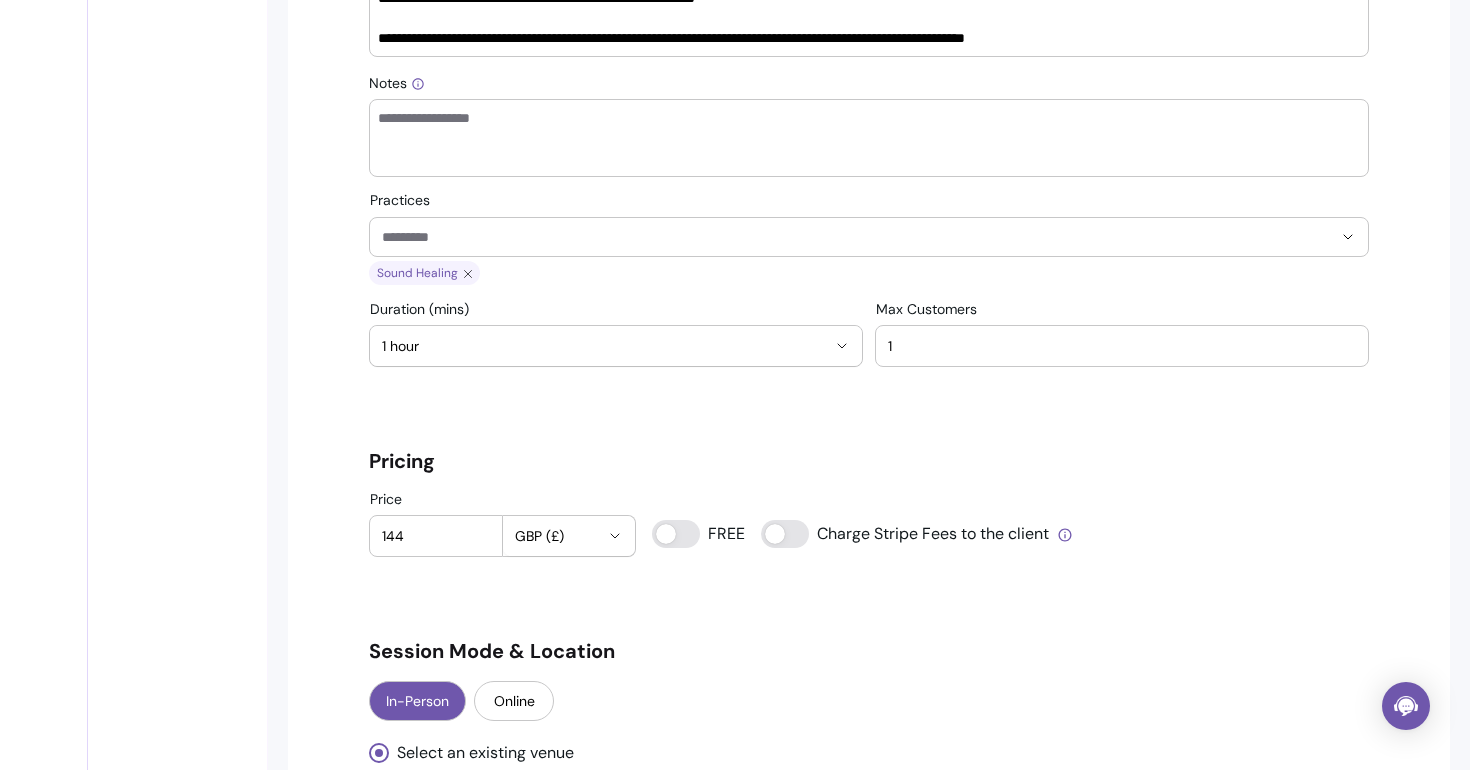 type on "144" 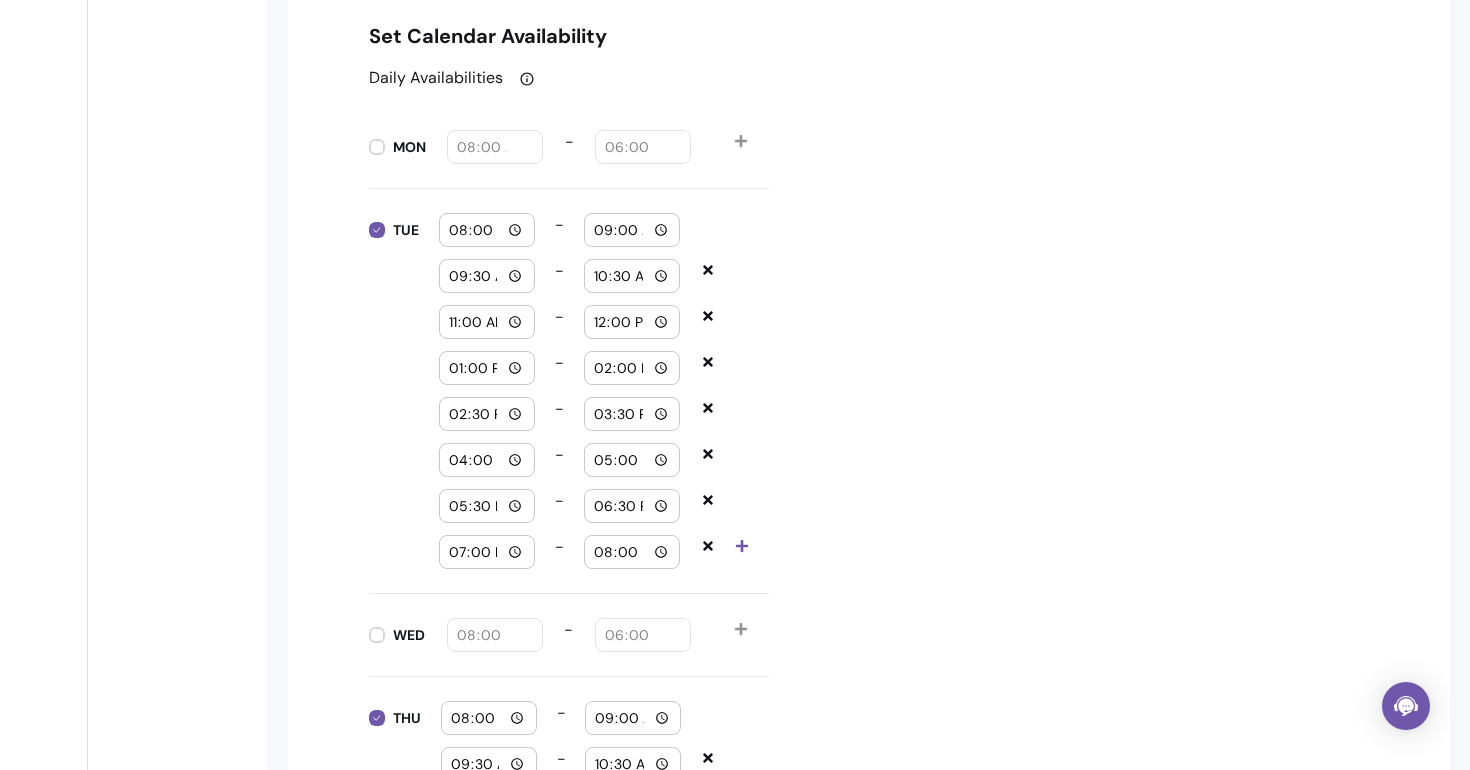 scroll, scrollTop: 2026, scrollLeft: 0, axis: vertical 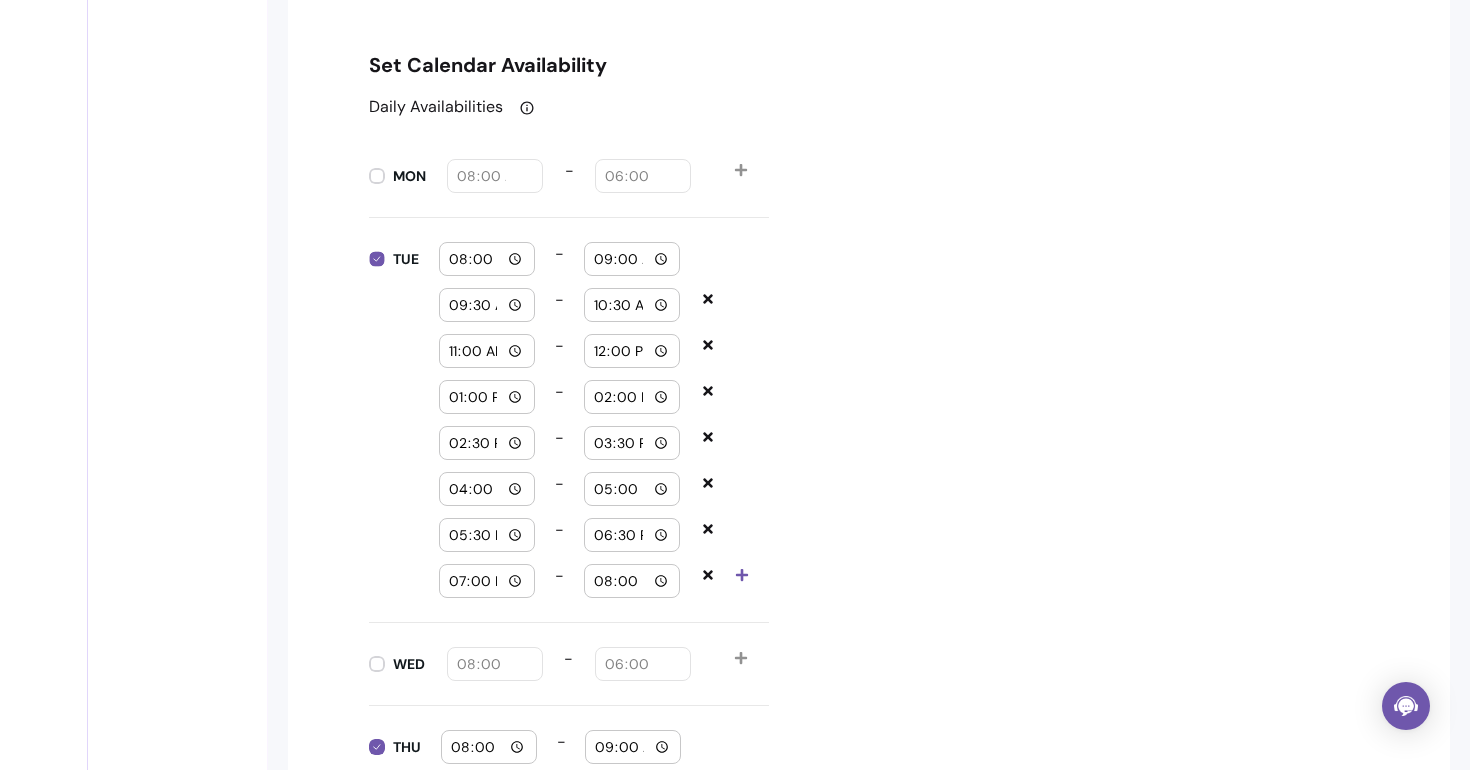 type on "18:00" 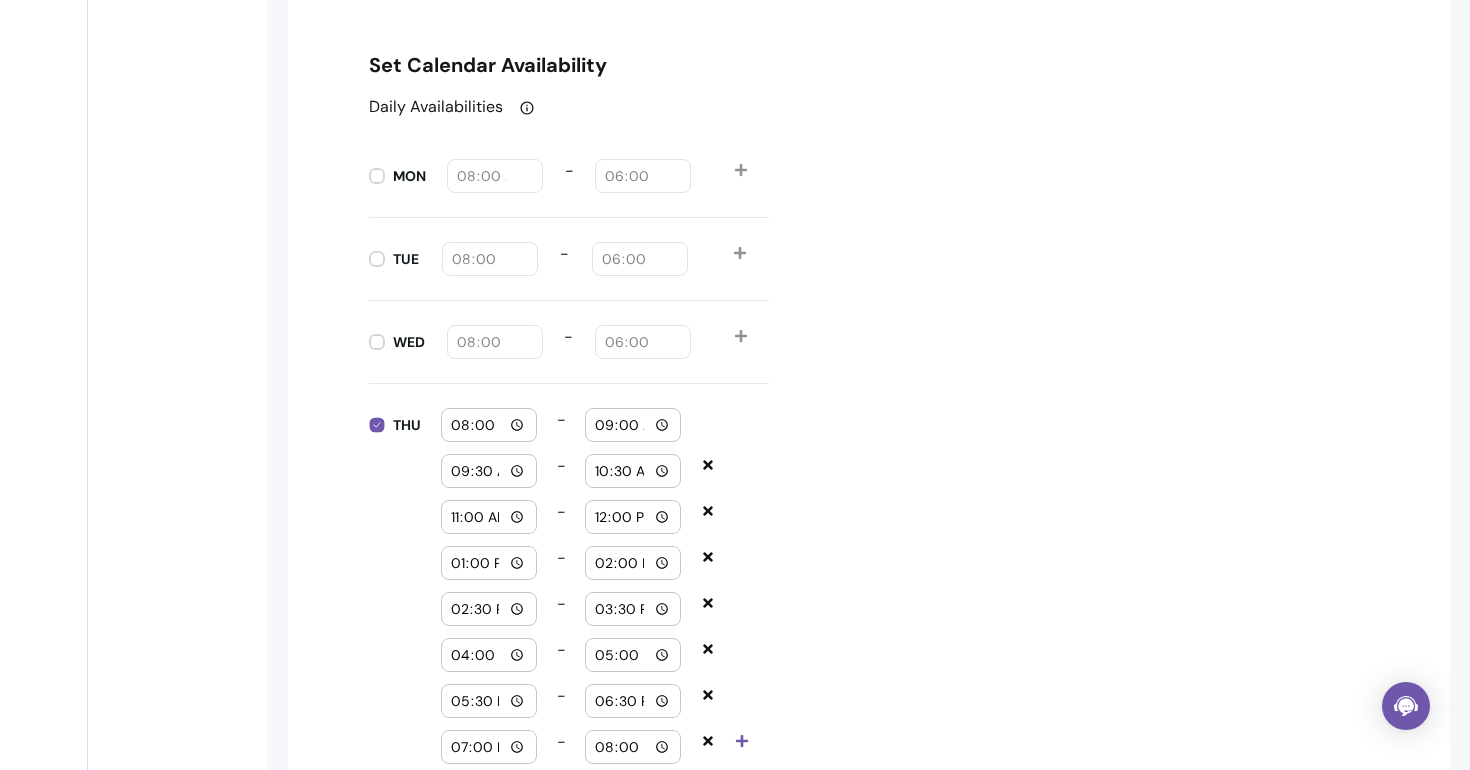 type on "18:00" 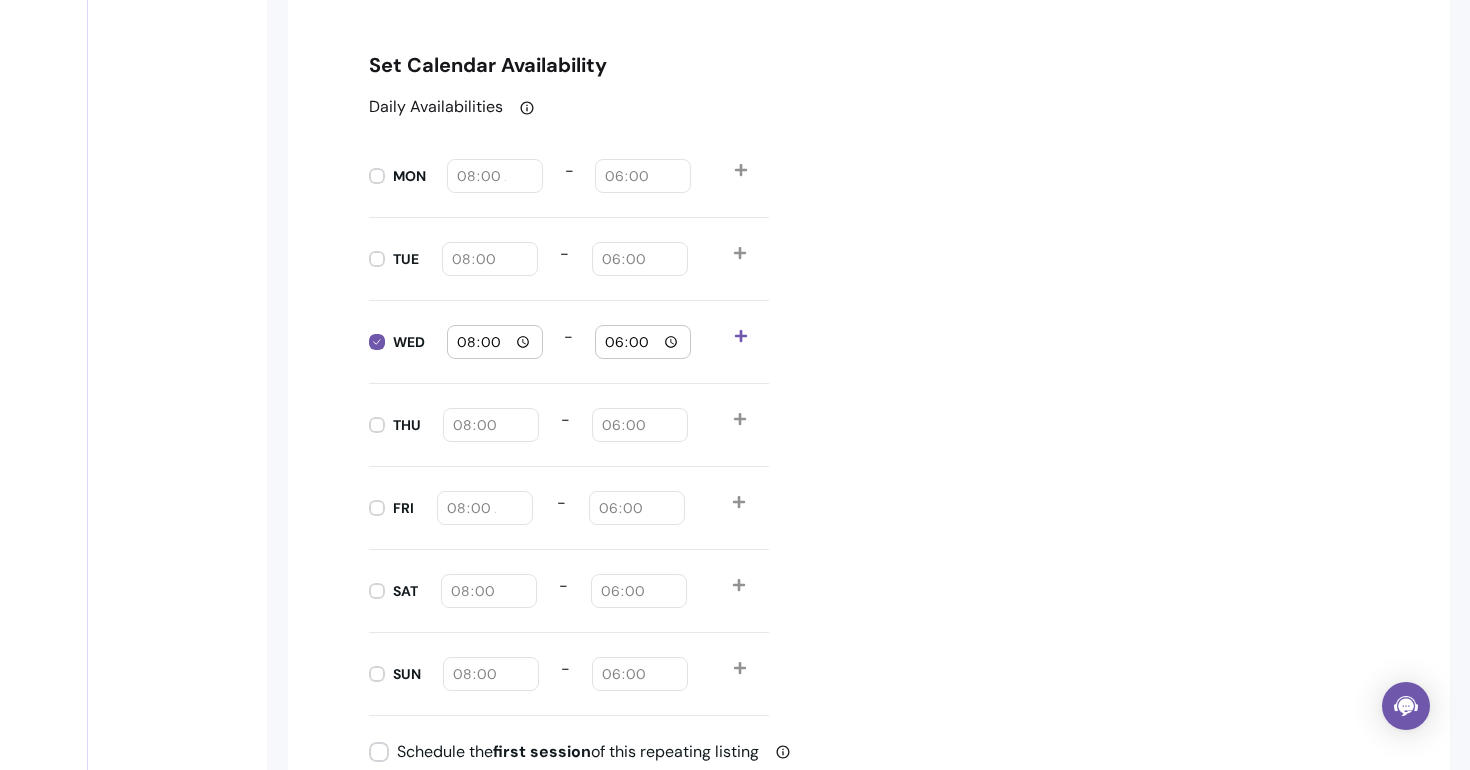 click on "08:00" at bounding box center (495, 342) 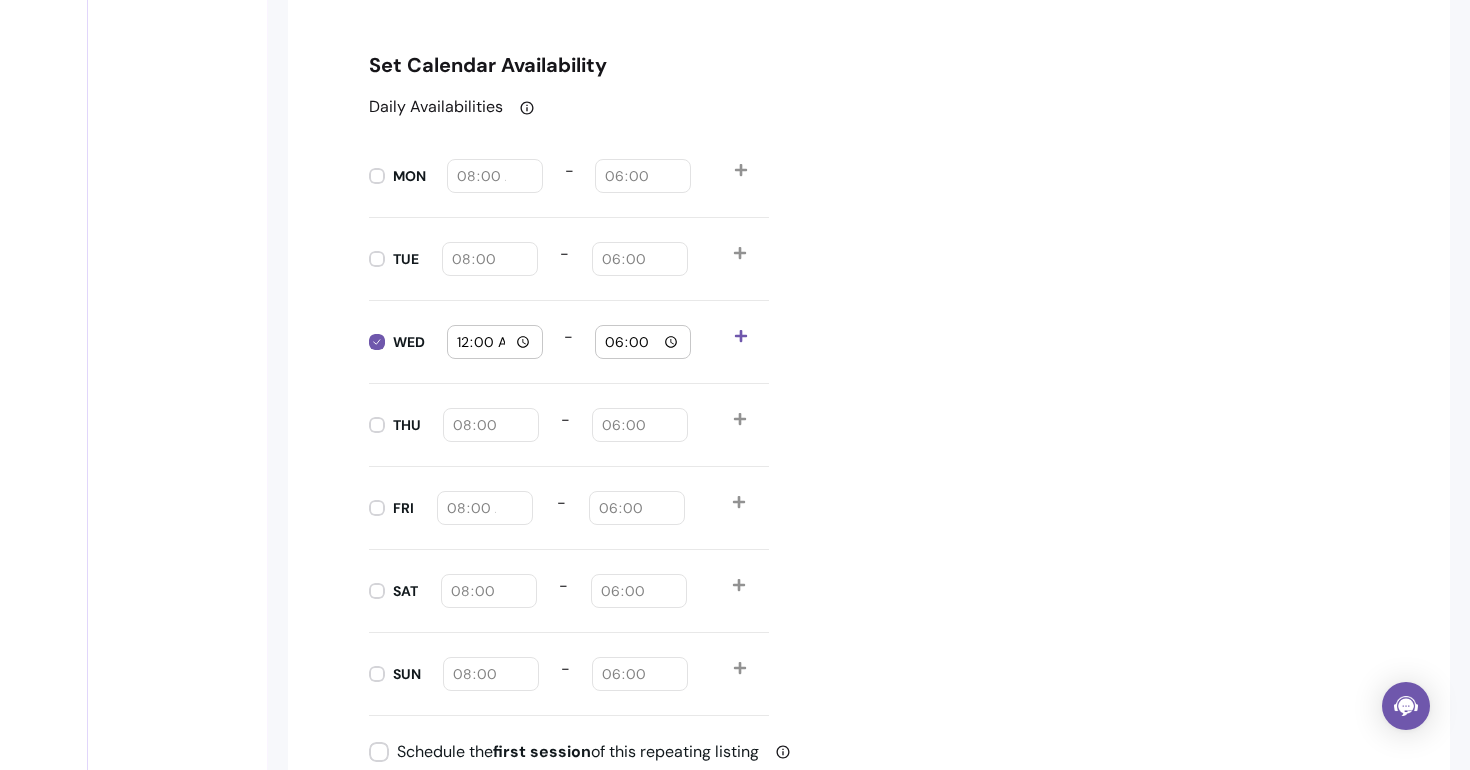 click on "00:00" at bounding box center (495, 342) 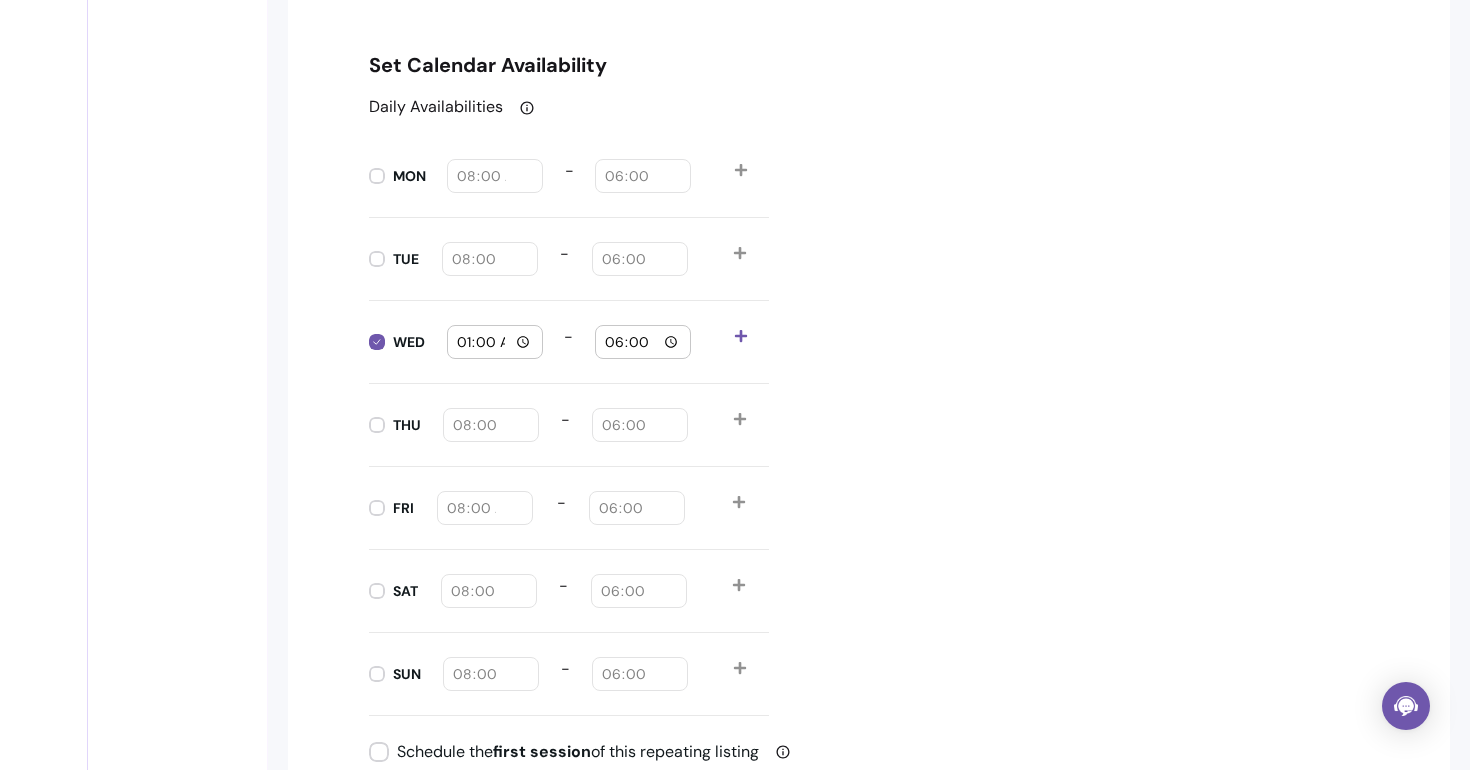 click on "01:00" at bounding box center (495, 342) 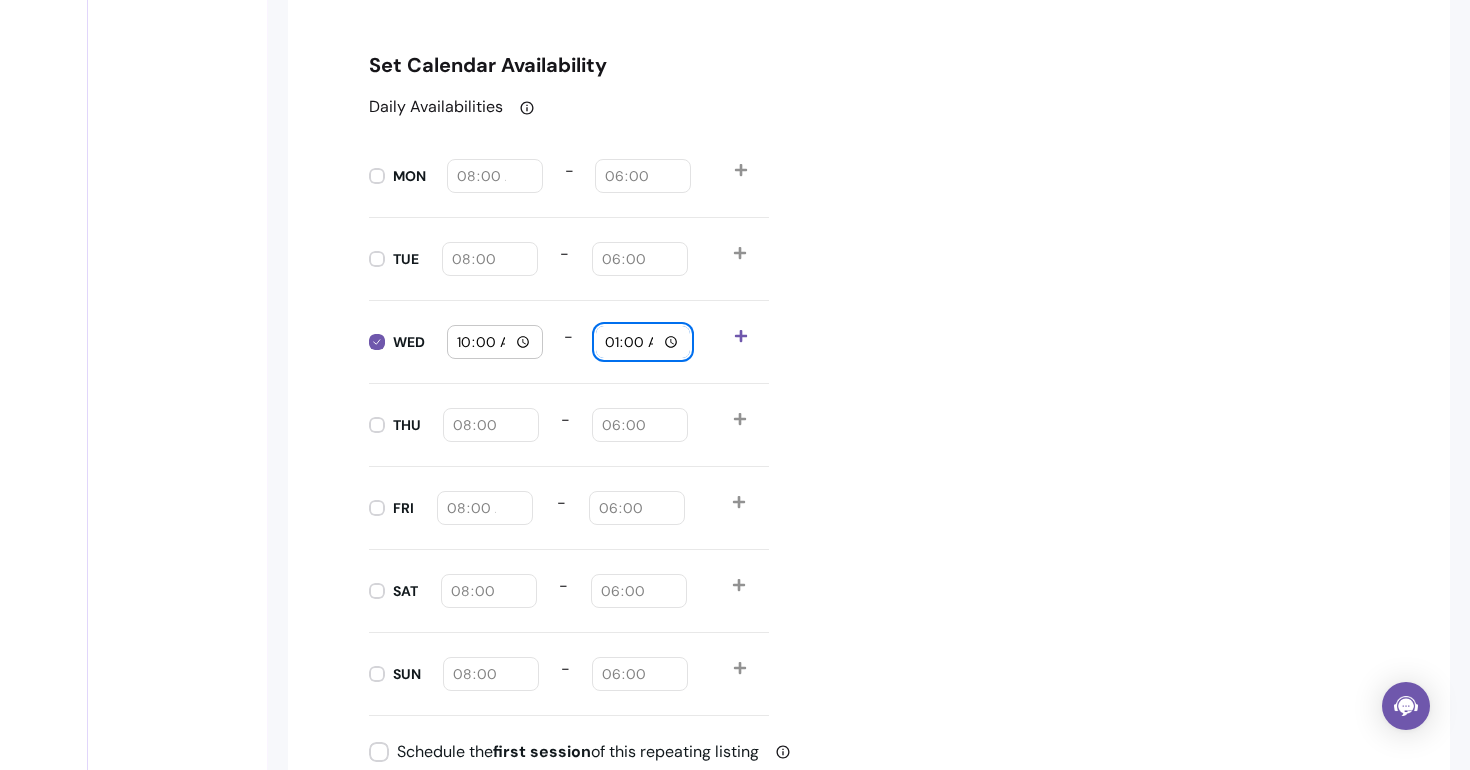 type on "11:00" 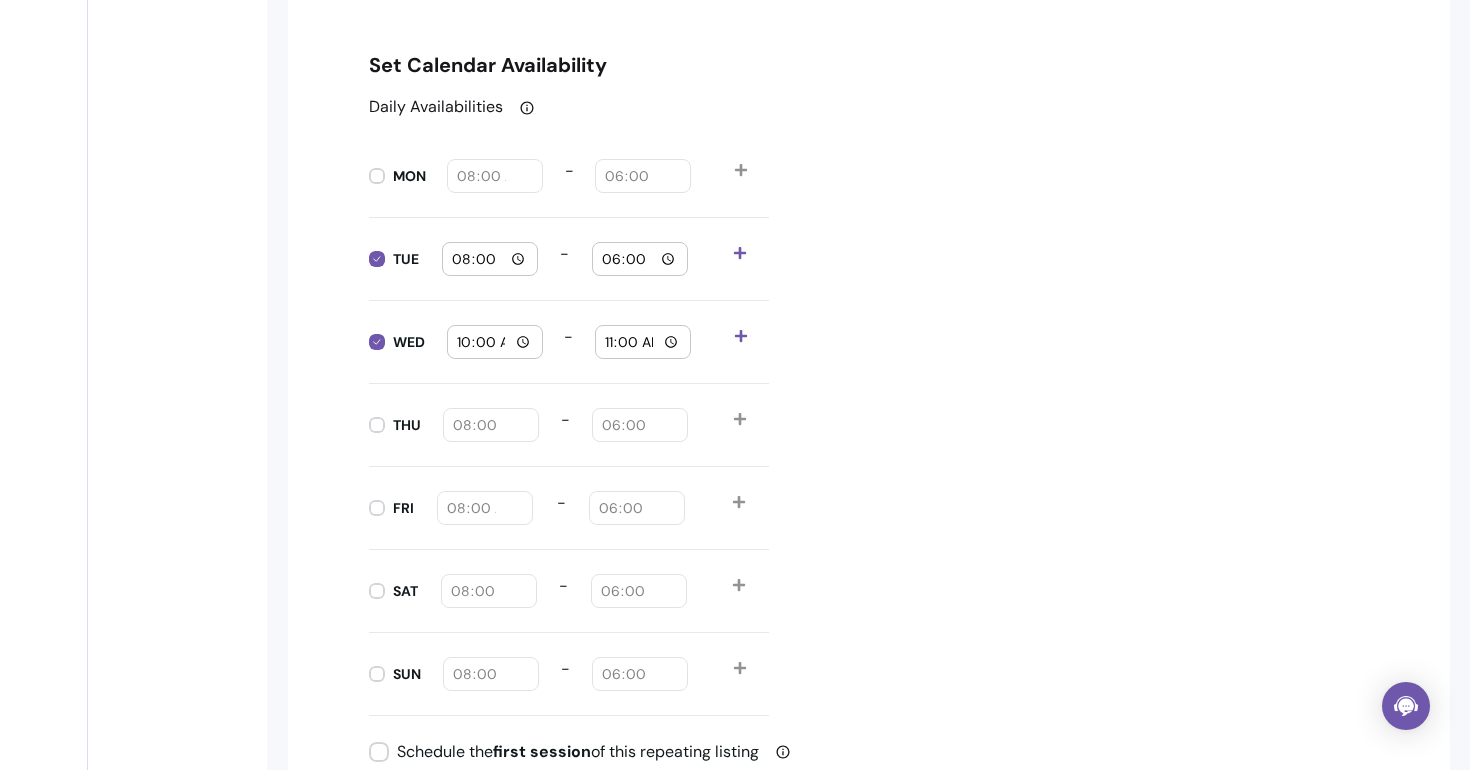 click on "08:00" at bounding box center (490, 259) 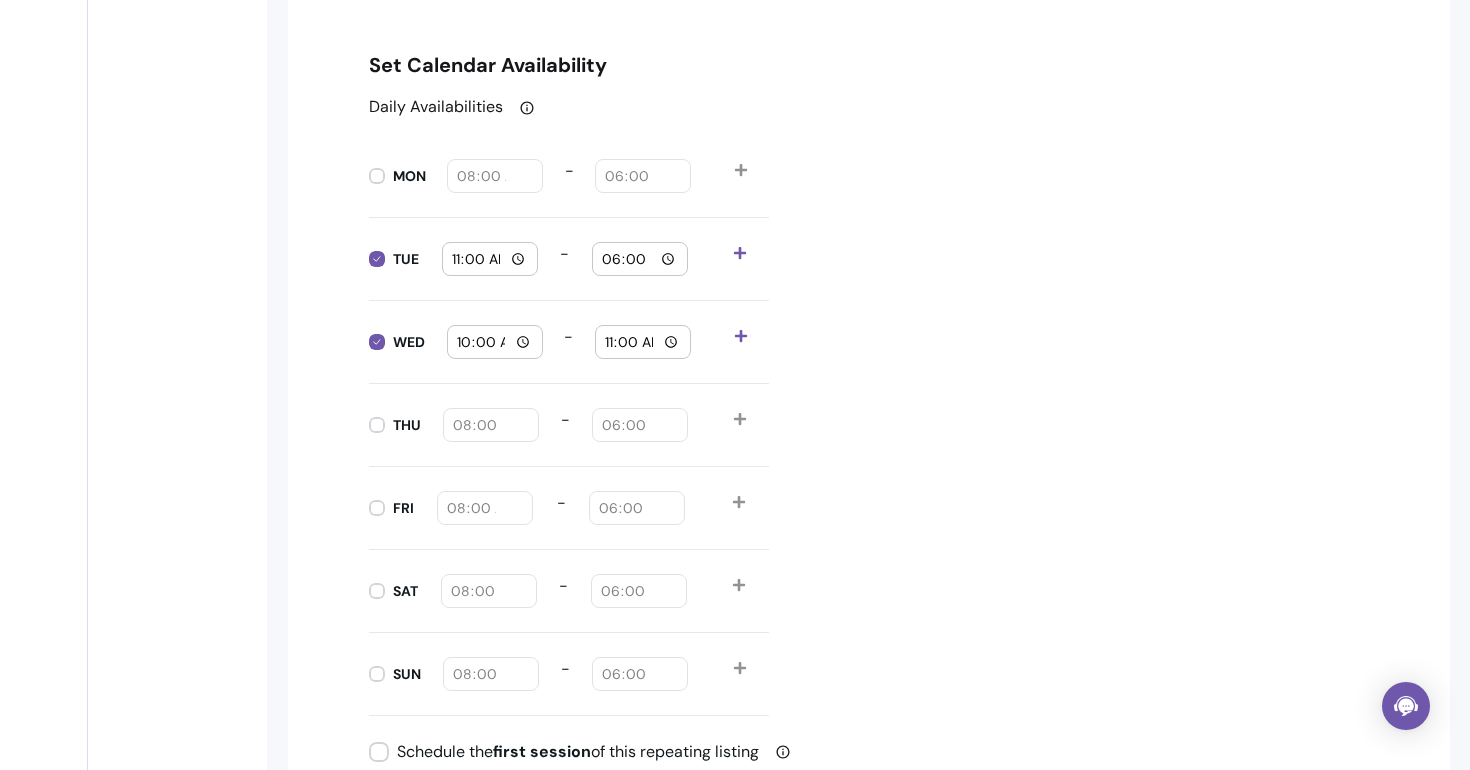 click on "11:00" at bounding box center [490, 259] 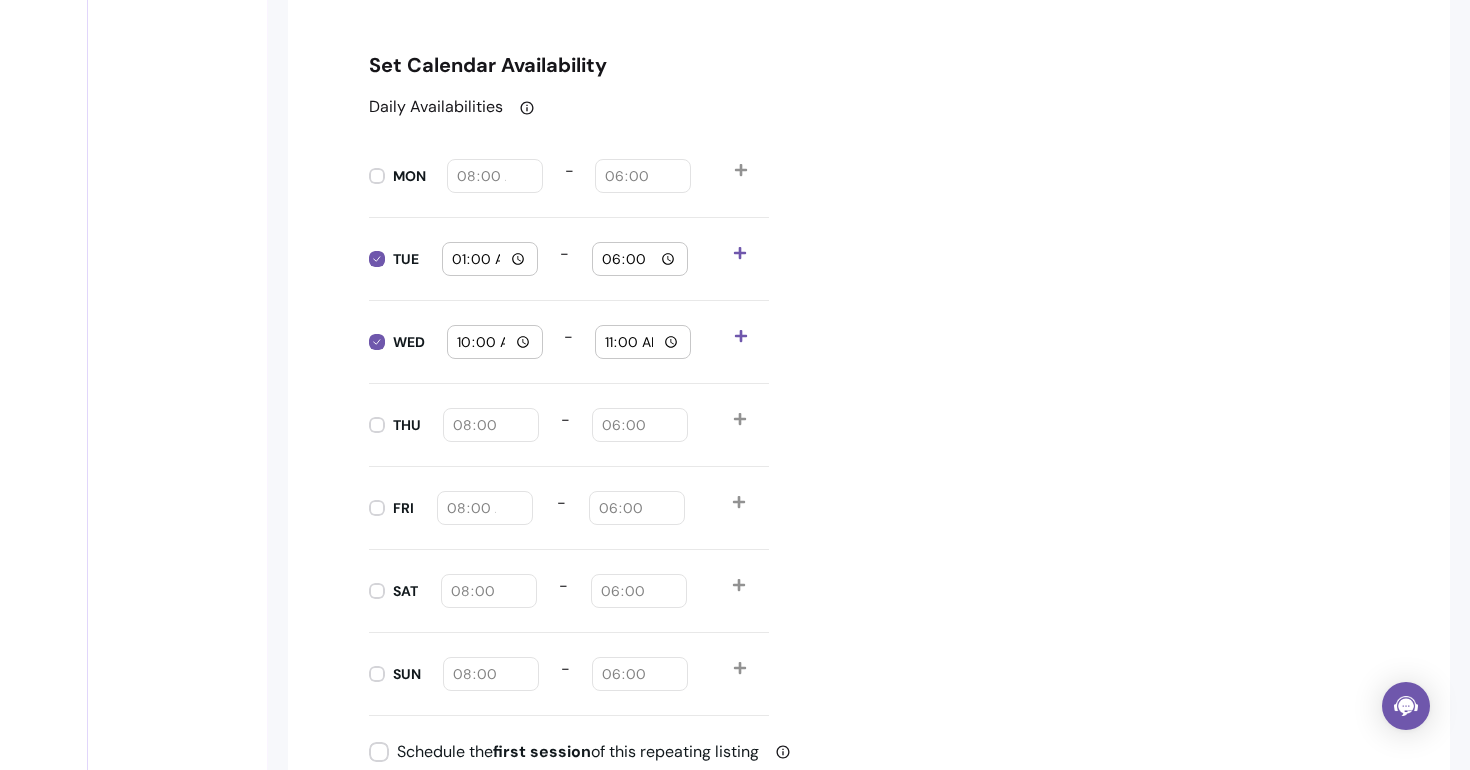 type on "10:00" 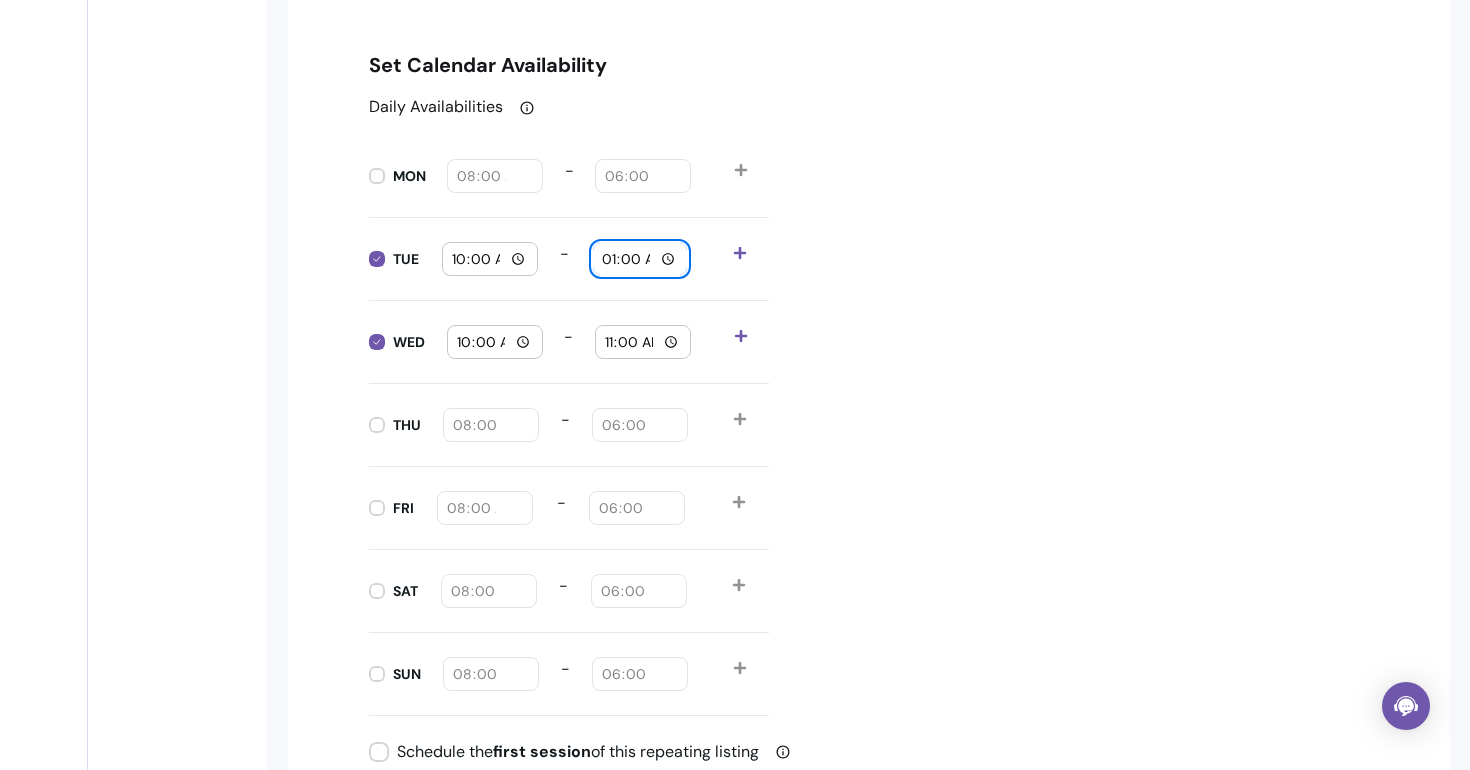 type on "19:00" 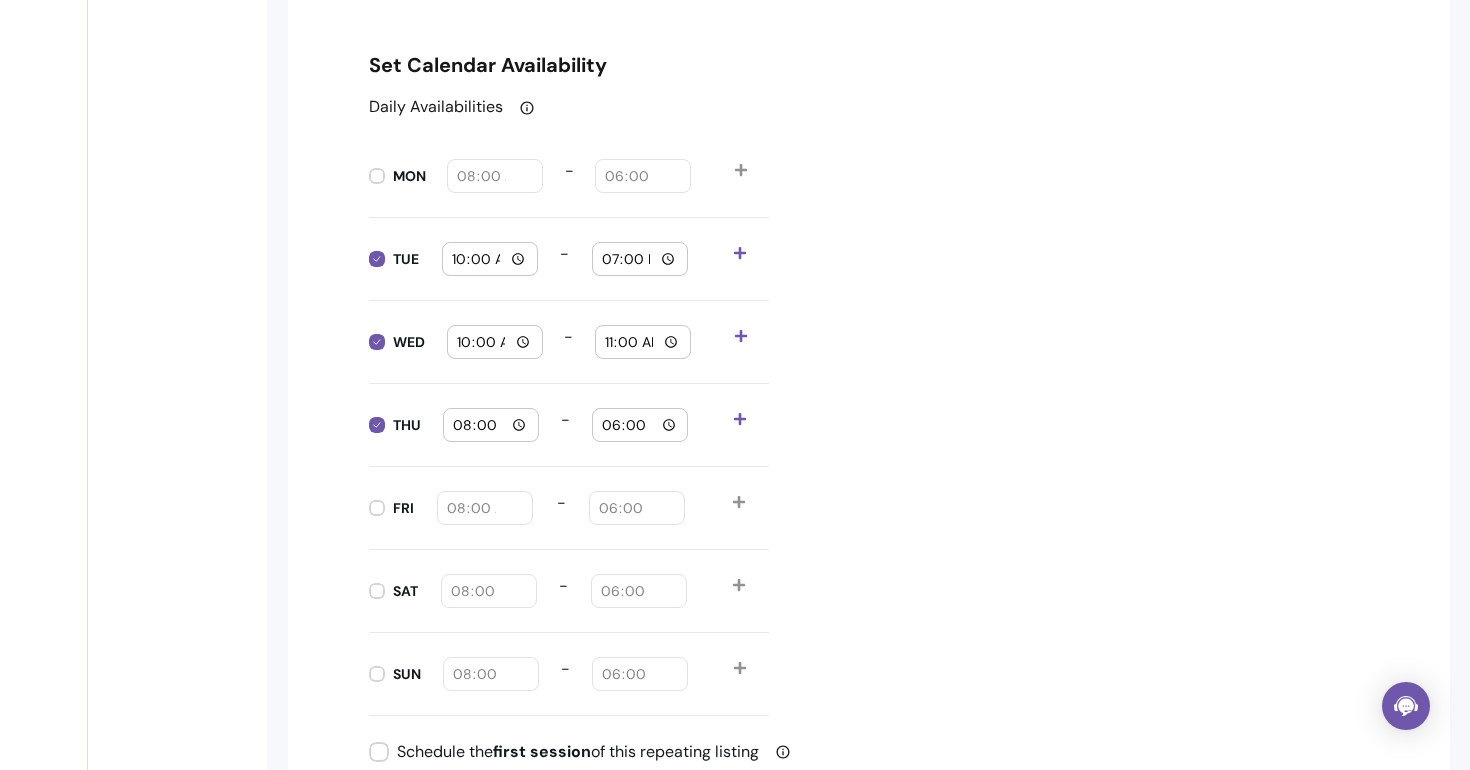 click on "08:00" at bounding box center [491, 425] 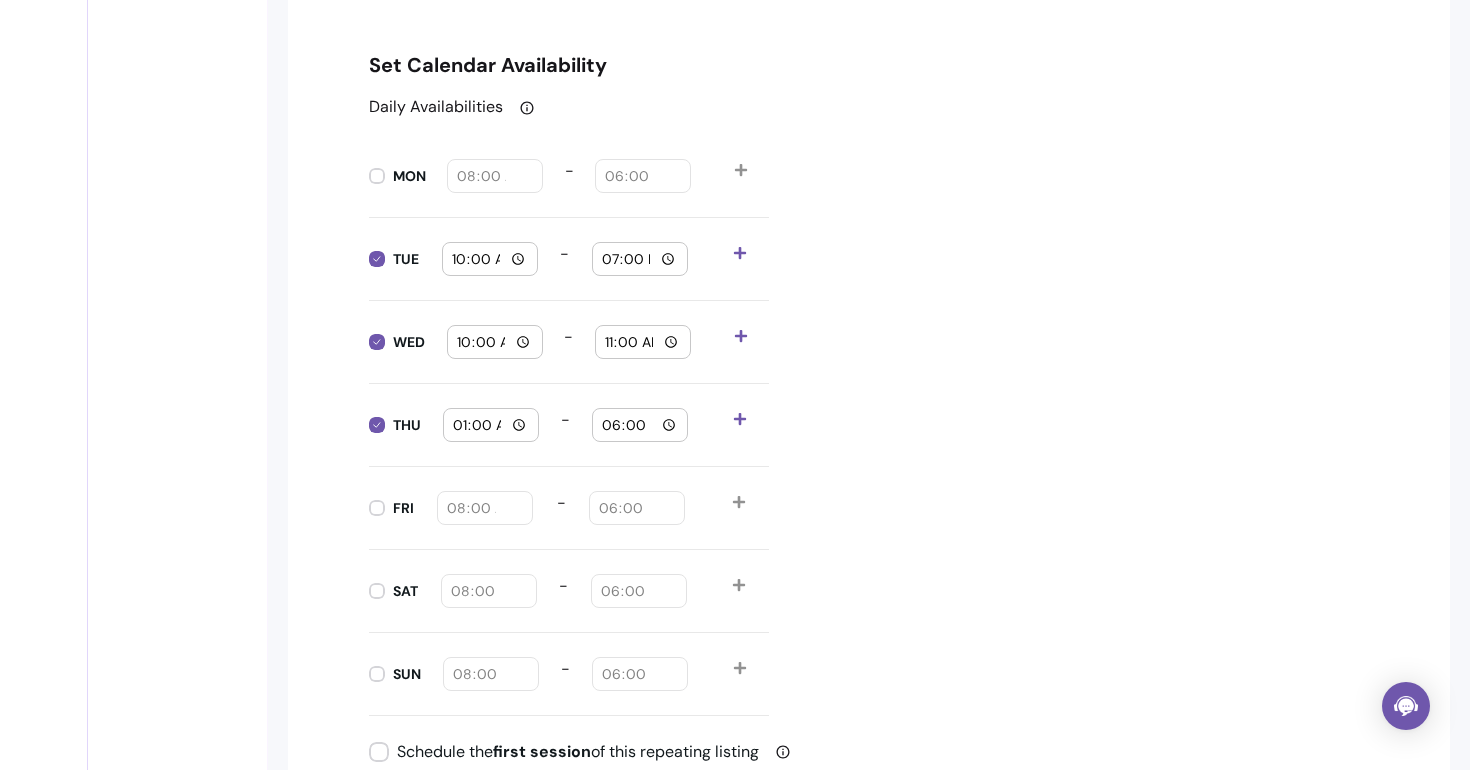 type on "10:00" 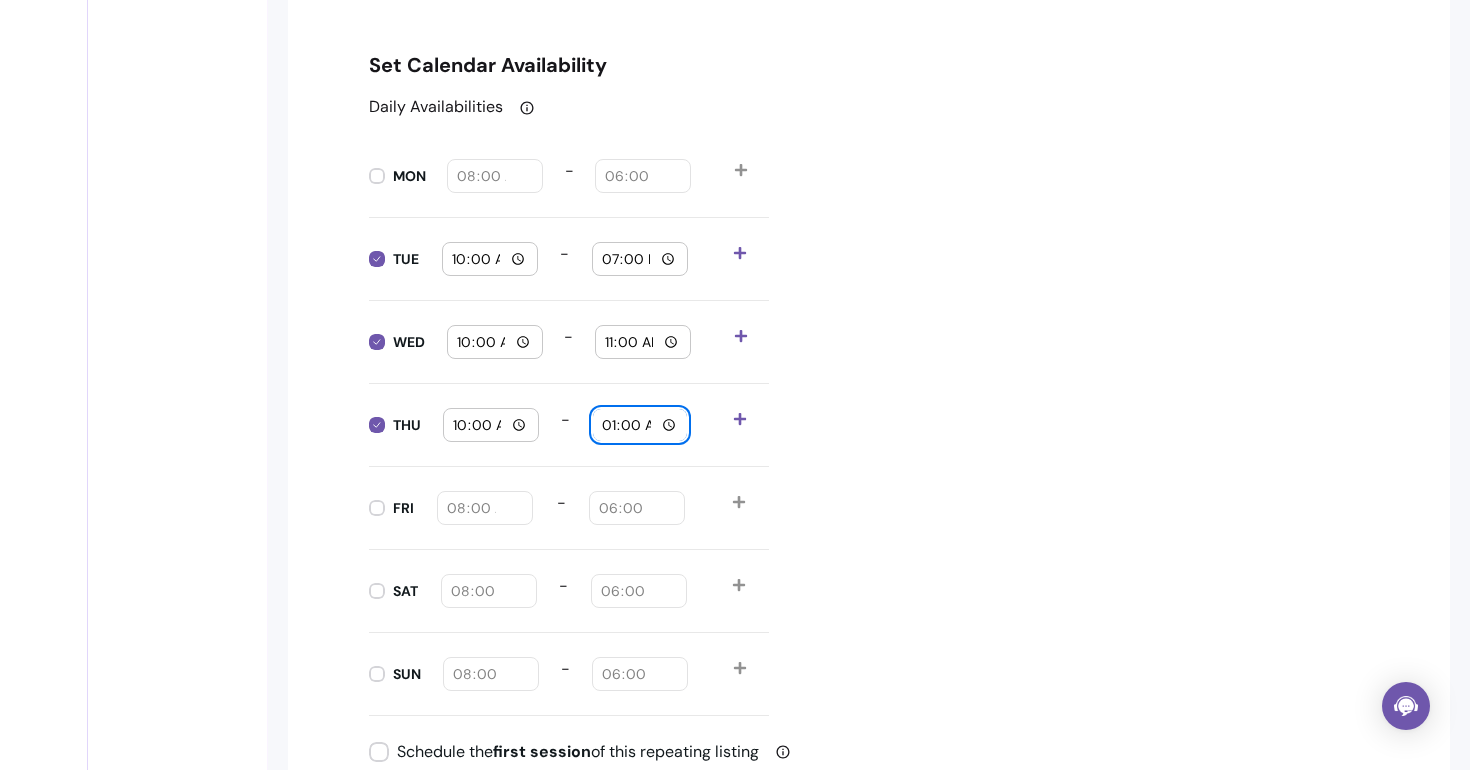 type on "19:00" 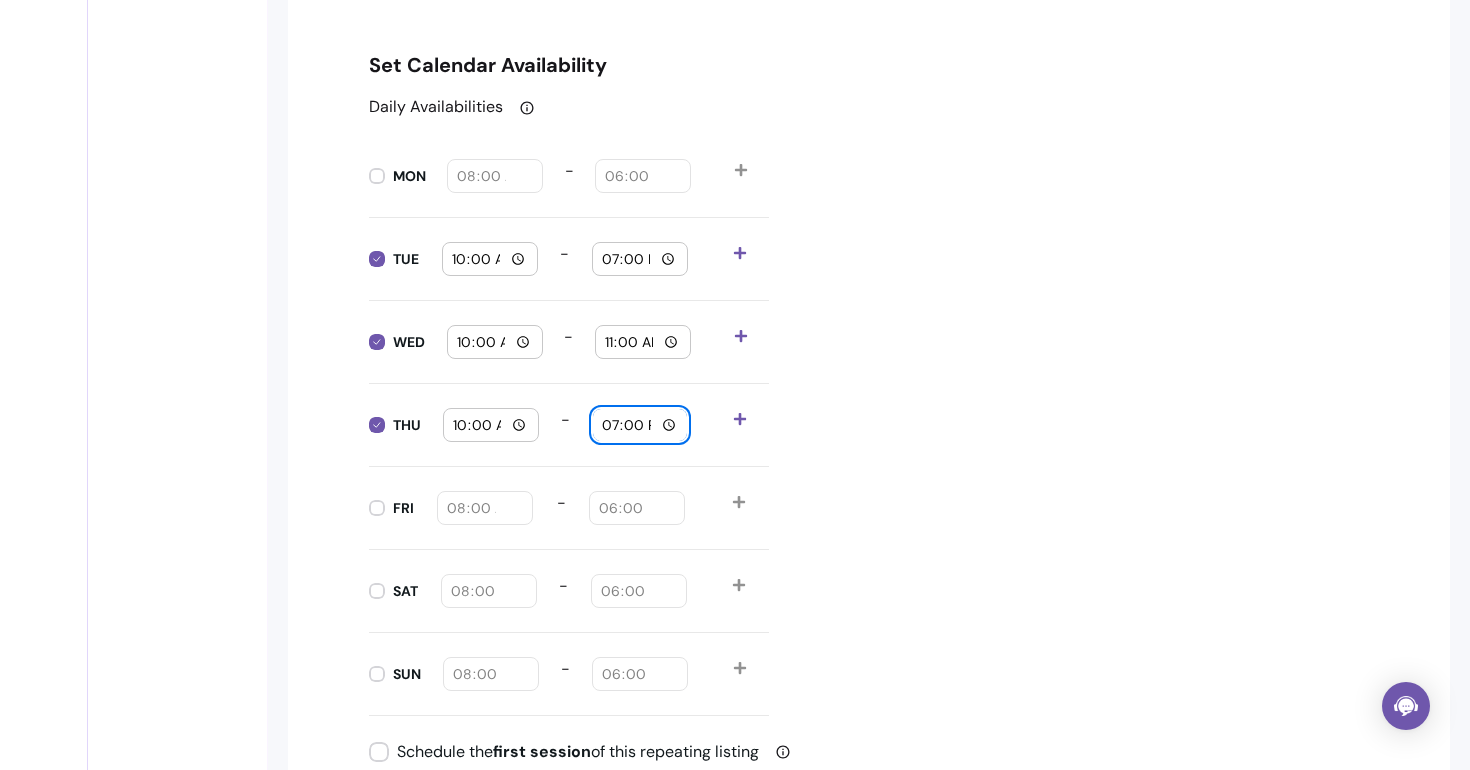 click on "Daily Availabilities MON 08:00 - 18:00 TUE 10:00 - 19:00 WED 10:00 - 11:00 THU 10:00 - 19:00 FRI 08:00 - 18:00 SAT 08:00 - 18:00 SUN 08:00 - 18:00" at bounding box center [869, 405] 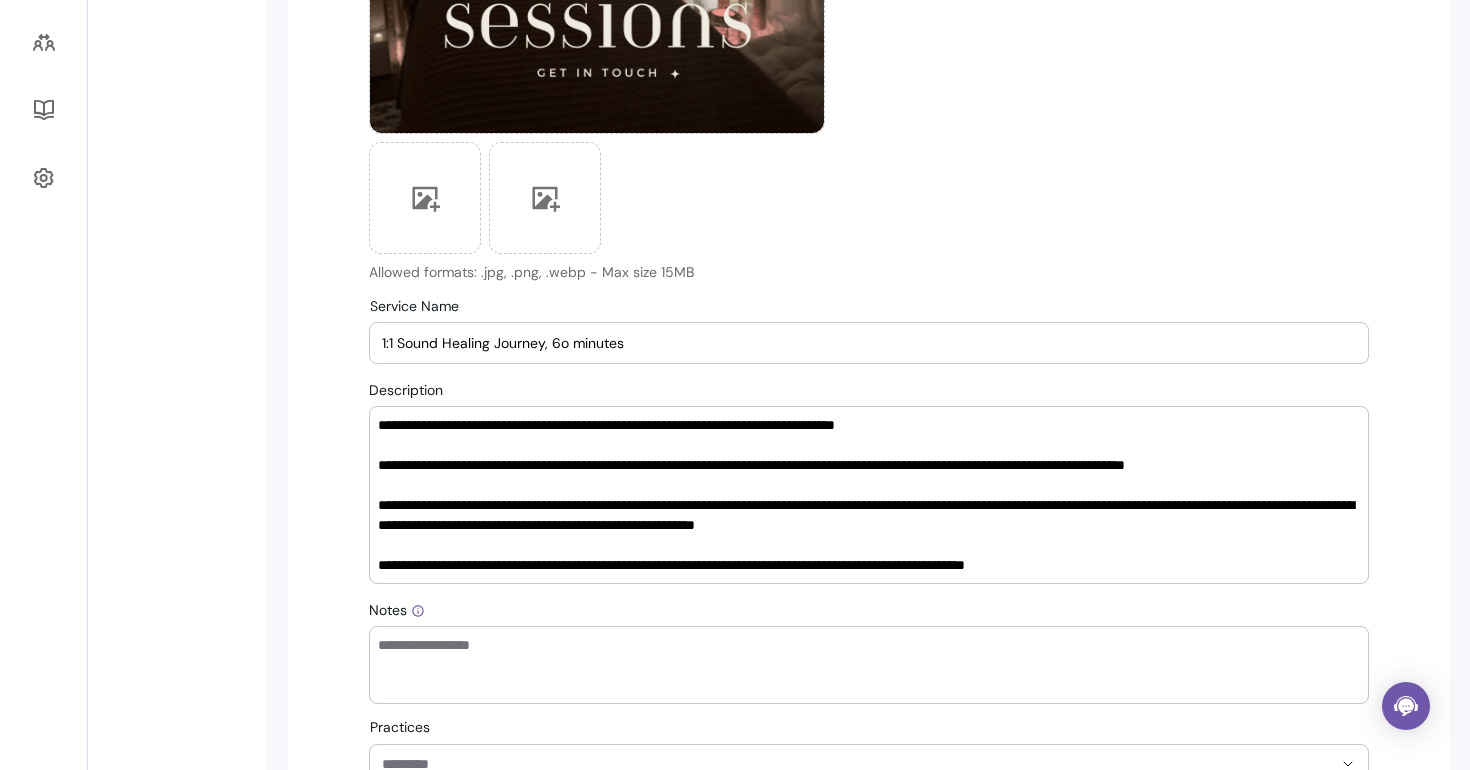 scroll, scrollTop: 800, scrollLeft: 0, axis: vertical 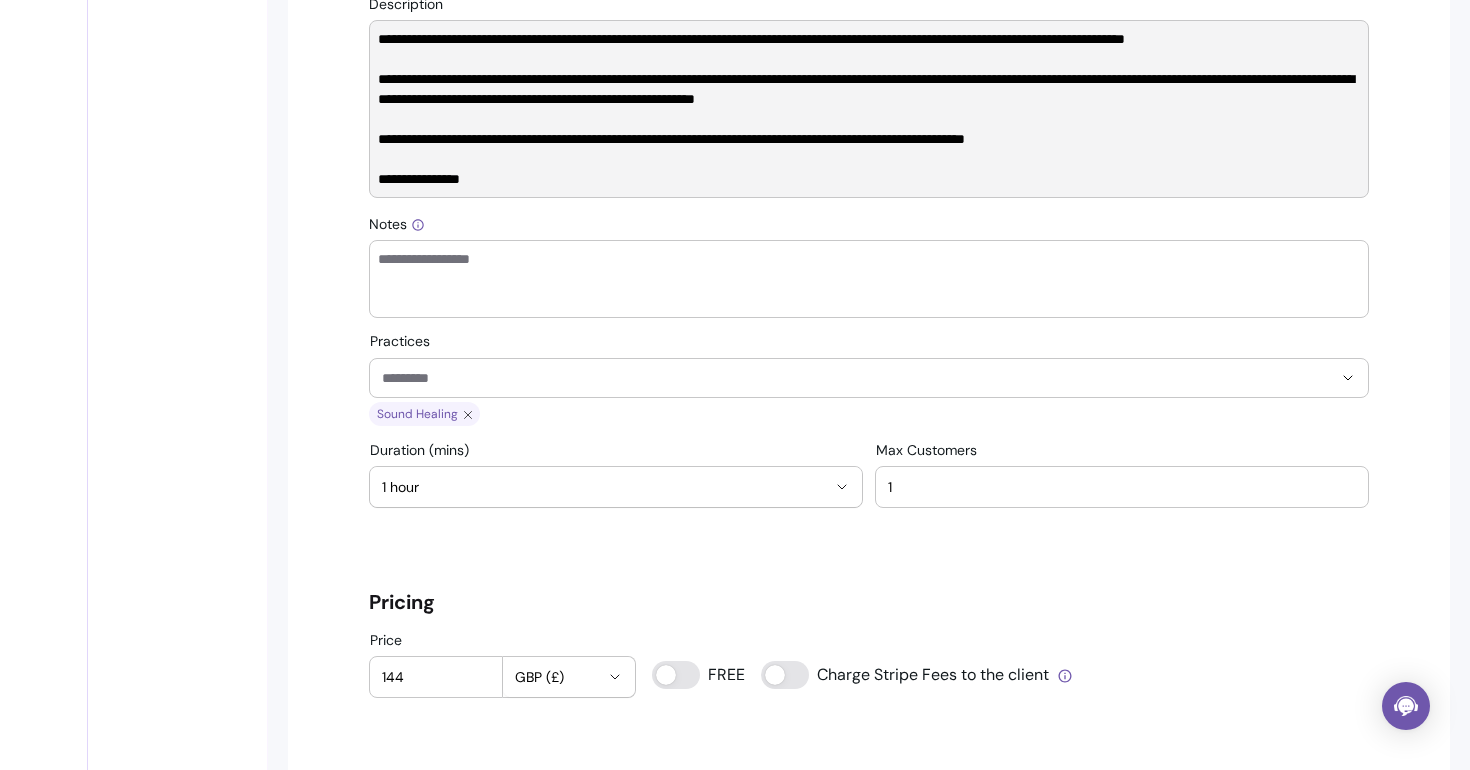 drag, startPoint x: 511, startPoint y: 172, endPoint x: 378, endPoint y: 171, distance: 133.00375 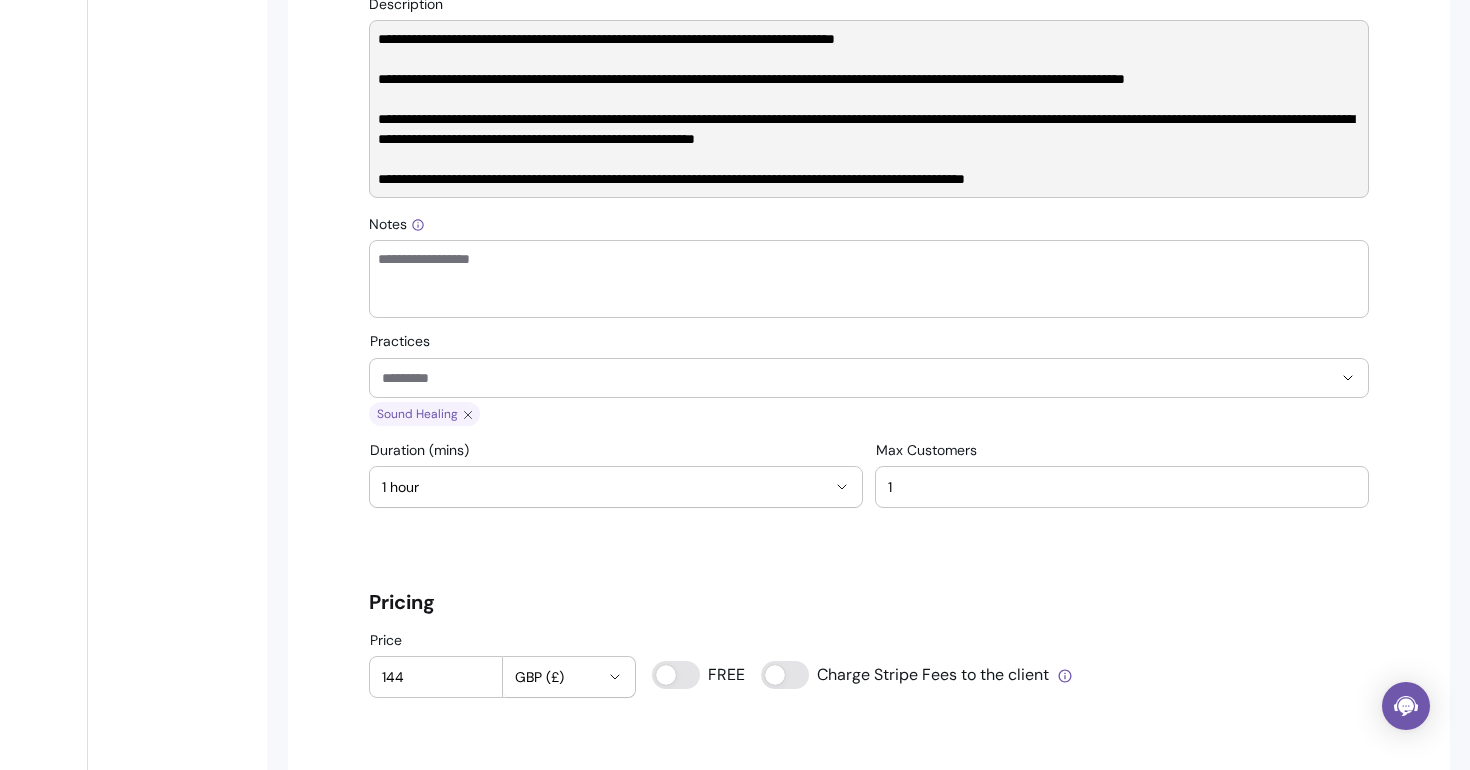 scroll, scrollTop: 0, scrollLeft: 0, axis: both 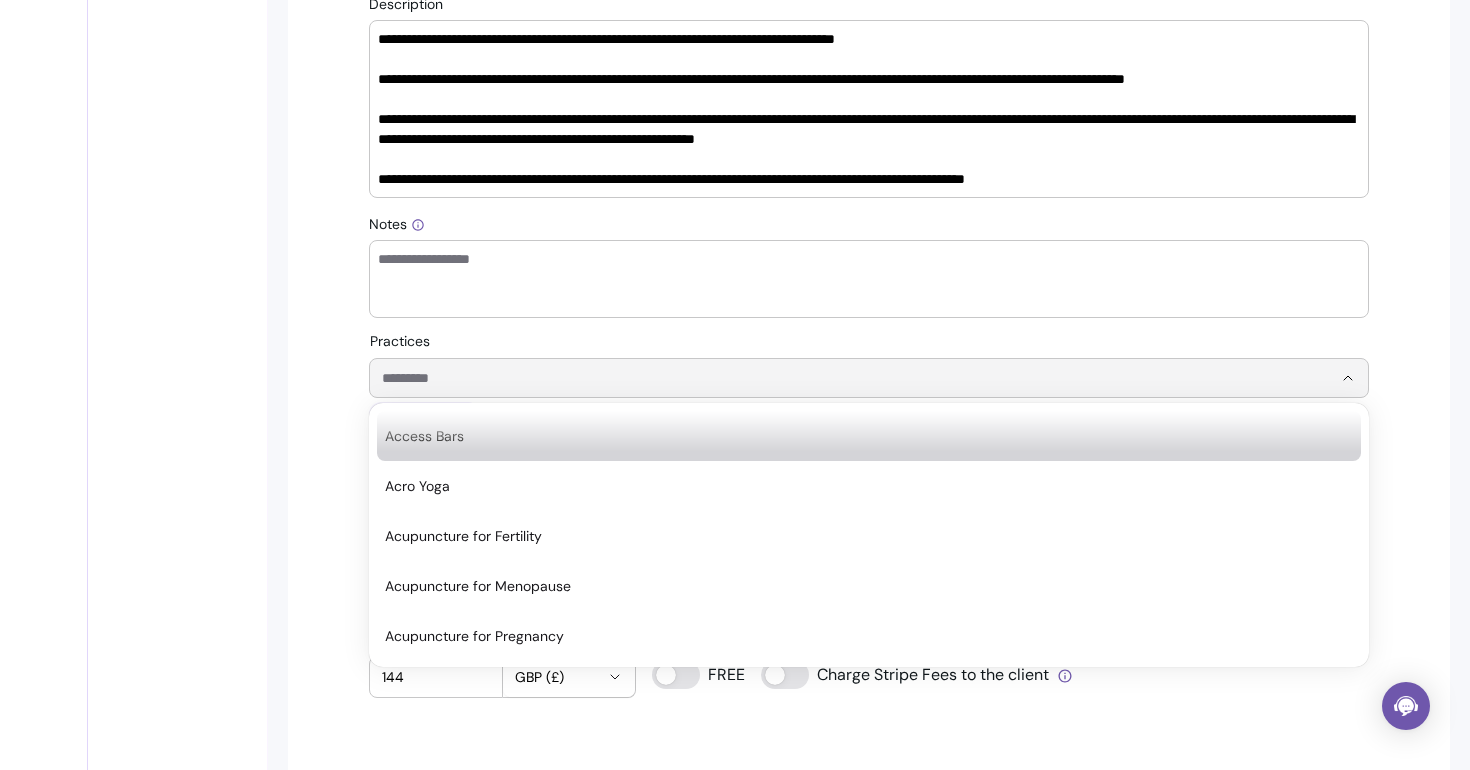 type on "*" 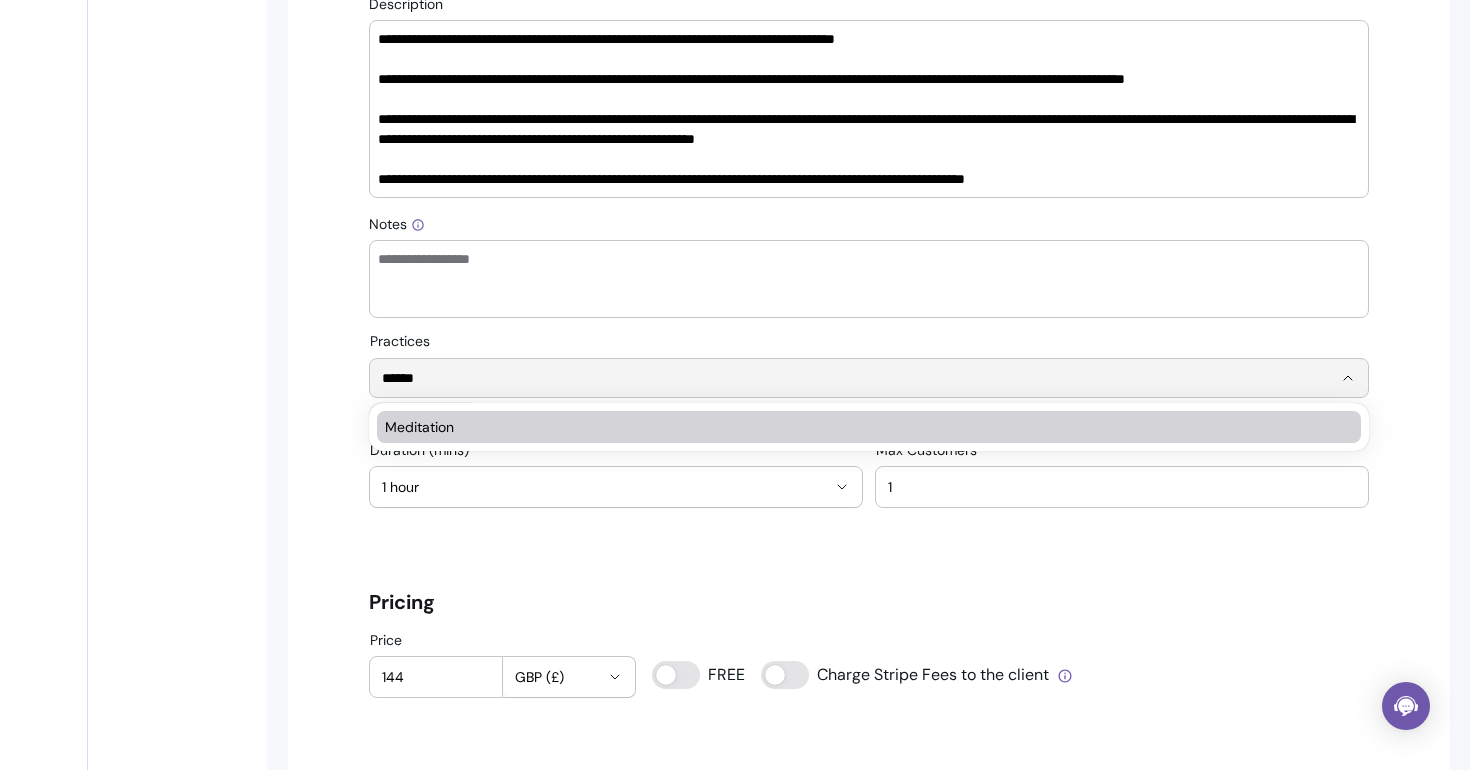 type on "******" 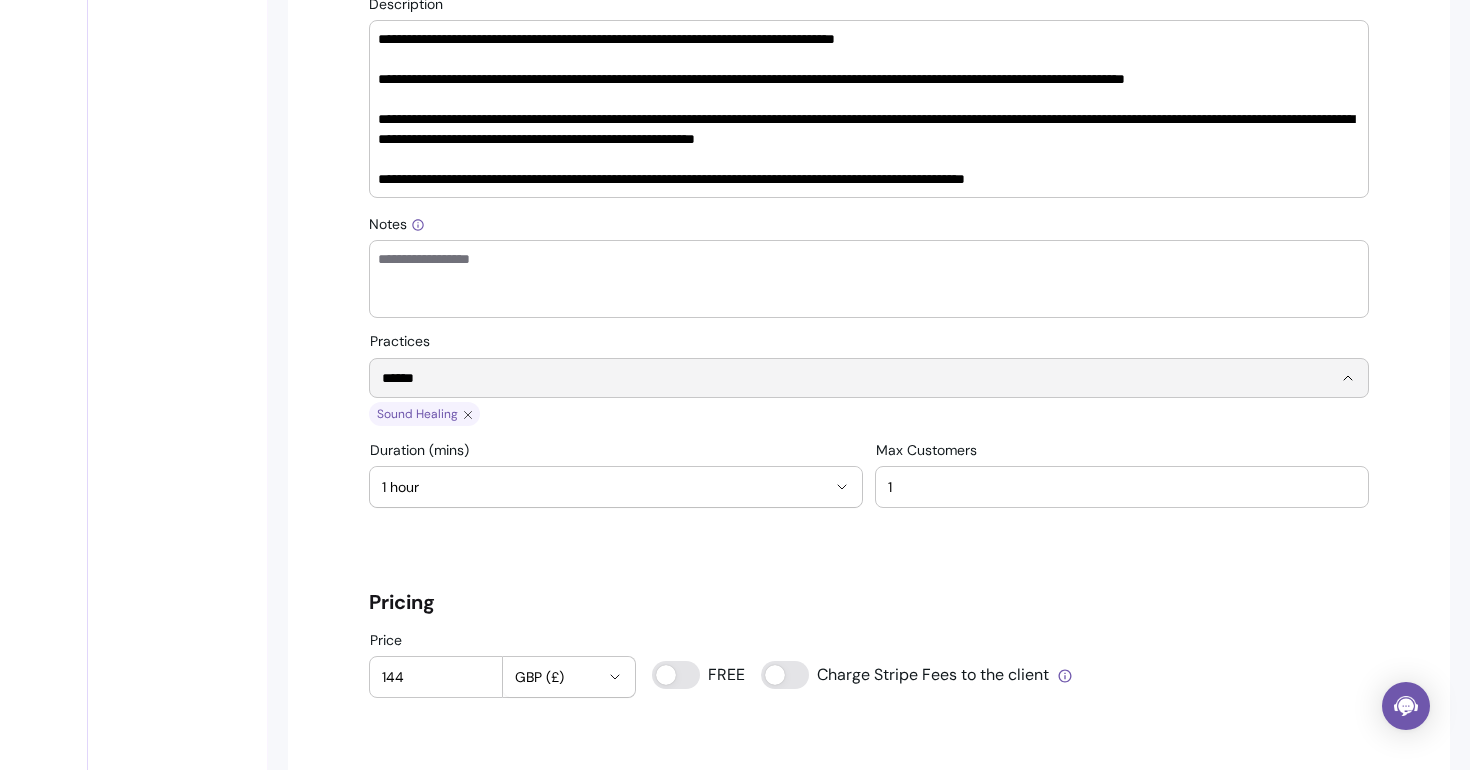 type 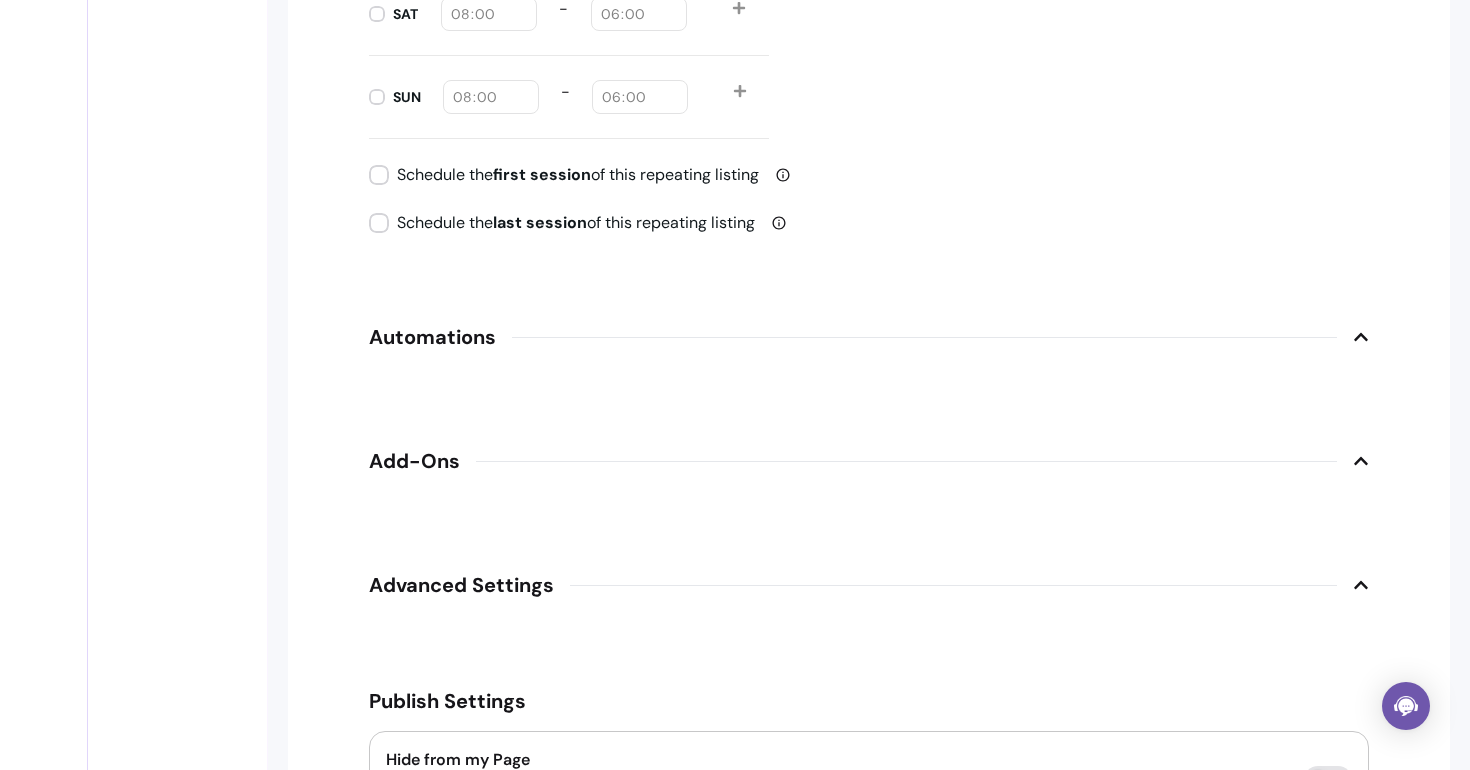scroll, scrollTop: 2867, scrollLeft: 0, axis: vertical 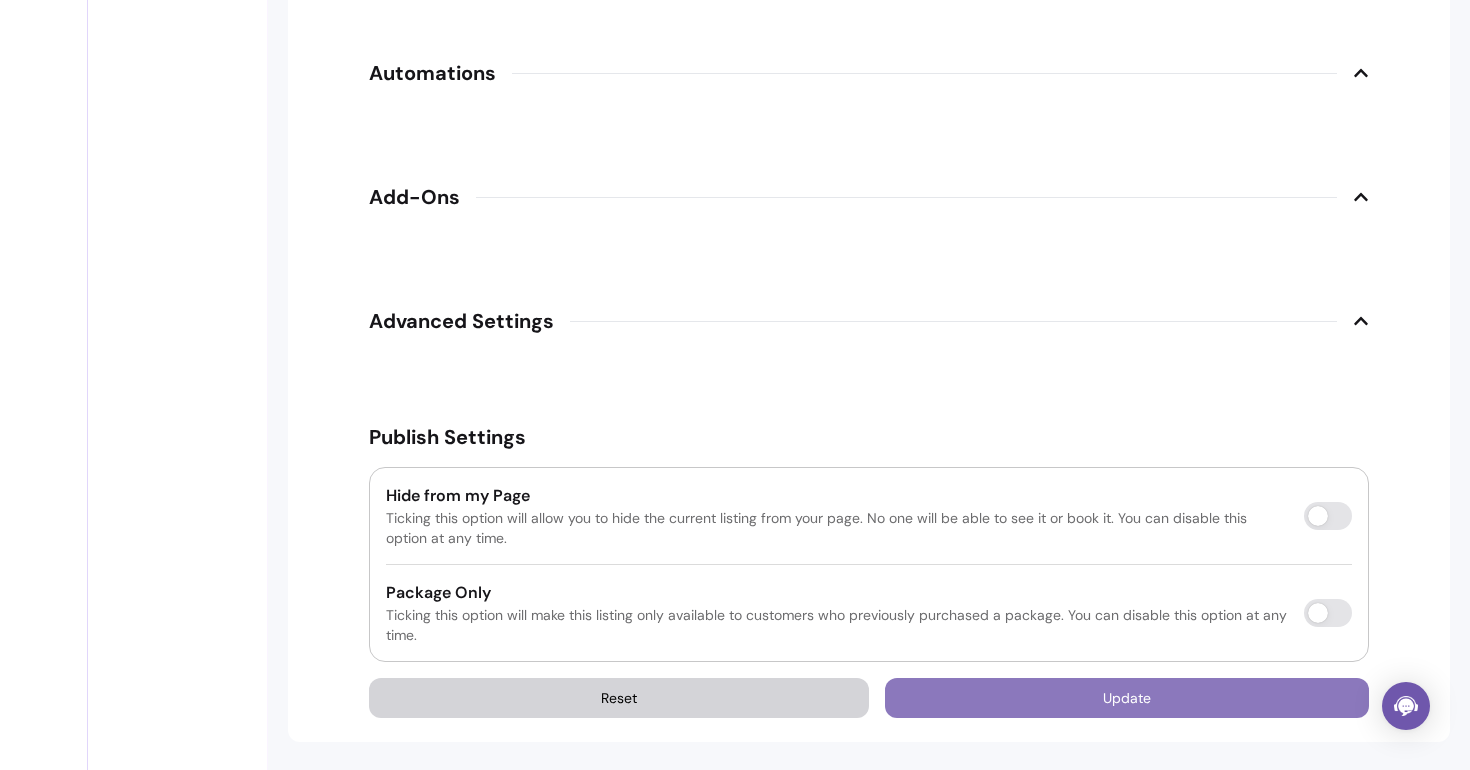 click on "Update" at bounding box center (1127, 698) 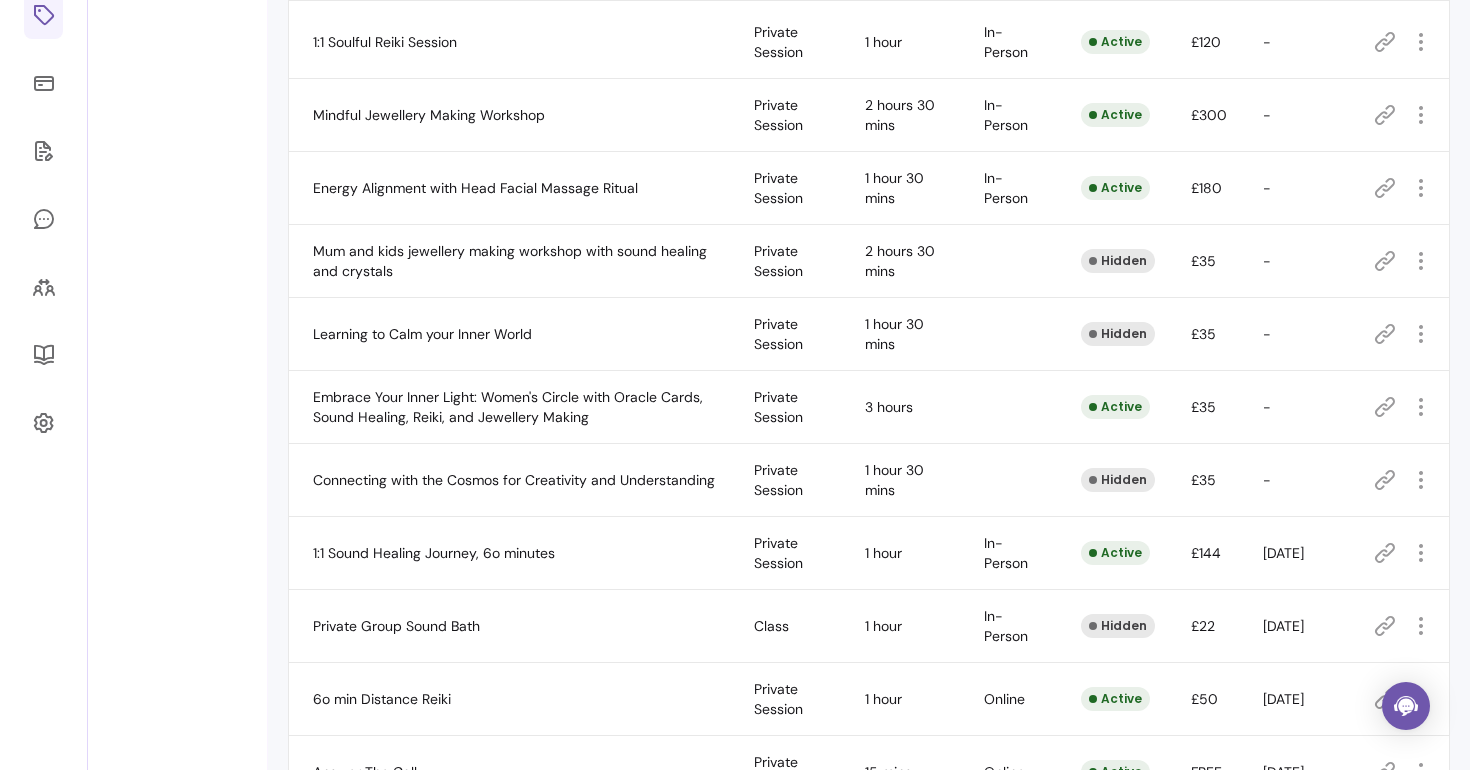 scroll, scrollTop: 0, scrollLeft: 0, axis: both 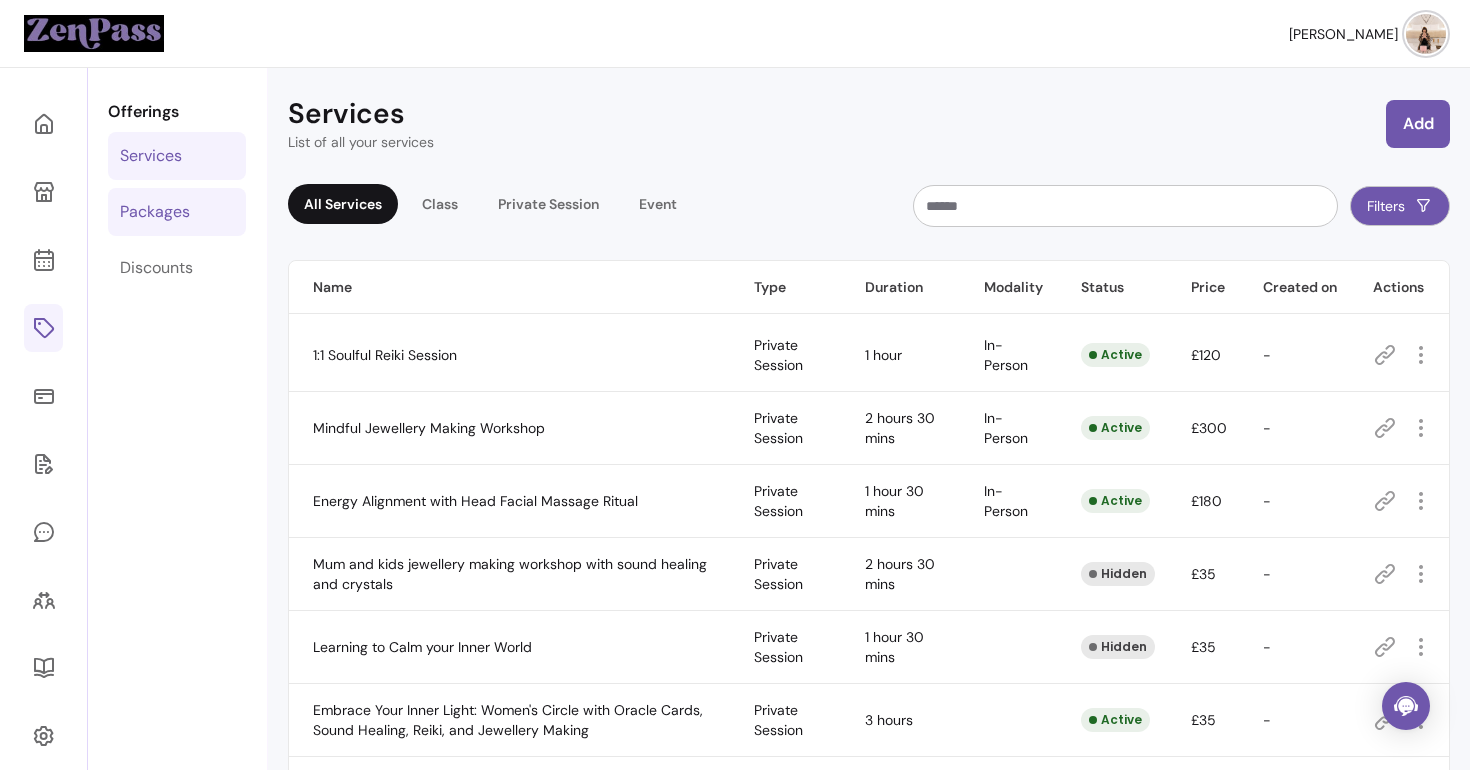 click on "Packages" at bounding box center (155, 212) 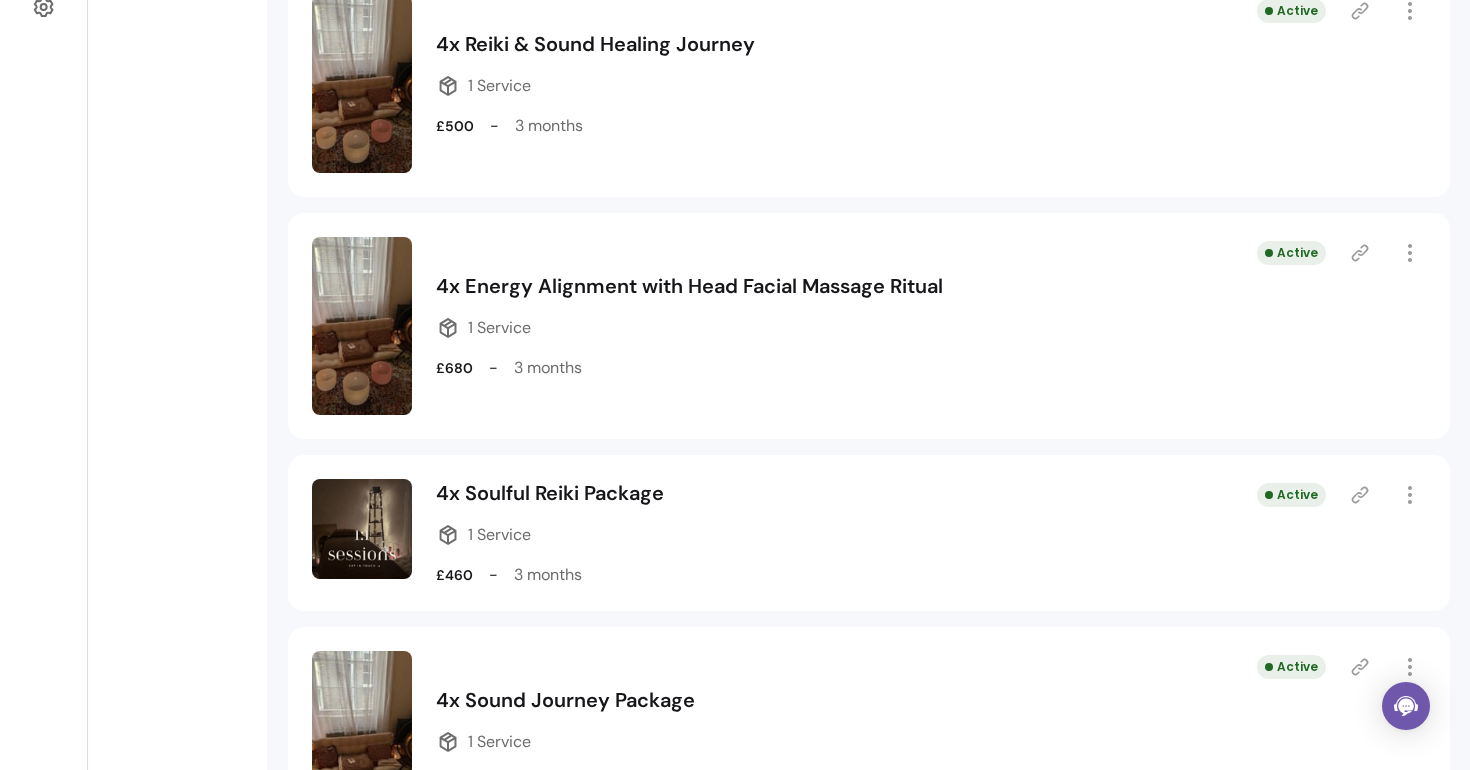 scroll, scrollTop: 840, scrollLeft: 0, axis: vertical 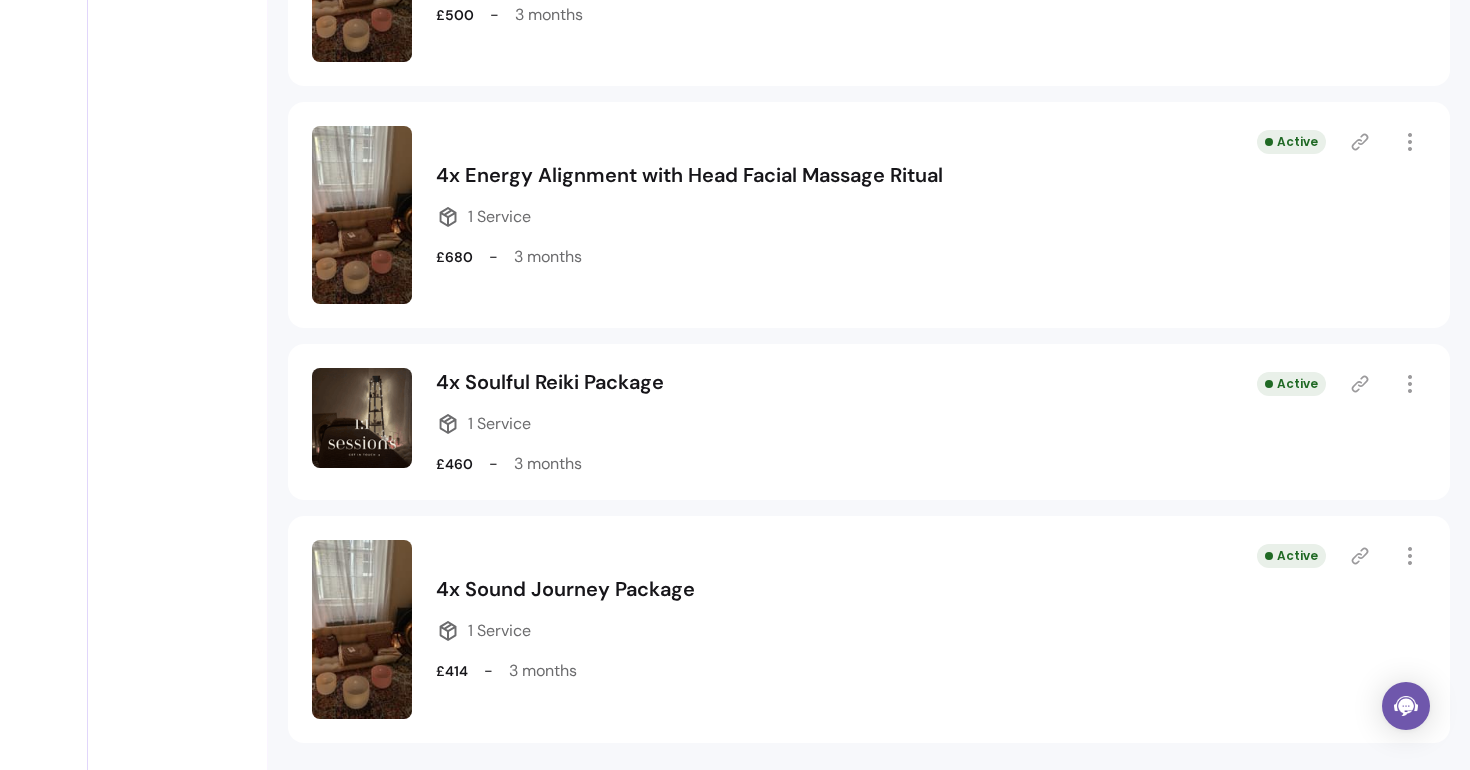 click on "4x Sound Journey Package   1 Service £414 - 3 months Active" at bounding box center [869, 629] 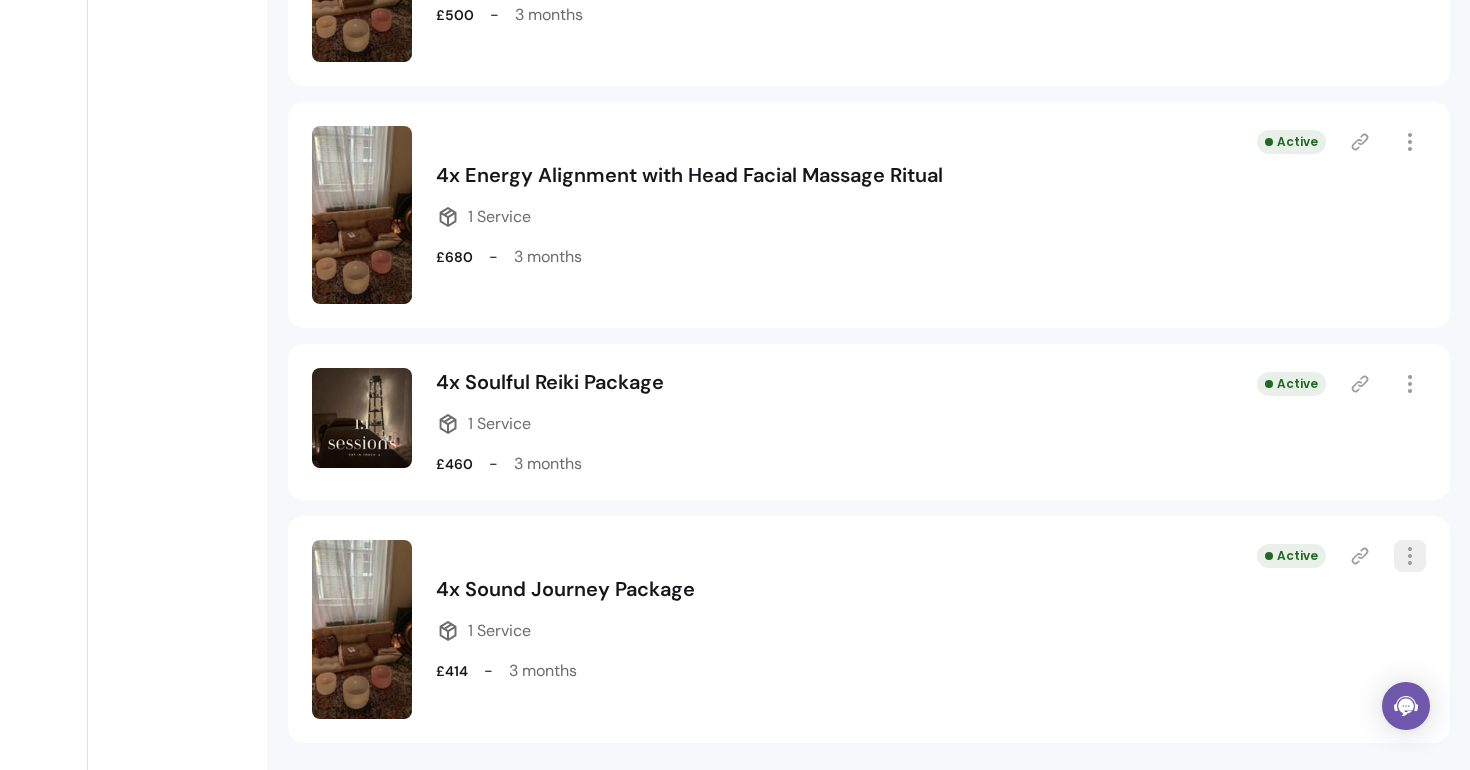 click 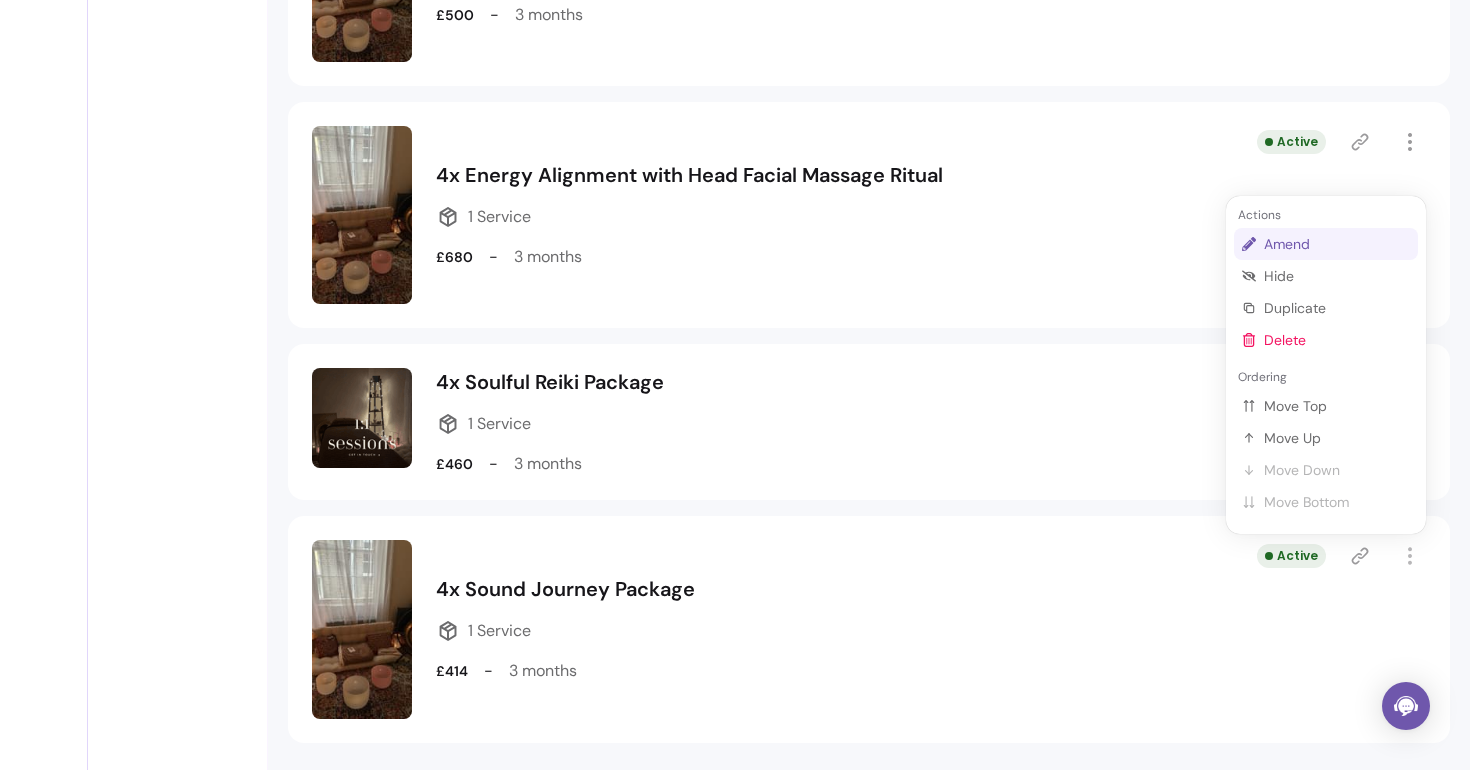 click on "Amend" at bounding box center (1326, 244) 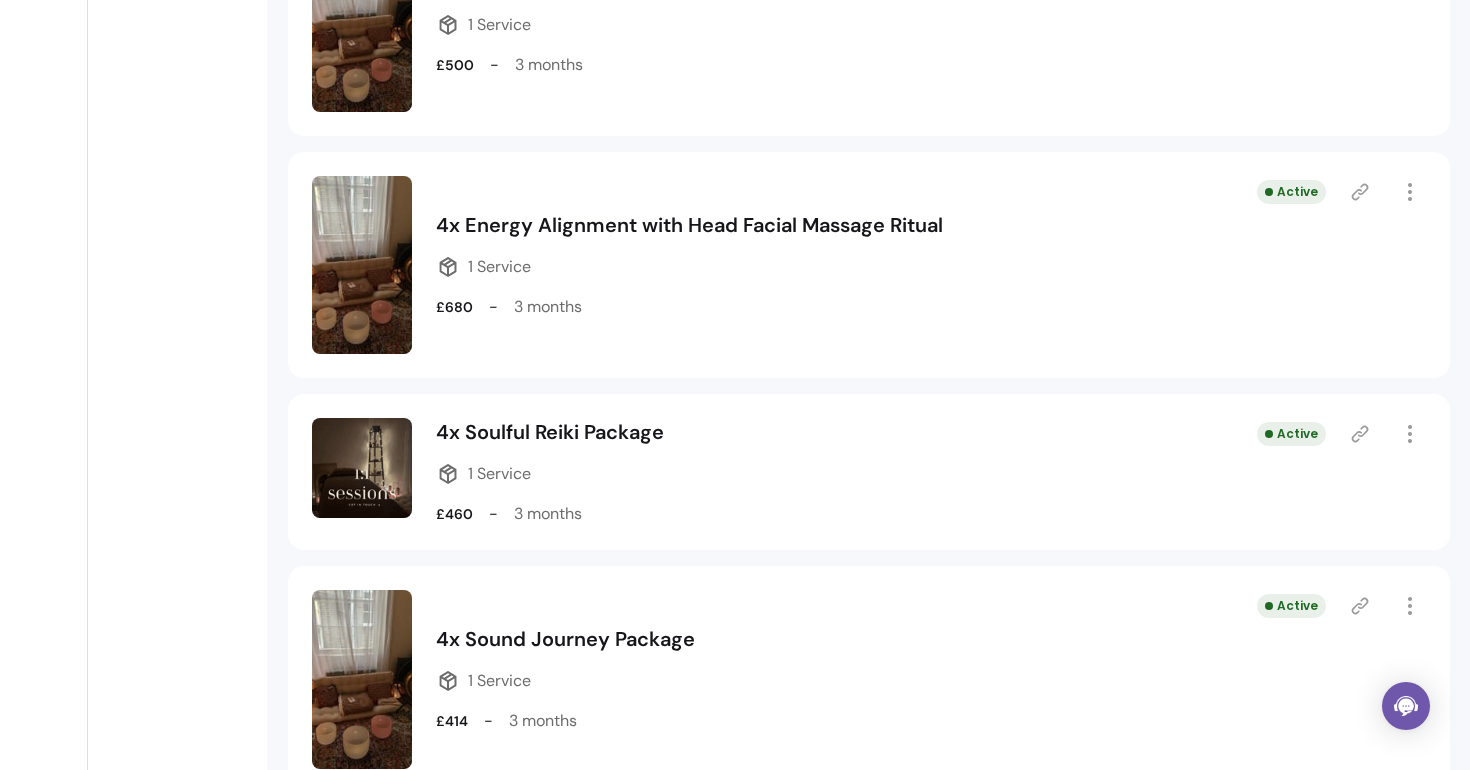 select on "***" 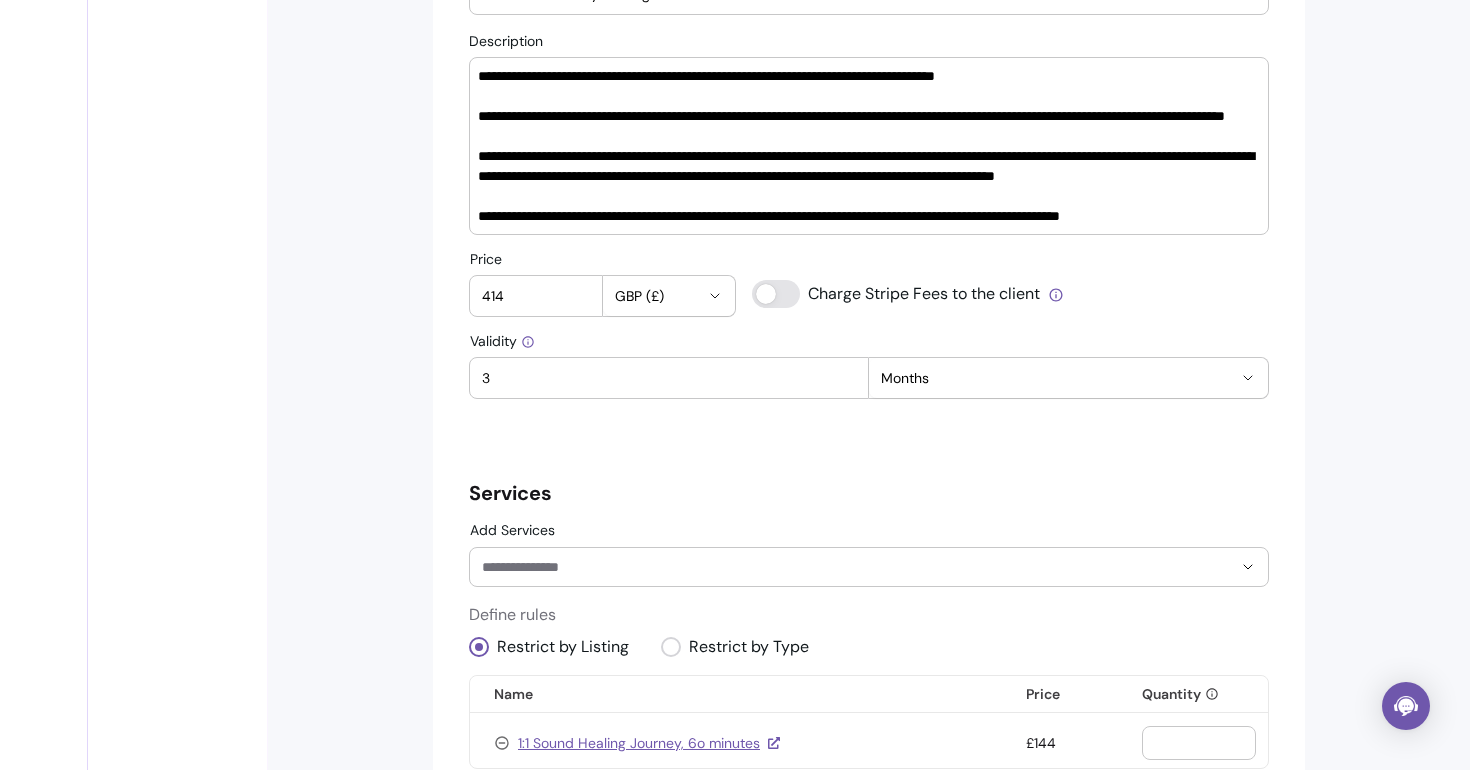 scroll, scrollTop: 791, scrollLeft: 0, axis: vertical 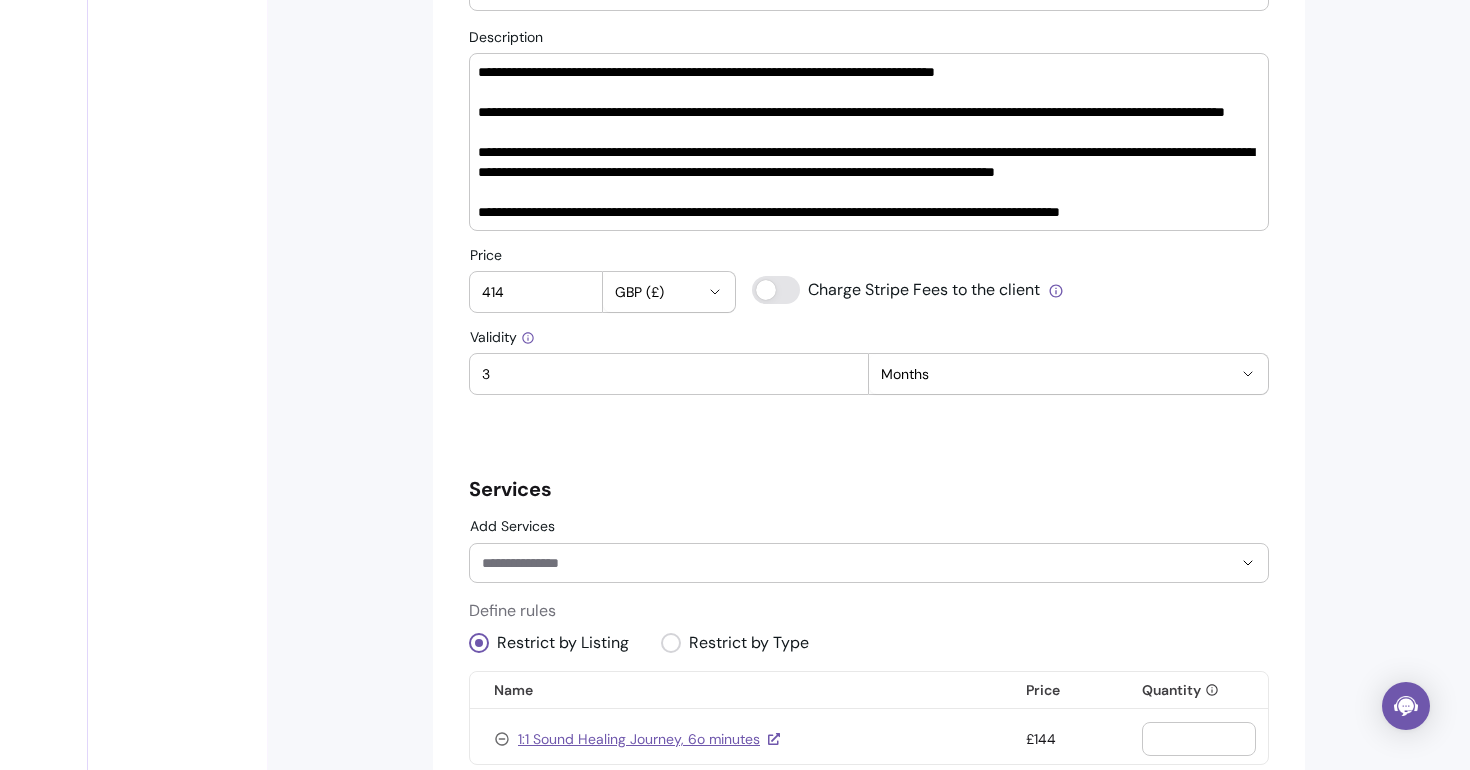 drag, startPoint x: 508, startPoint y: 285, endPoint x: 466, endPoint y: 285, distance: 42 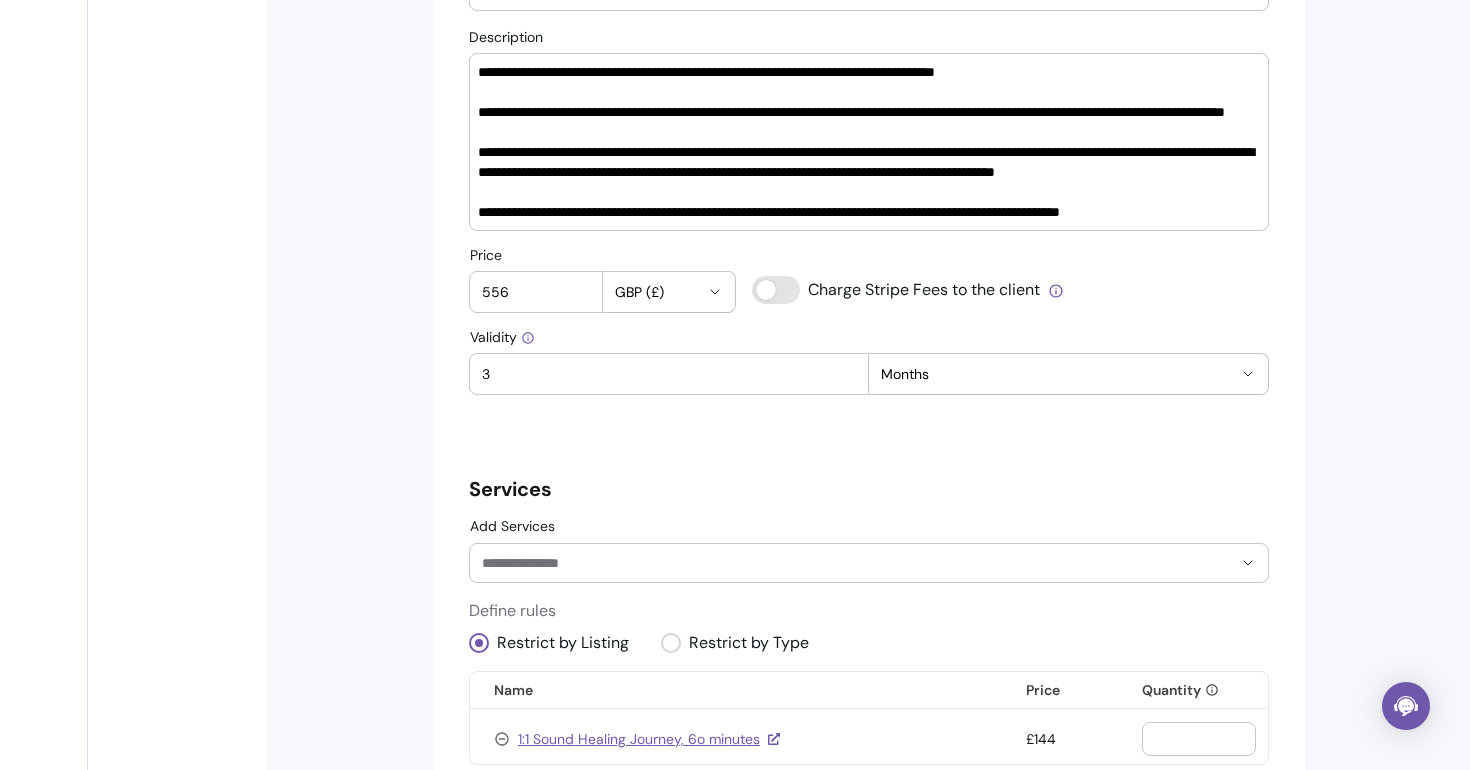 type on "556" 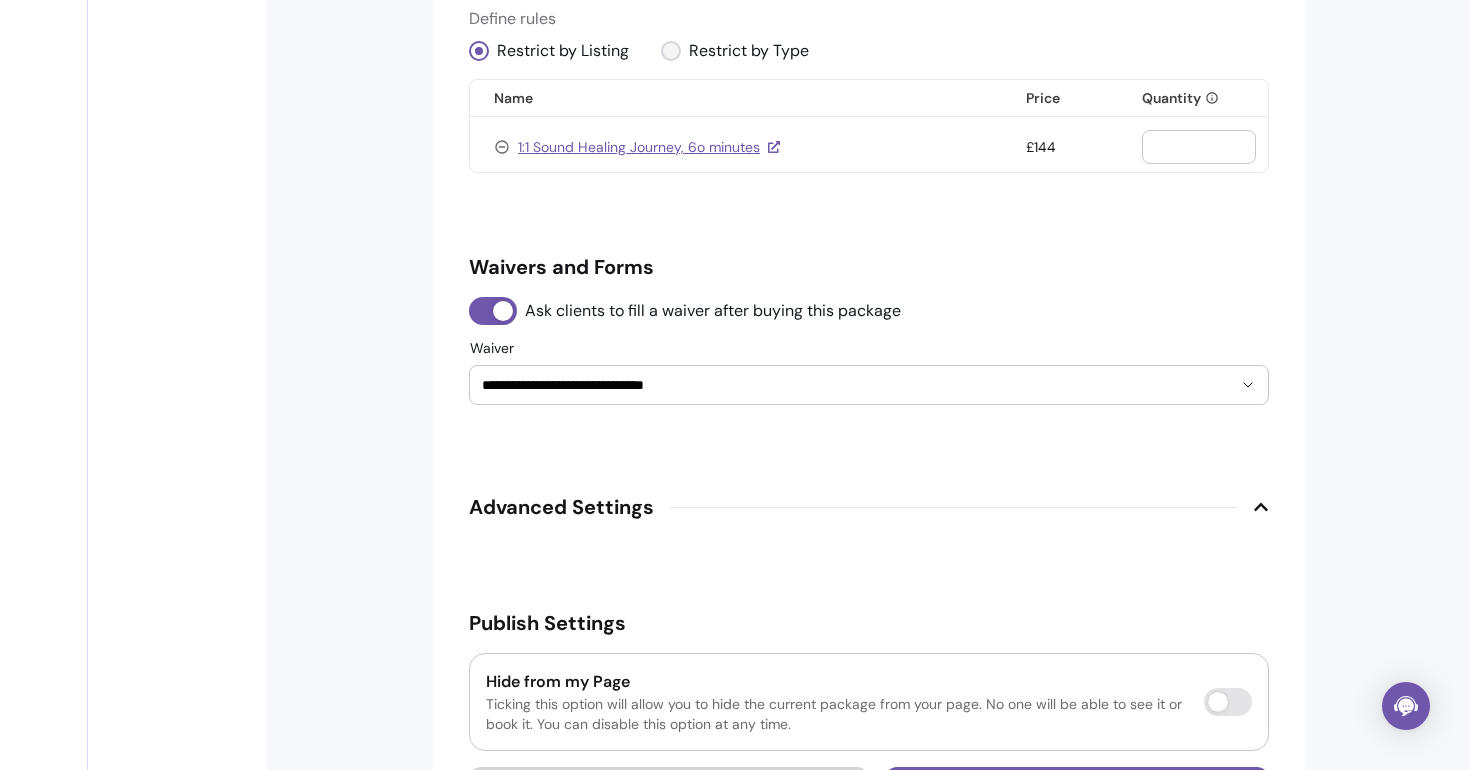 scroll, scrollTop: 1472, scrollLeft: 0, axis: vertical 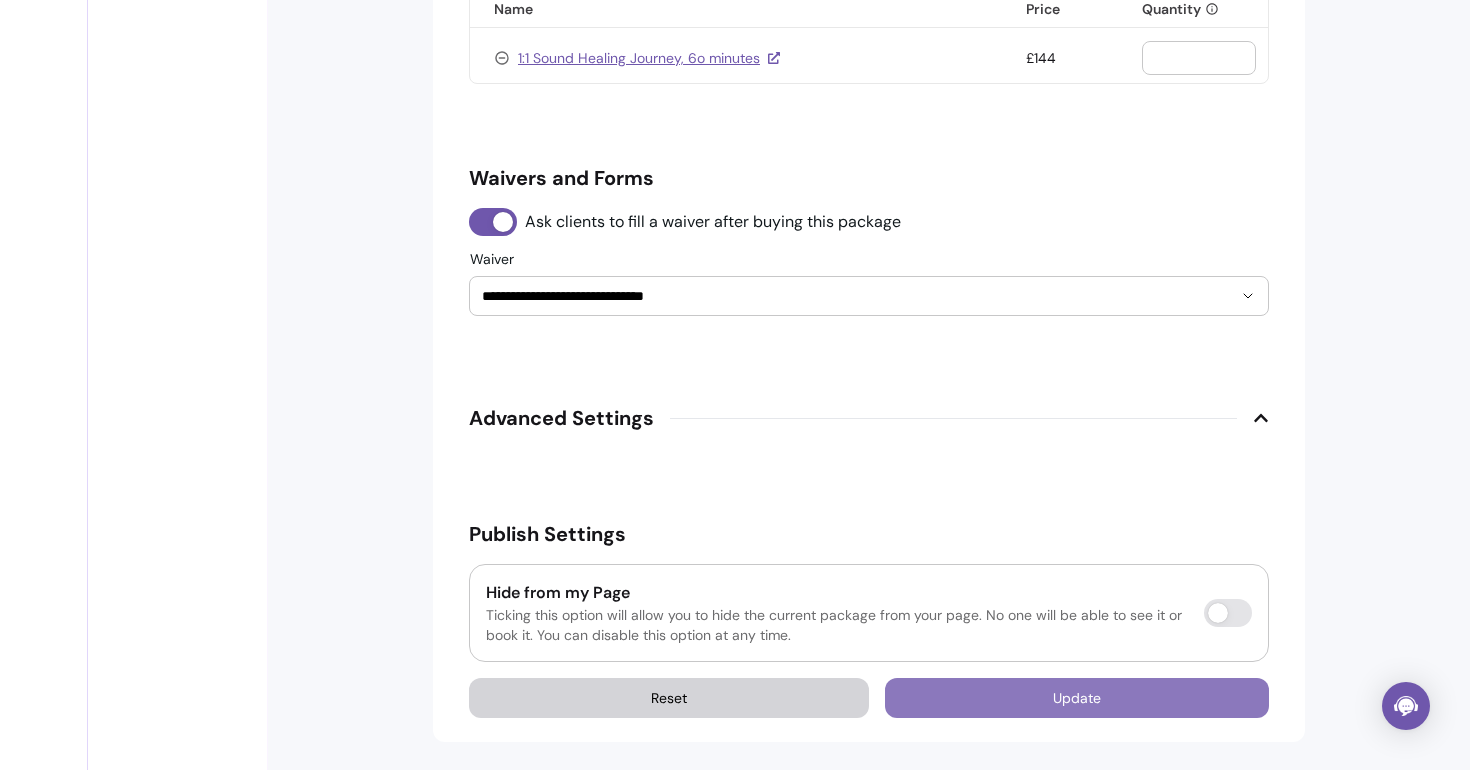 click on "Update" at bounding box center [1077, 698] 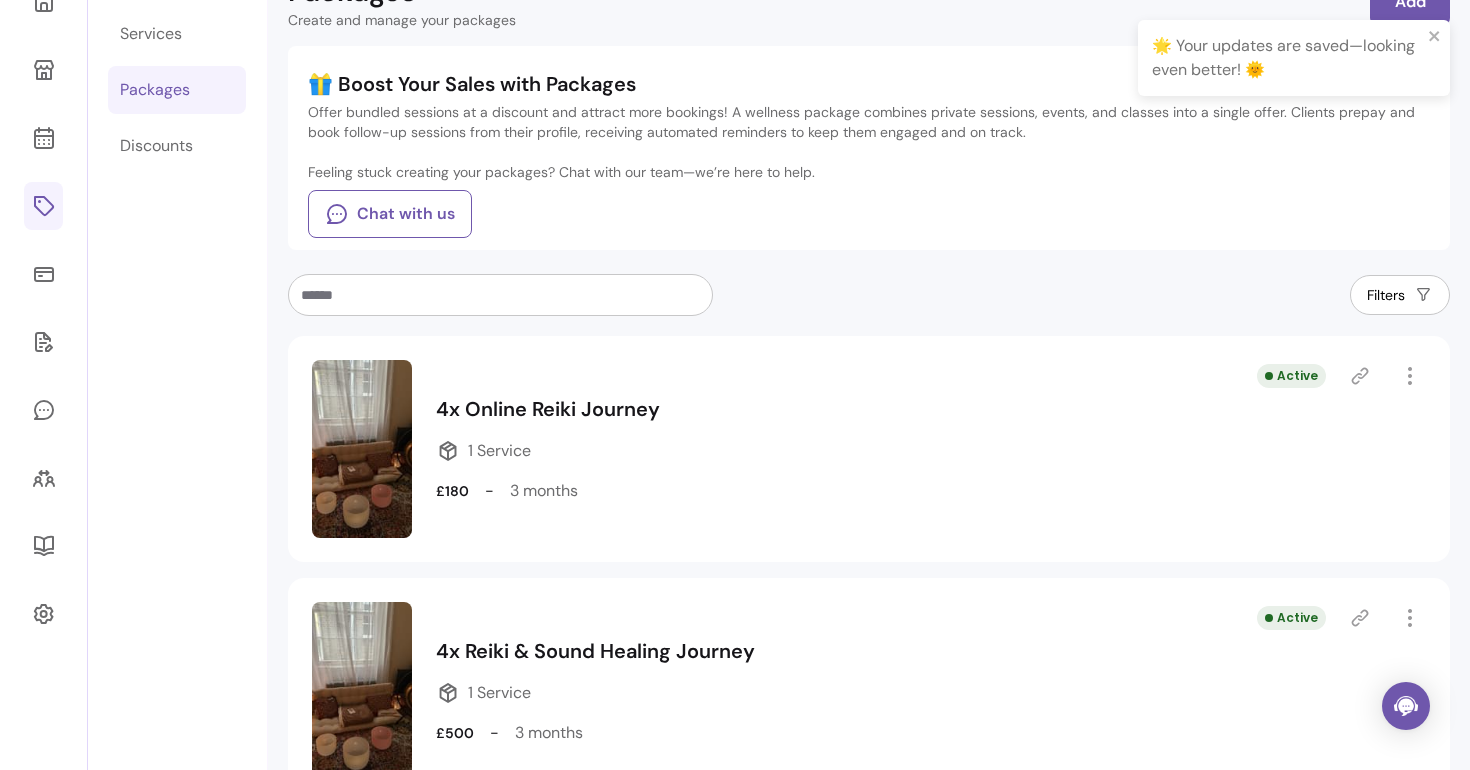 scroll, scrollTop: 68, scrollLeft: 0, axis: vertical 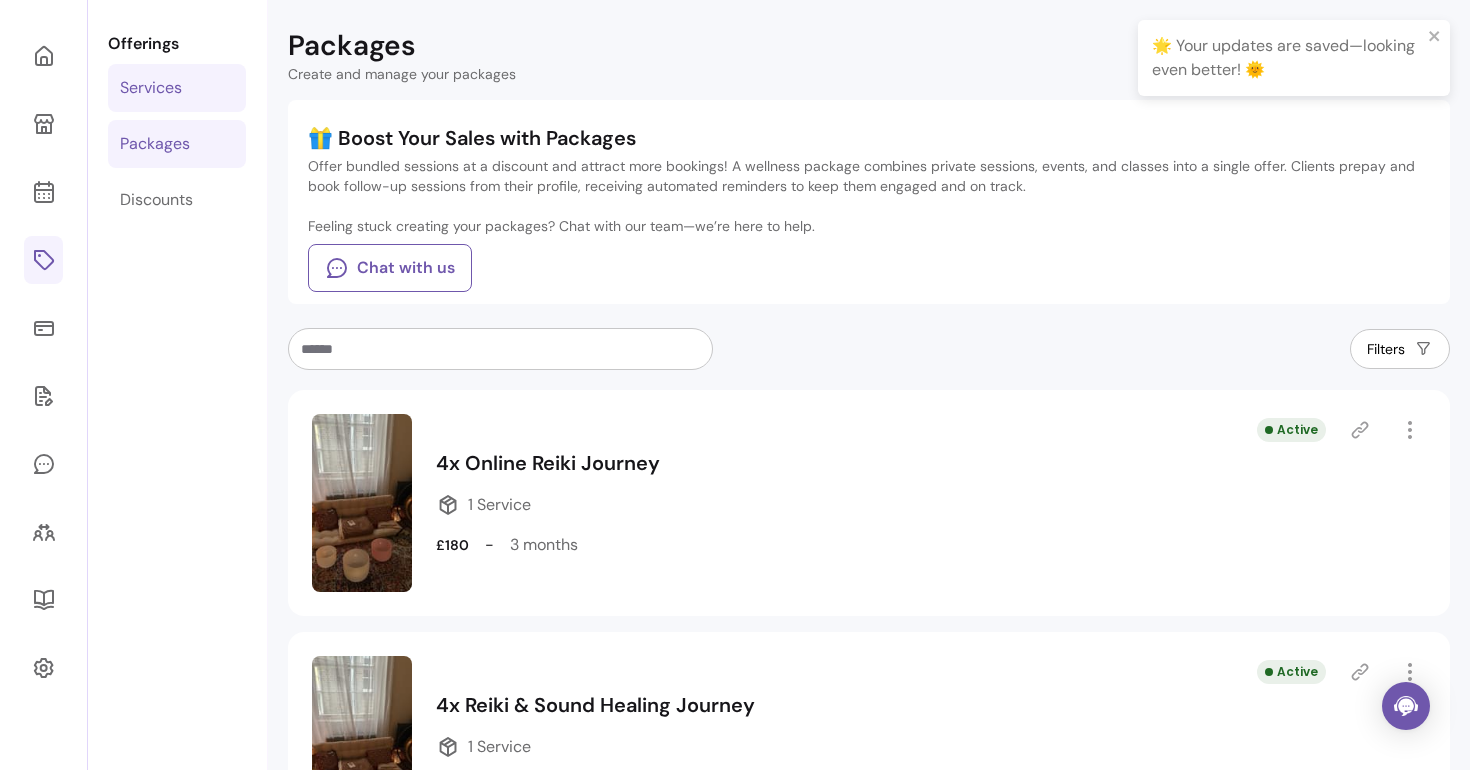click on "Services" at bounding box center [177, 88] 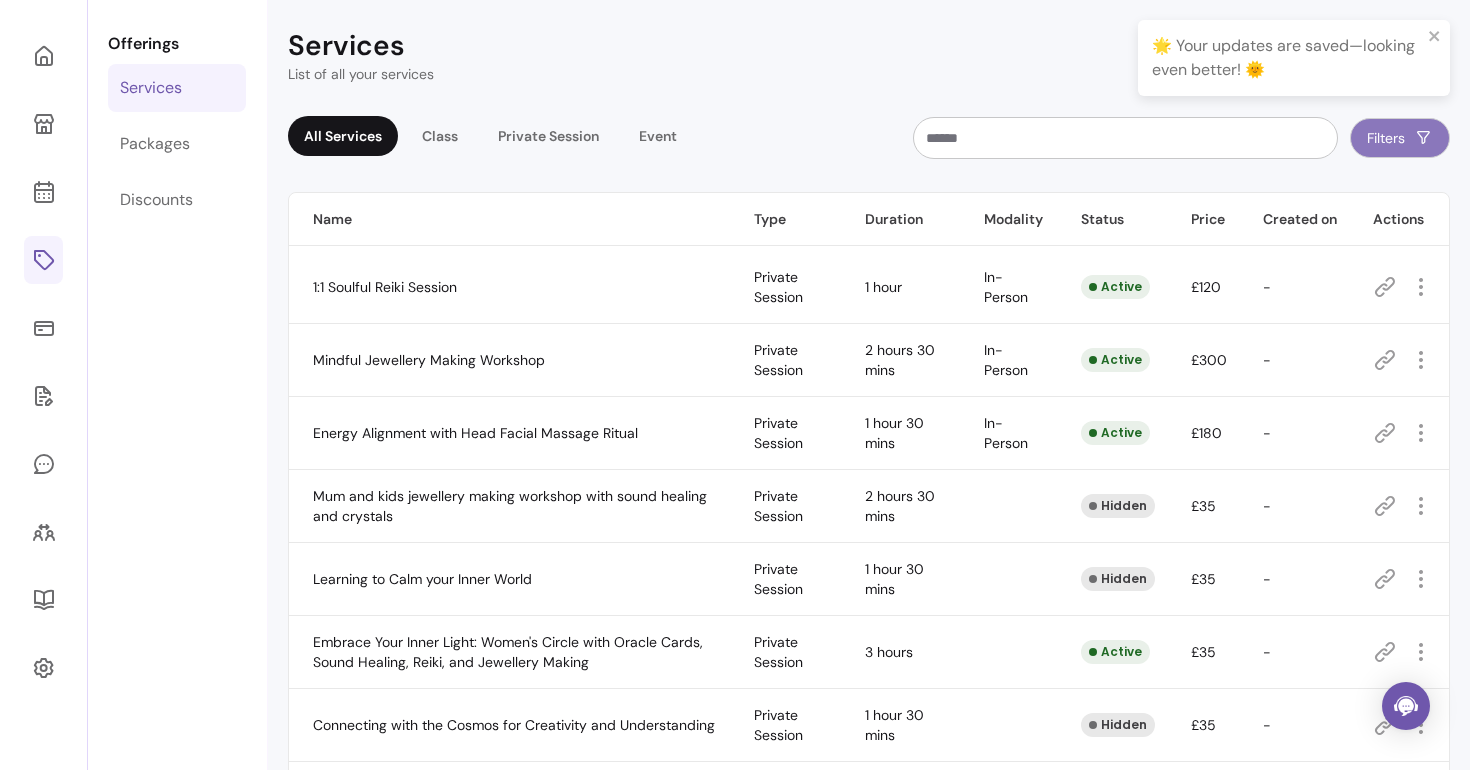 click on "Filters" at bounding box center (1400, 138) 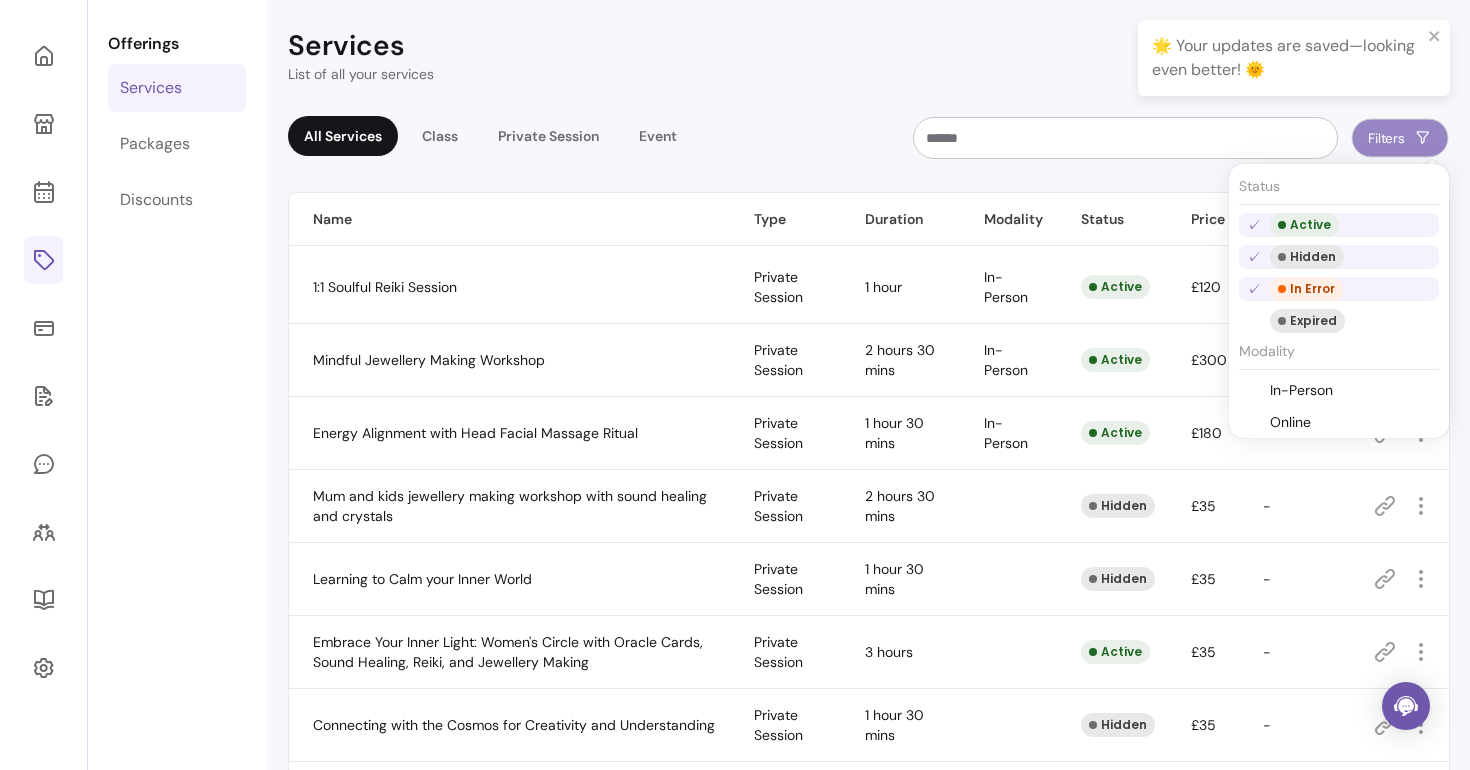 click on "Hidden" at bounding box center (1307, 257) 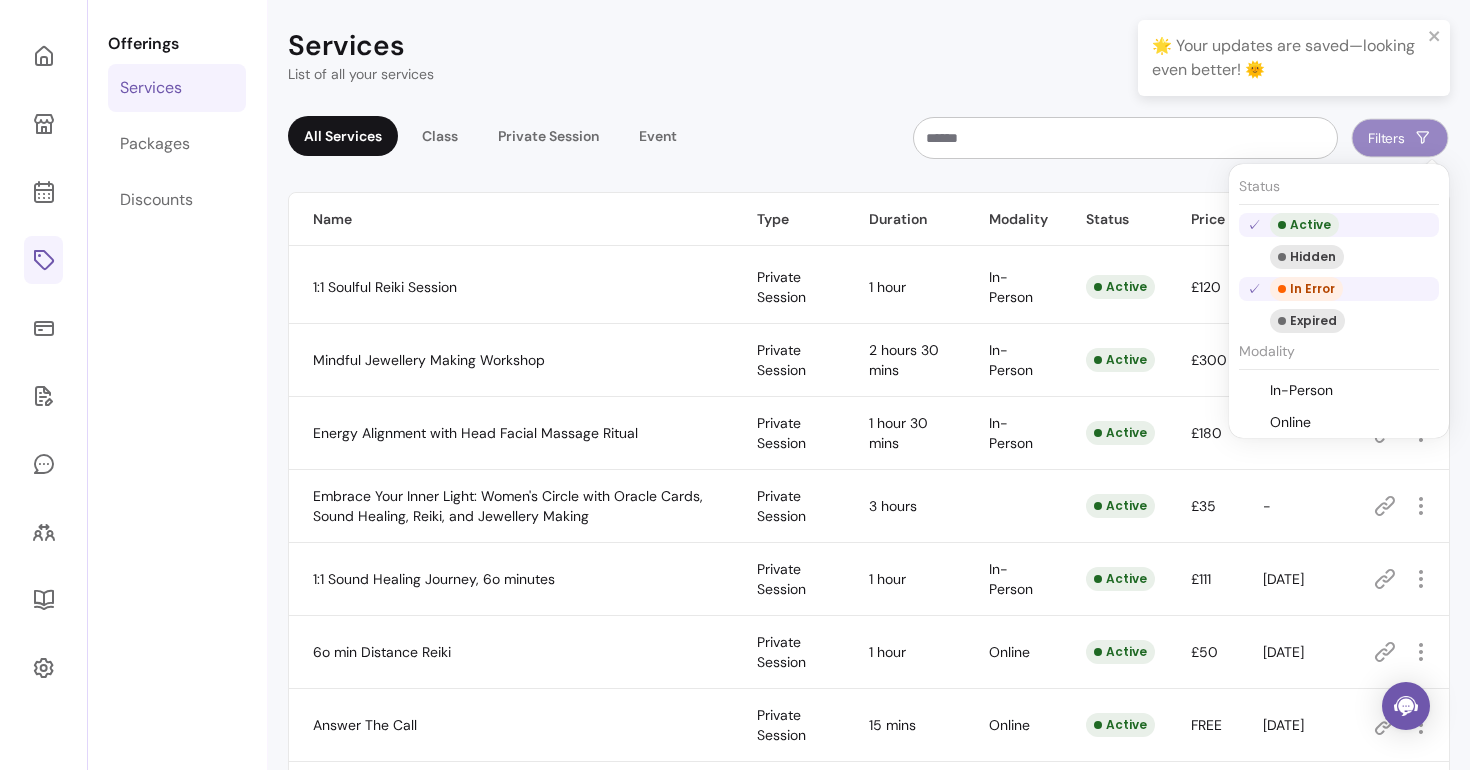 click on "In Error" at bounding box center (1306, 289) 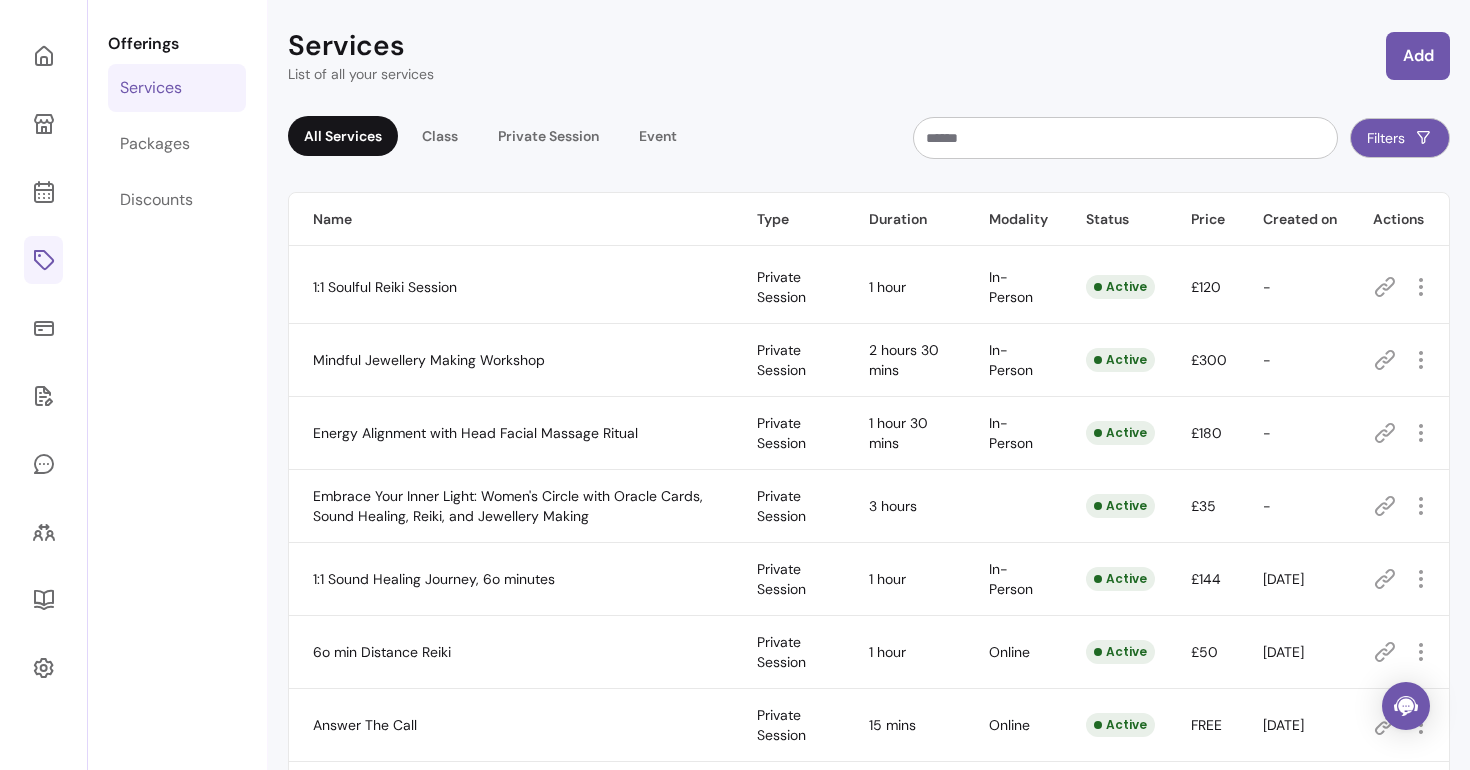 click on "Services List of all your services Add All Services Class Private Session Event Filters Name Type Duration Modality Status Price Created on Actions 1:1 Soulful Reiki Session Private Session 1 hour In-Person Active £120  - Mindful Jewellery Making Workshop Private Session 2 hours 30 mins In-Person Active £300  - Energy Alignment with Head Facial Massage Ritual Private Session 1 hour 30 mins In-Person Active £180  - Embrace Your Inner Light: Women's Circle with Oracle Cards, Sound Healing, Reiki, and Jewellery Making Private Session 3 hours Active £35  - 1:1 Sound Healing Journey, 6o minutes Private Session 1 hour In-Person Active £144  29-Jan-2025 6o min Distance Reiki Private Session 1 hour Online Active £50  03-Jun-2025 Answer The Call Private Session 15 mins Online Active FREE 03-Jun-2025 1:1 Reiki & sound healing Private Session 1 hour In-Person Active £130  19-Jun-2025 1 1" at bounding box center [869, 466] 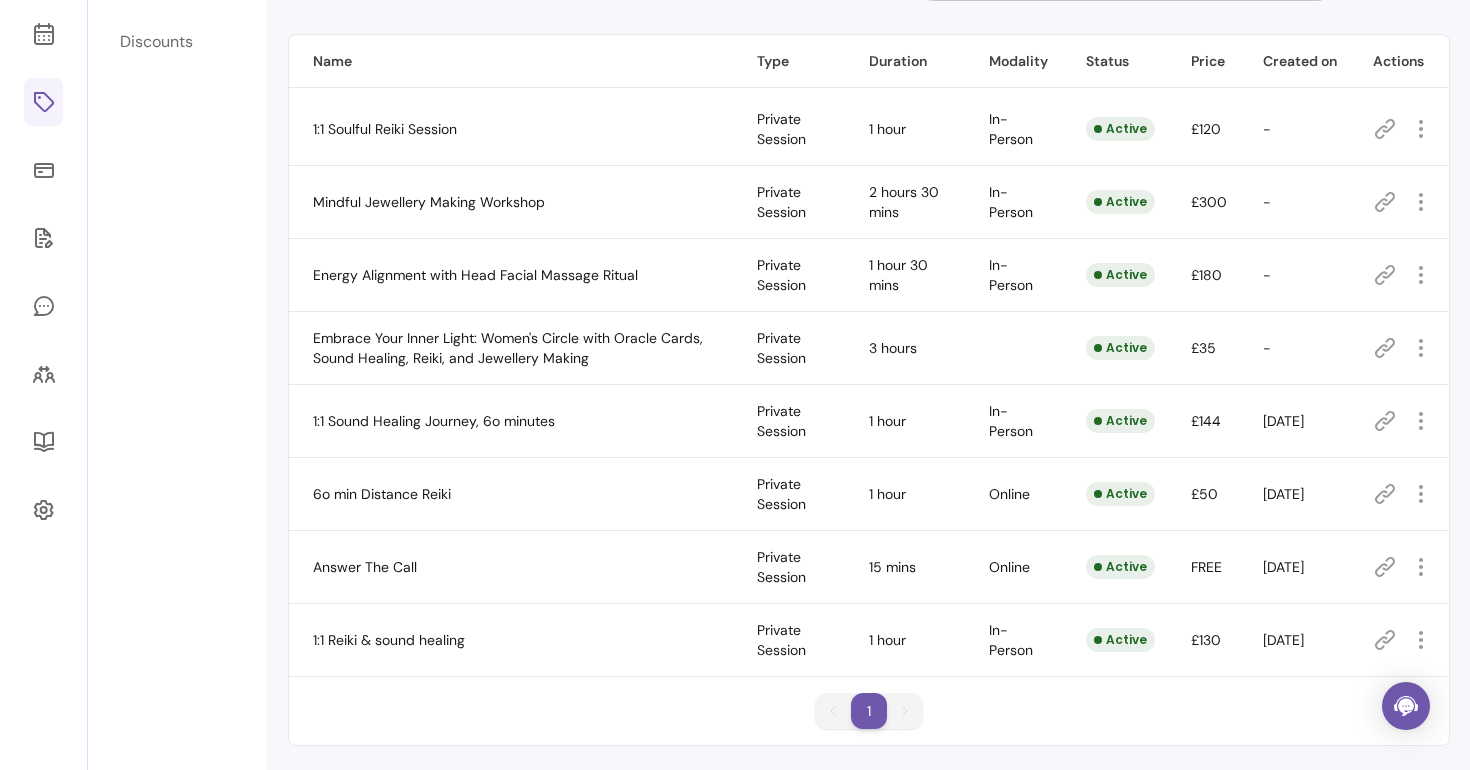 scroll, scrollTop: 230, scrollLeft: 0, axis: vertical 